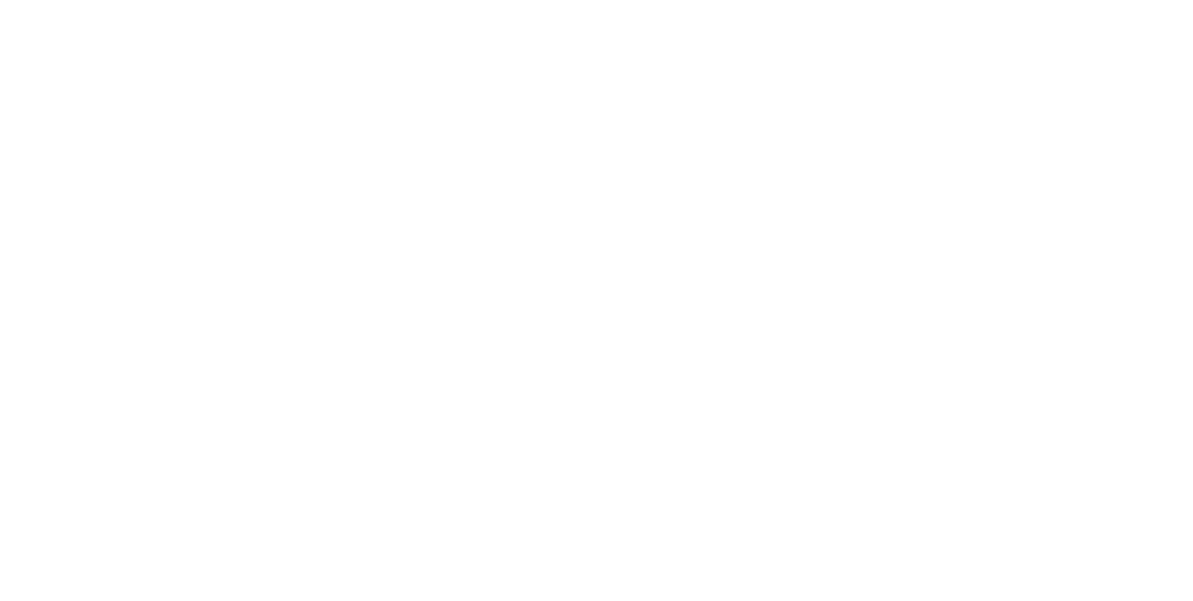 scroll, scrollTop: 0, scrollLeft: 0, axis: both 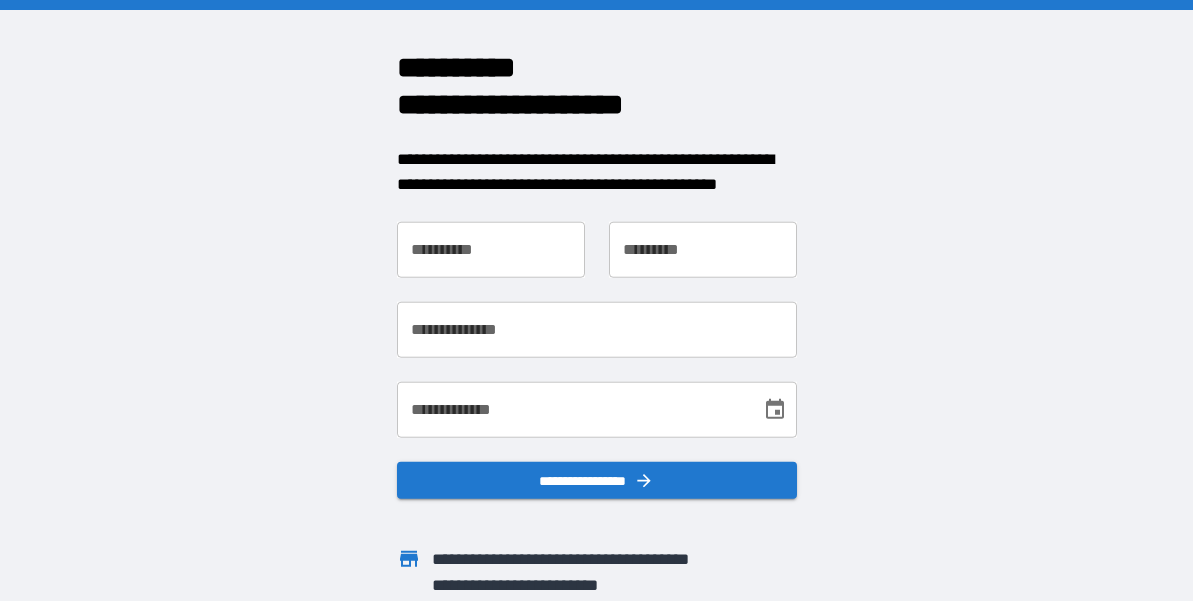 click on "**********" at bounding box center [491, 249] 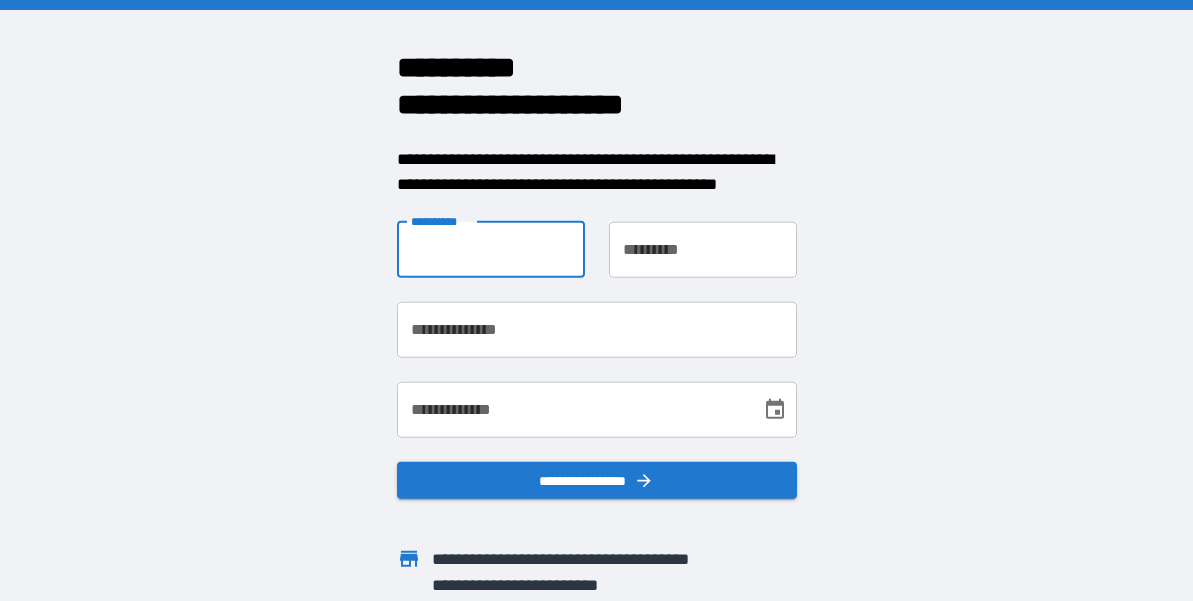 type on "*******" 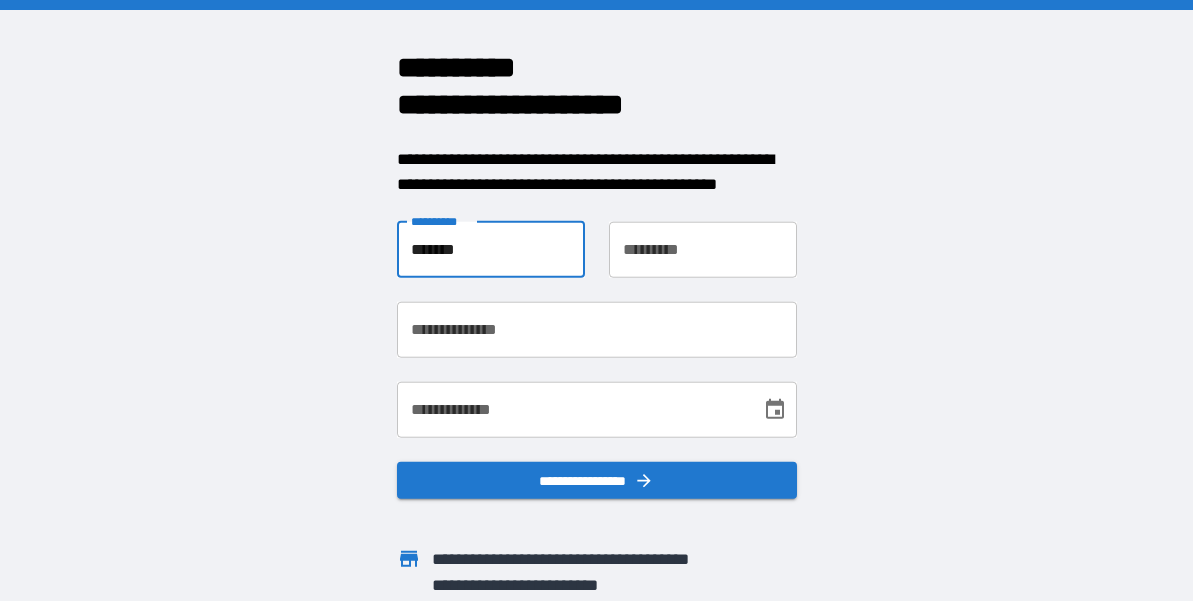 type on "********" 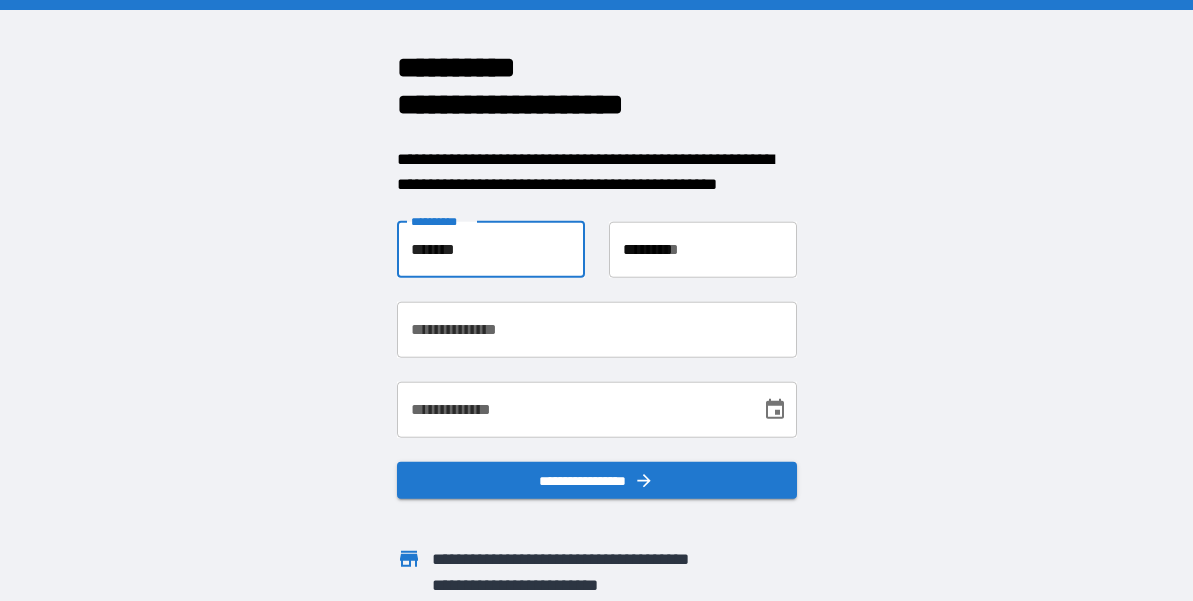 type on "**********" 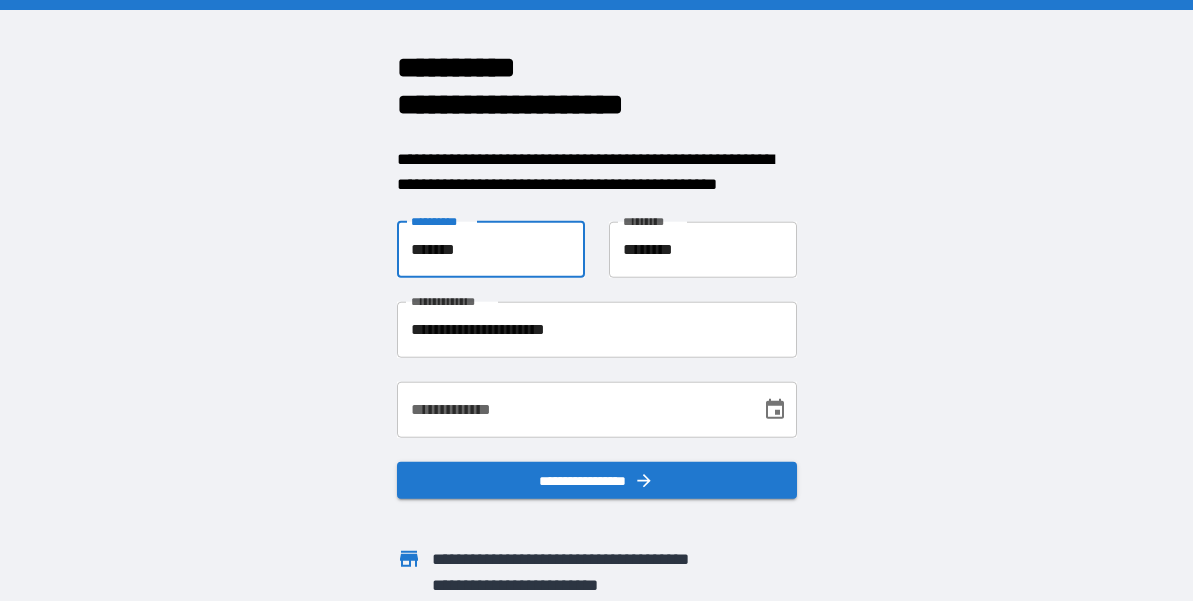 click on "********" at bounding box center [703, 249] 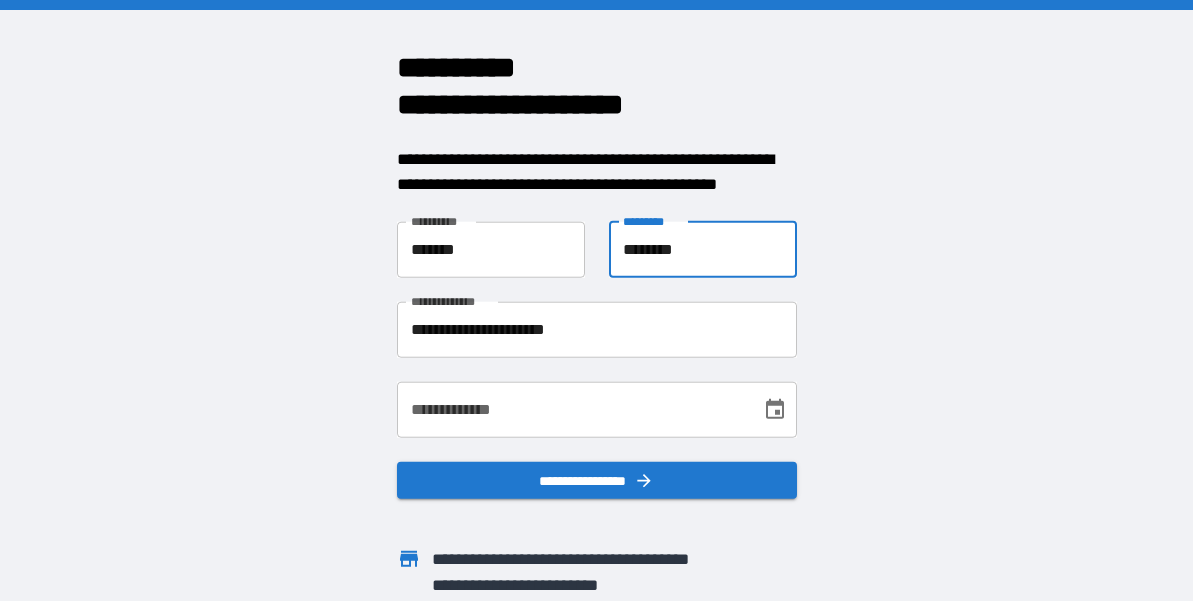 click on "**********" at bounding box center [596, 300] 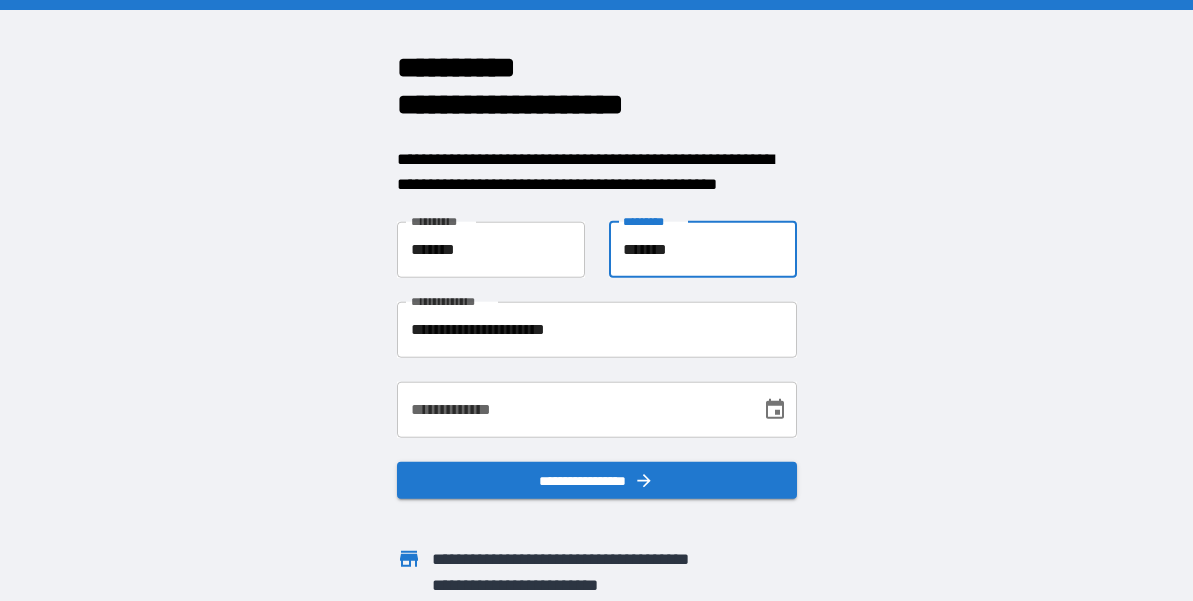 type on "********" 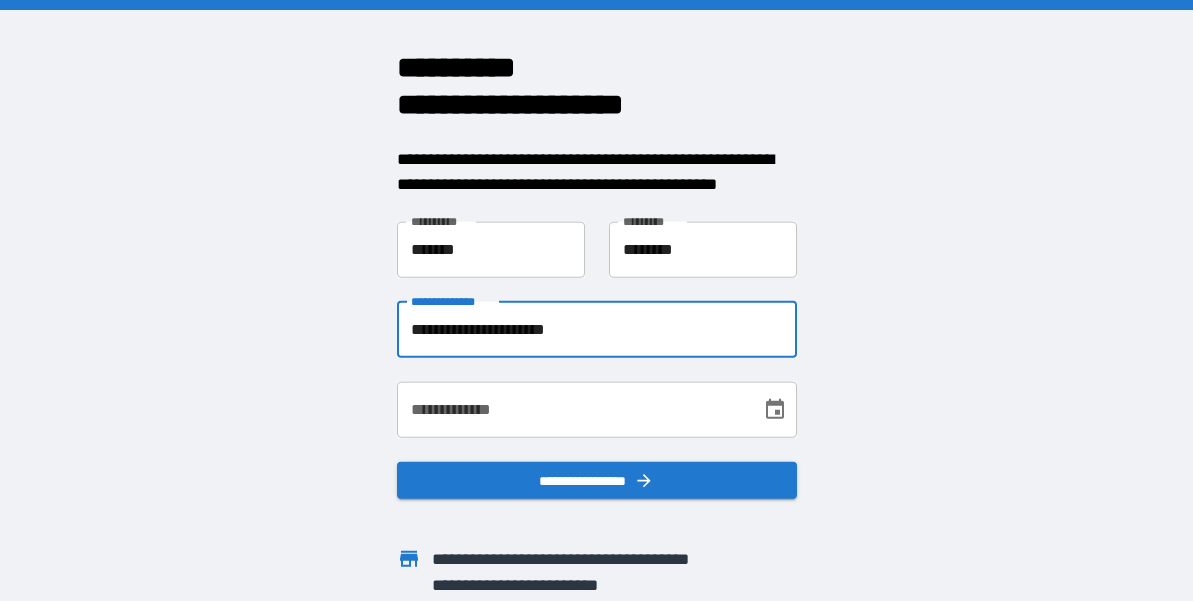 click on "**********" at bounding box center [597, 329] 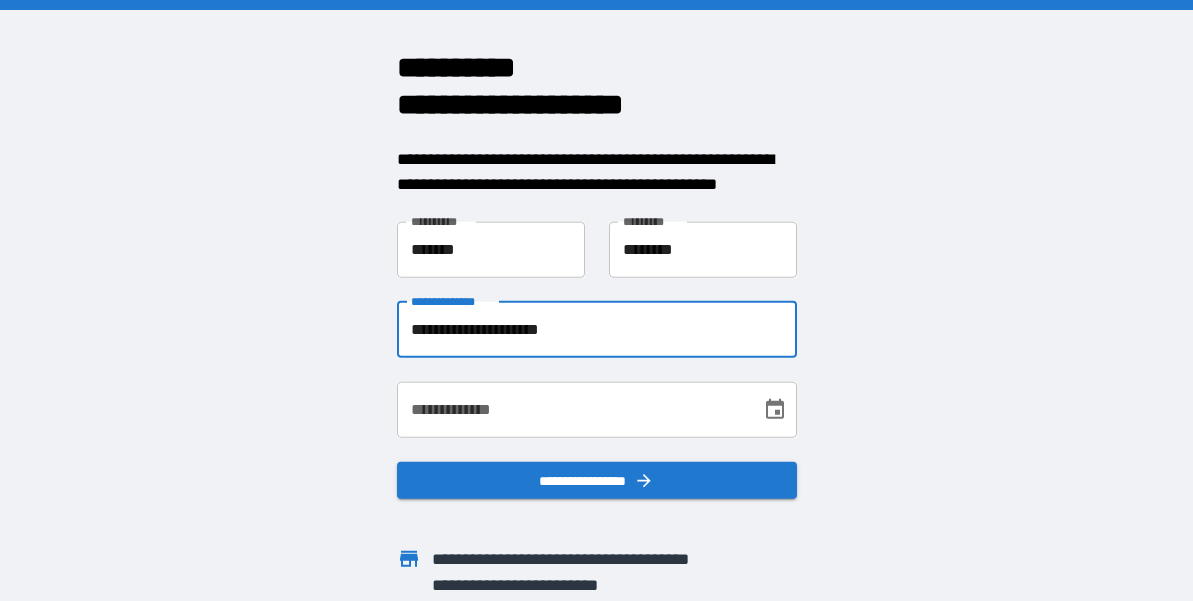 type on "**********" 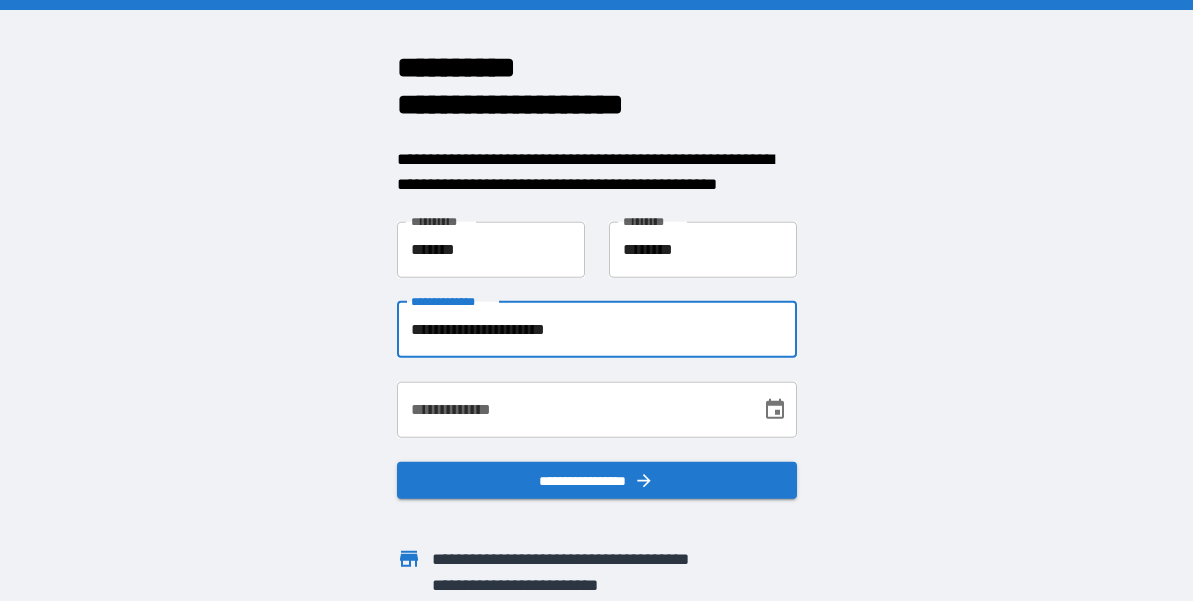 click on "**********" at bounding box center (572, 409) 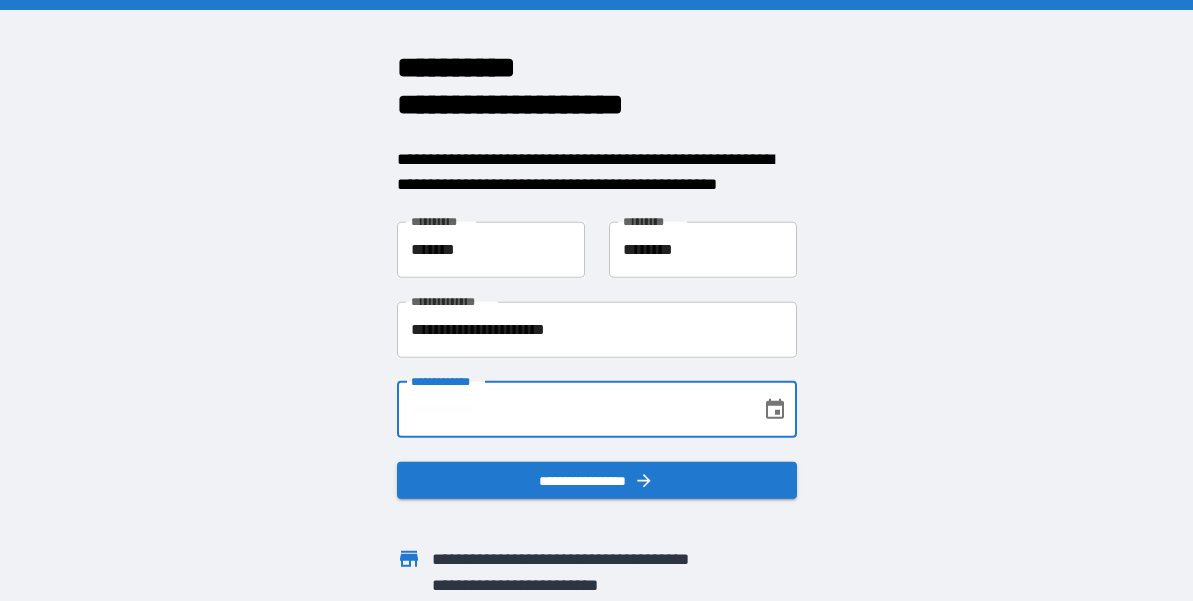 type on "**********" 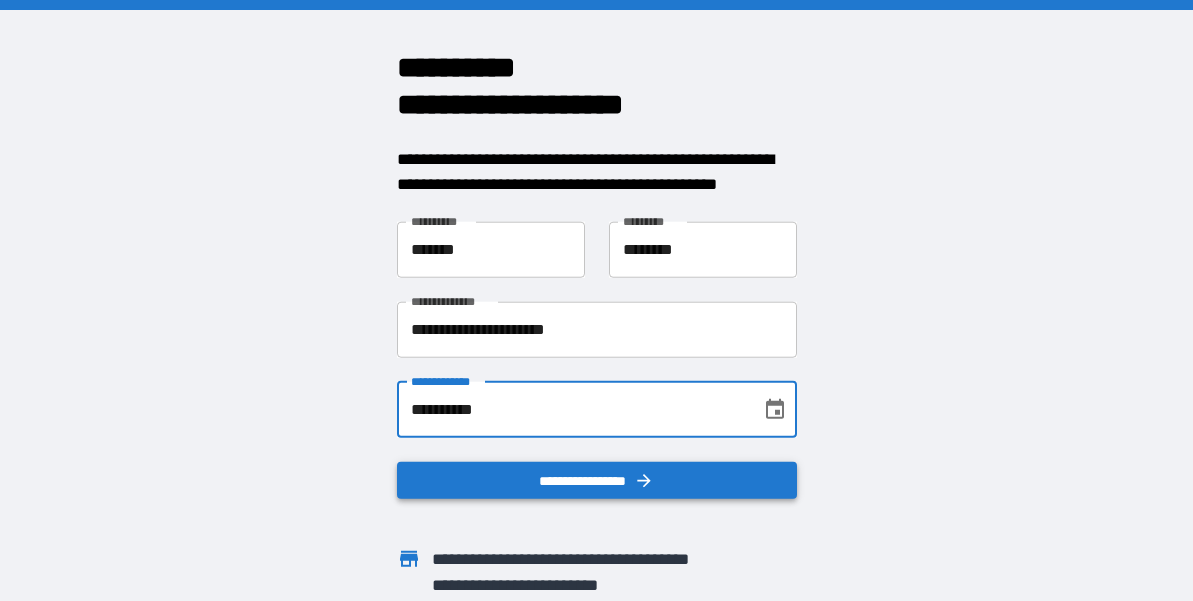 click on "**********" at bounding box center (597, 480) 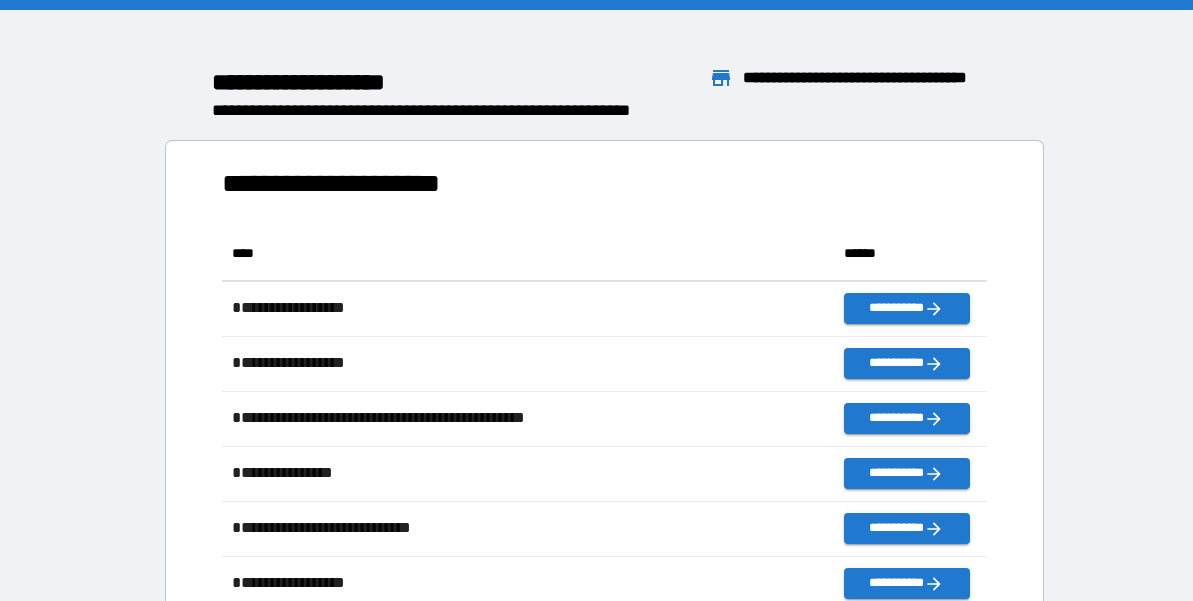 scroll, scrollTop: 1, scrollLeft: 1, axis: both 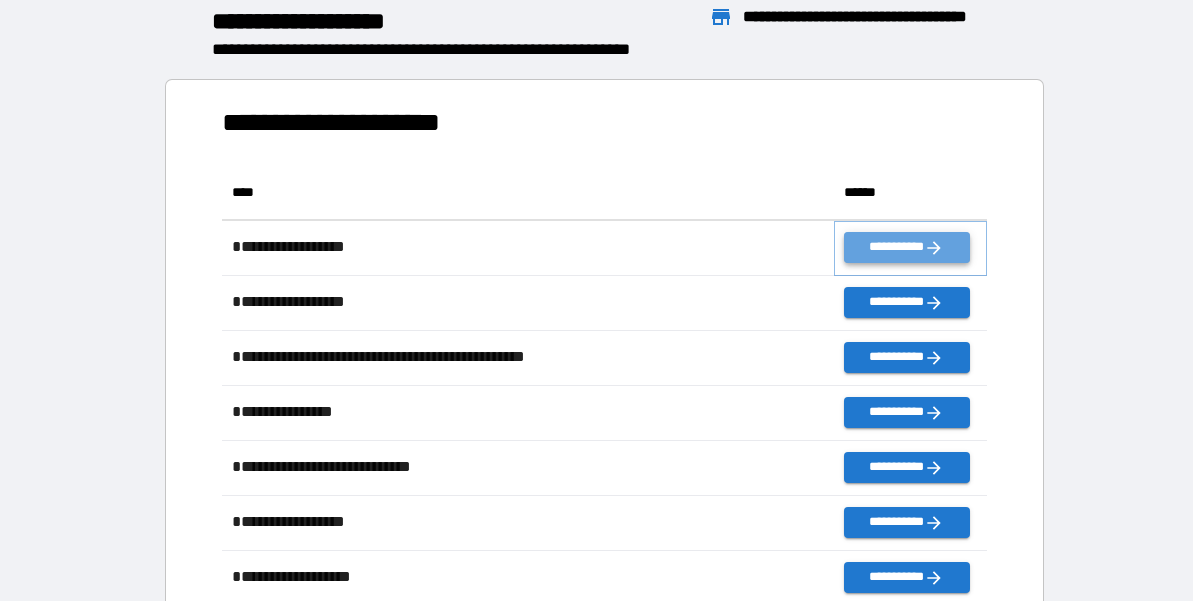 click on "**********" at bounding box center [906, 247] 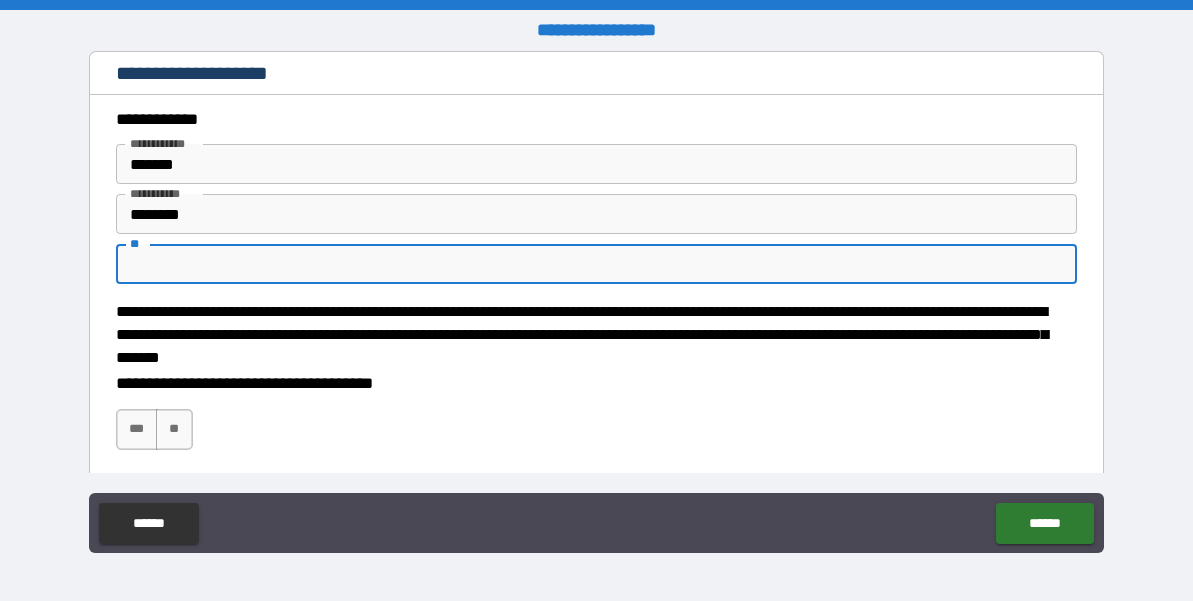 click on "**" at bounding box center (596, 264) 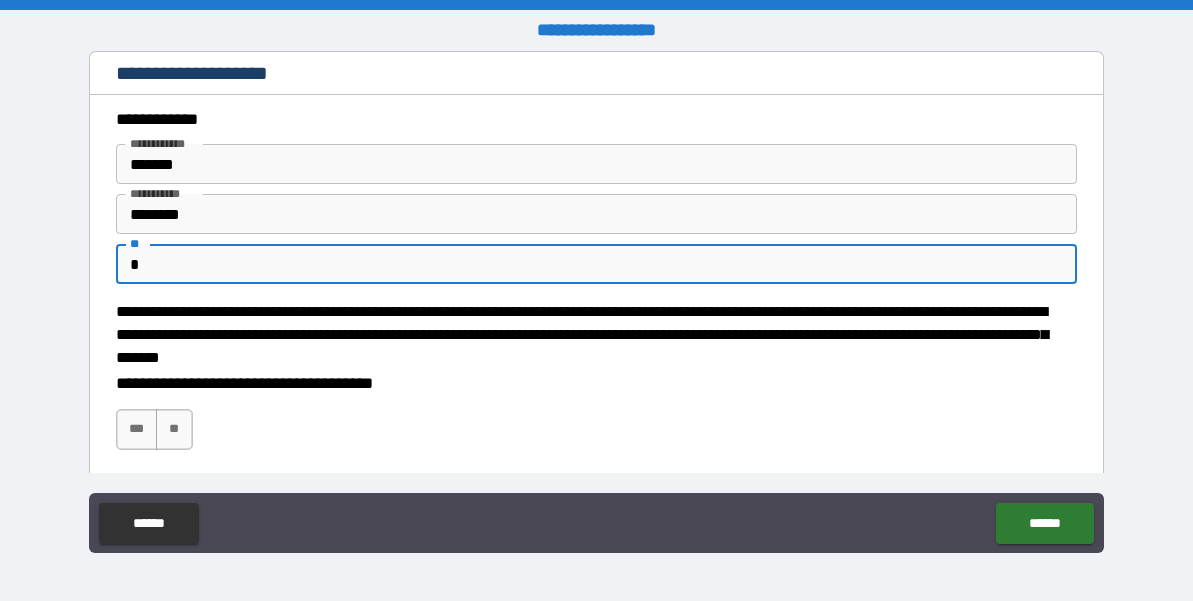 type on "*" 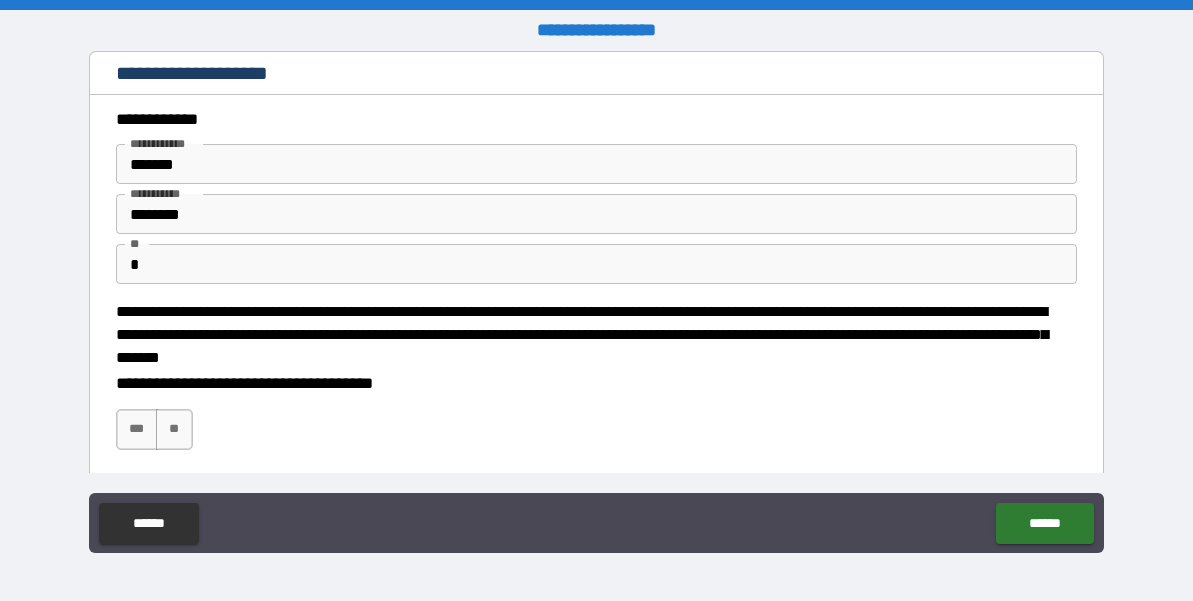 click on "**********" at bounding box center (596, 419) 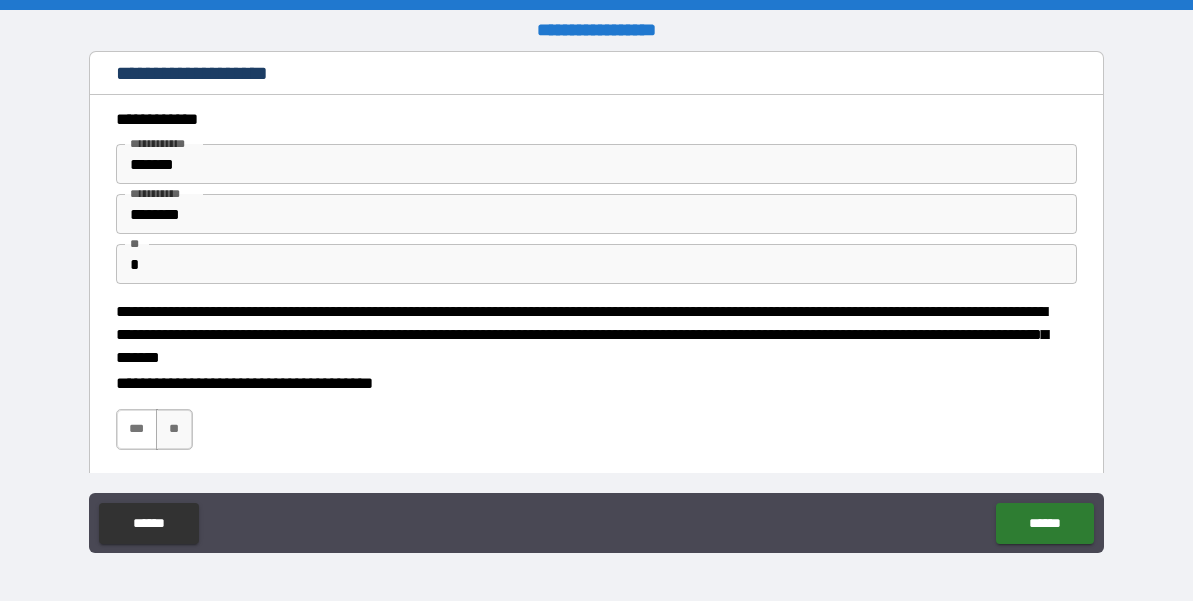 click on "***" at bounding box center (137, 429) 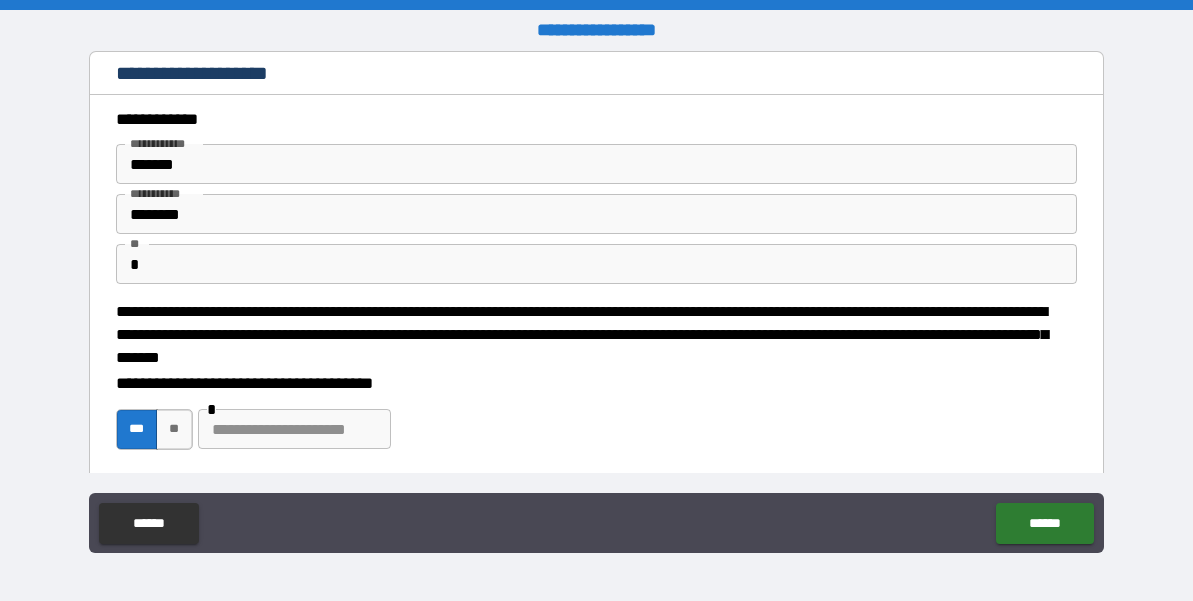 click at bounding box center (294, 429) 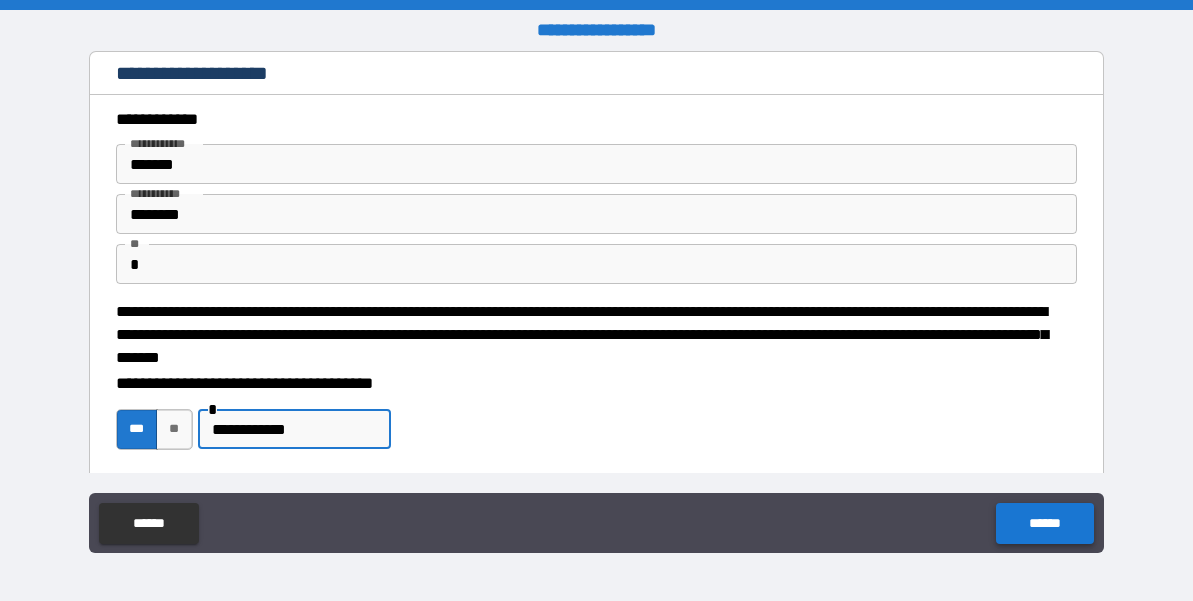 type on "**********" 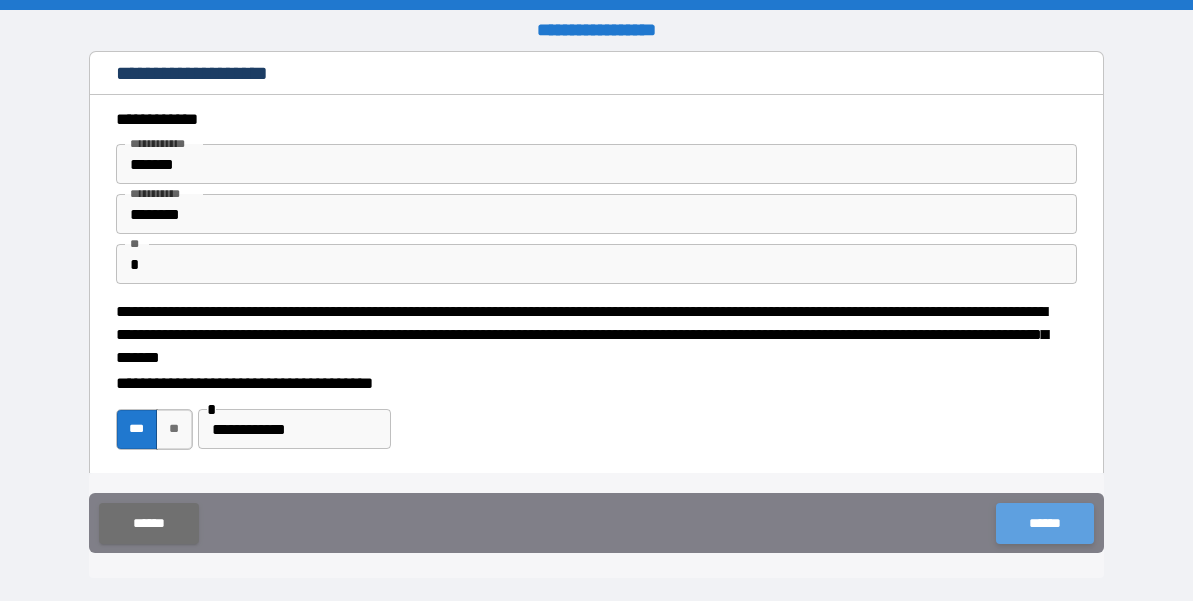 click on "******" at bounding box center [1044, 523] 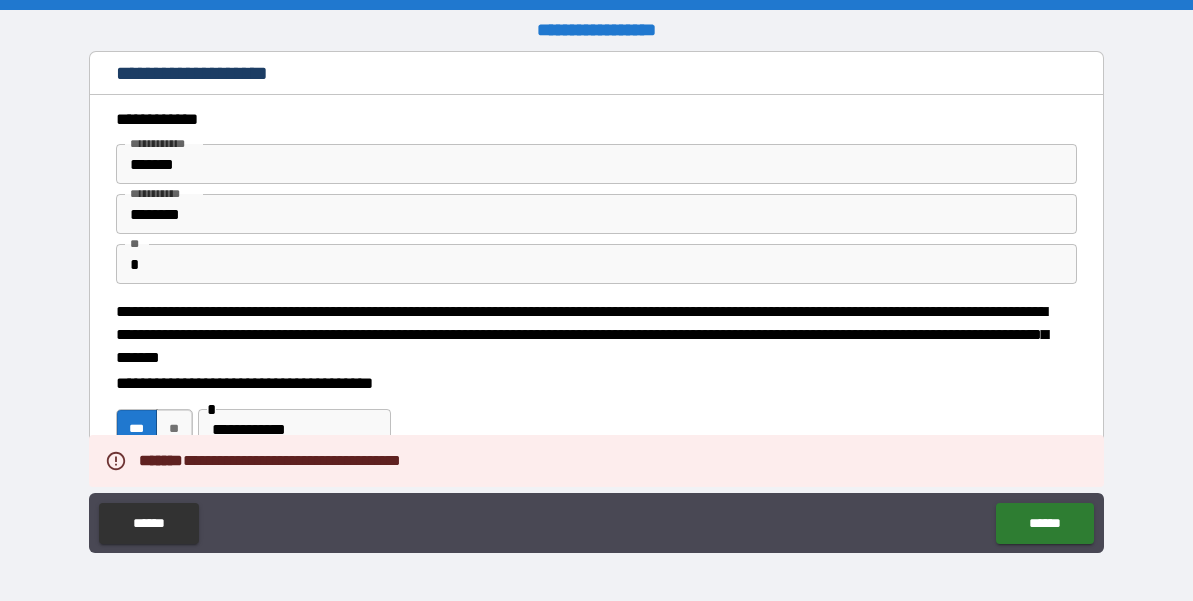 click on "**********" at bounding box center [591, 335] 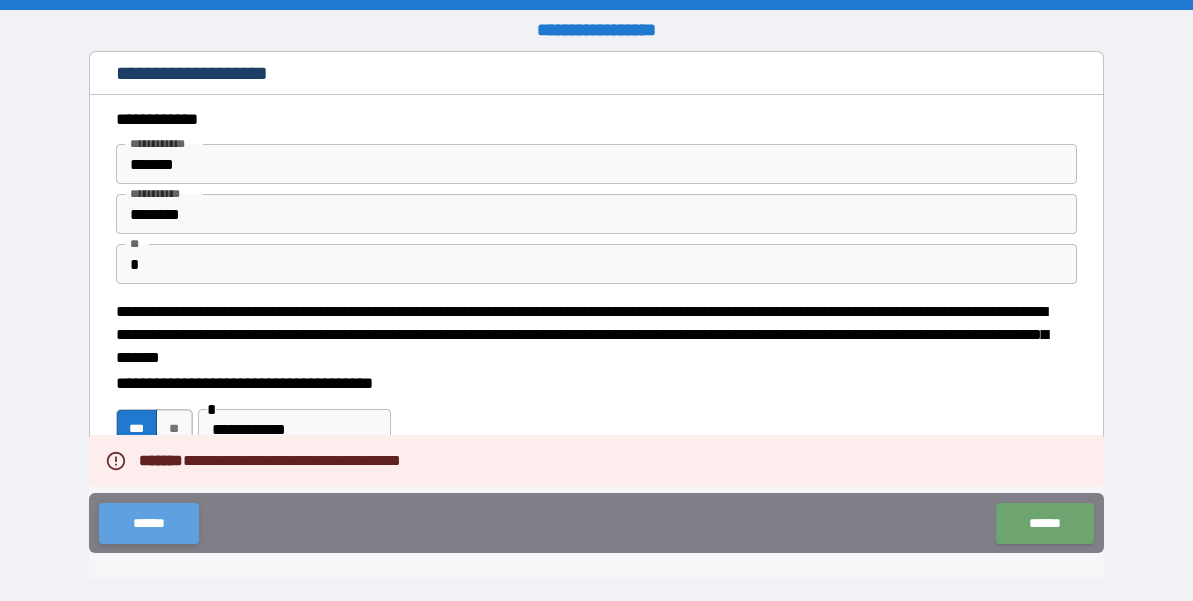 click on "******" at bounding box center (148, 523) 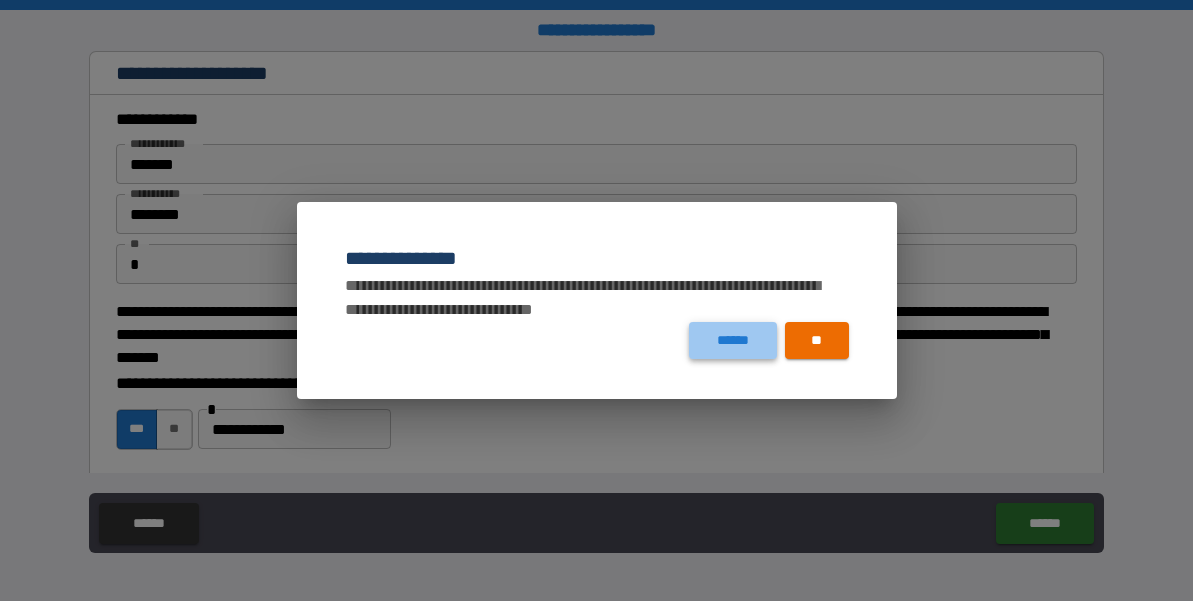 click on "******" at bounding box center [732, 340] 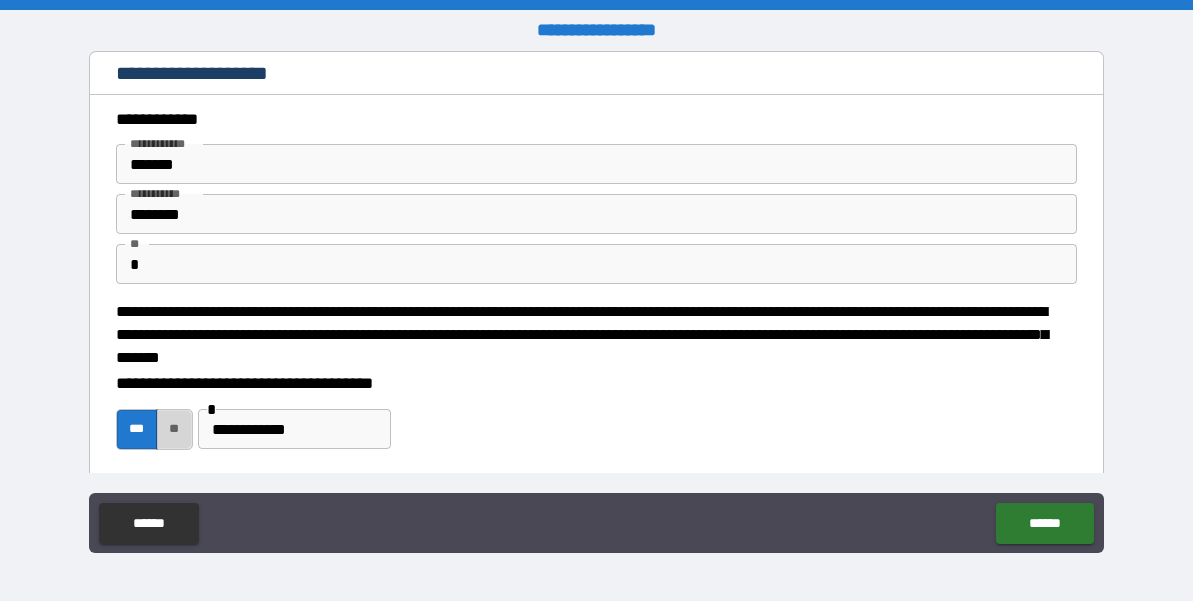 click on "**" at bounding box center (174, 429) 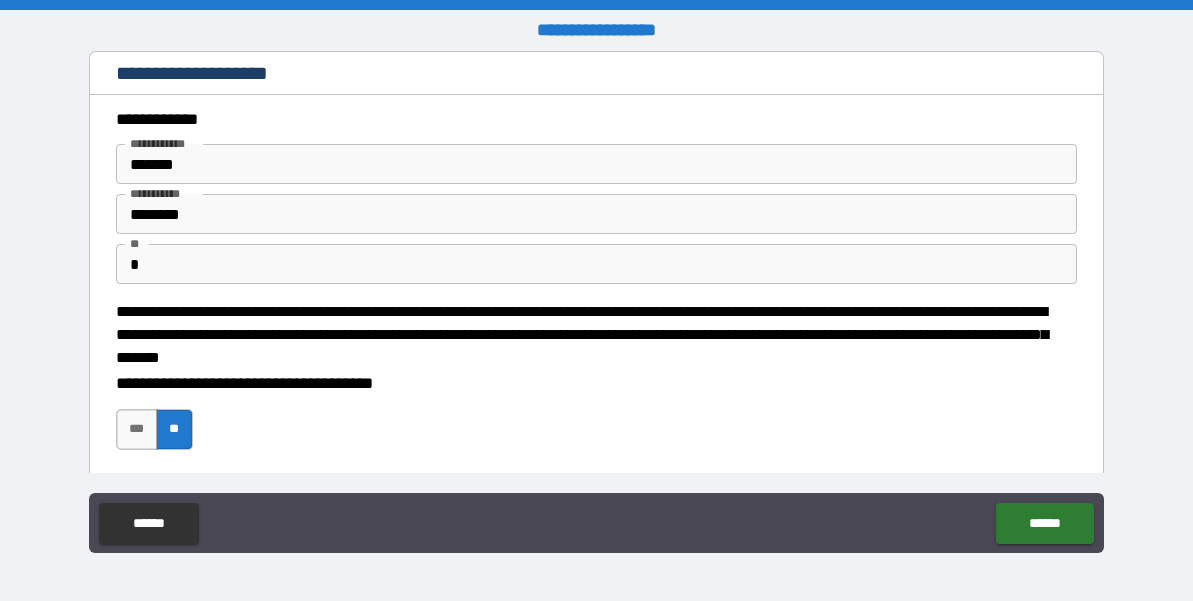 click on "**********" at bounding box center [596, 419] 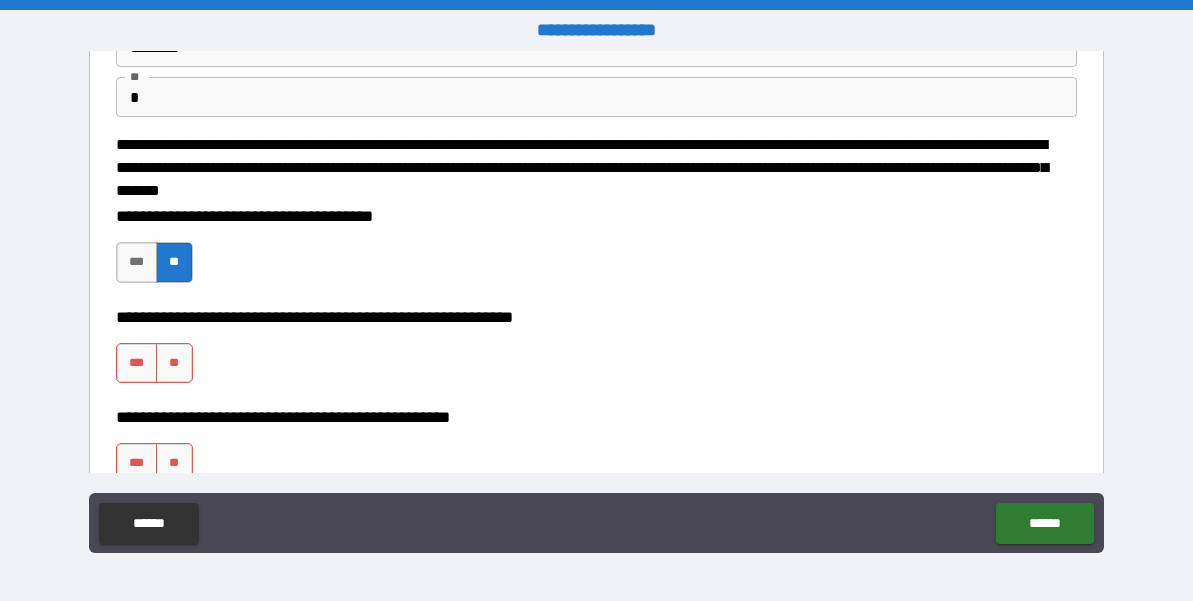 scroll, scrollTop: 165, scrollLeft: 0, axis: vertical 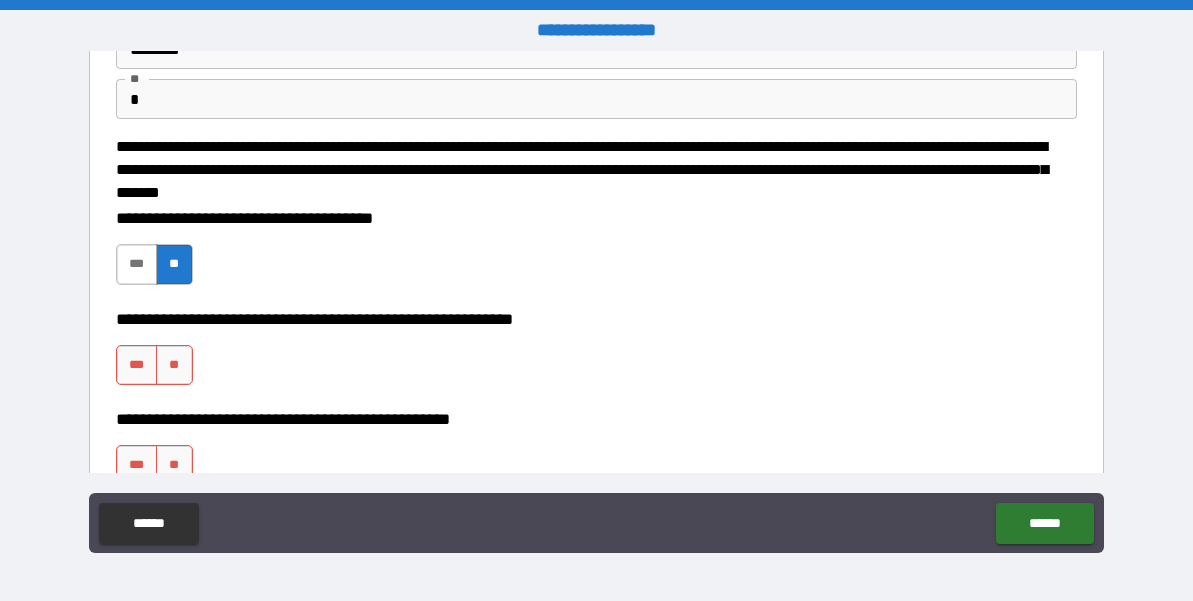 click on "***" at bounding box center [137, 264] 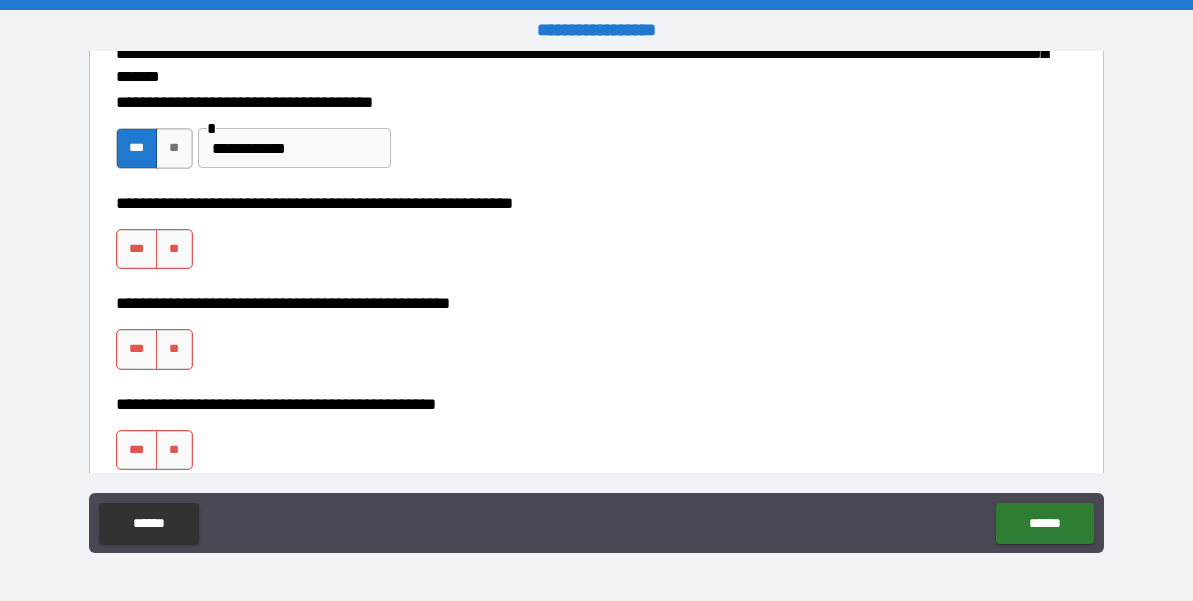 scroll, scrollTop: 287, scrollLeft: 0, axis: vertical 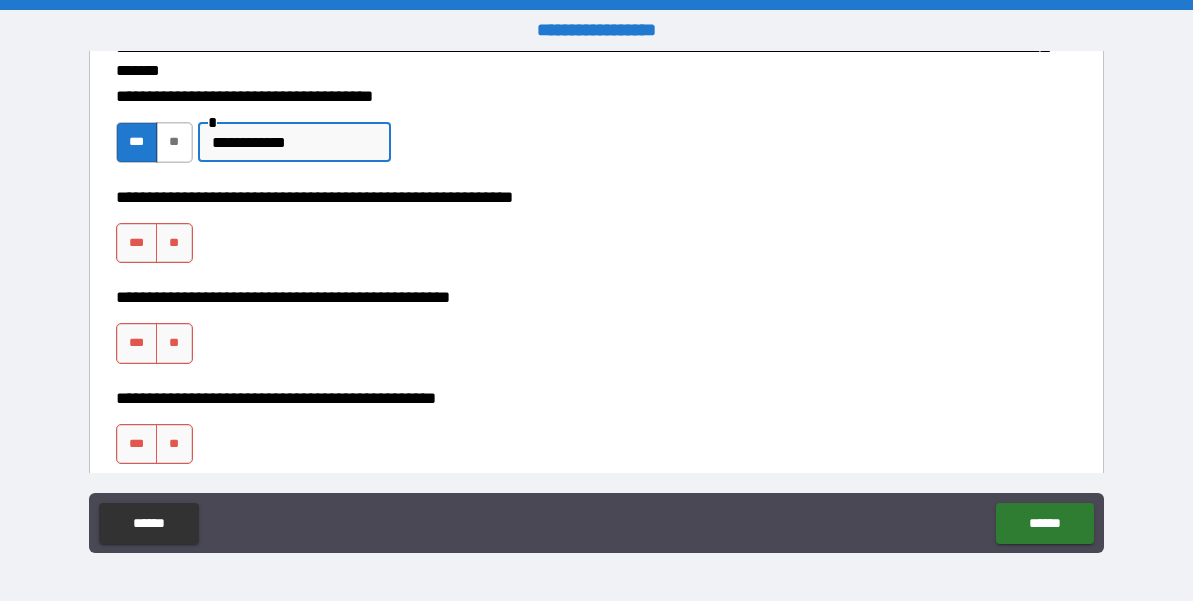 drag, startPoint x: 322, startPoint y: 145, endPoint x: 181, endPoint y: 145, distance: 141 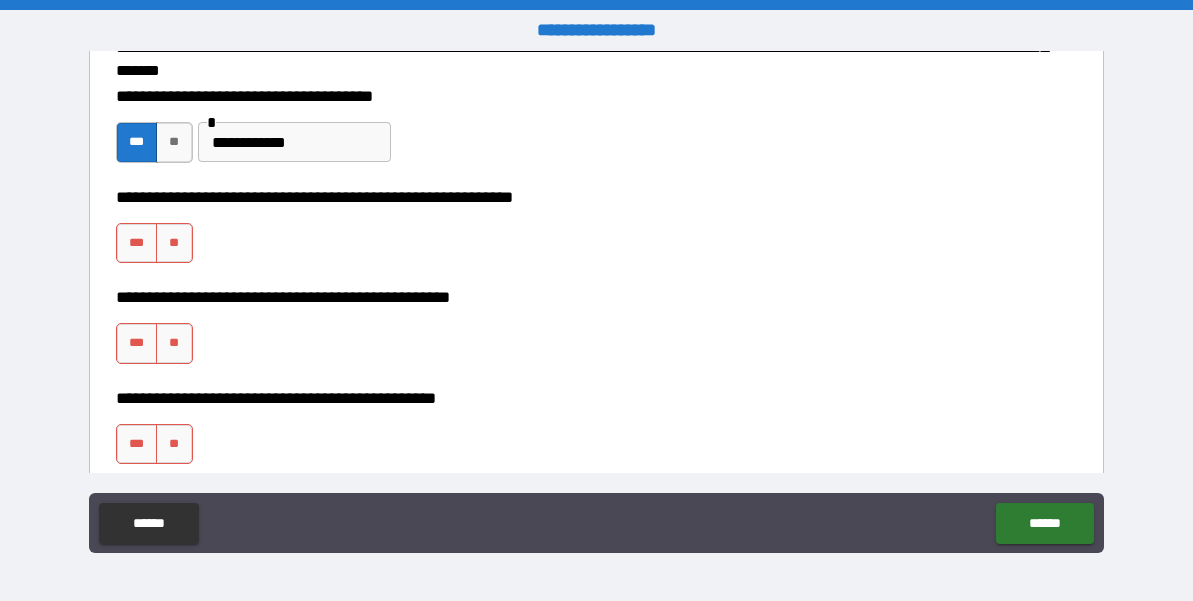 click on "**********" at bounding box center [596, 233] 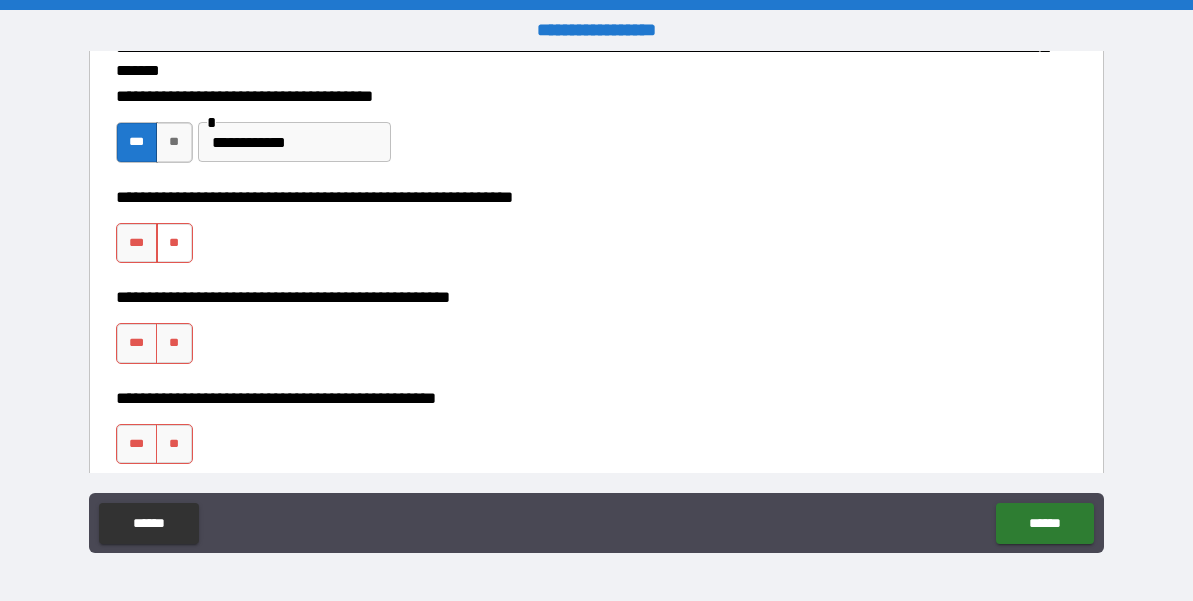 click on "**" at bounding box center [174, 243] 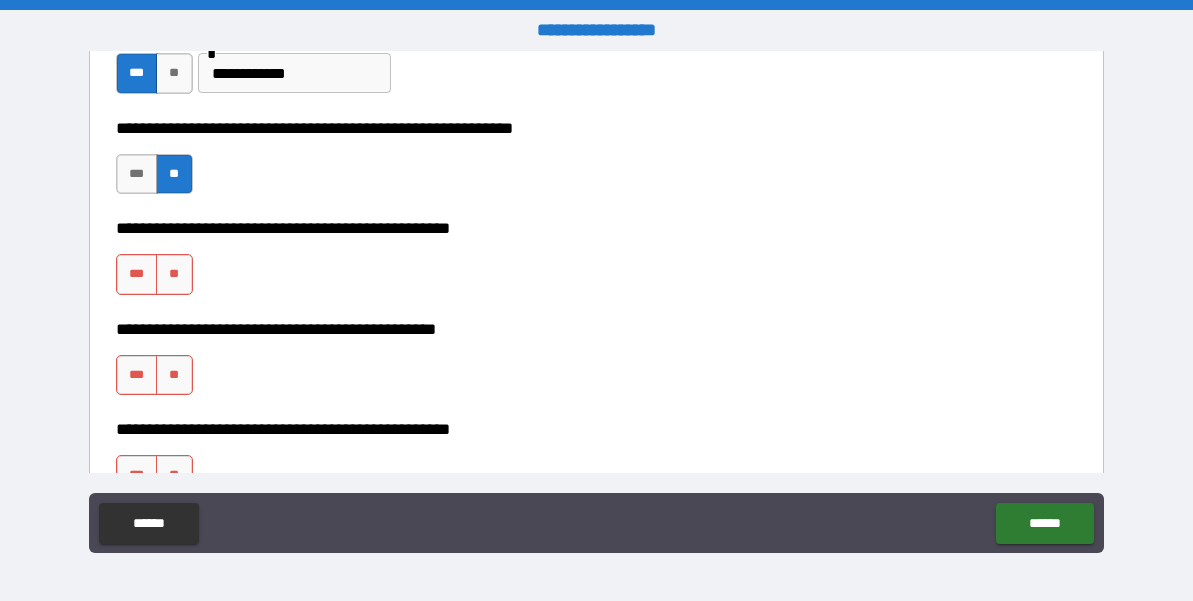 scroll, scrollTop: 362, scrollLeft: 0, axis: vertical 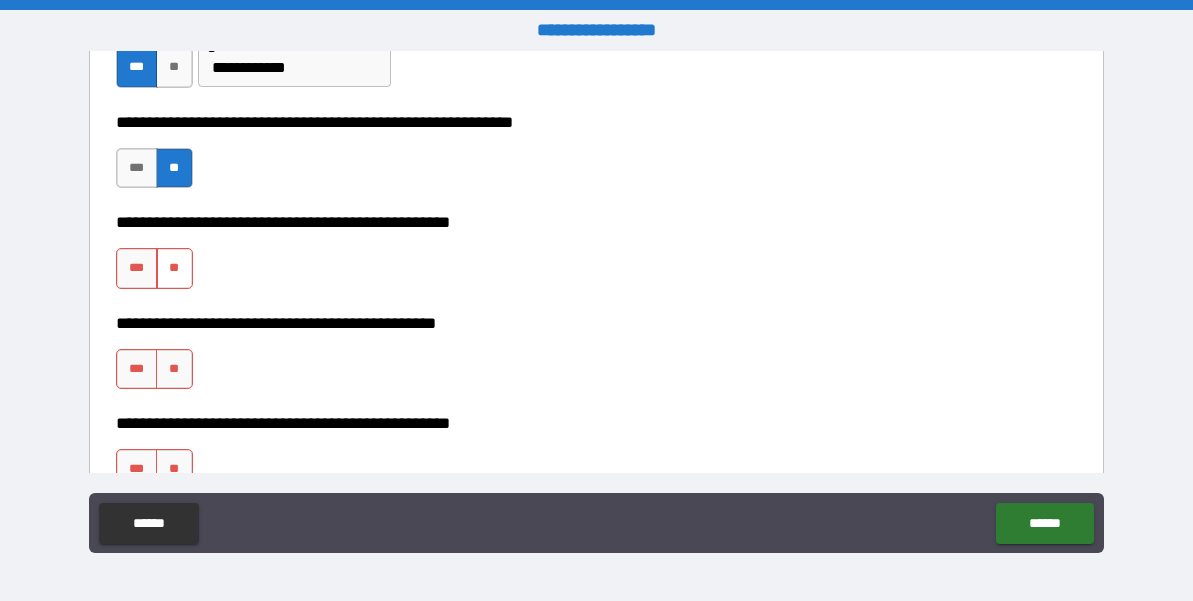 click on "**" at bounding box center [174, 268] 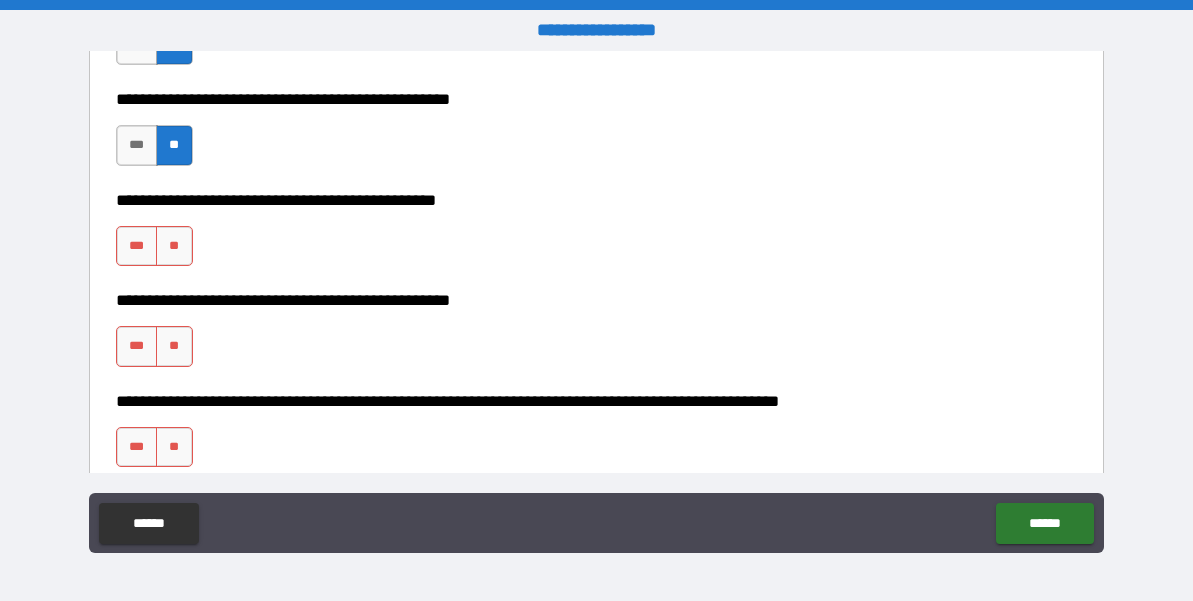 scroll, scrollTop: 493, scrollLeft: 0, axis: vertical 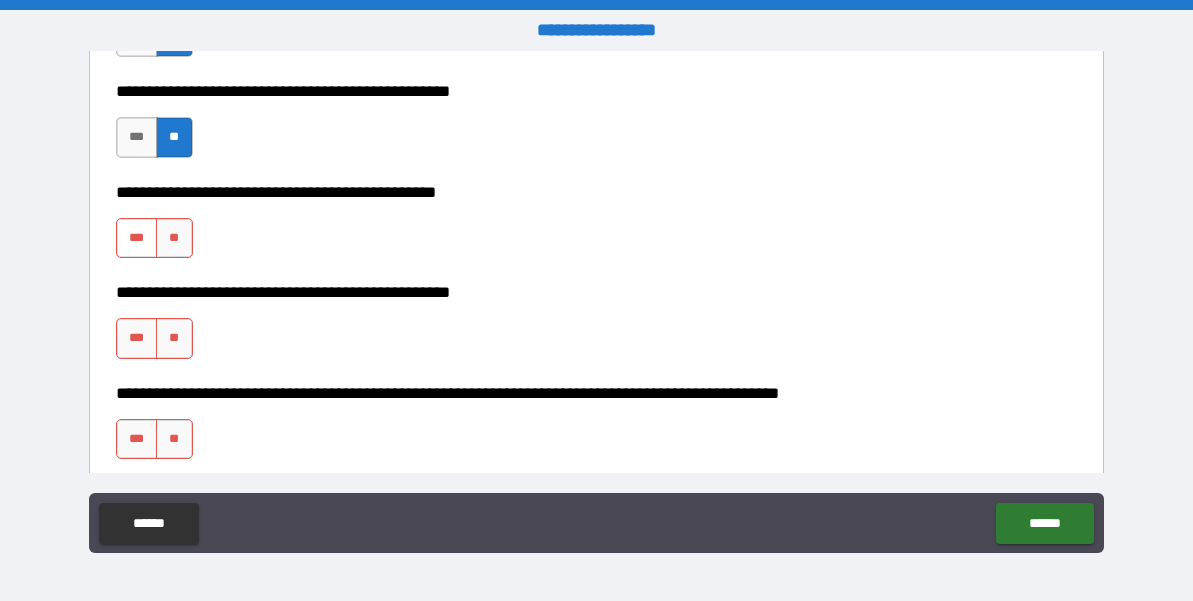 click on "***" at bounding box center (137, 238) 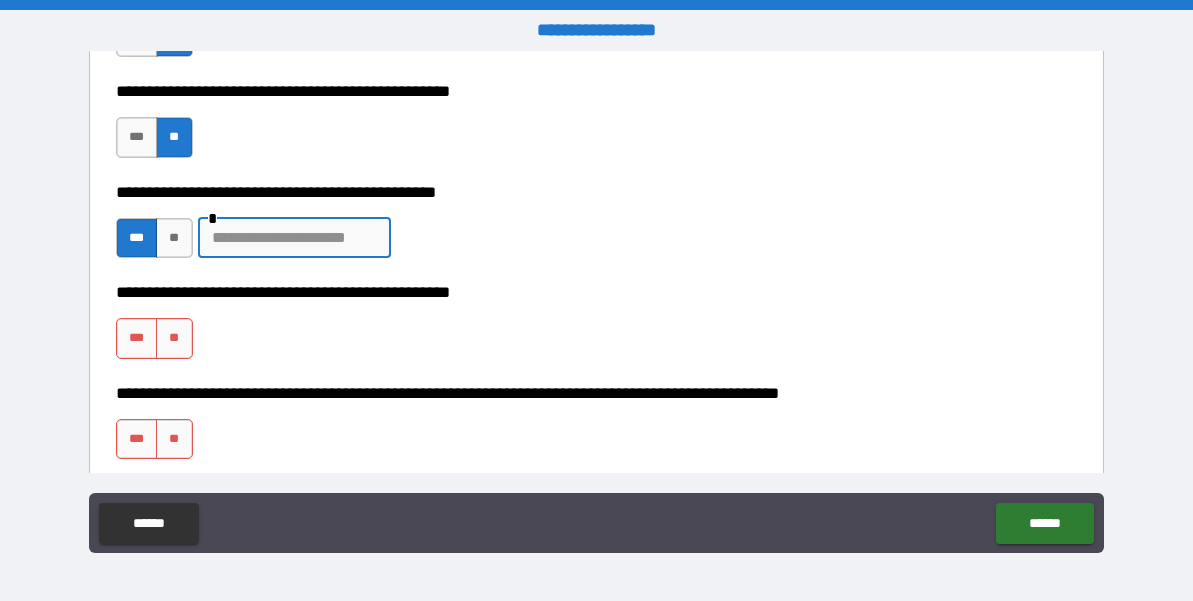 click at bounding box center [294, 238] 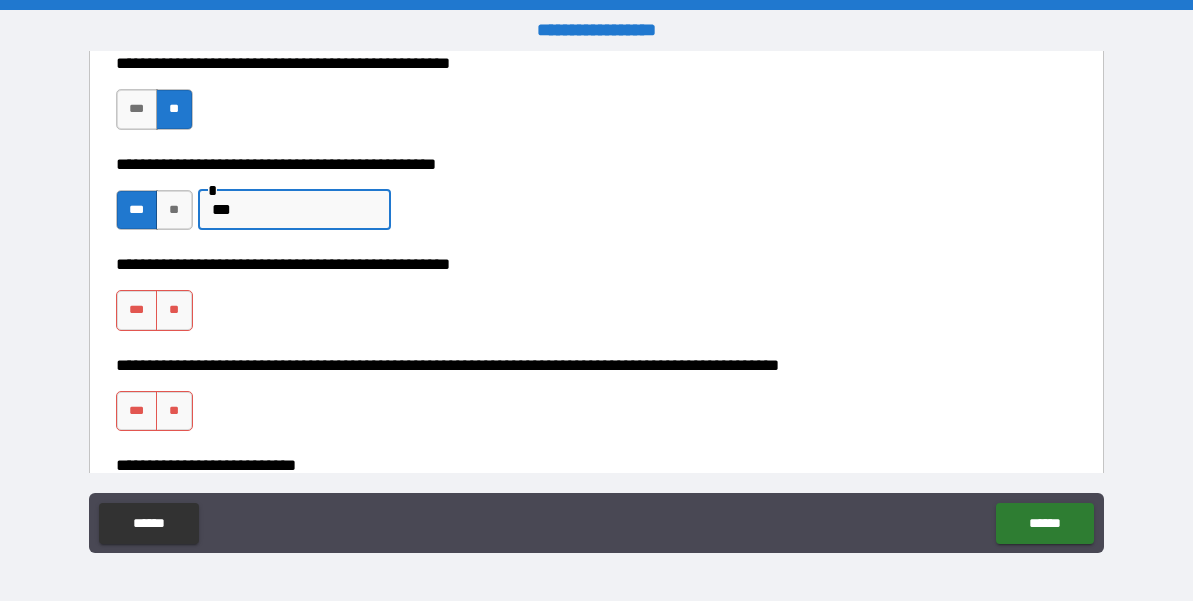 scroll, scrollTop: 554, scrollLeft: 0, axis: vertical 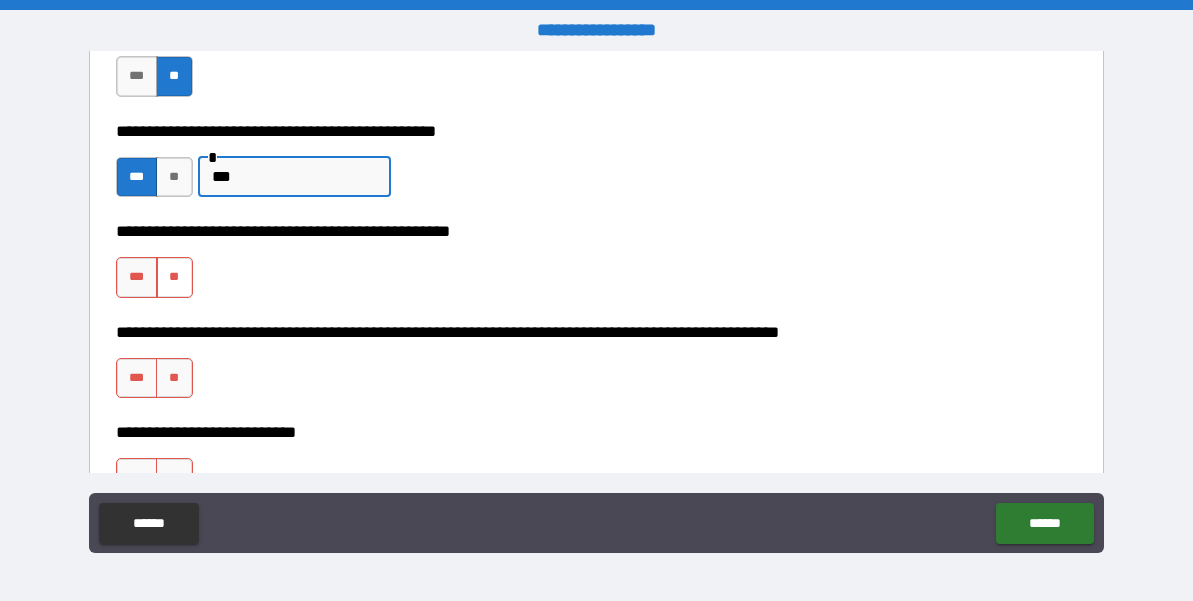 type on "***" 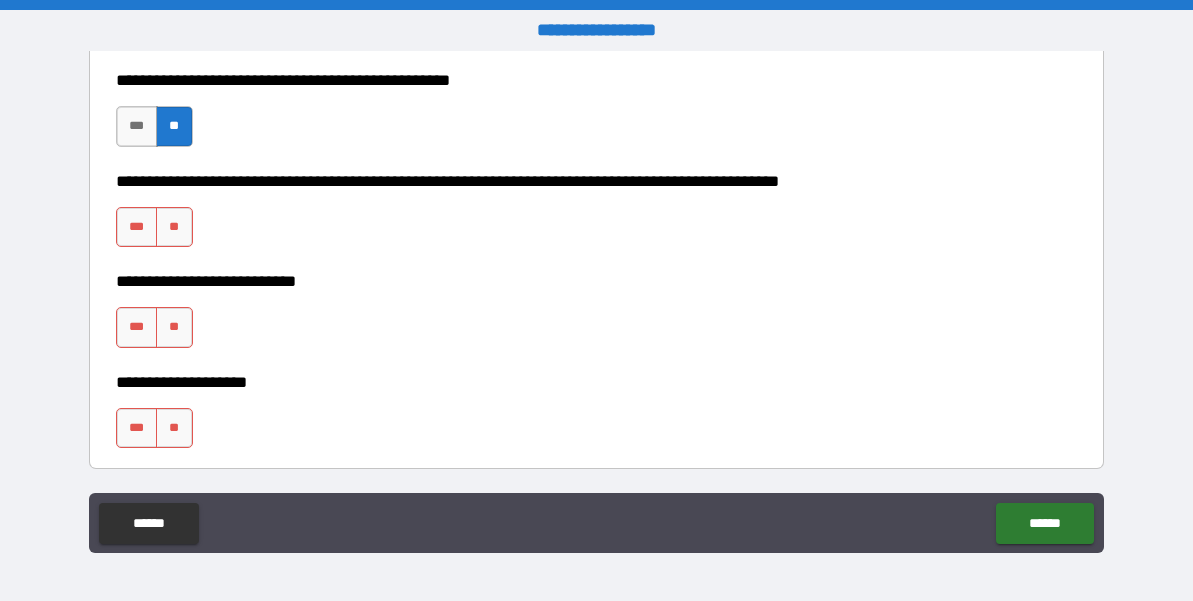 scroll, scrollTop: 712, scrollLeft: 0, axis: vertical 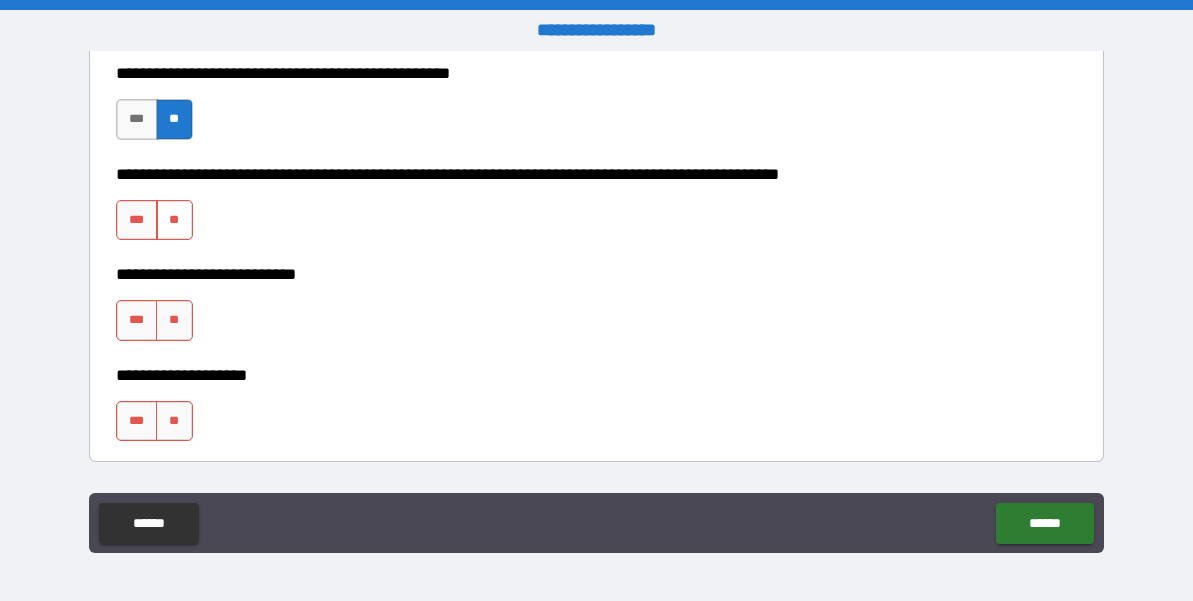 click on "**" at bounding box center [174, 220] 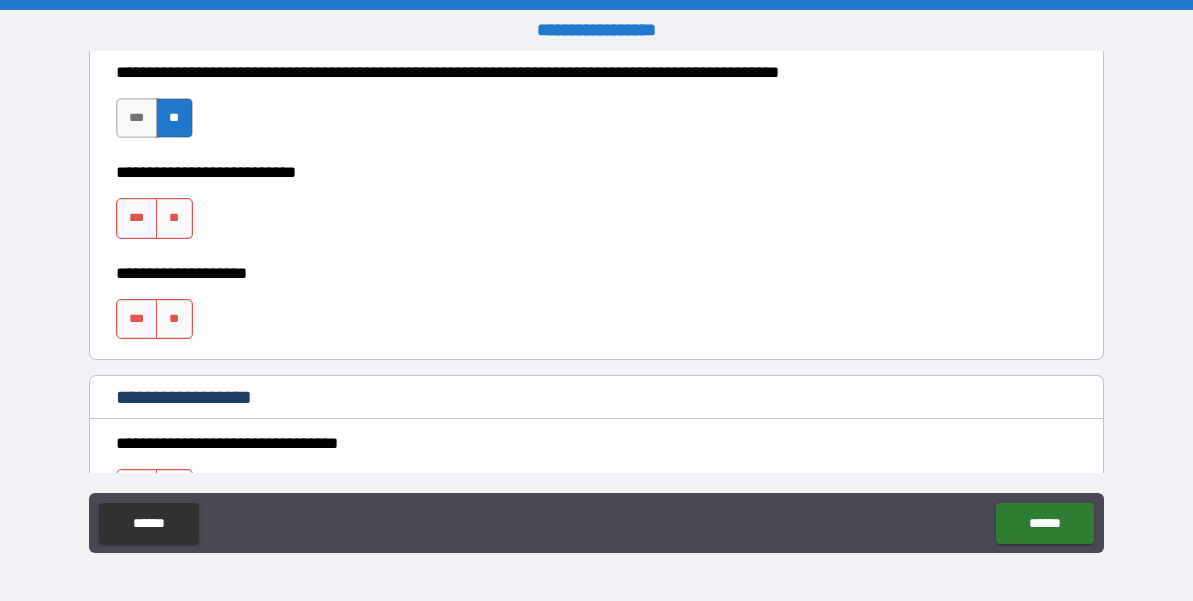 scroll, scrollTop: 830, scrollLeft: 0, axis: vertical 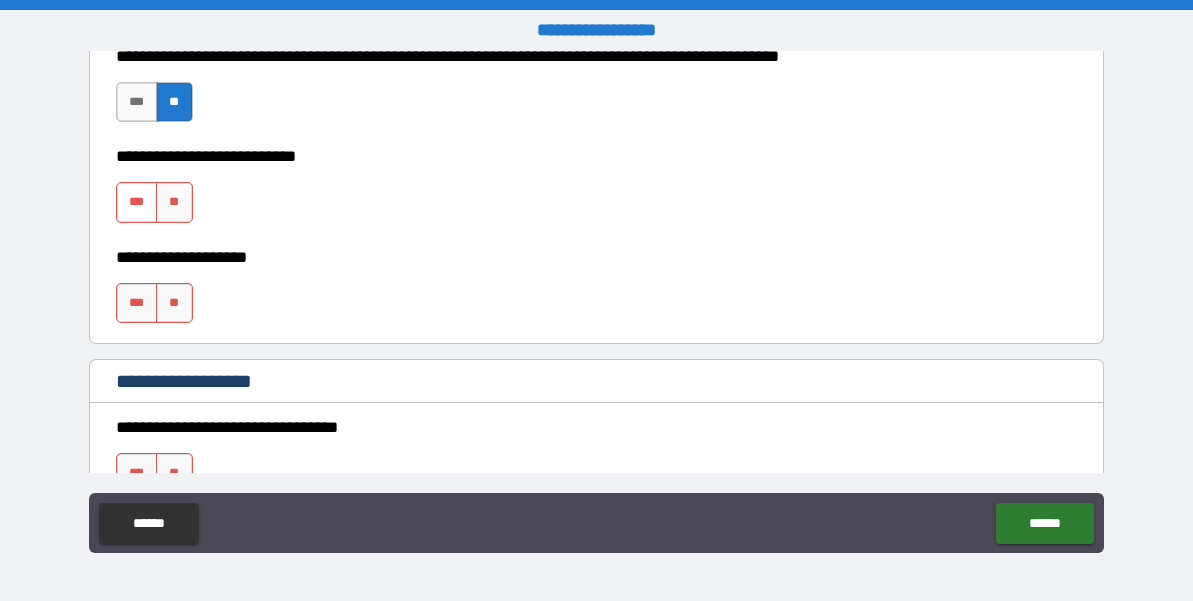 click on "***" at bounding box center [137, 202] 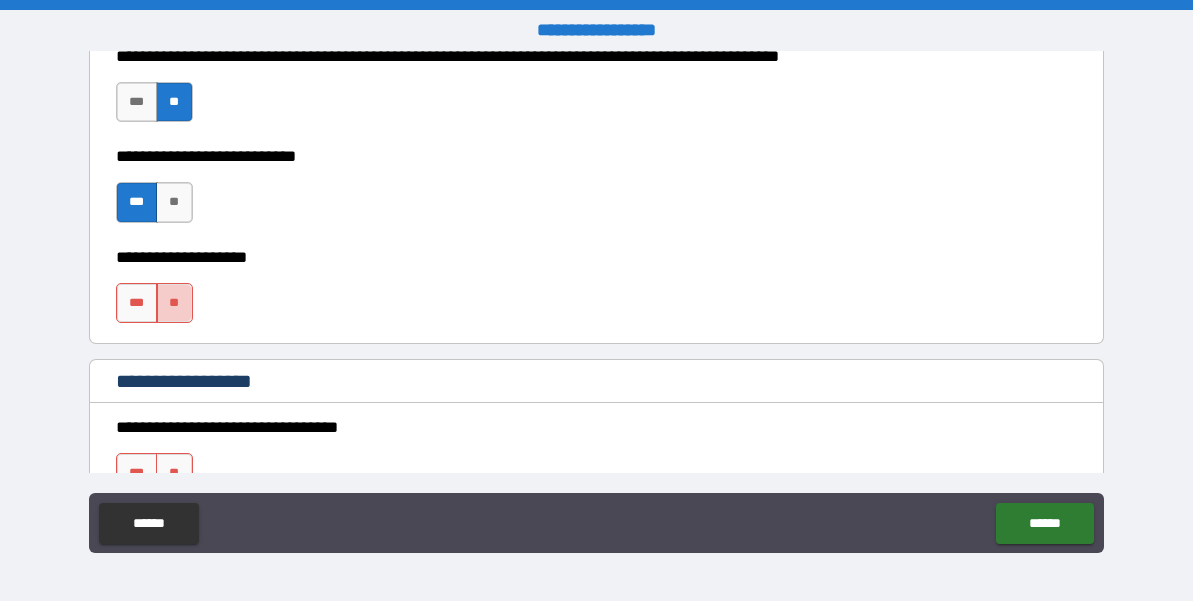 click on "**" at bounding box center (174, 303) 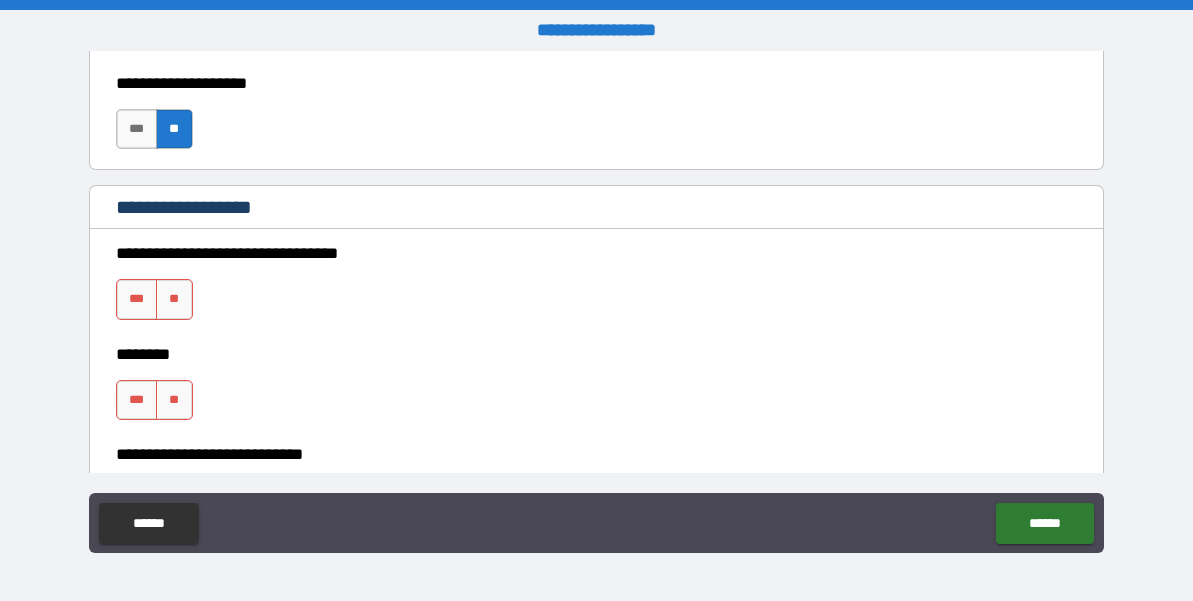 scroll, scrollTop: 1094, scrollLeft: 0, axis: vertical 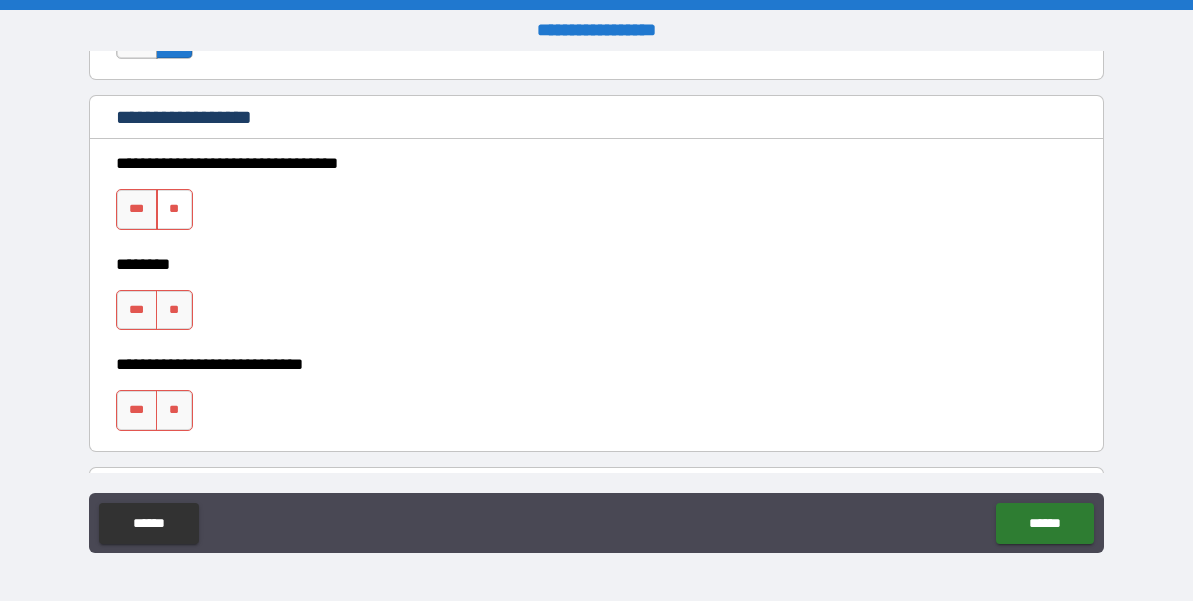 click on "**" at bounding box center (174, 209) 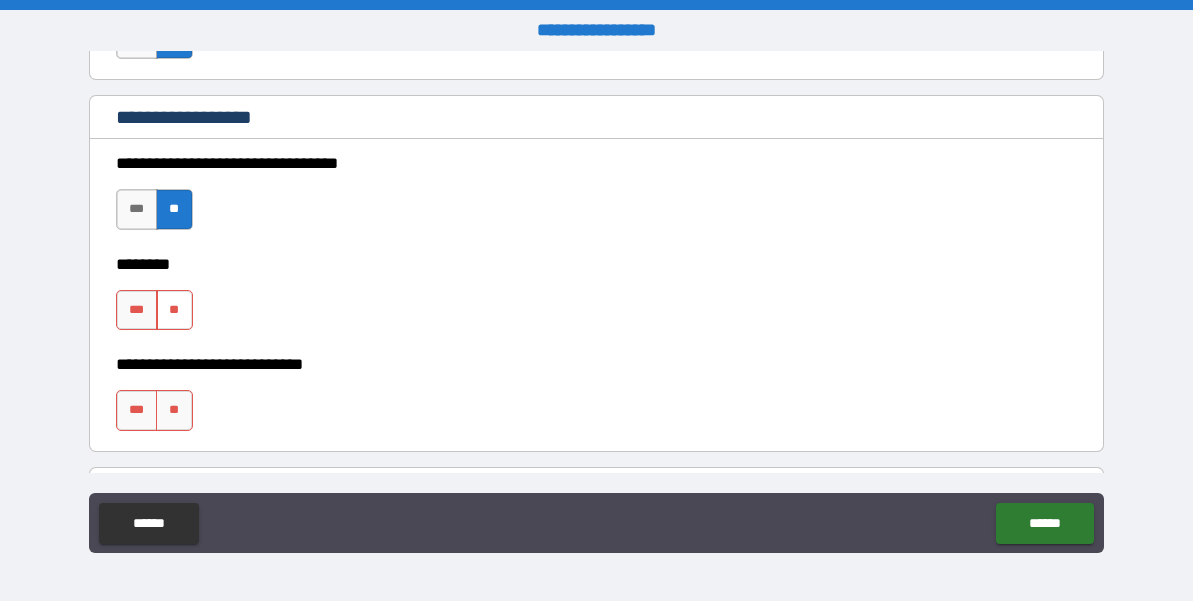 click on "**" at bounding box center (174, 310) 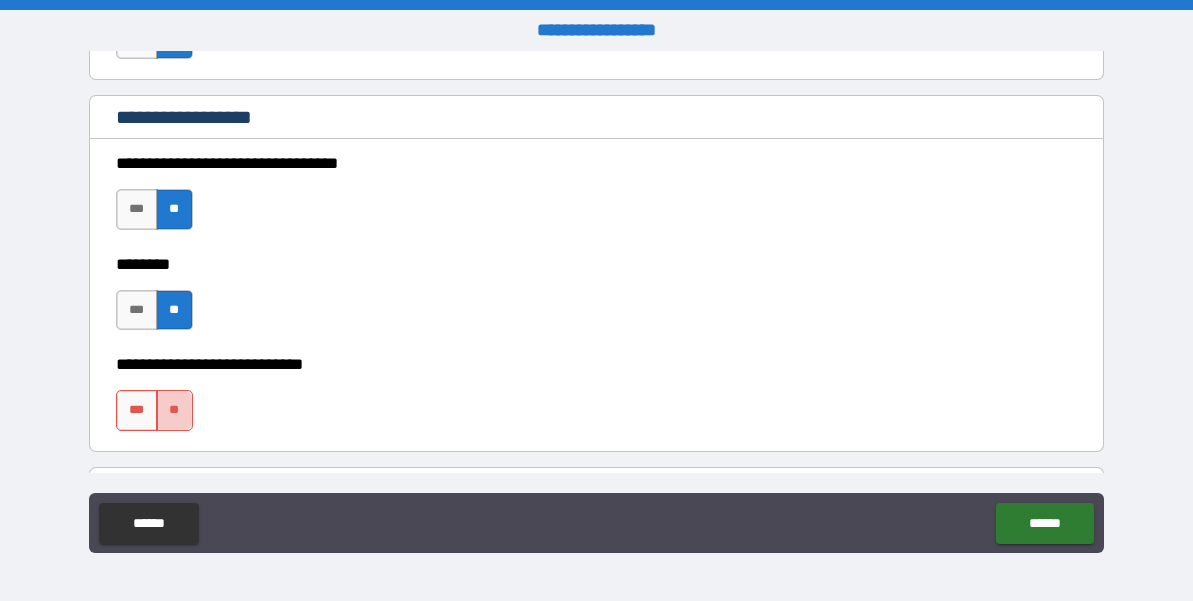 click on "**" at bounding box center [174, 410] 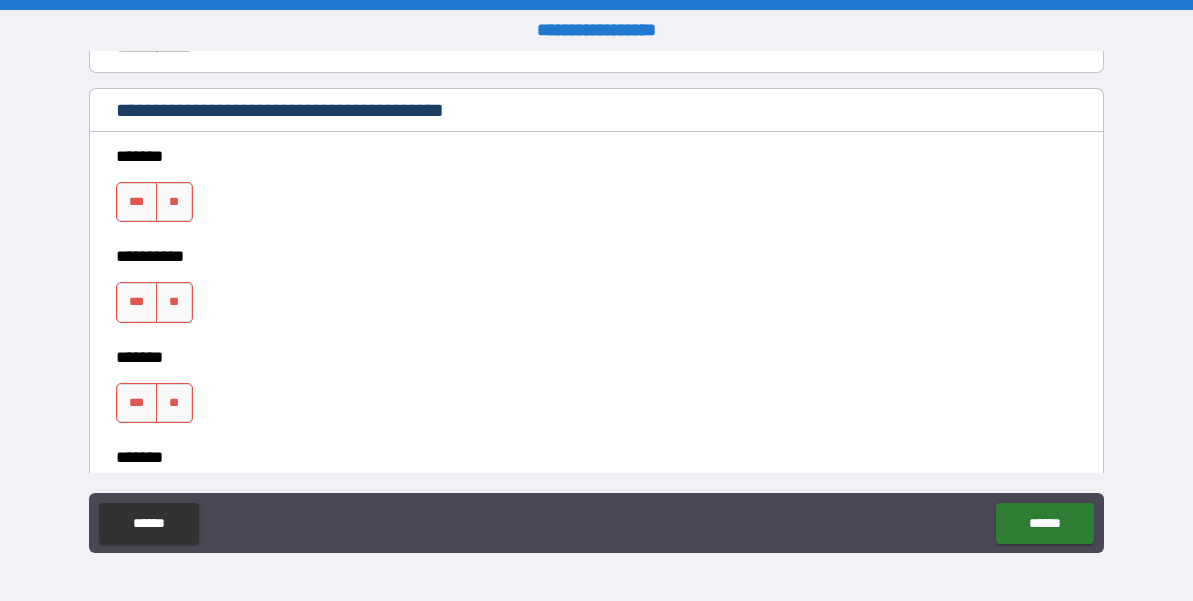 scroll, scrollTop: 1490, scrollLeft: 0, axis: vertical 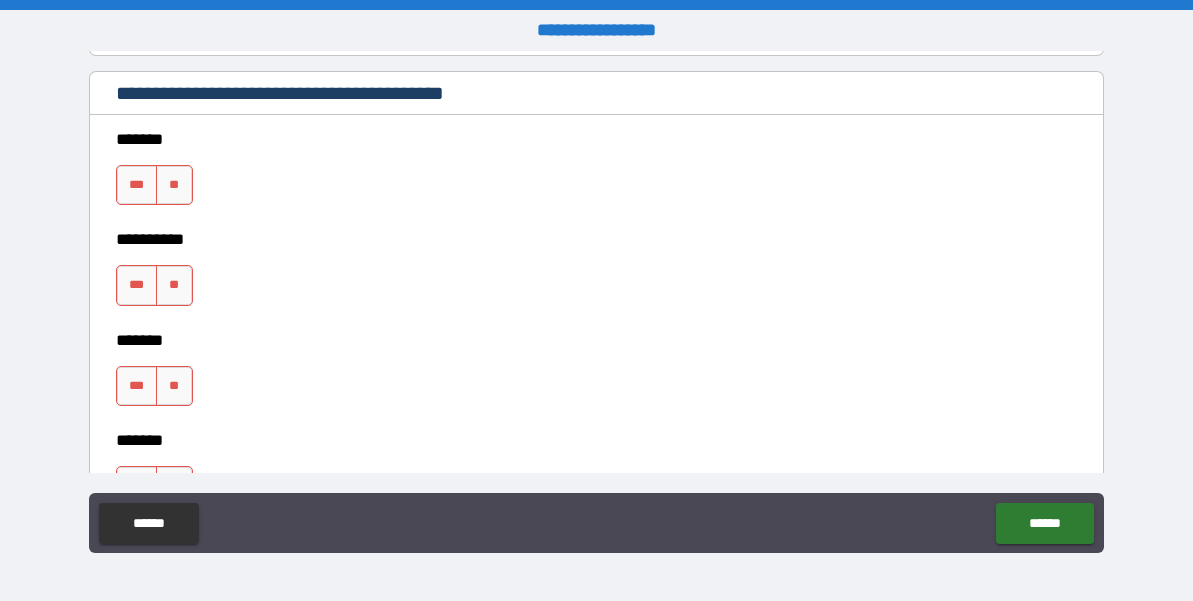 click on "*** **" at bounding box center (157, 190) 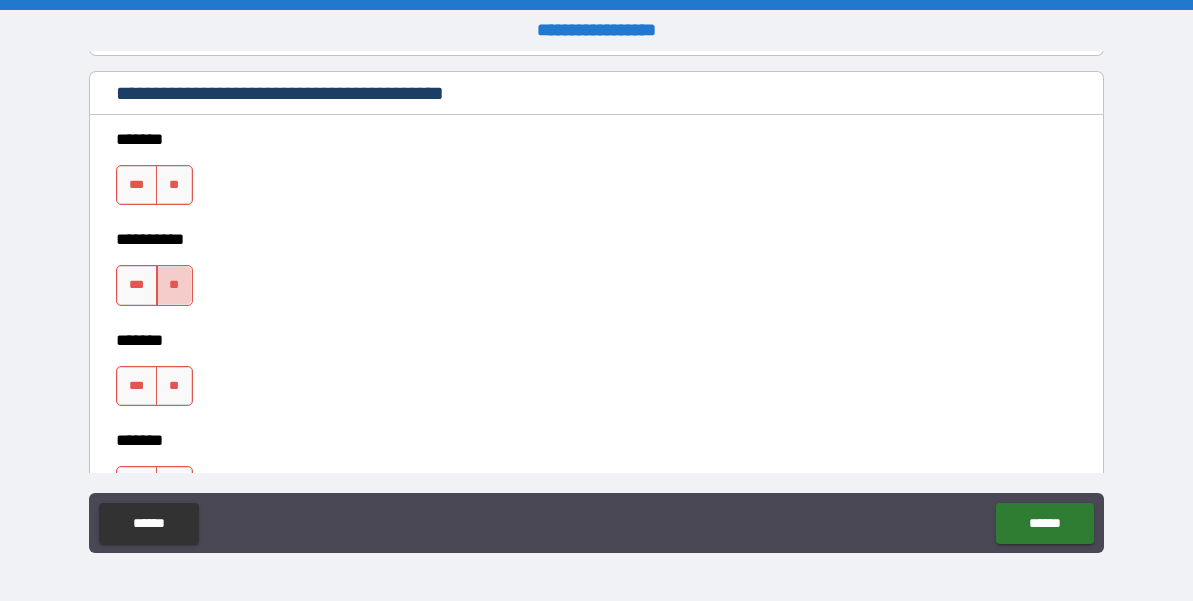 click on "**" at bounding box center [174, 285] 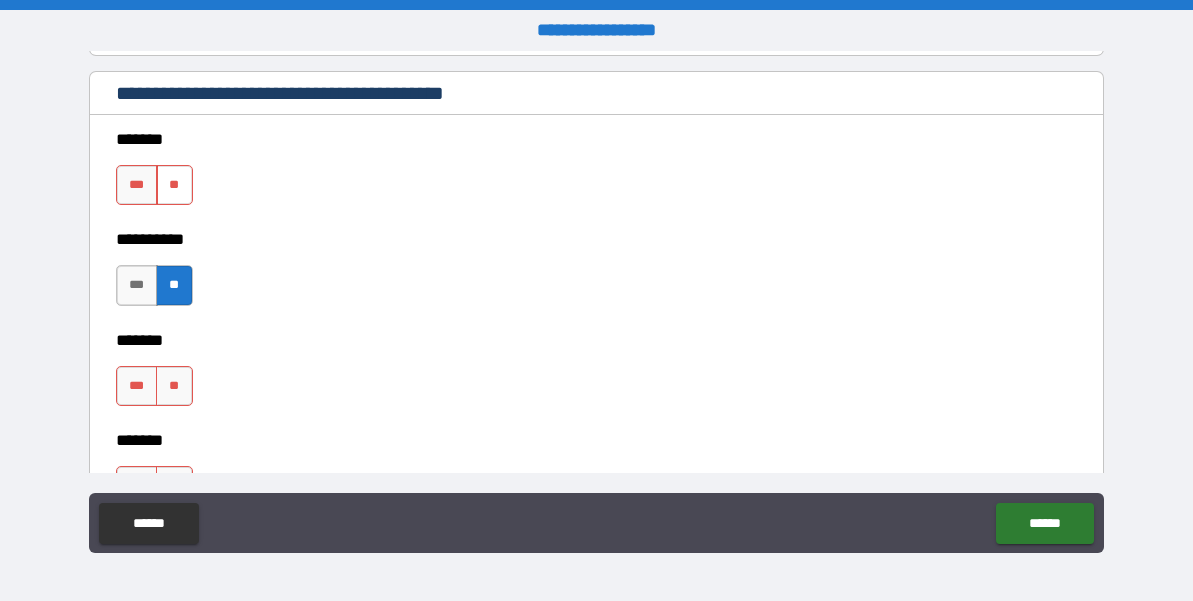 click on "**" at bounding box center (174, 185) 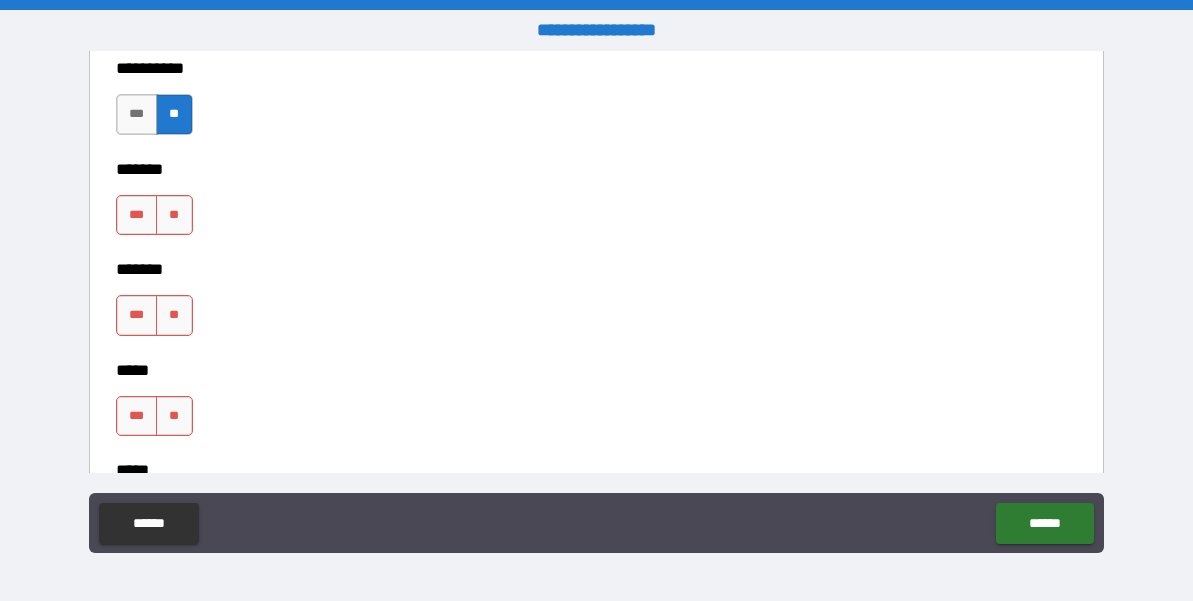 scroll, scrollTop: 1748, scrollLeft: 0, axis: vertical 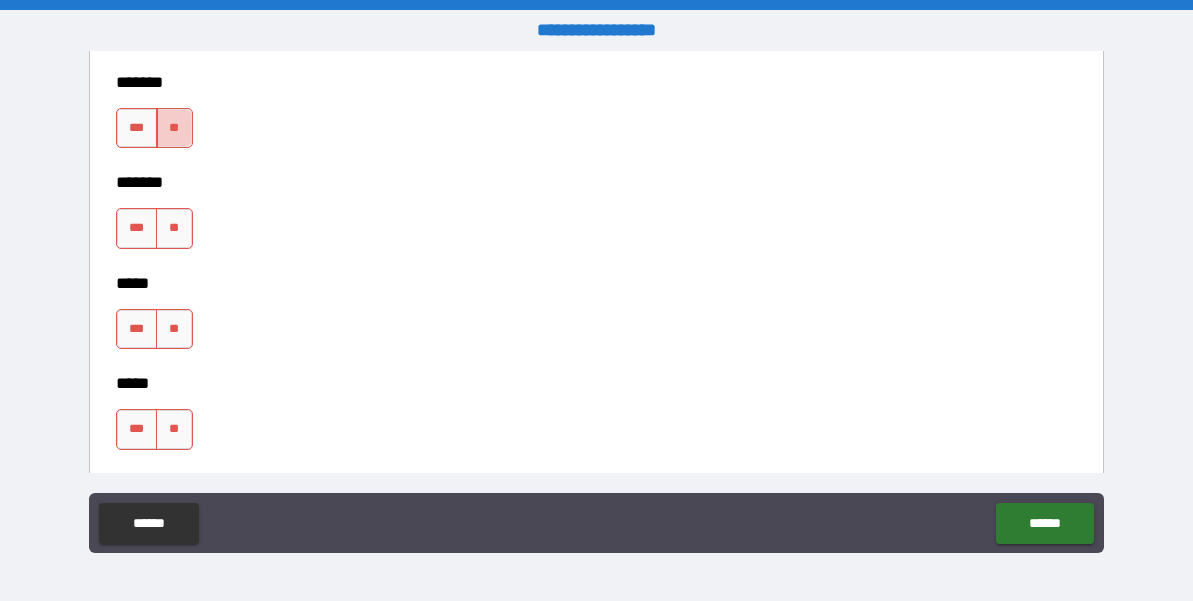 click on "**" at bounding box center [174, 128] 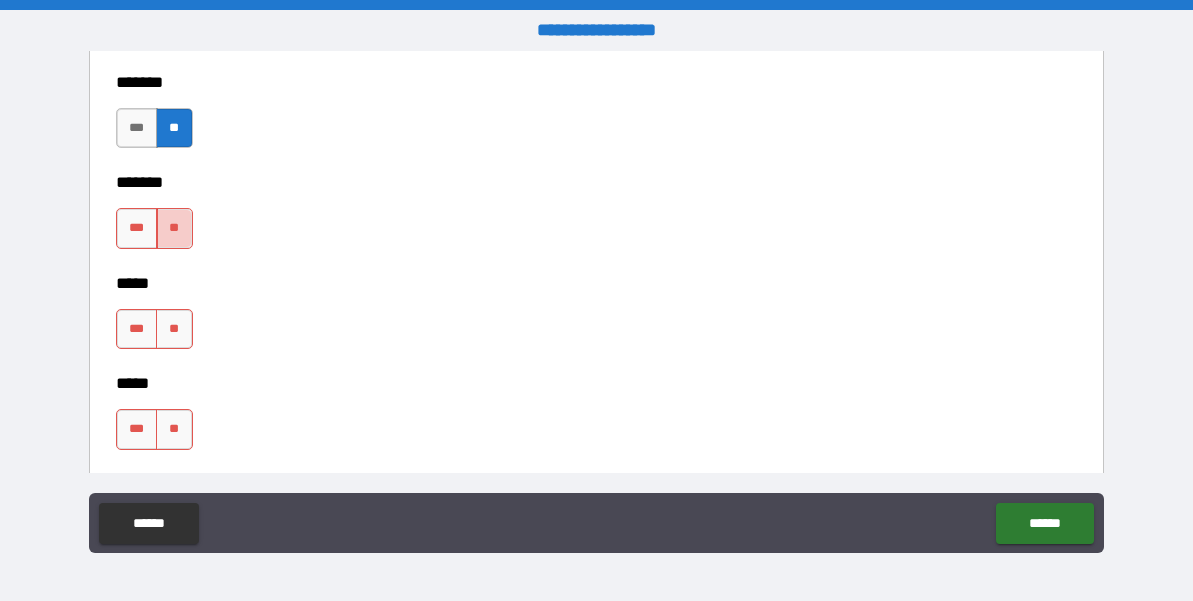 click on "**" at bounding box center (174, 228) 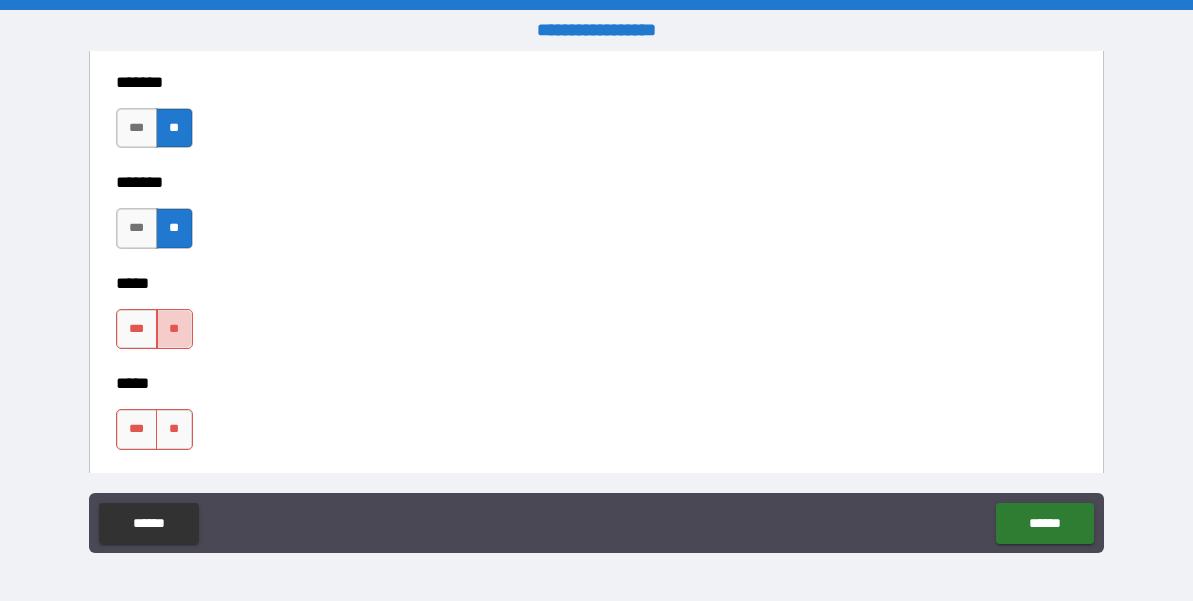 click on "**" at bounding box center [174, 329] 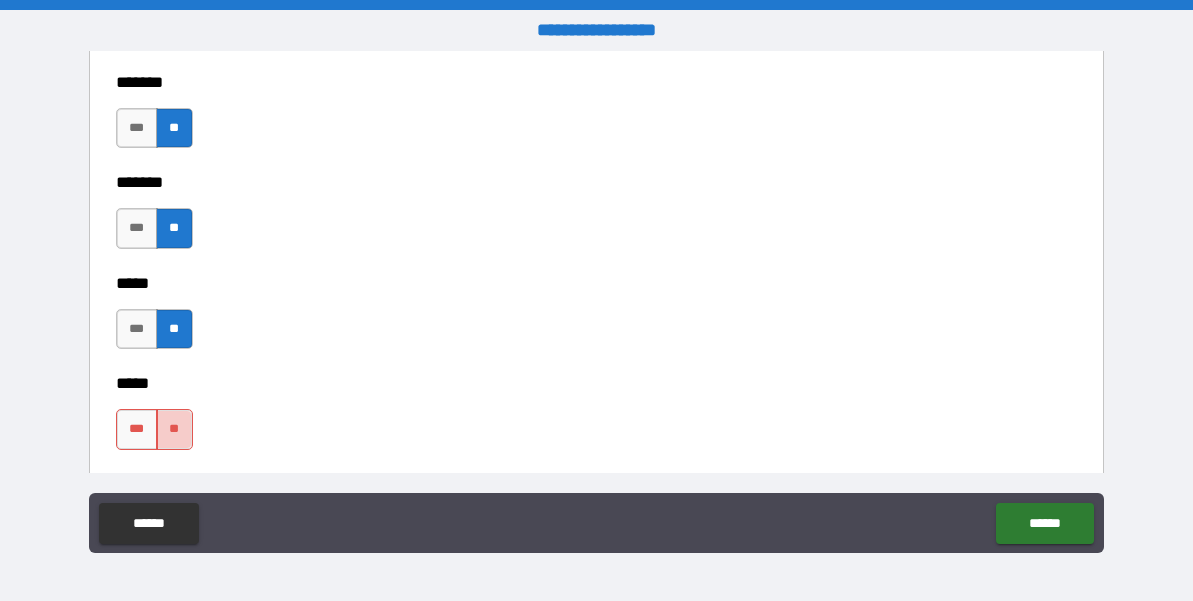 click on "**" at bounding box center [174, 429] 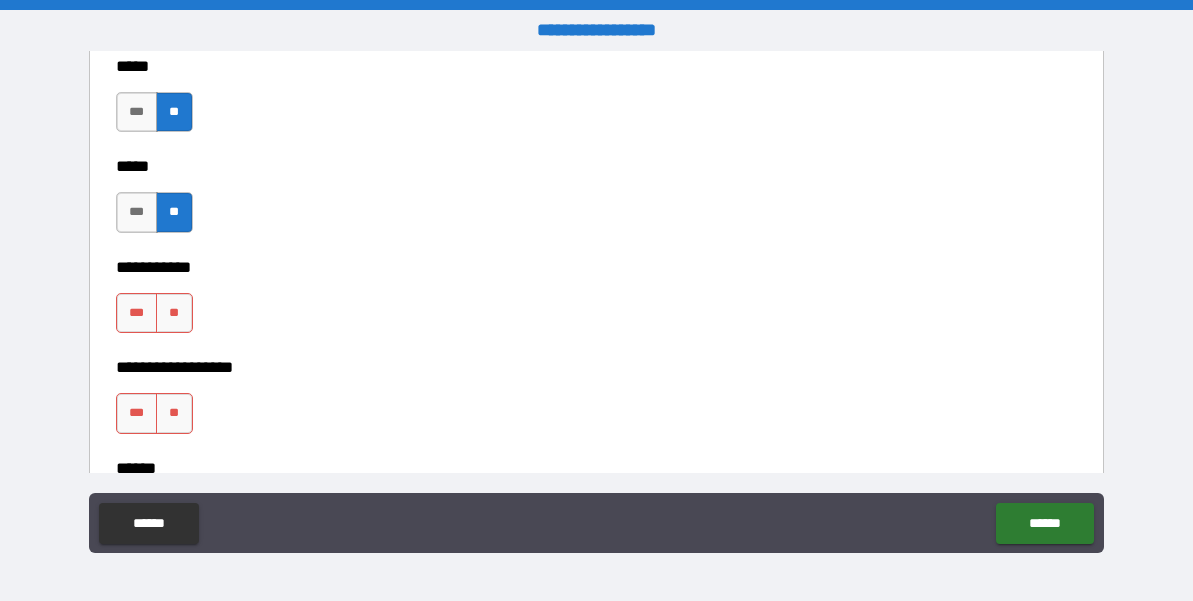 scroll, scrollTop: 1971, scrollLeft: 0, axis: vertical 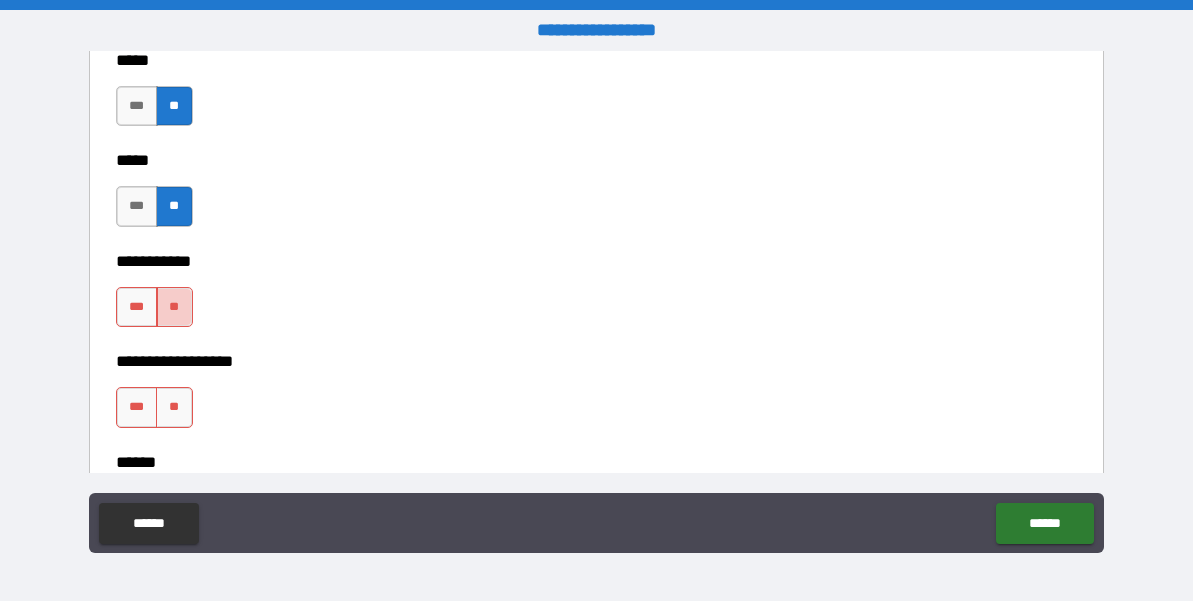click on "**" at bounding box center (174, 307) 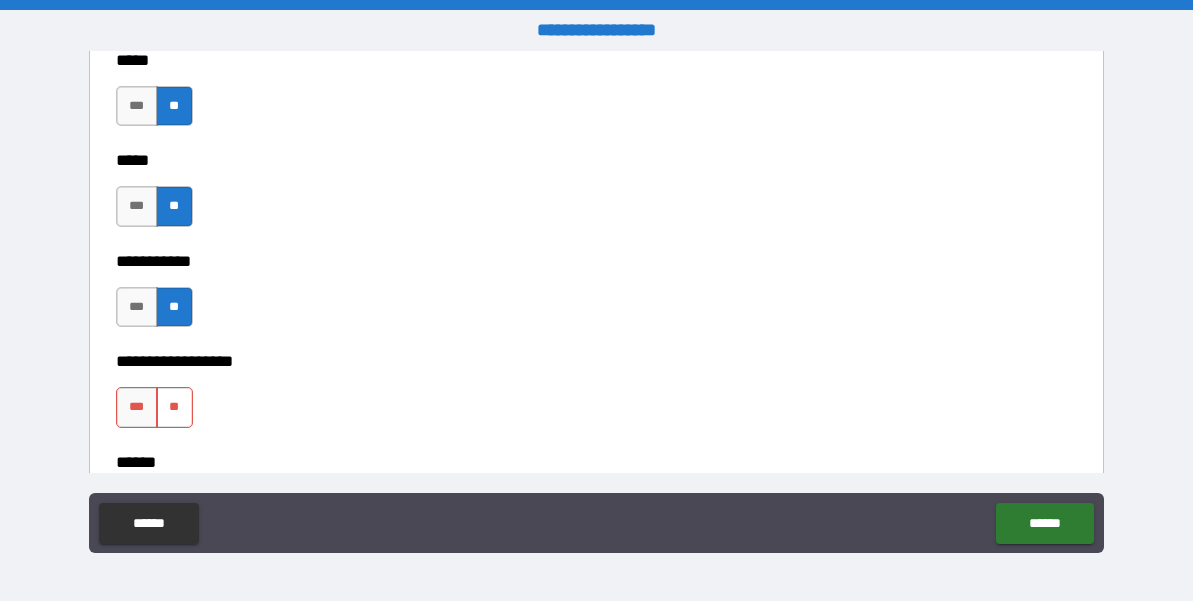 click on "**" at bounding box center (174, 407) 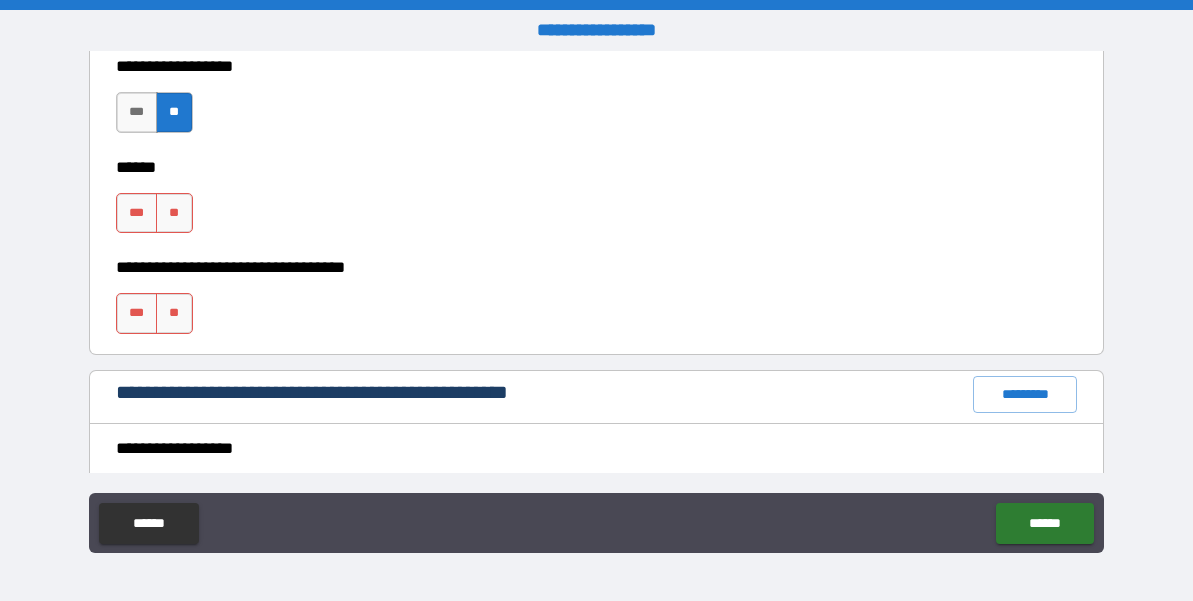 scroll, scrollTop: 2353, scrollLeft: 0, axis: vertical 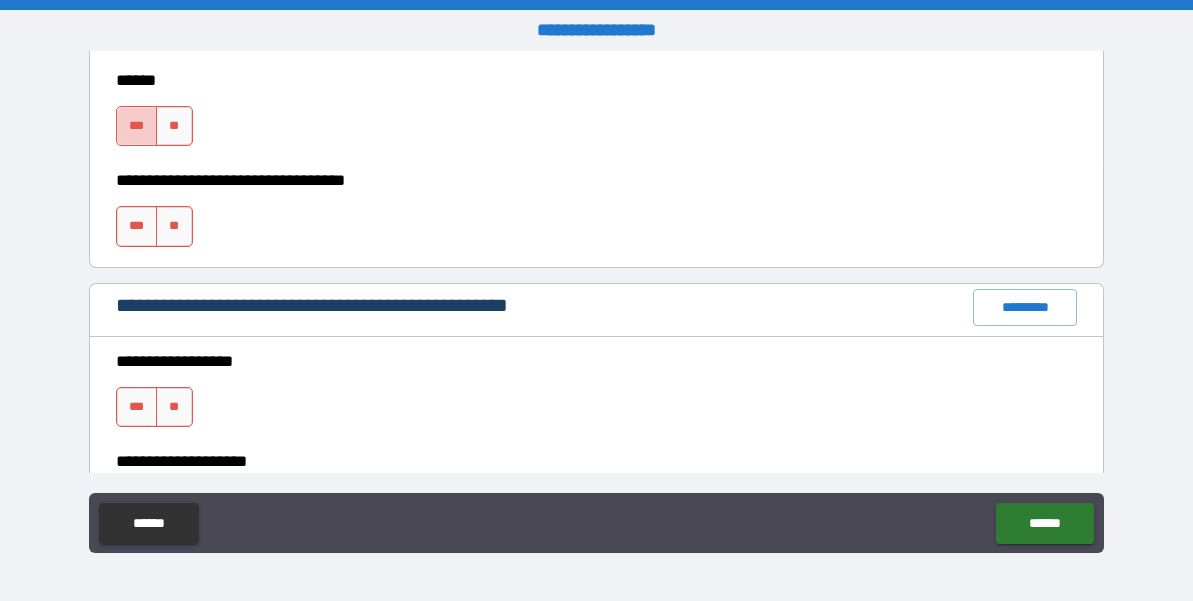 click on "***" at bounding box center [137, 126] 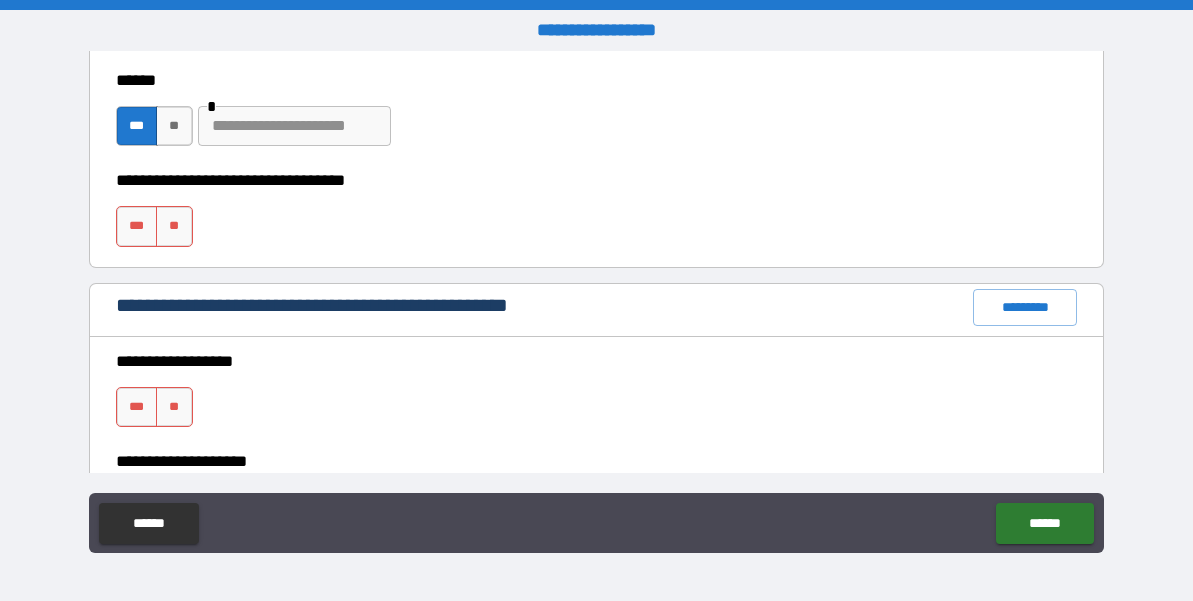 click at bounding box center (294, 126) 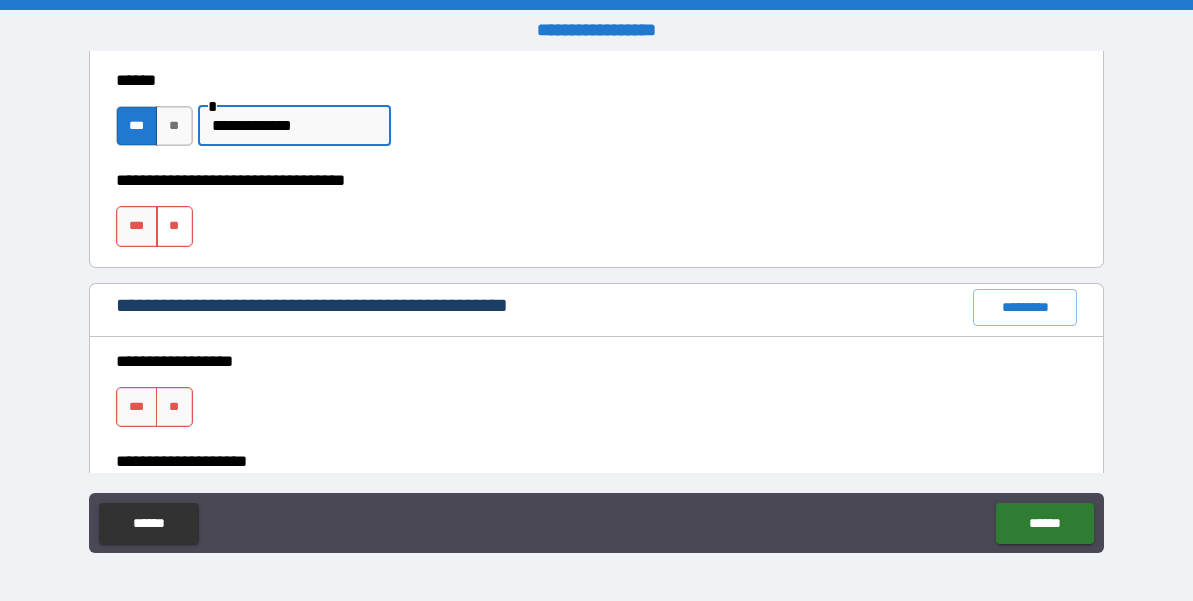 type on "**********" 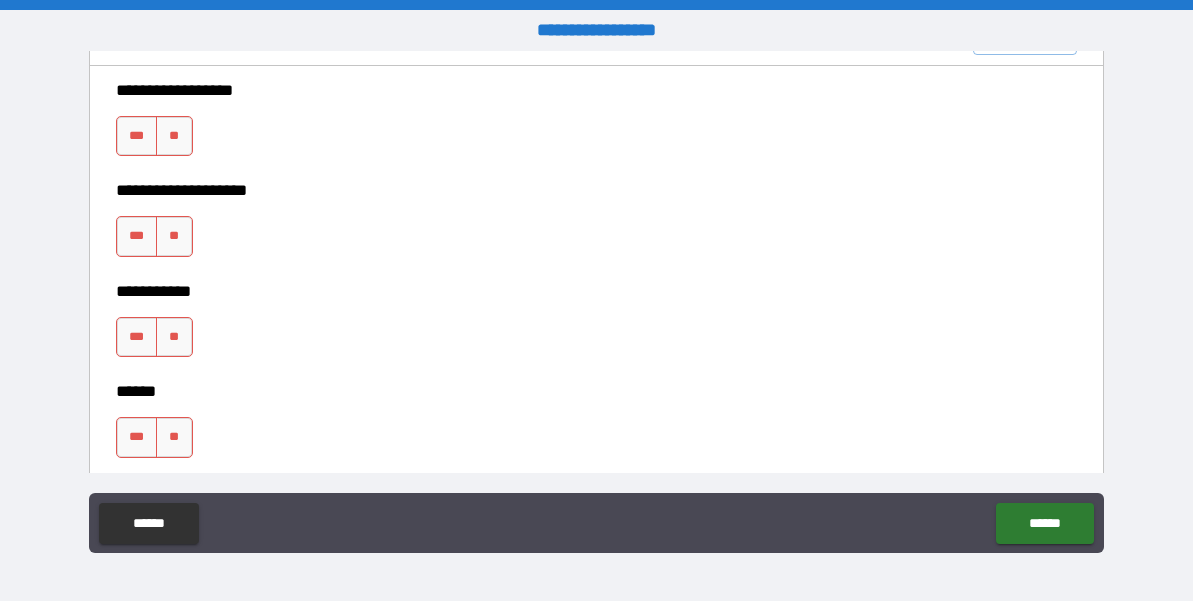 scroll, scrollTop: 2625, scrollLeft: 0, axis: vertical 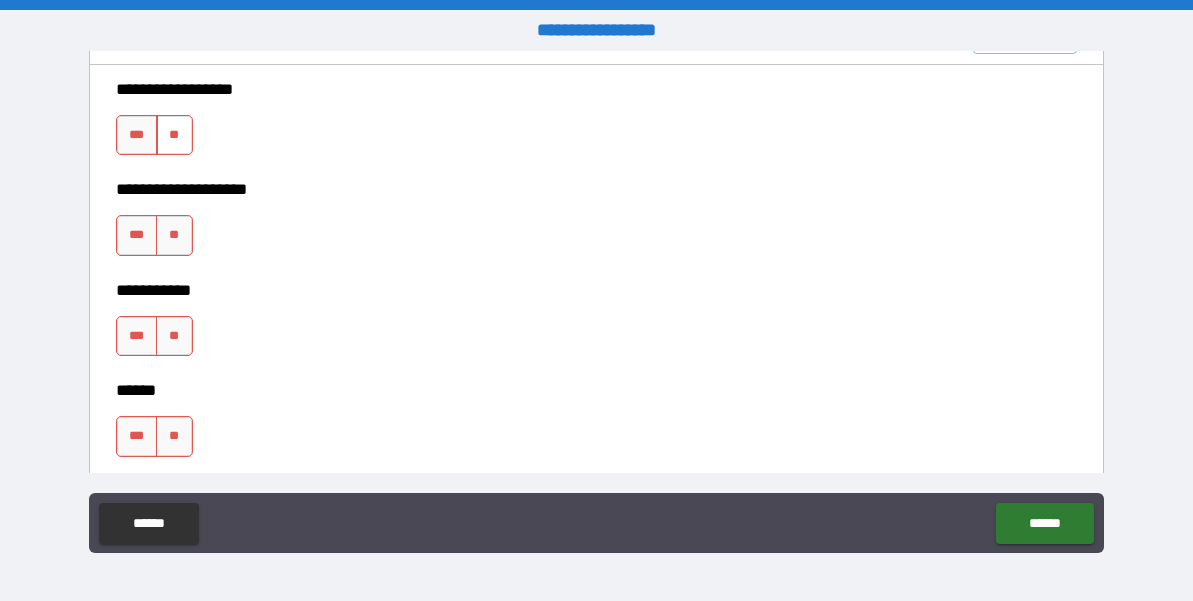 click on "**" at bounding box center (174, 135) 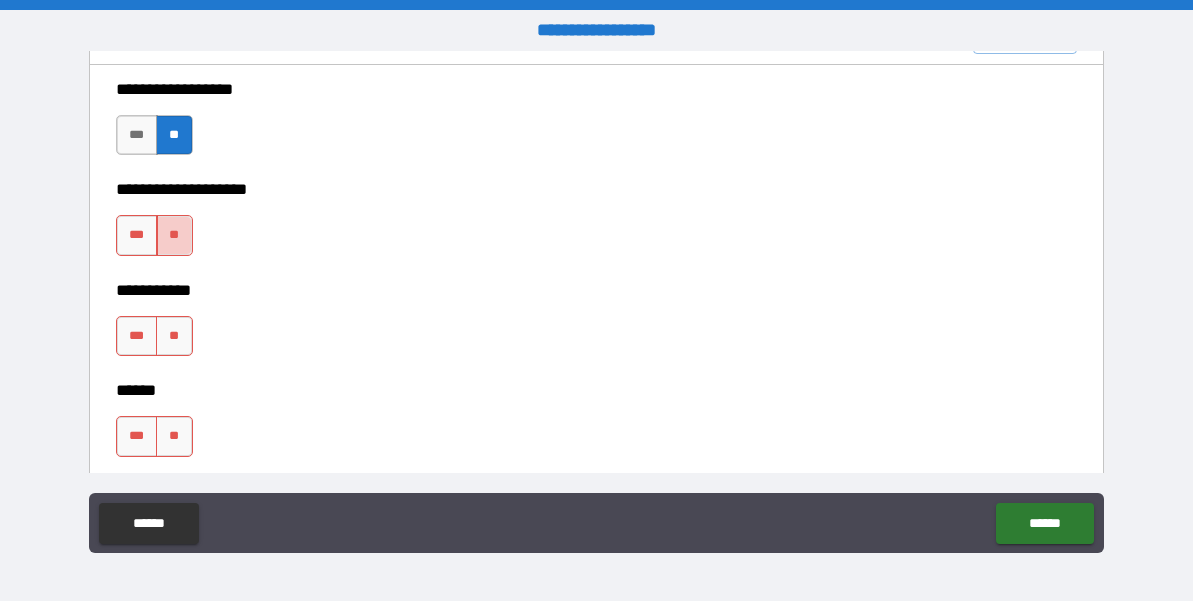 click on "**" at bounding box center (174, 235) 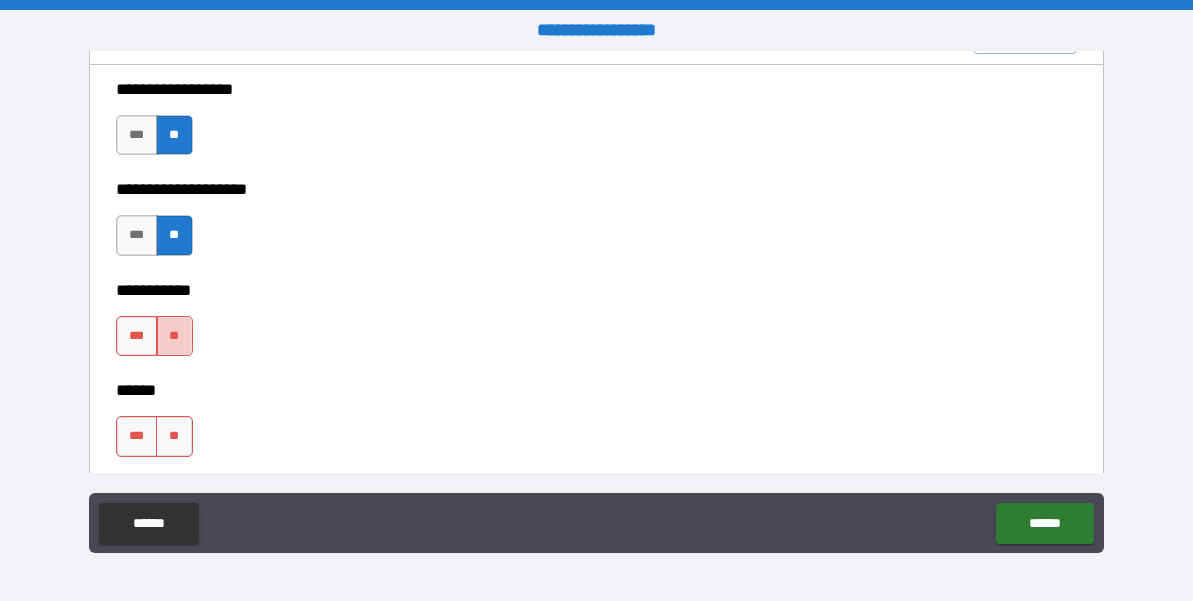 click on "**" at bounding box center [174, 336] 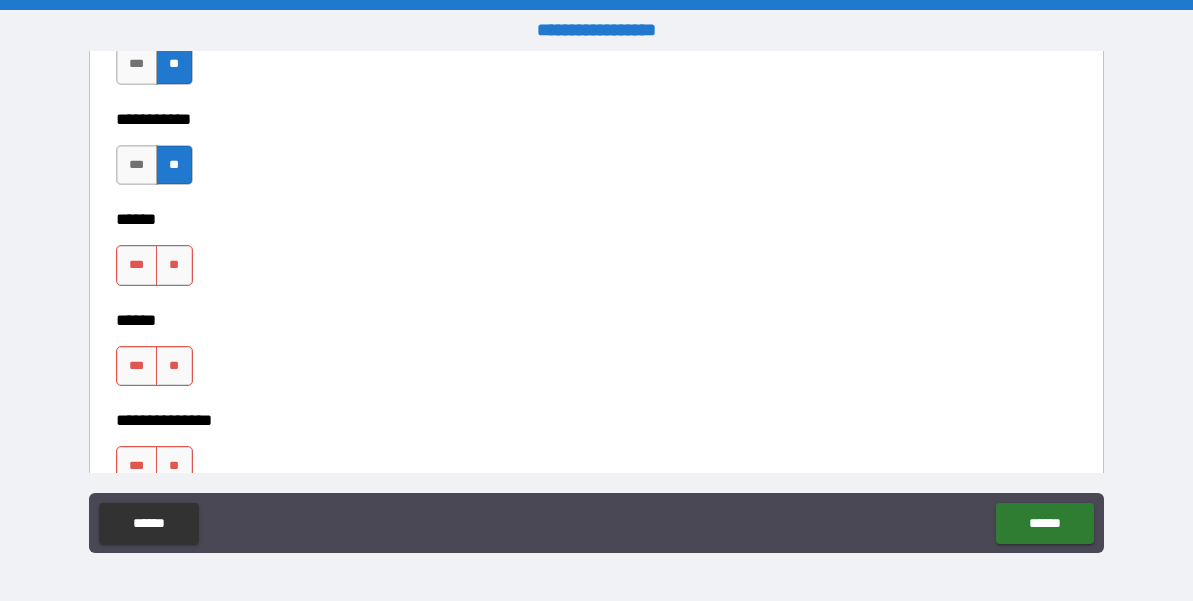scroll, scrollTop: 2821, scrollLeft: 0, axis: vertical 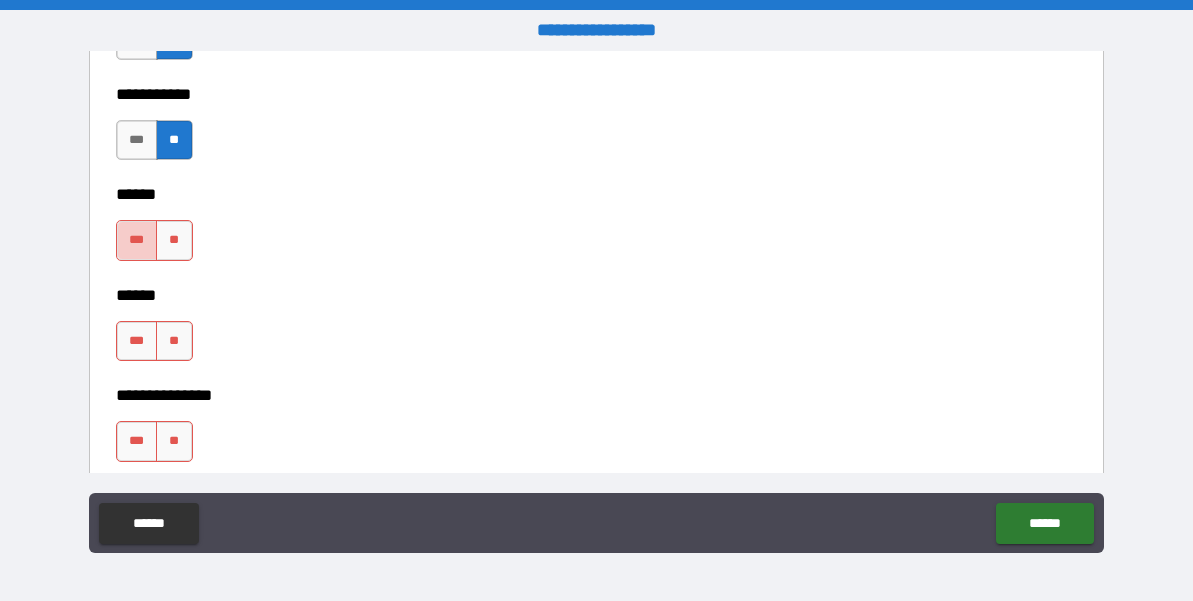 click on "***" at bounding box center [137, 240] 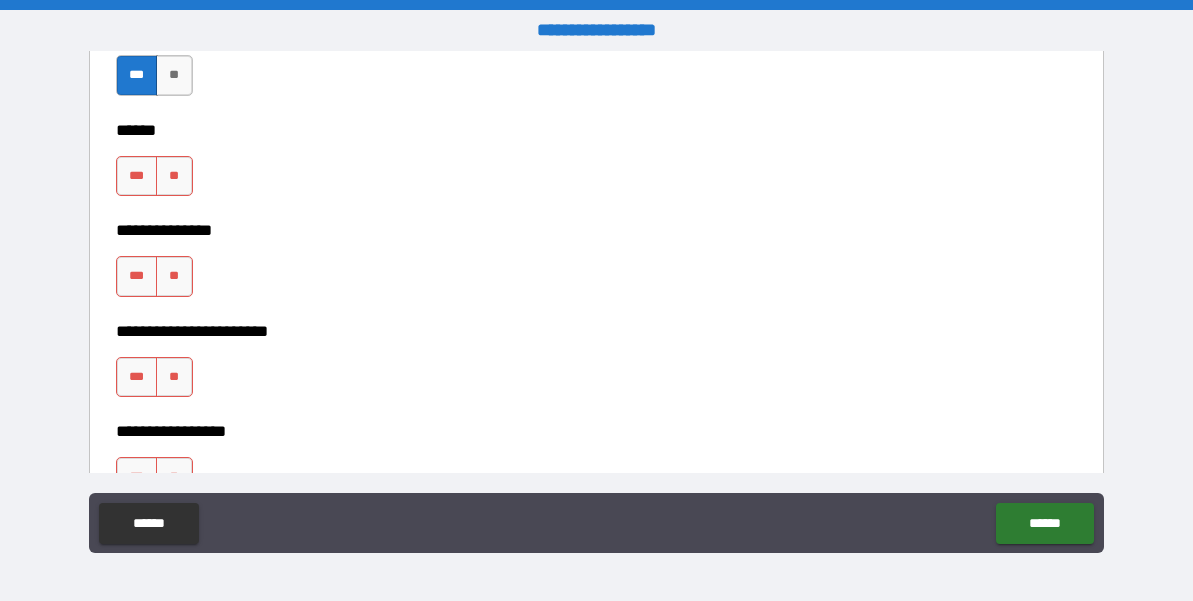 scroll, scrollTop: 2991, scrollLeft: 0, axis: vertical 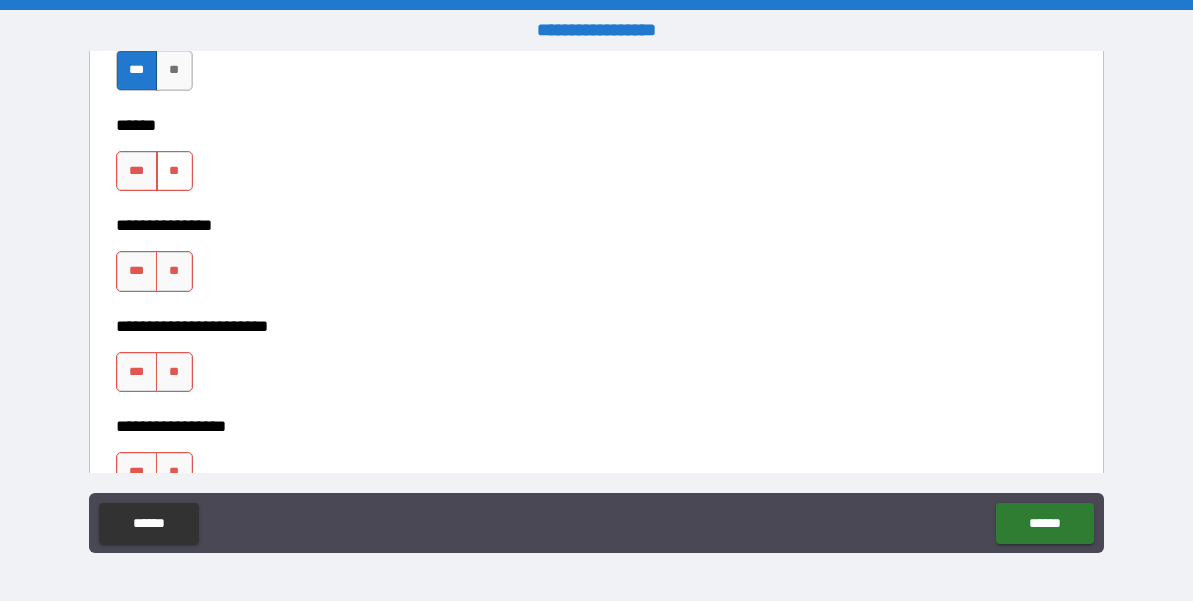 click on "**" at bounding box center (174, 171) 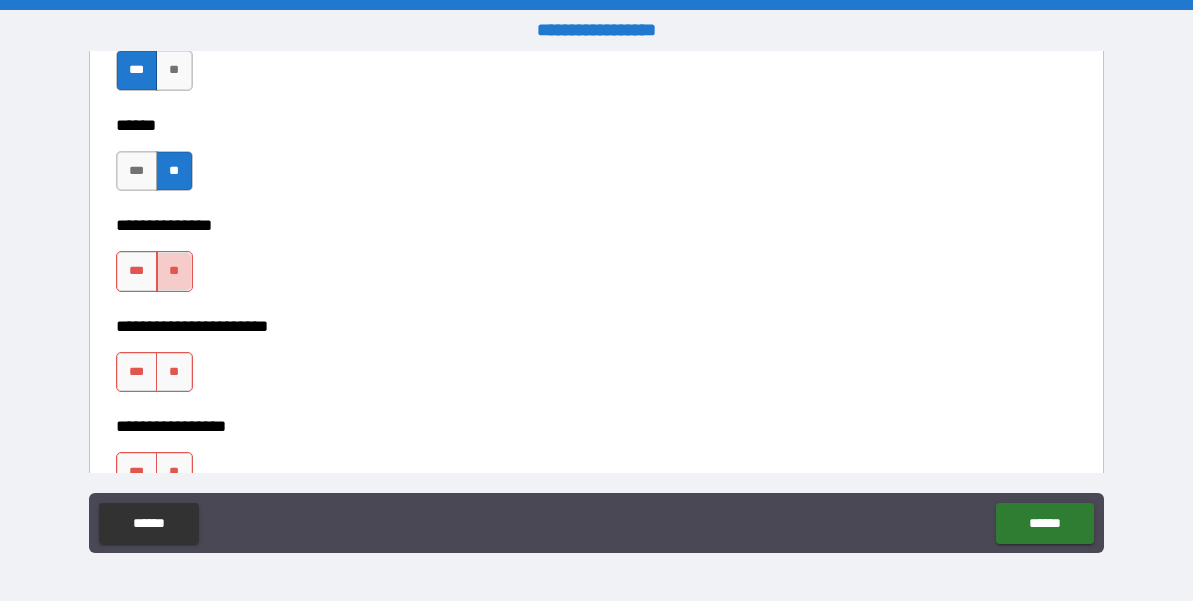 click on "**" at bounding box center [174, 271] 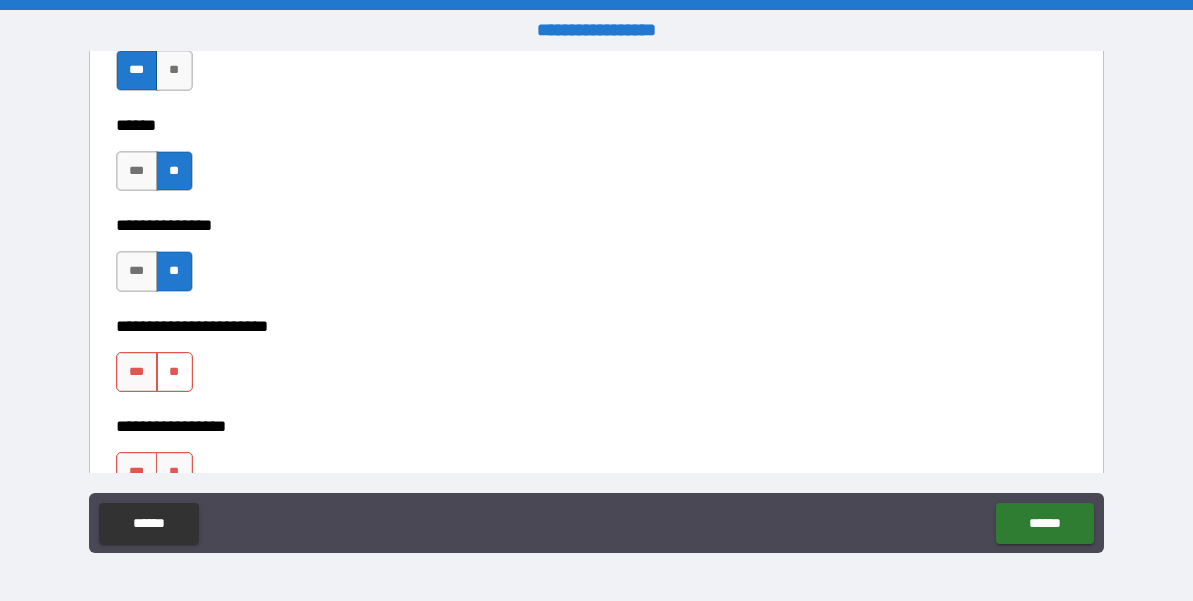 click on "**" at bounding box center [174, 372] 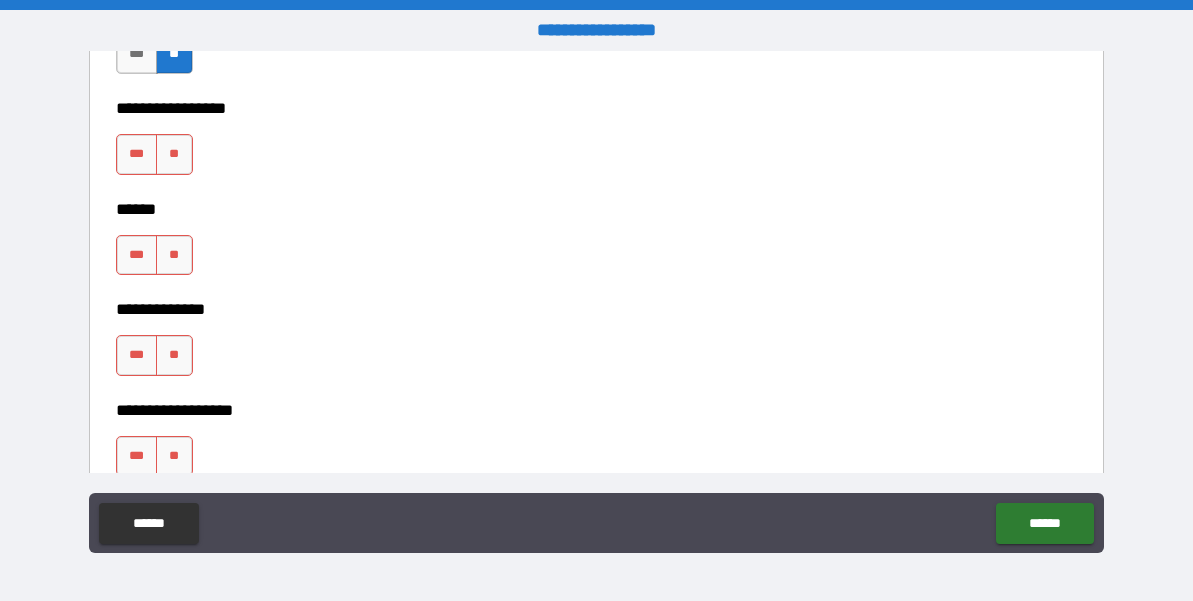 scroll, scrollTop: 3327, scrollLeft: 0, axis: vertical 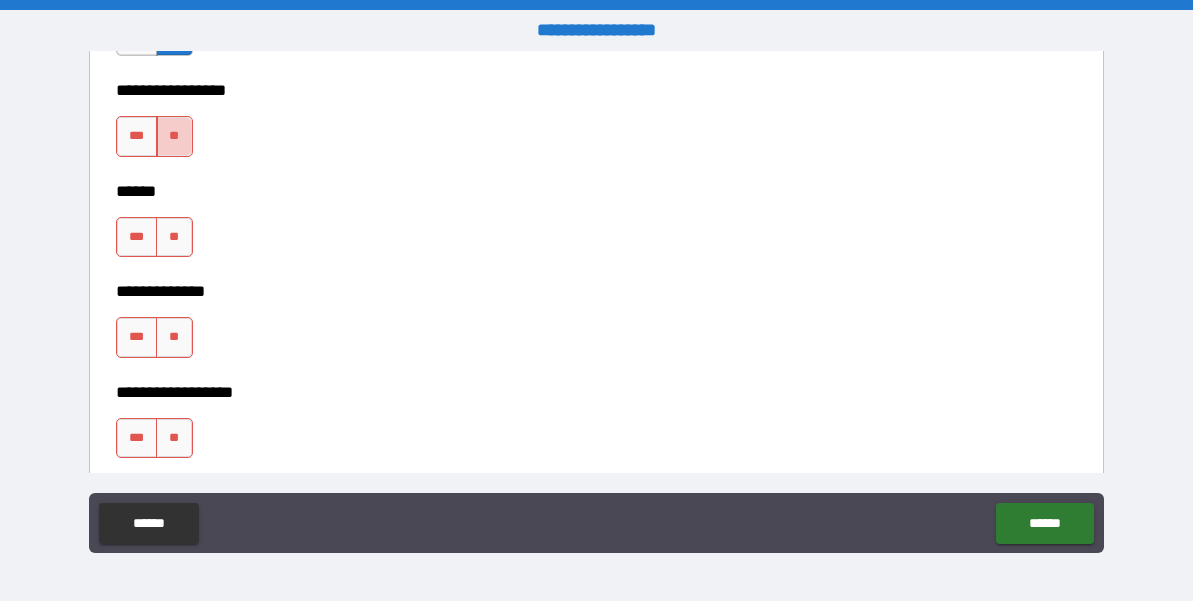 click on "**" at bounding box center [174, 136] 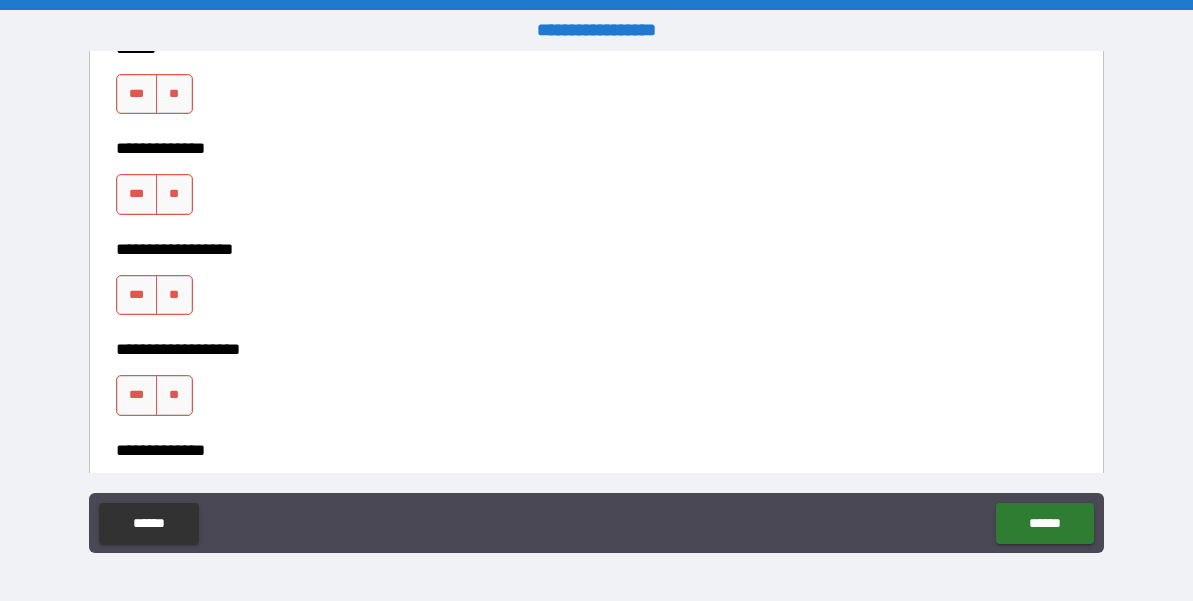 scroll, scrollTop: 3481, scrollLeft: 0, axis: vertical 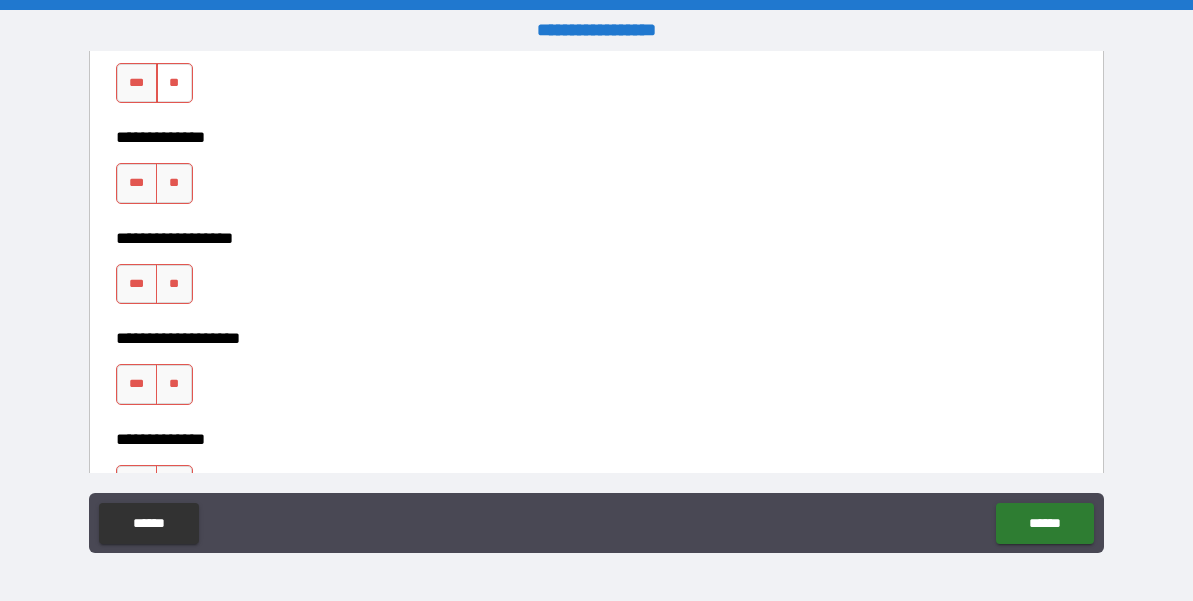click on "**" at bounding box center [174, 83] 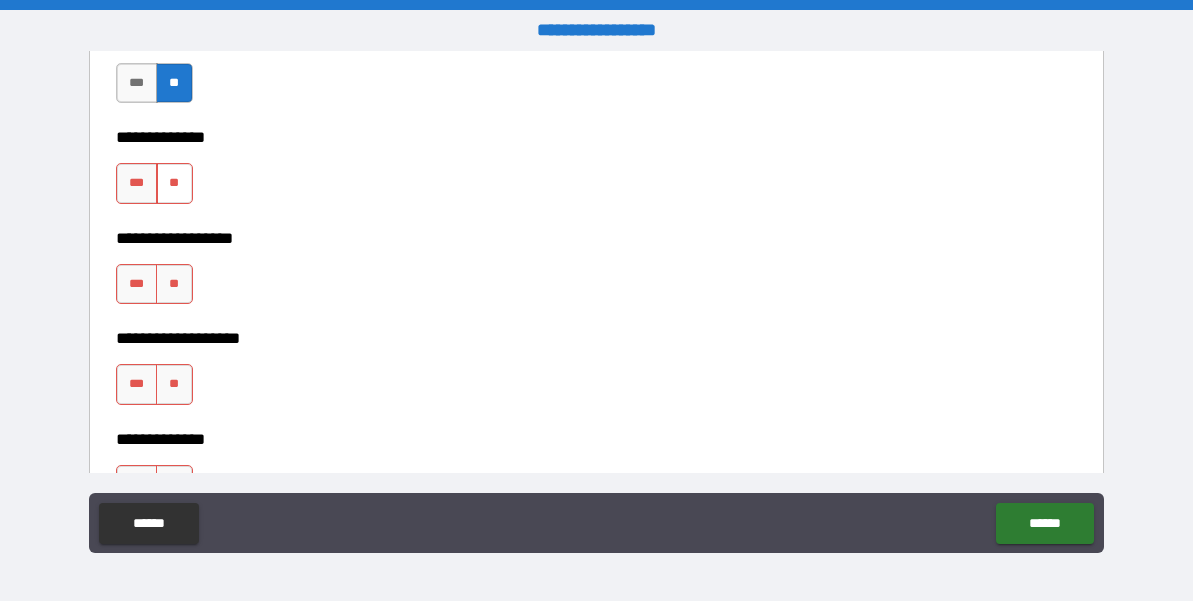 click on "**" at bounding box center (174, 183) 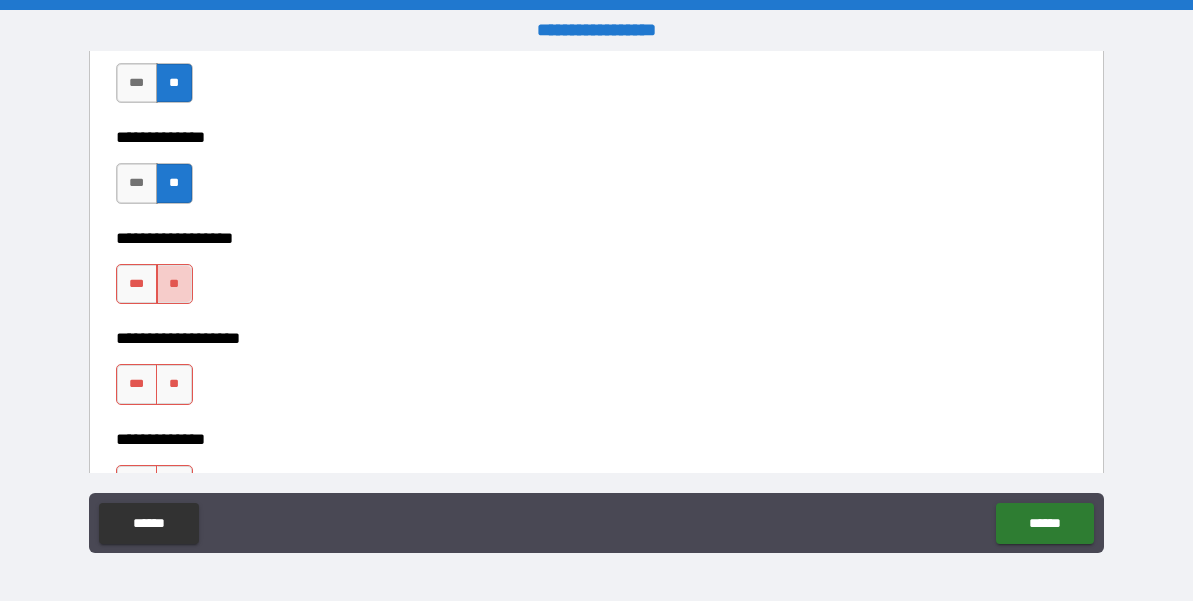 click on "**" at bounding box center [174, 284] 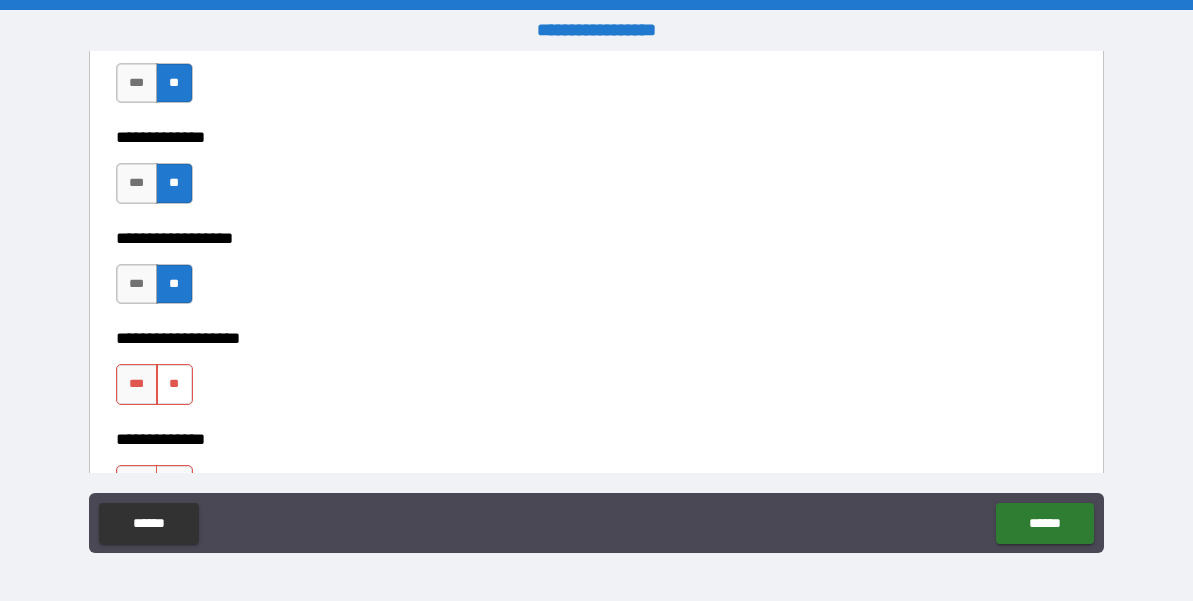 click on "**" at bounding box center [174, 384] 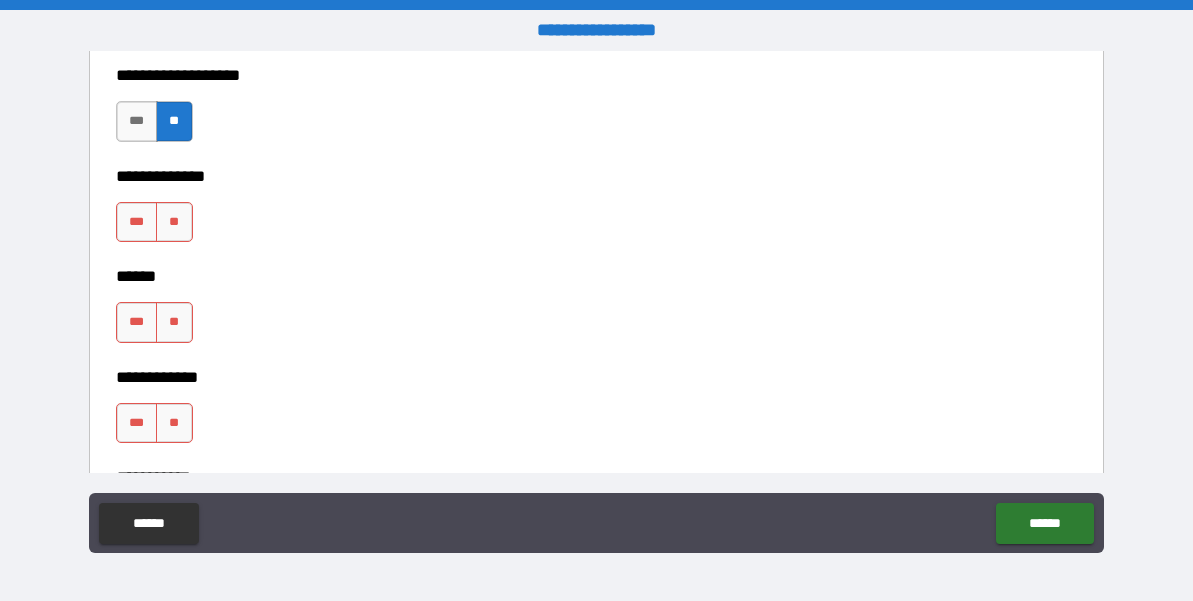 scroll, scrollTop: 3743, scrollLeft: 0, axis: vertical 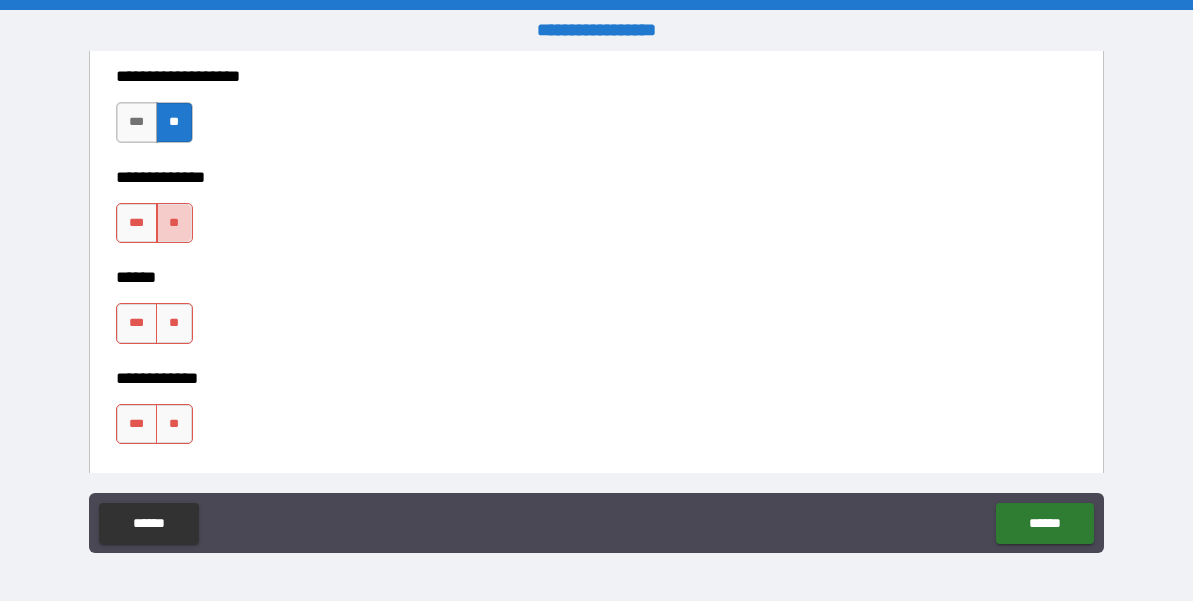 click on "**" at bounding box center [174, 223] 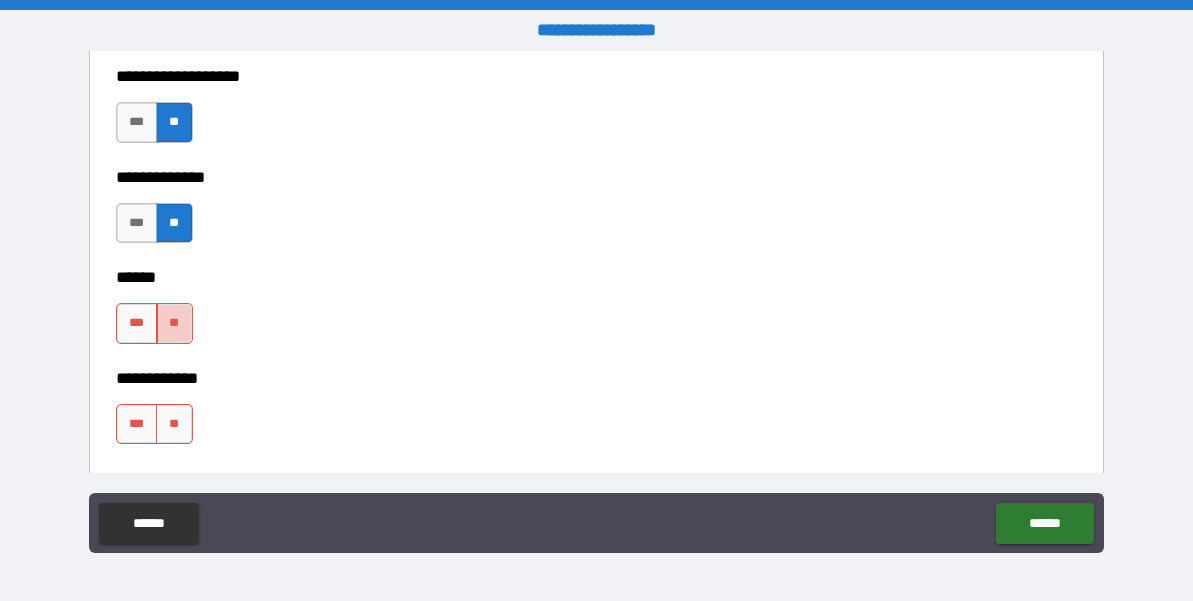 click on "**" at bounding box center [174, 323] 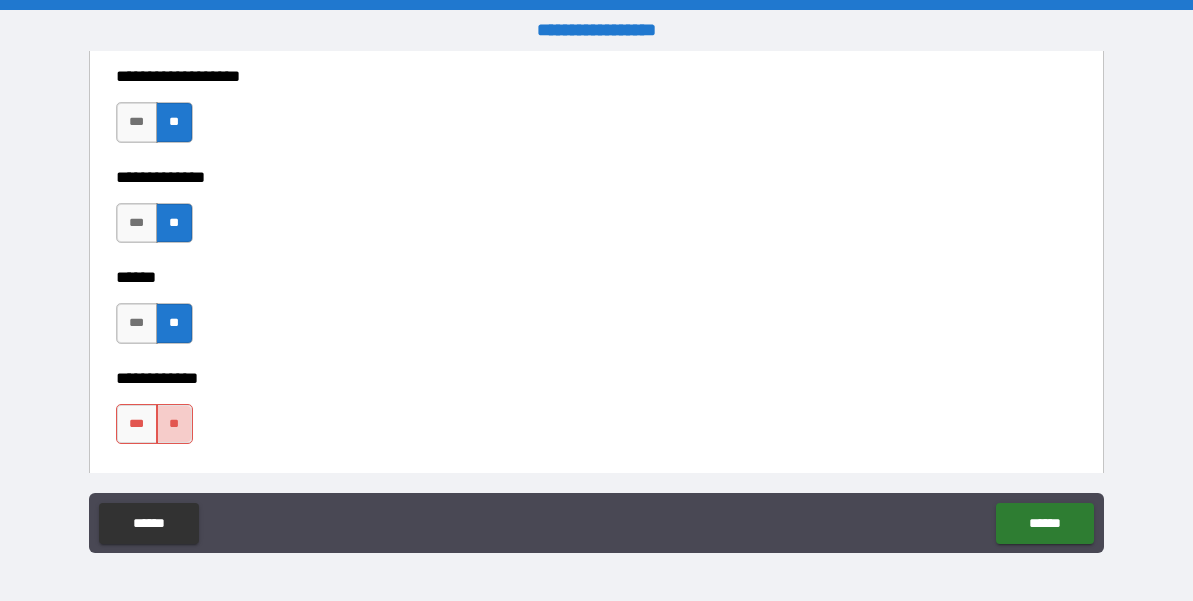 click on "**" at bounding box center [174, 424] 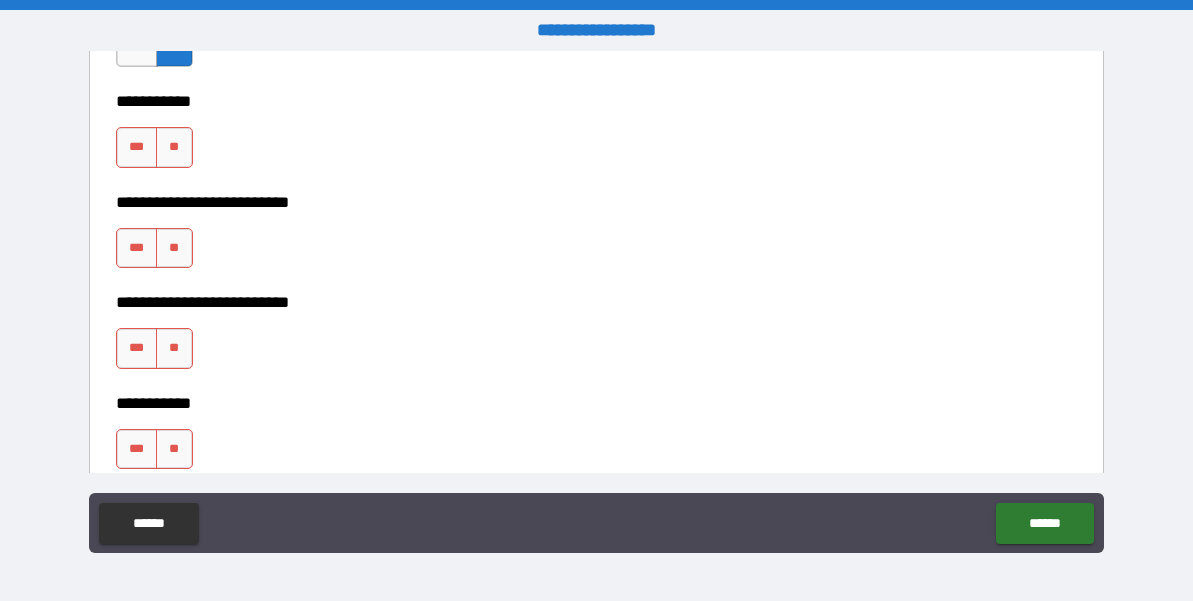 scroll, scrollTop: 4144, scrollLeft: 0, axis: vertical 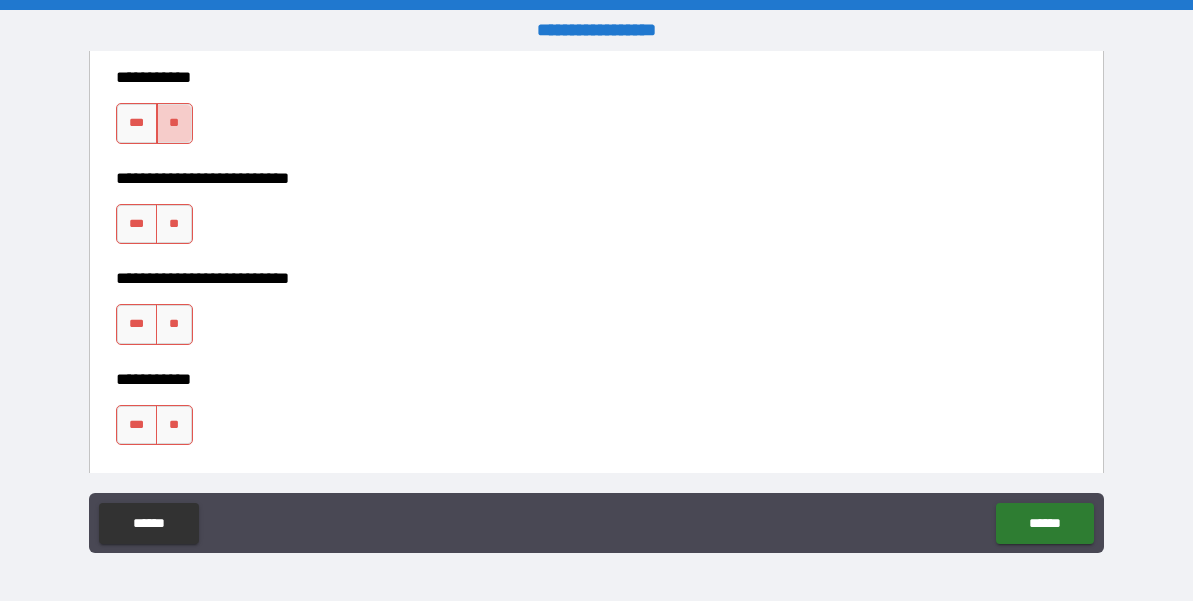 click on "**" at bounding box center [174, 123] 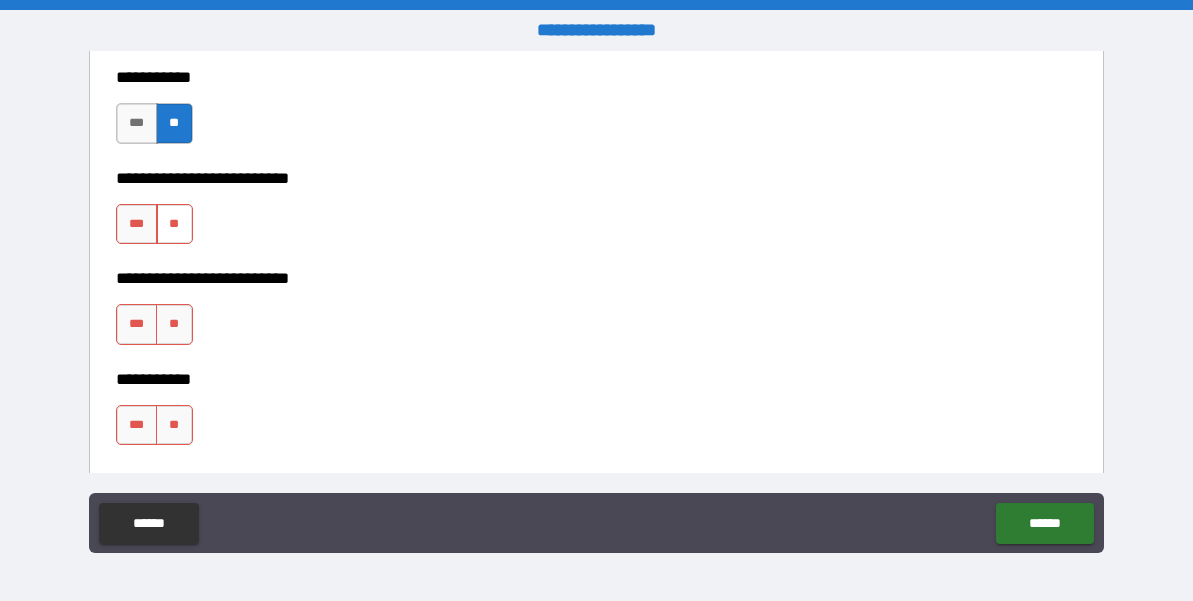 click on "**" at bounding box center [174, 224] 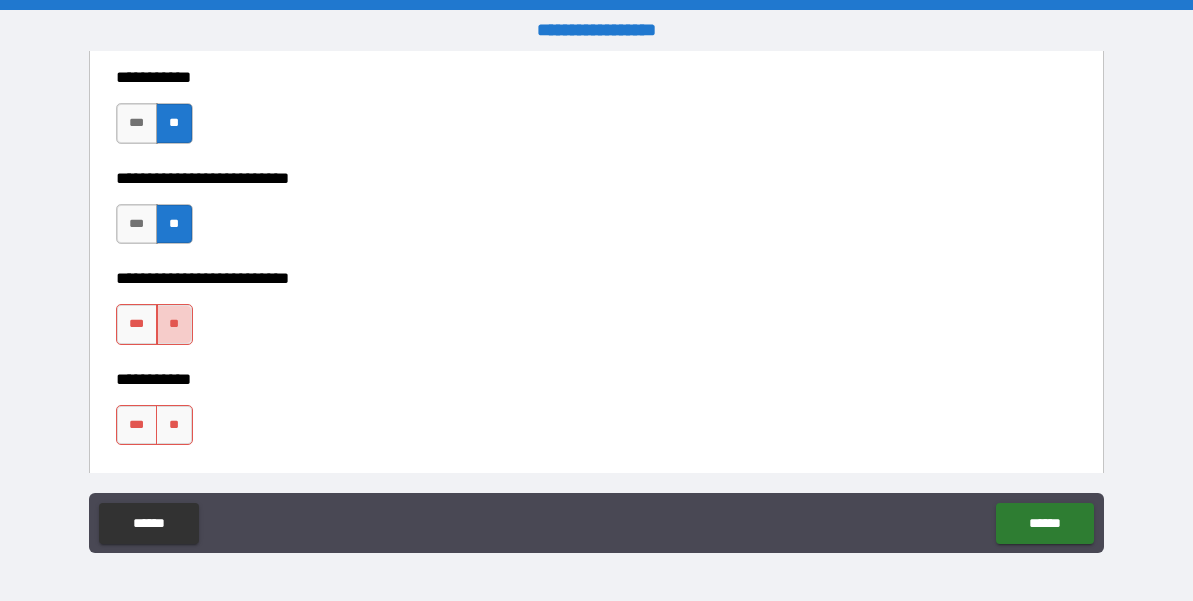 click on "**" at bounding box center [174, 324] 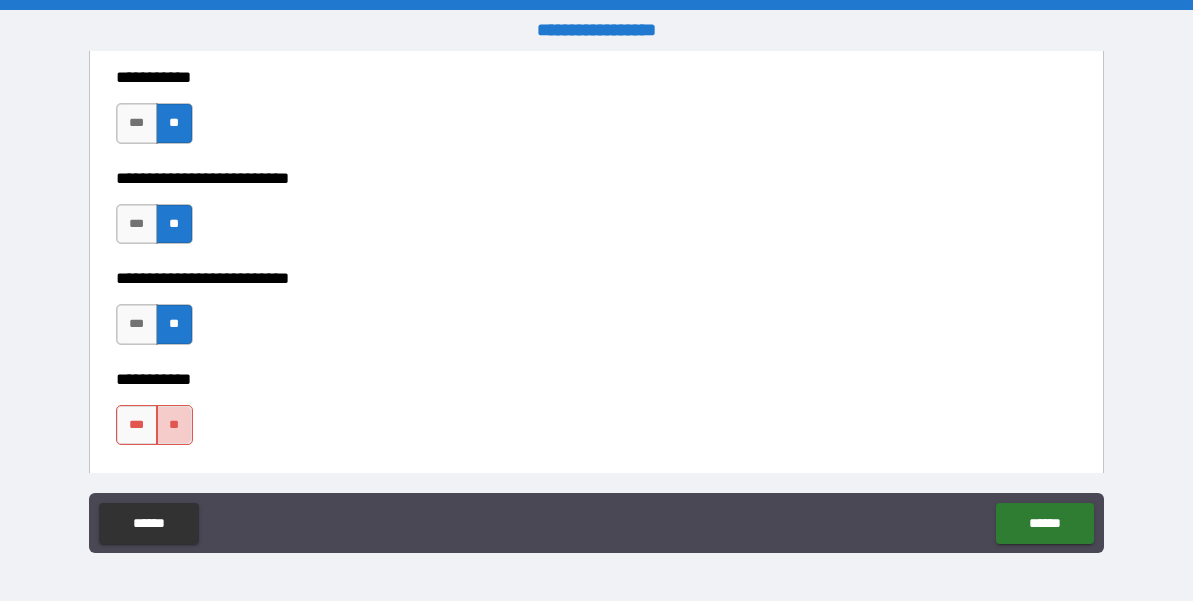 click on "**" at bounding box center [174, 425] 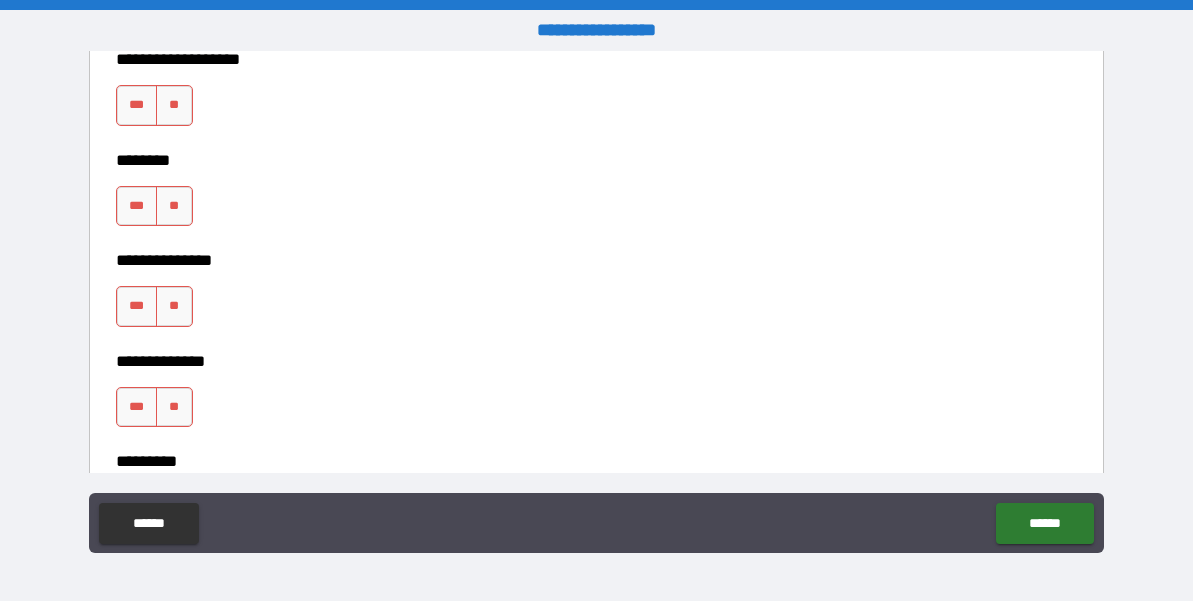 scroll, scrollTop: 4566, scrollLeft: 0, axis: vertical 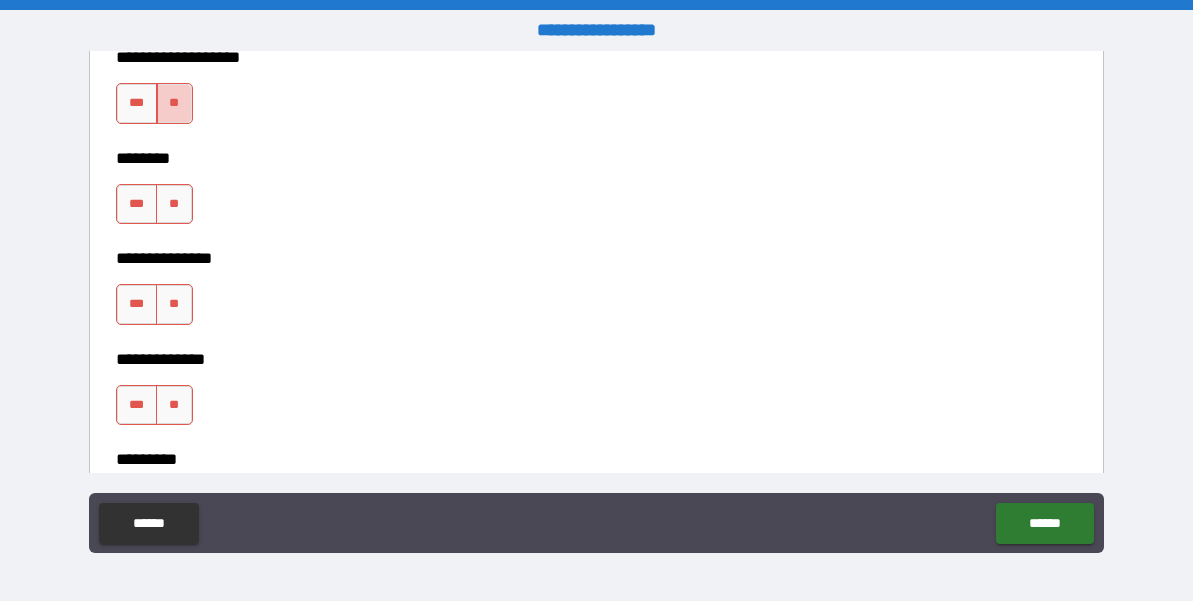 click on "**" at bounding box center [174, 103] 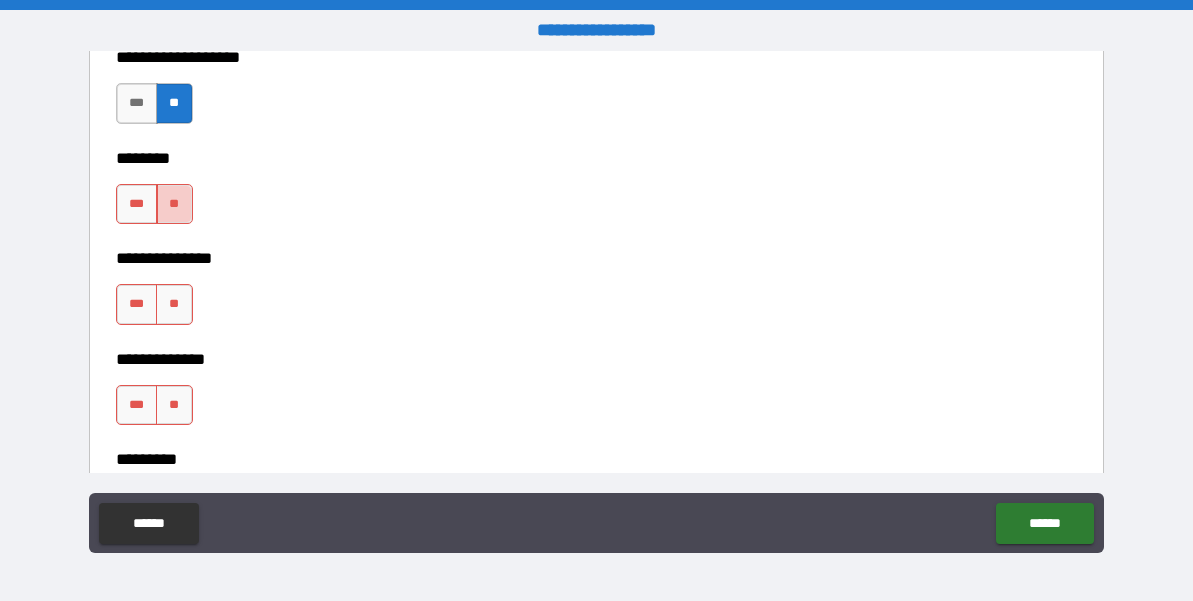click on "**" at bounding box center (174, 204) 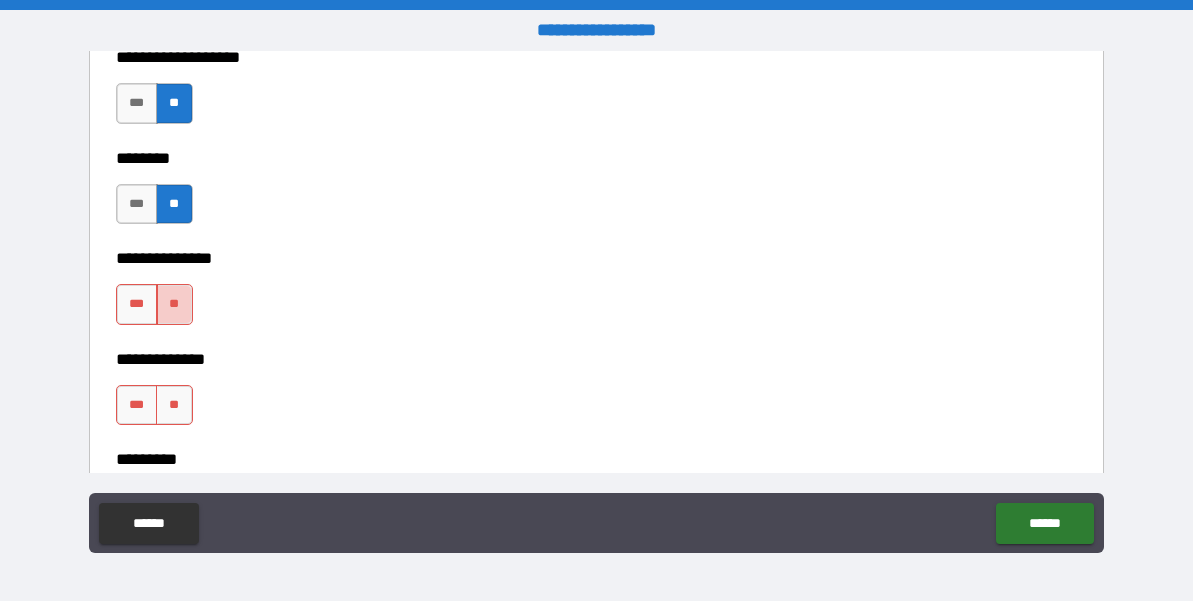 click on "**" at bounding box center [174, 304] 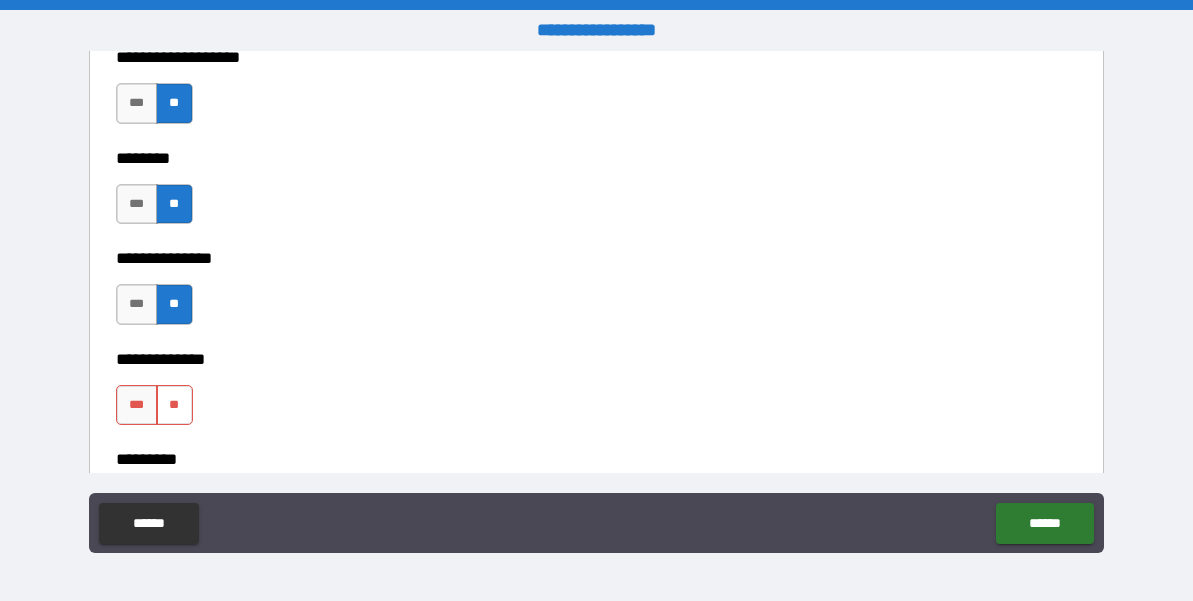 click on "**" at bounding box center [174, 405] 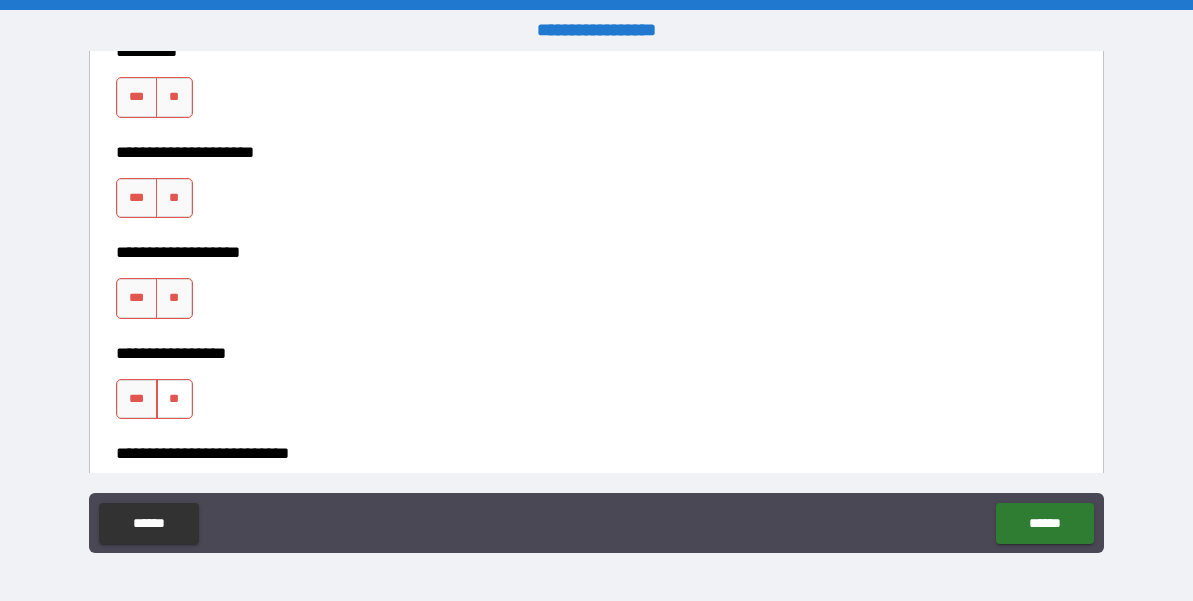 scroll, scrollTop: 4980, scrollLeft: 0, axis: vertical 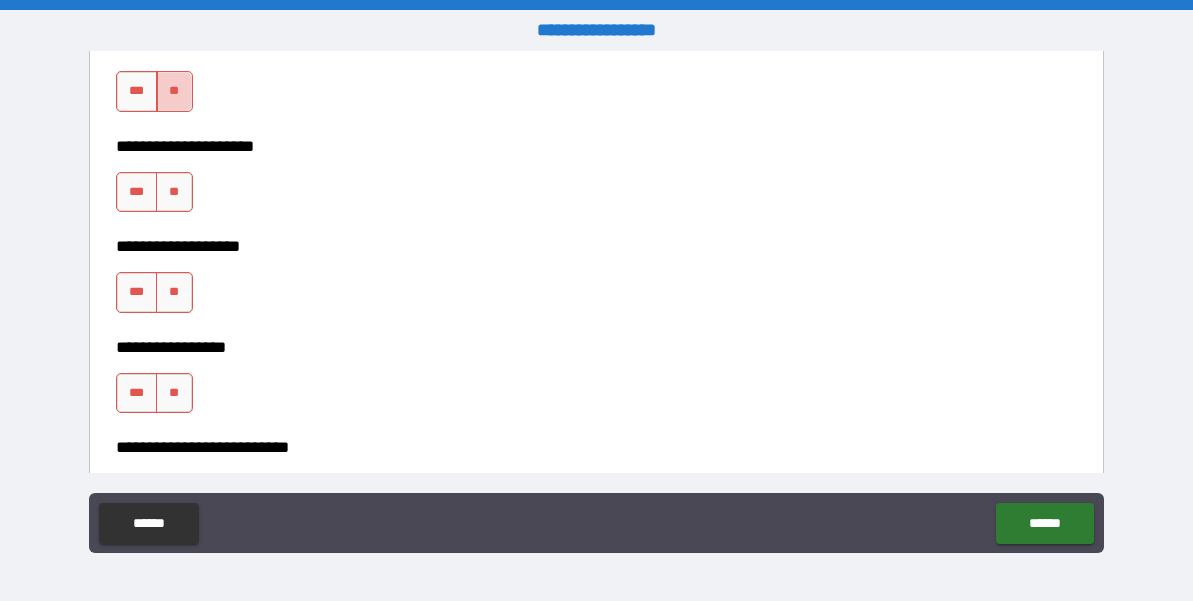 click on "**" at bounding box center [174, 91] 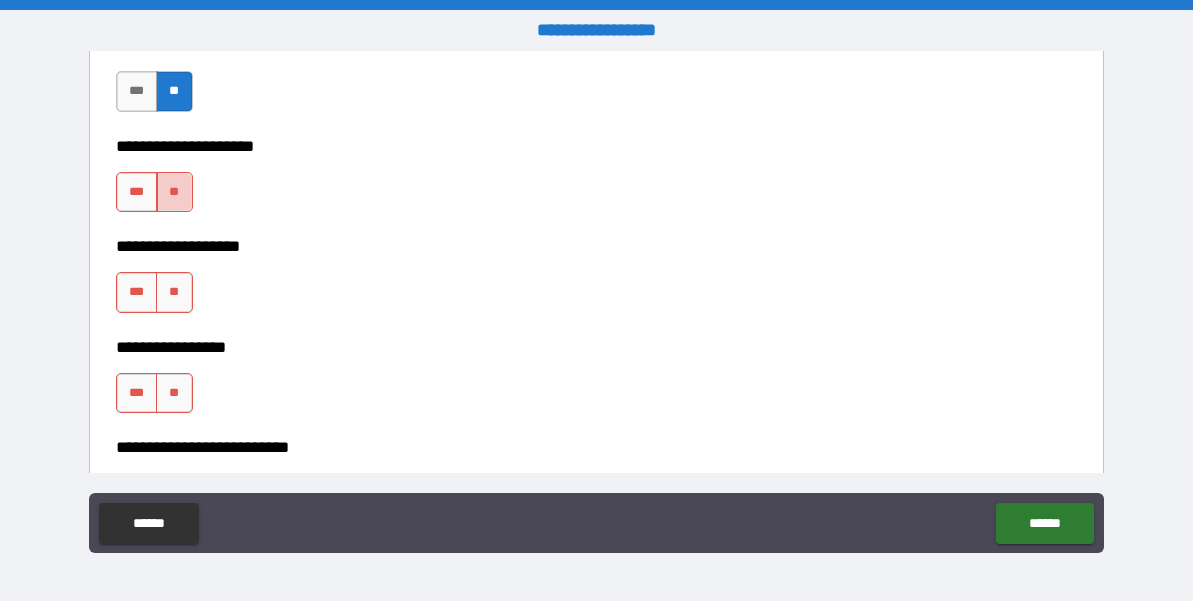 click on "**" at bounding box center (174, 192) 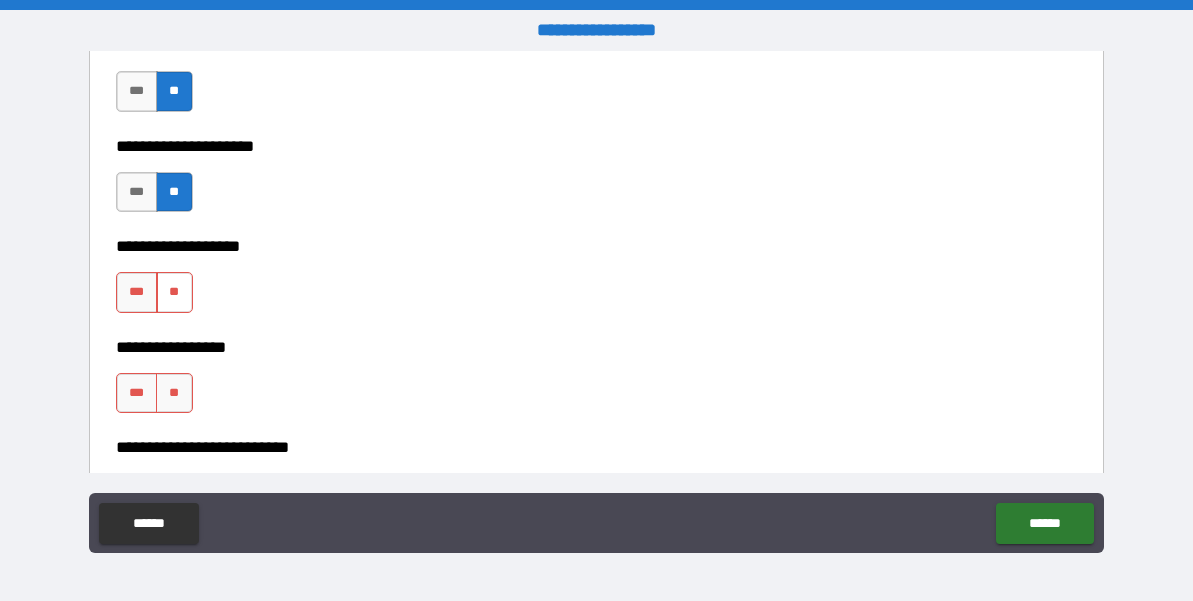click on "**" at bounding box center [174, 292] 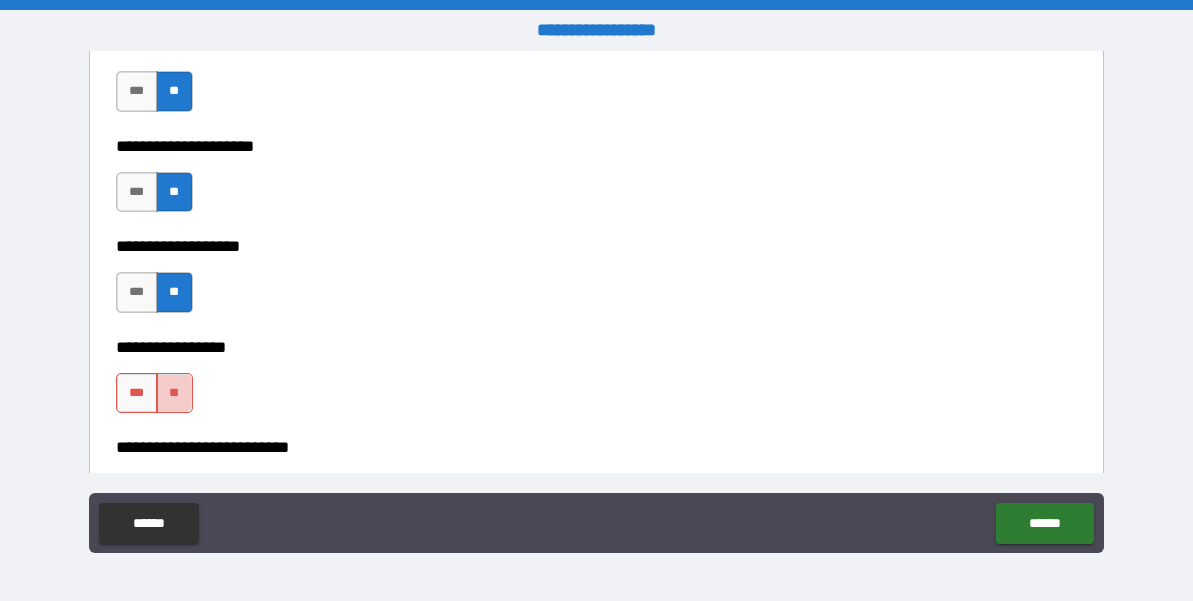 click on "**" at bounding box center [174, 393] 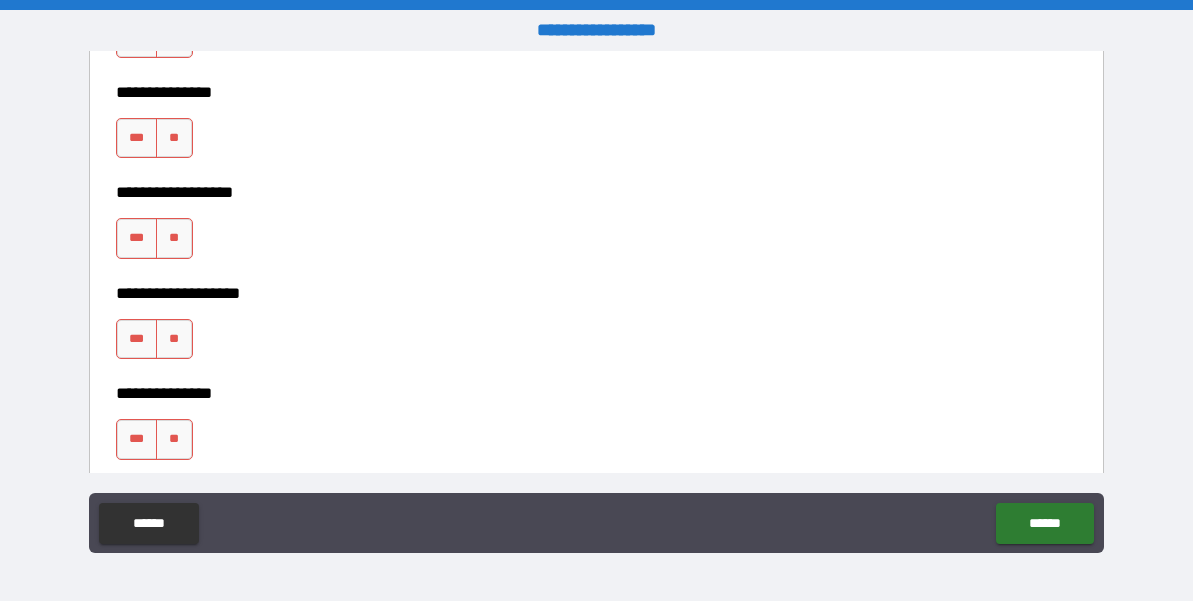 scroll, scrollTop: 5360, scrollLeft: 0, axis: vertical 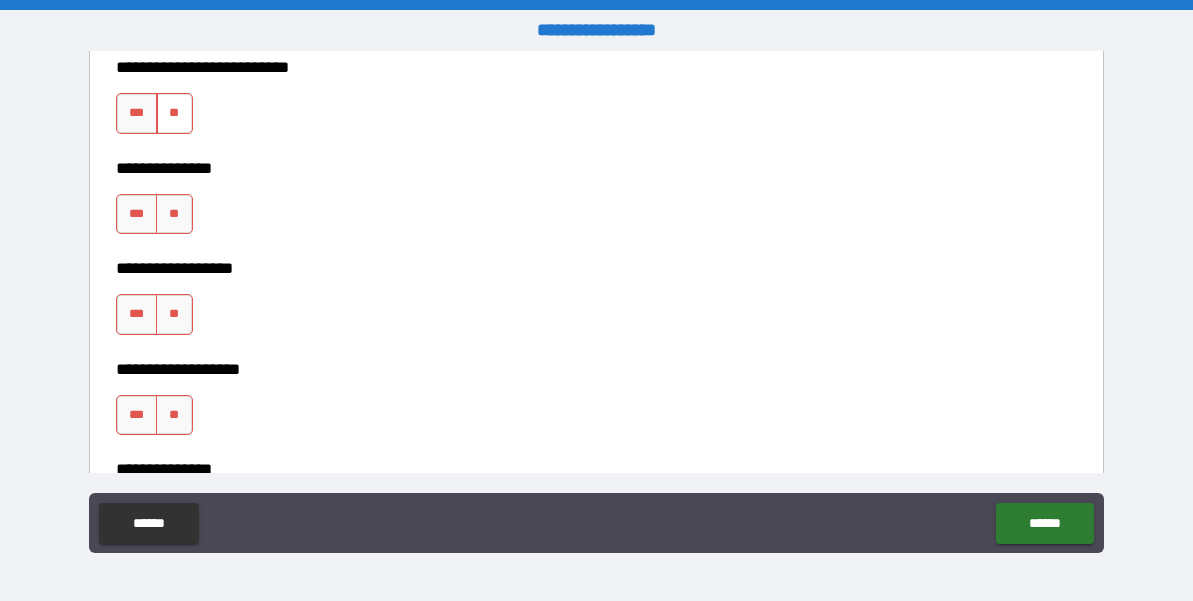 click on "**" at bounding box center (174, 113) 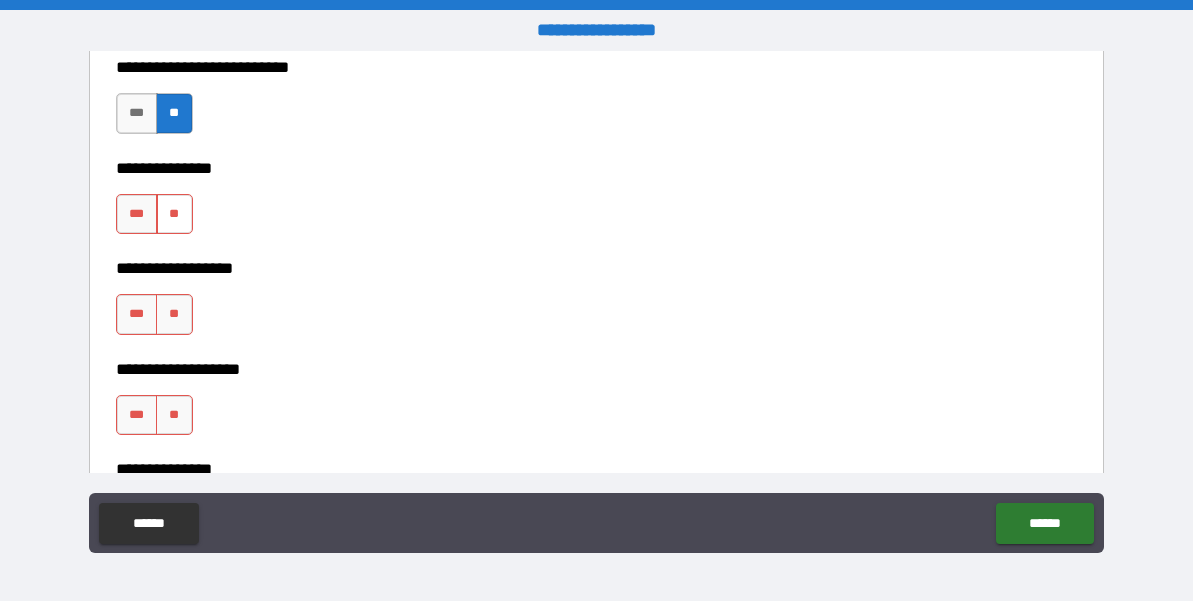 click on "**" at bounding box center [174, 214] 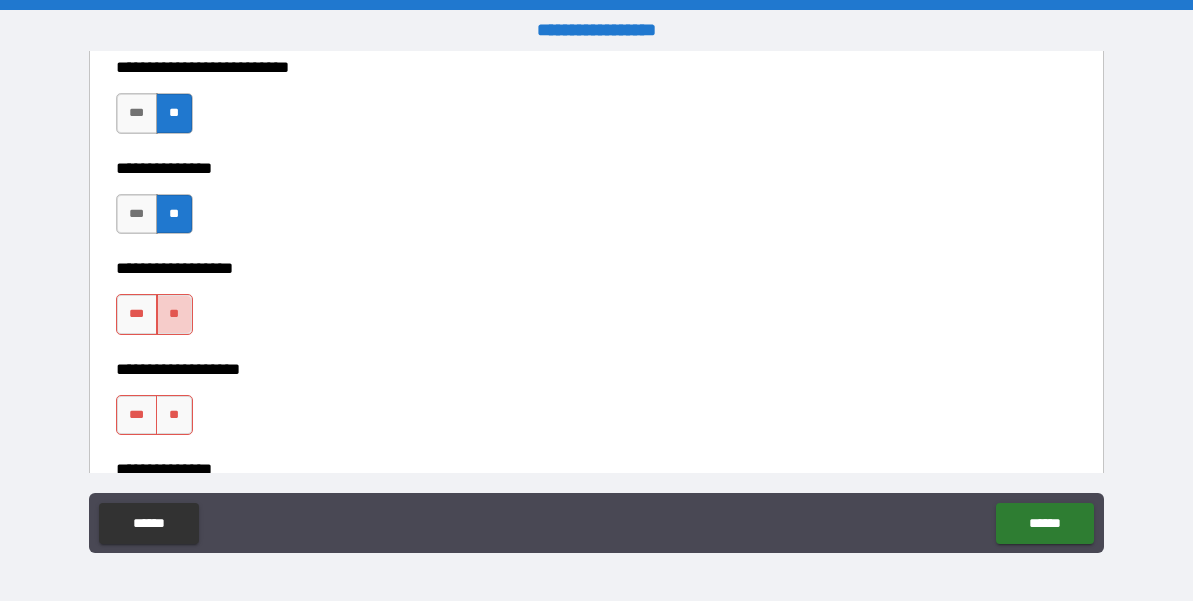 click on "**" at bounding box center [174, 314] 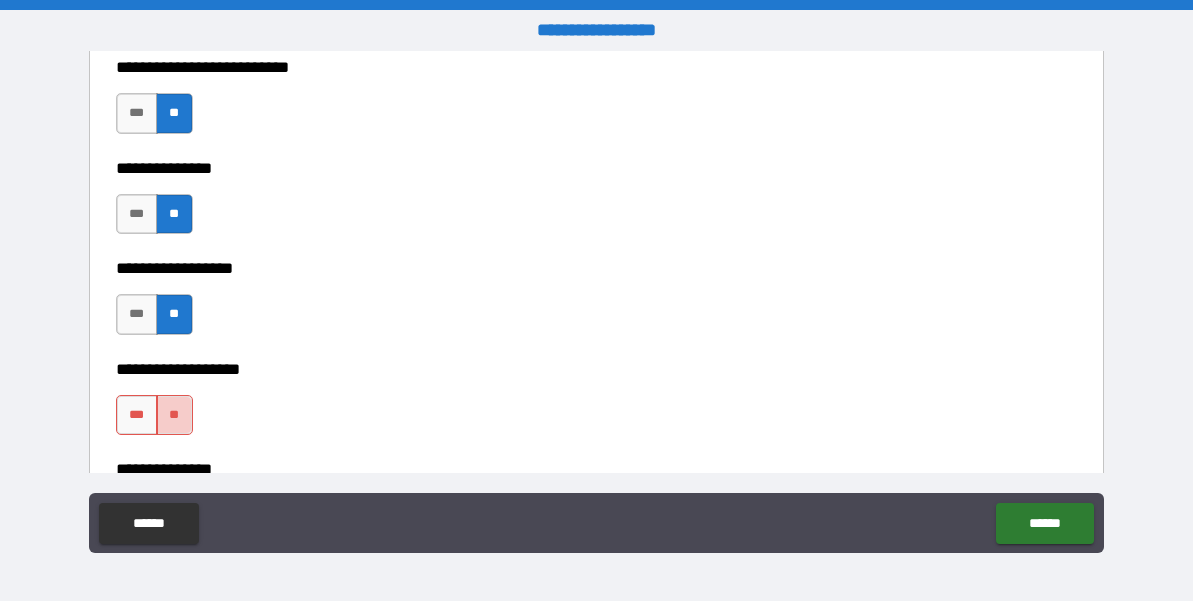 click on "**" at bounding box center [174, 415] 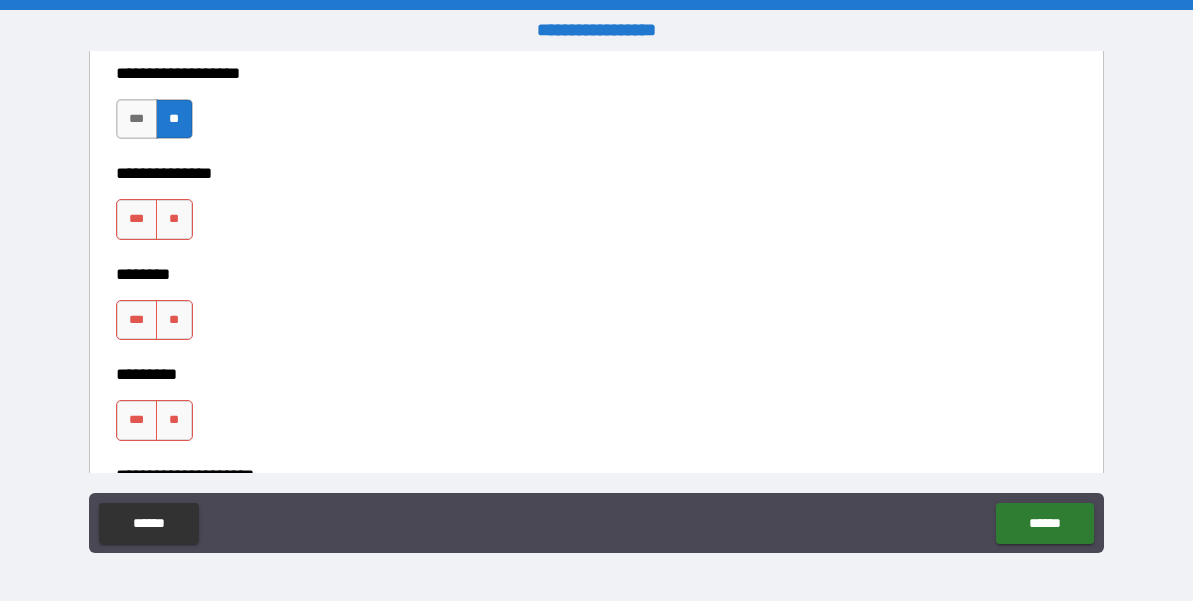 scroll, scrollTop: 5664, scrollLeft: 0, axis: vertical 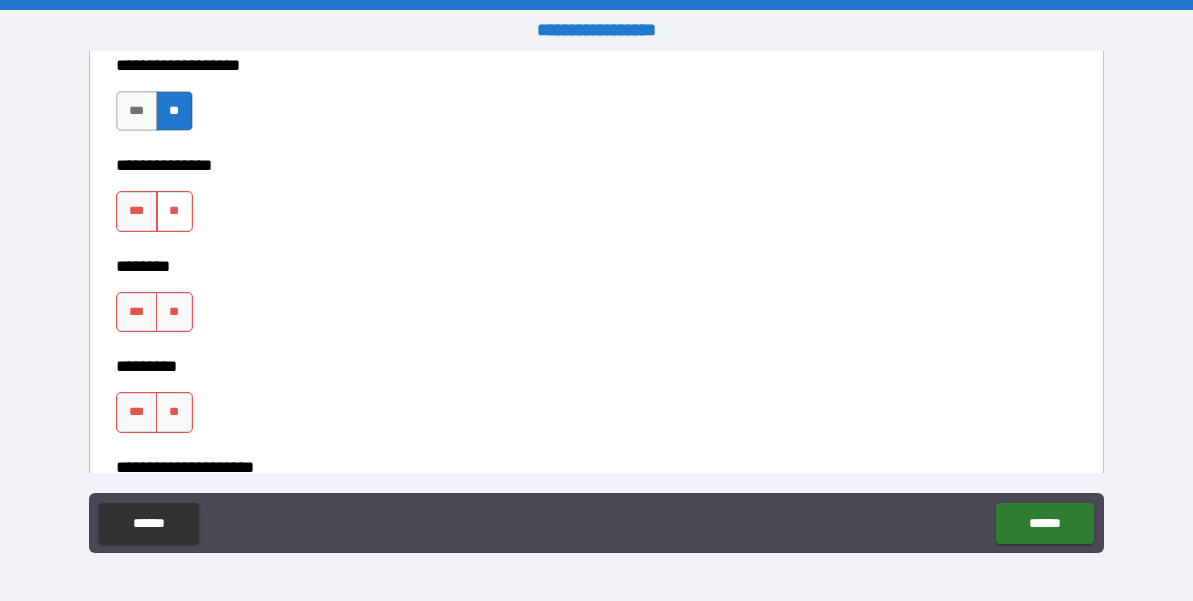 click on "**" at bounding box center (174, 211) 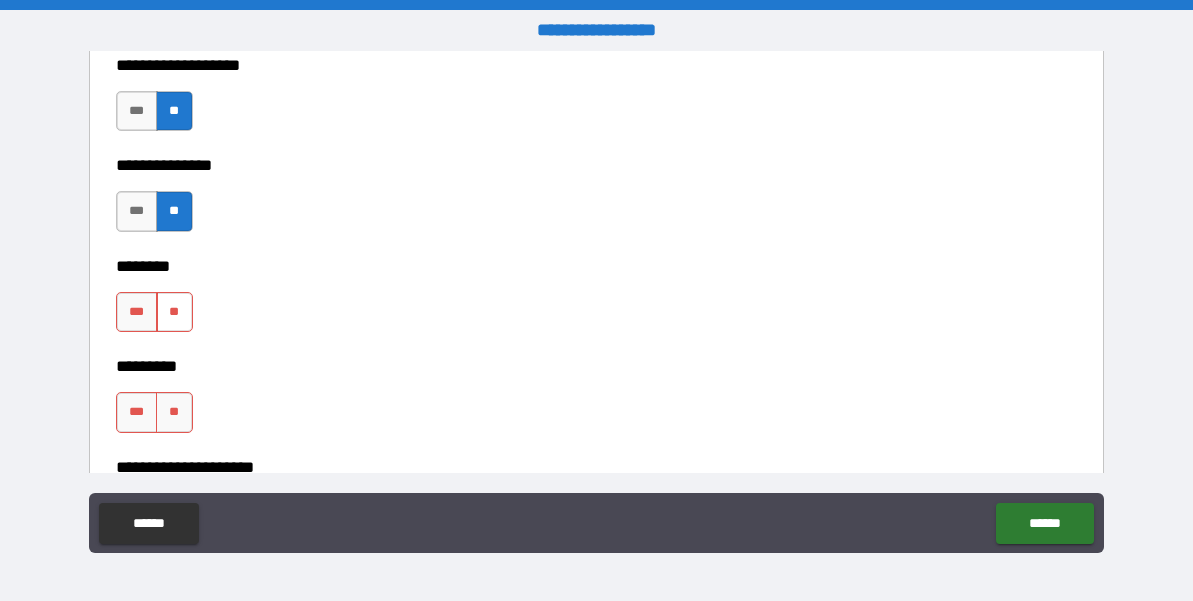 click on "**" at bounding box center [174, 312] 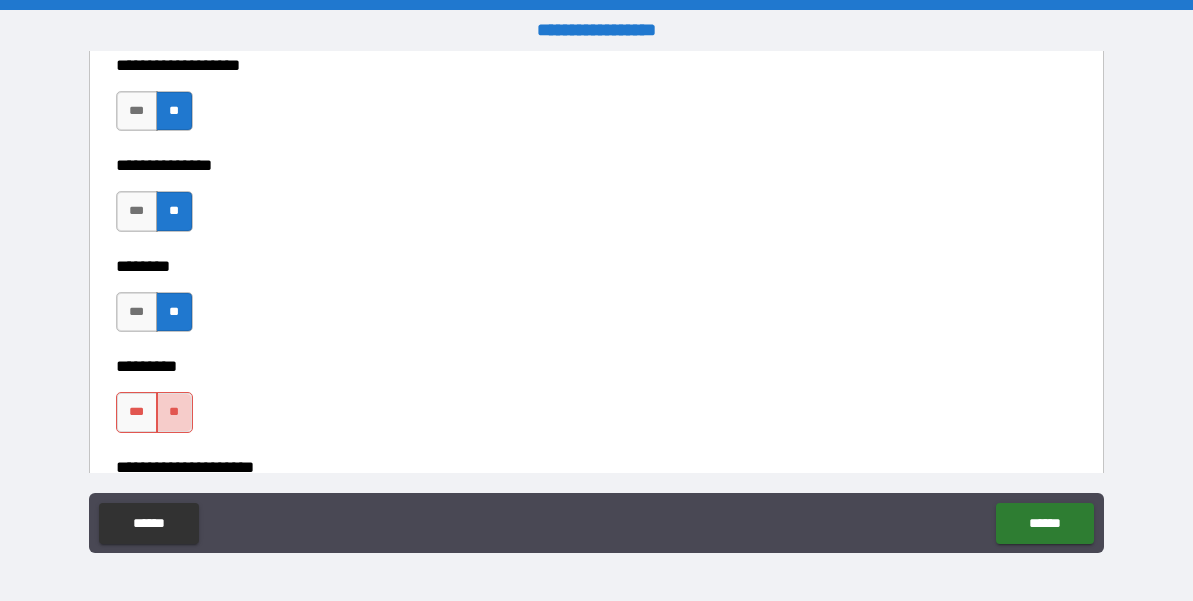 click on "**" at bounding box center [174, 412] 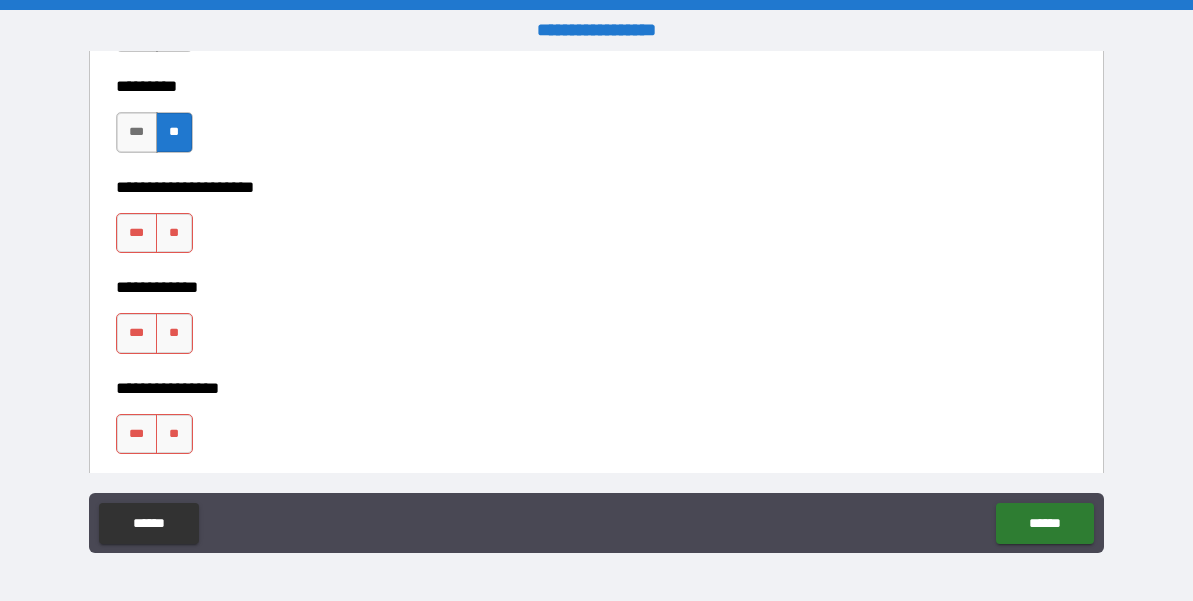 scroll, scrollTop: 6079, scrollLeft: 0, axis: vertical 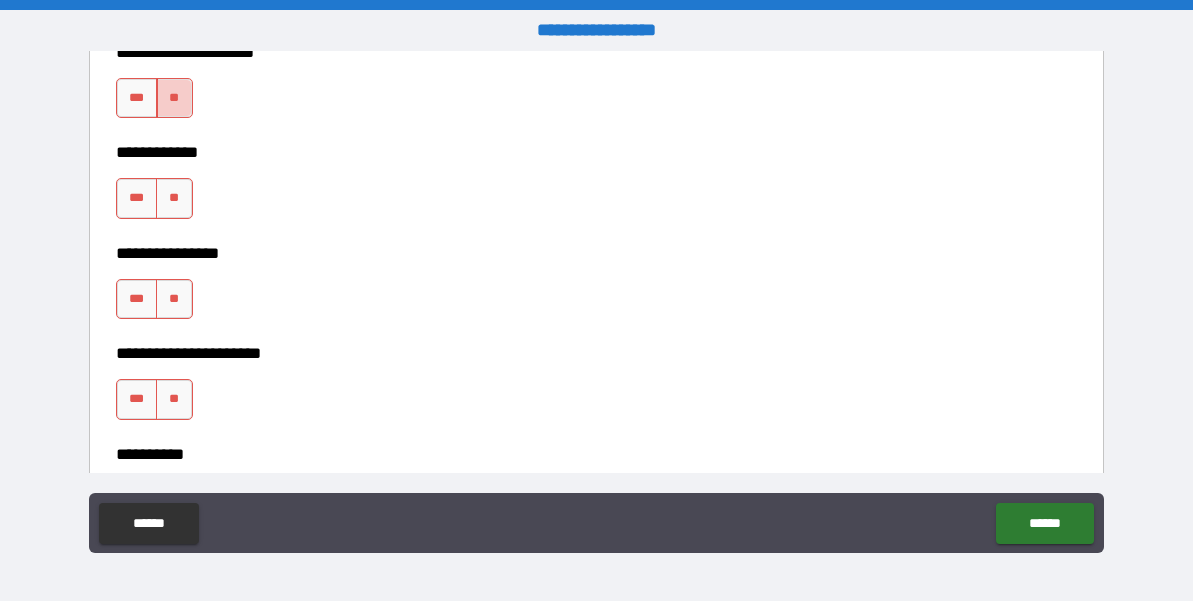 click on "**" at bounding box center (174, 98) 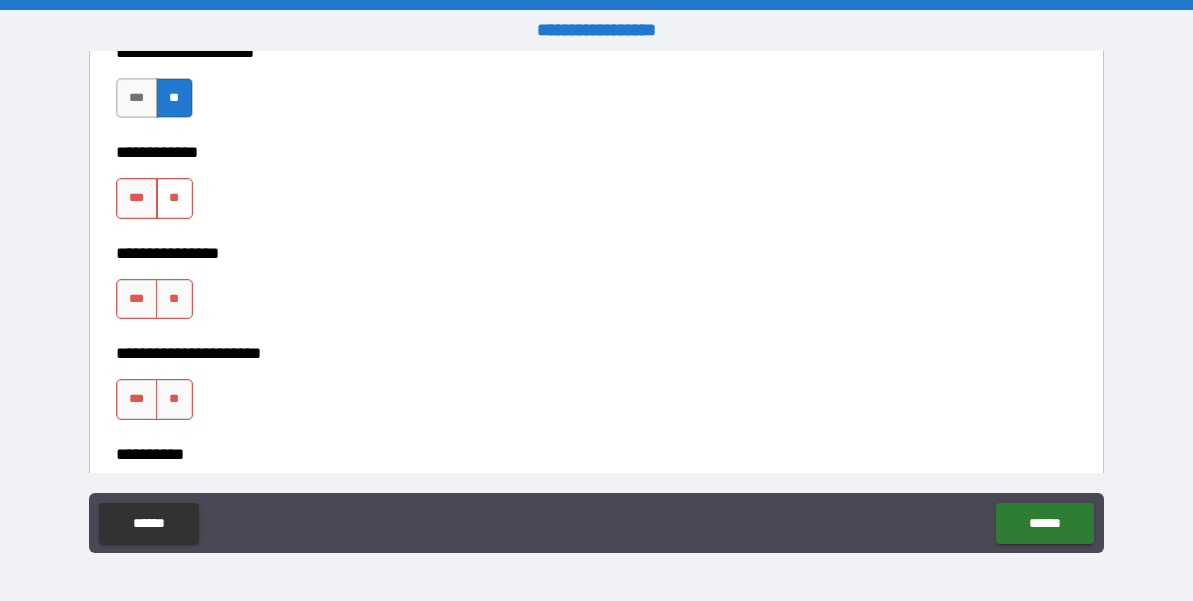 click on "**" at bounding box center [174, 198] 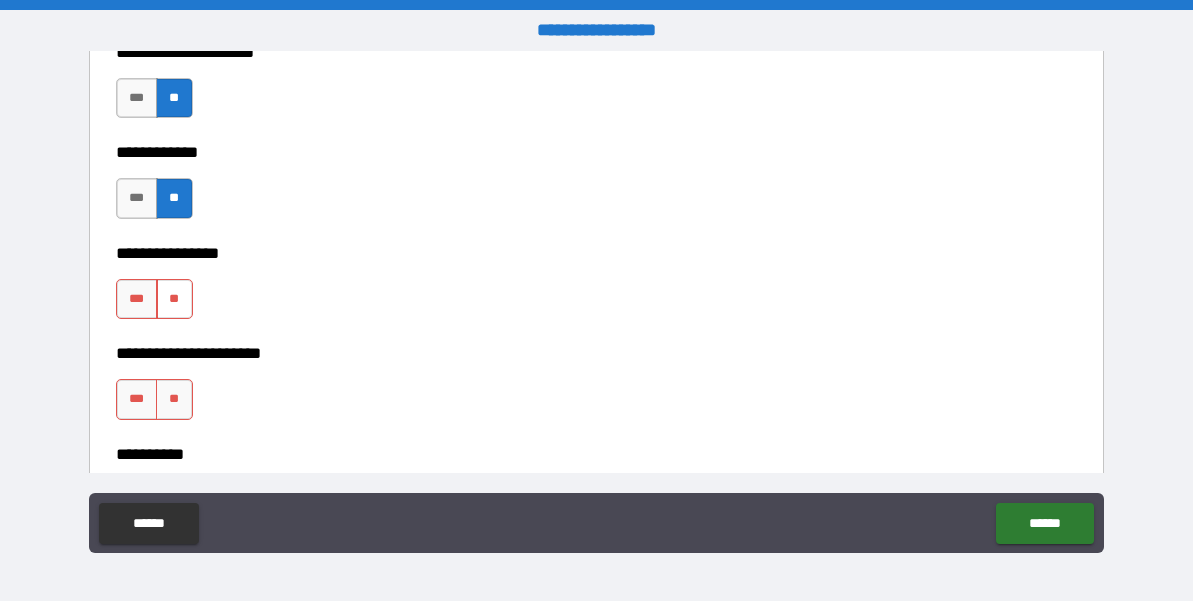 click on "**" at bounding box center (174, 299) 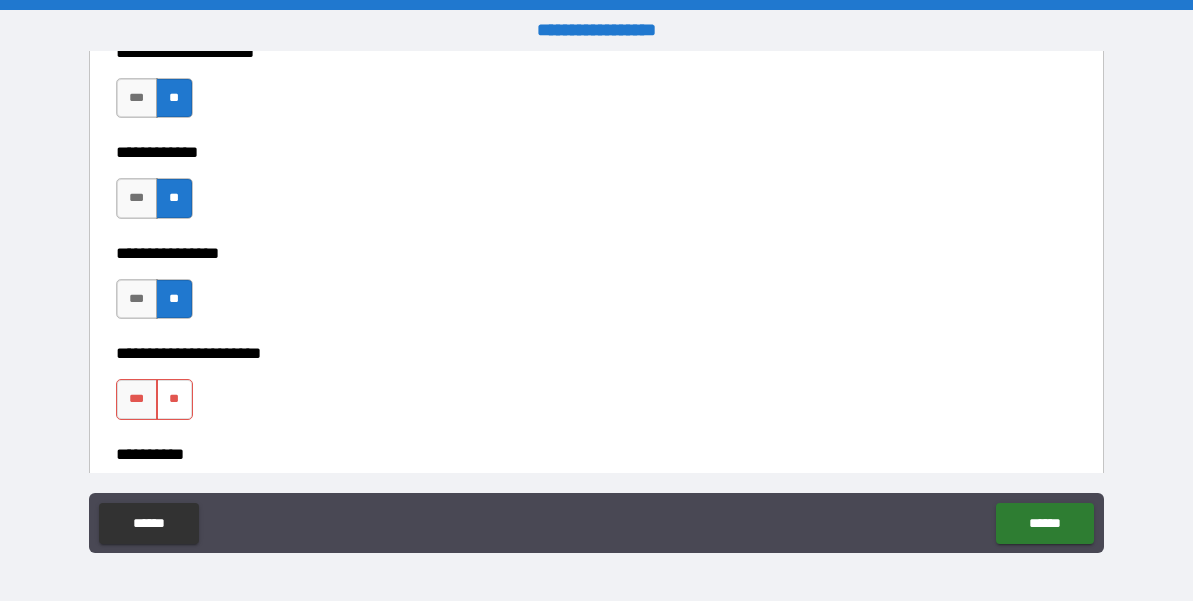 click on "**" at bounding box center [174, 399] 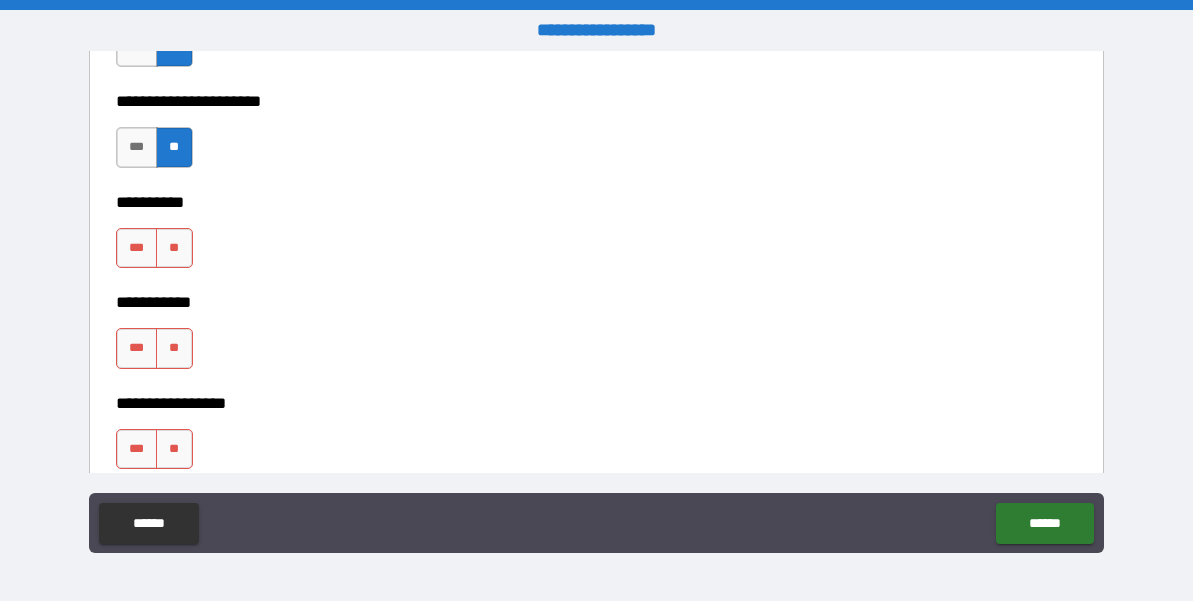 scroll, scrollTop: 6355, scrollLeft: 0, axis: vertical 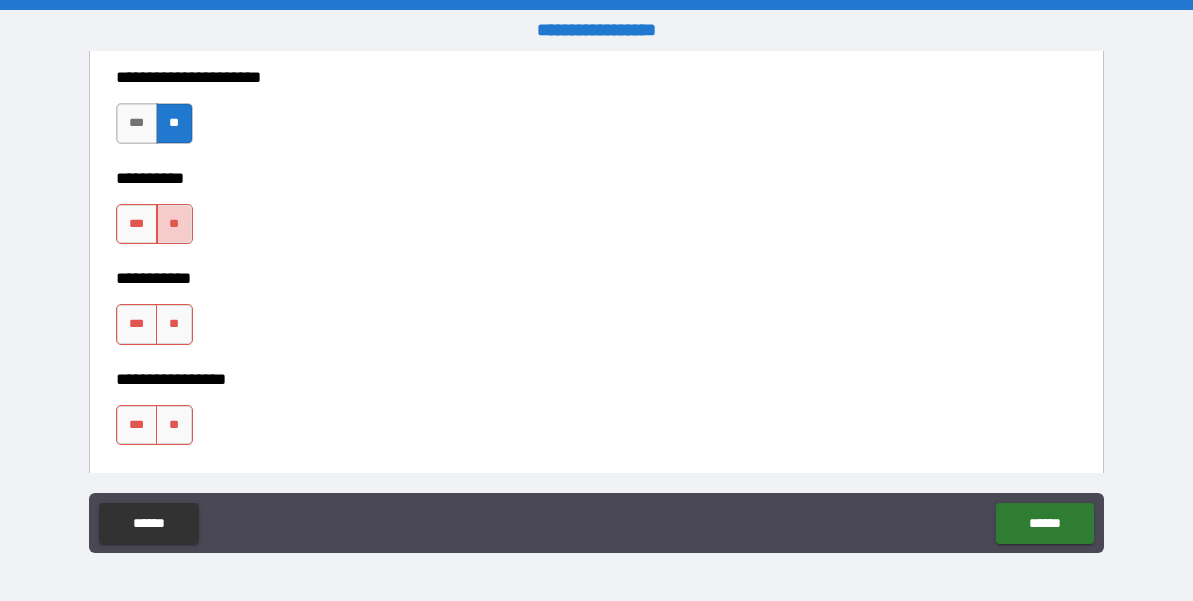 click on "**" at bounding box center [174, 224] 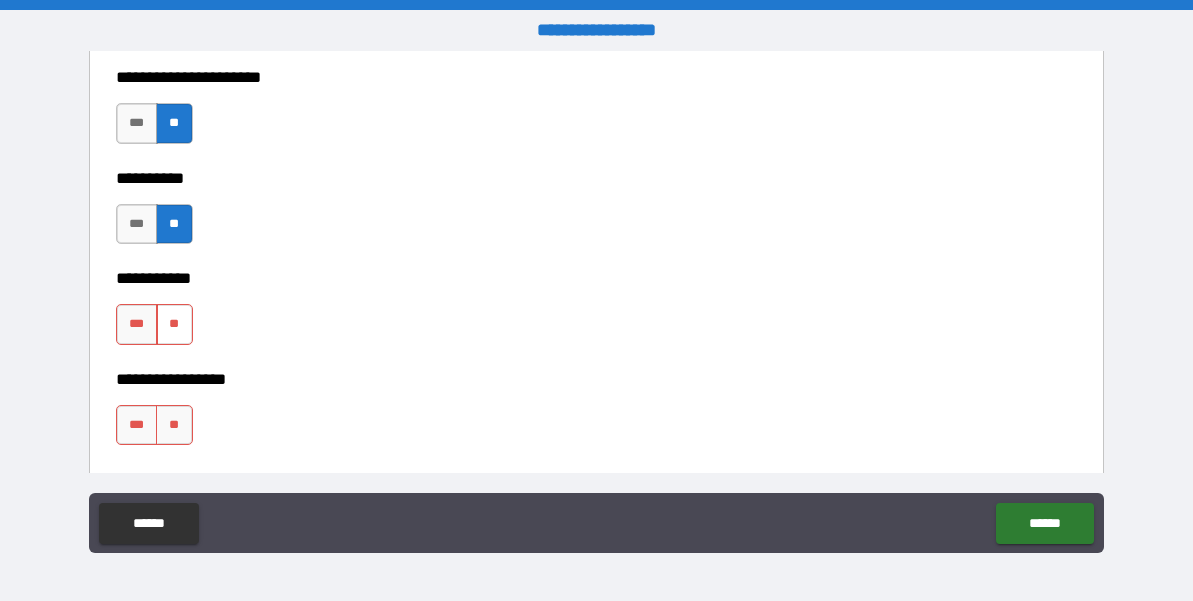click on "**" at bounding box center [174, 324] 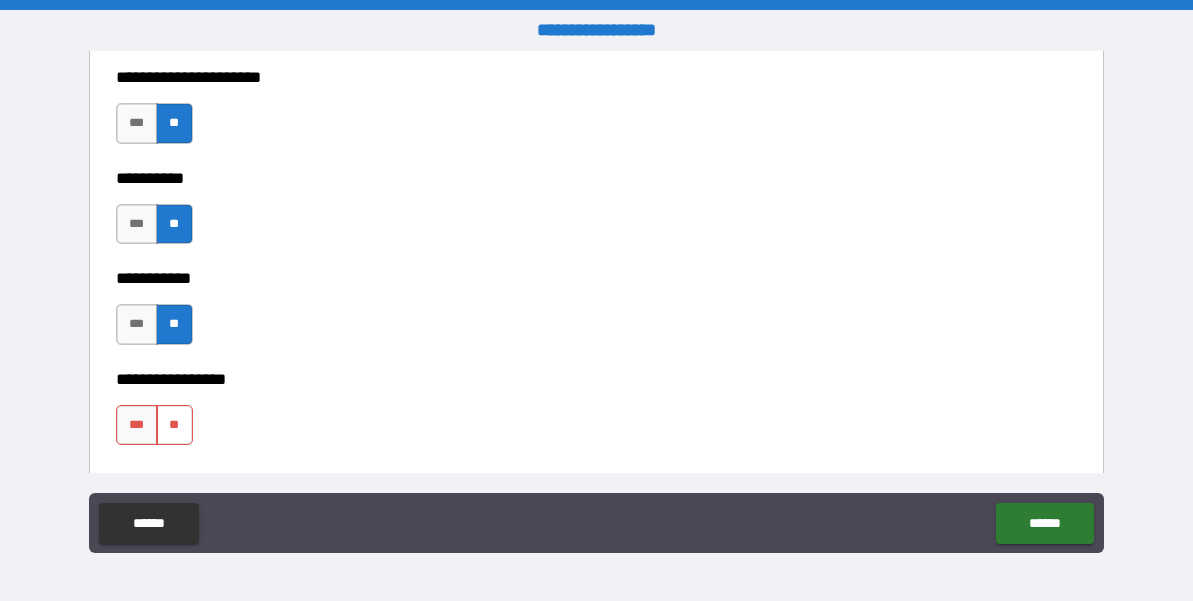 click on "**" at bounding box center [174, 425] 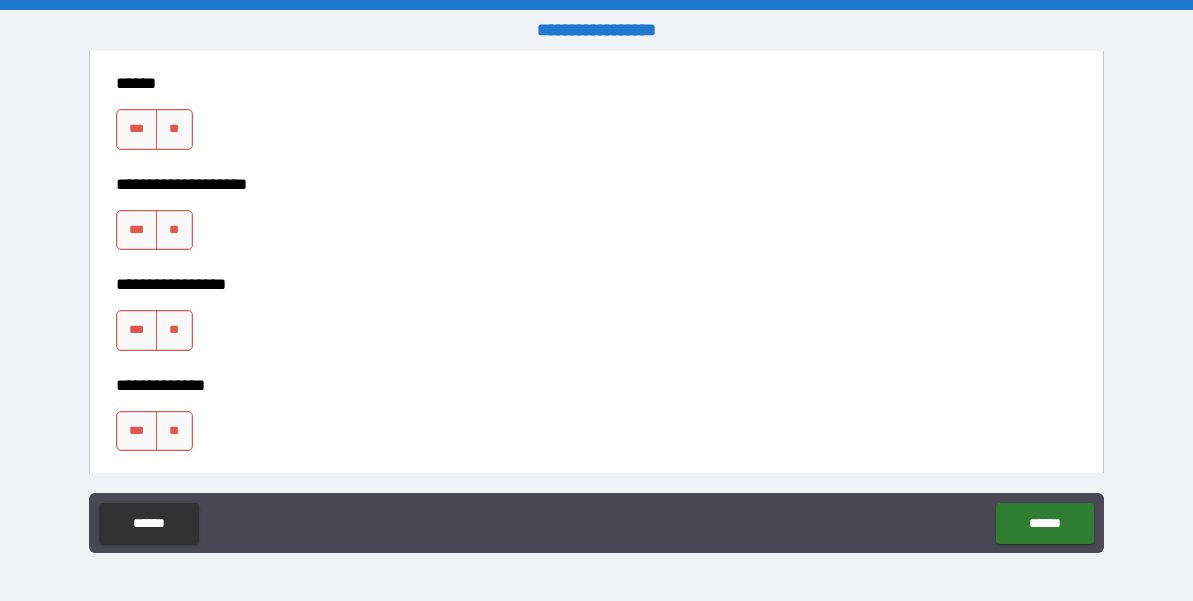 scroll, scrollTop: 6768, scrollLeft: 0, axis: vertical 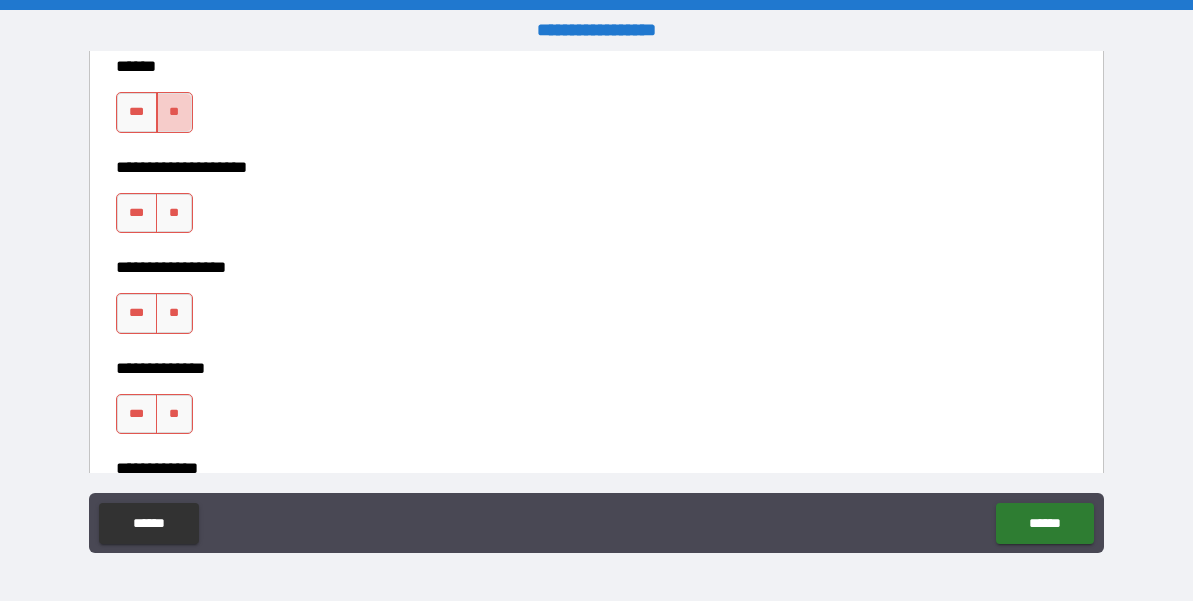 click on "**" at bounding box center (174, 112) 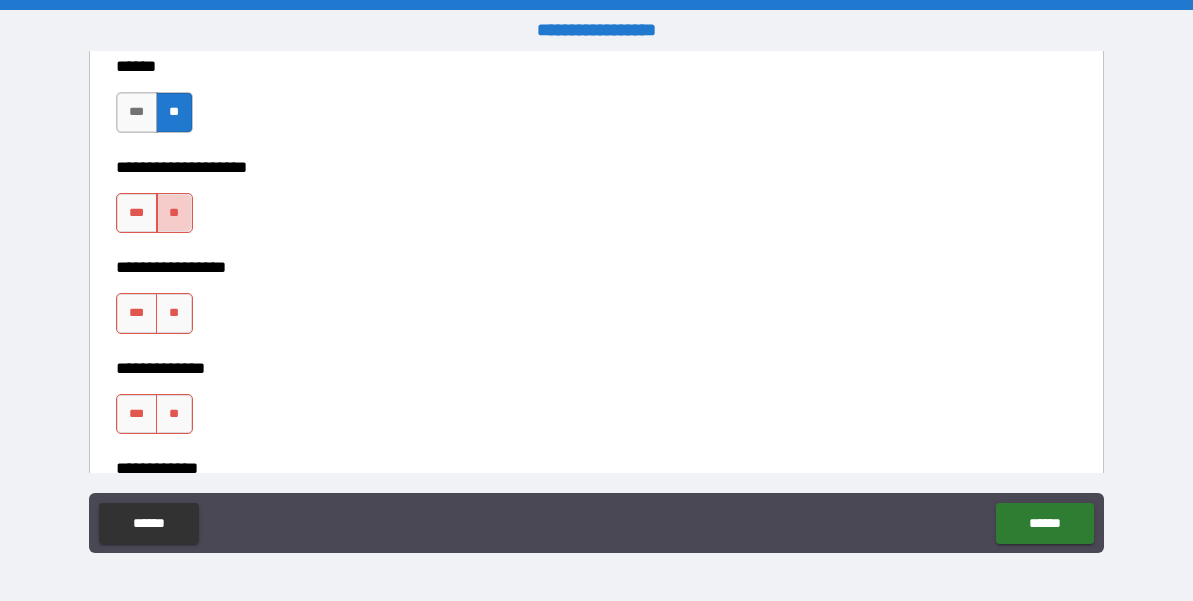 click on "**" at bounding box center (174, 213) 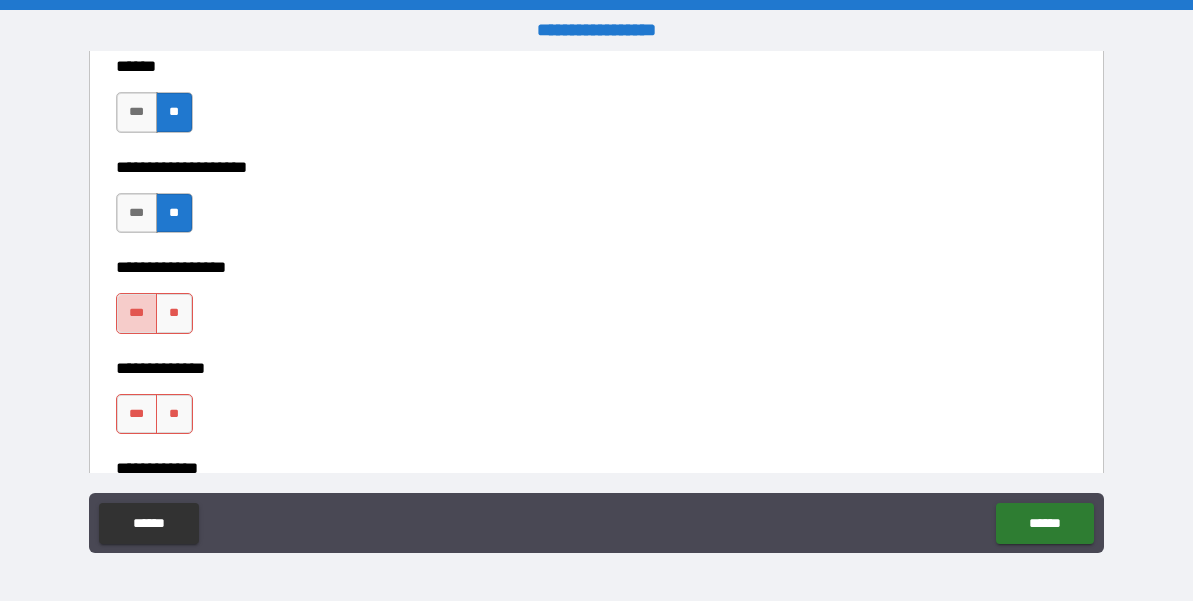 click on "***" at bounding box center (137, 313) 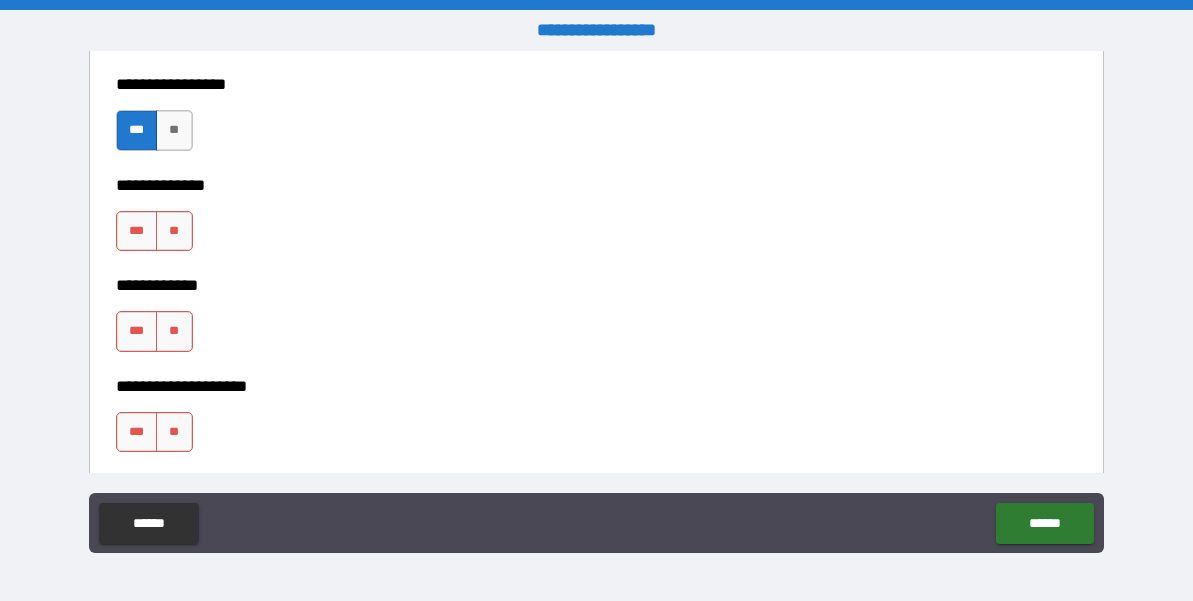scroll, scrollTop: 6954, scrollLeft: 0, axis: vertical 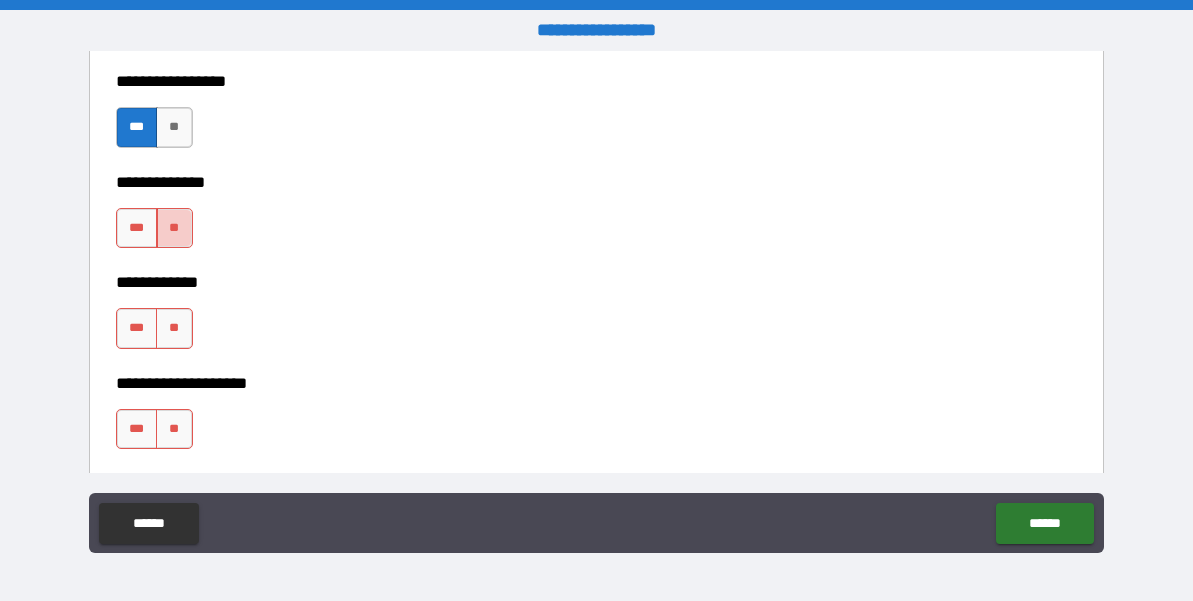 click on "**" at bounding box center (174, 228) 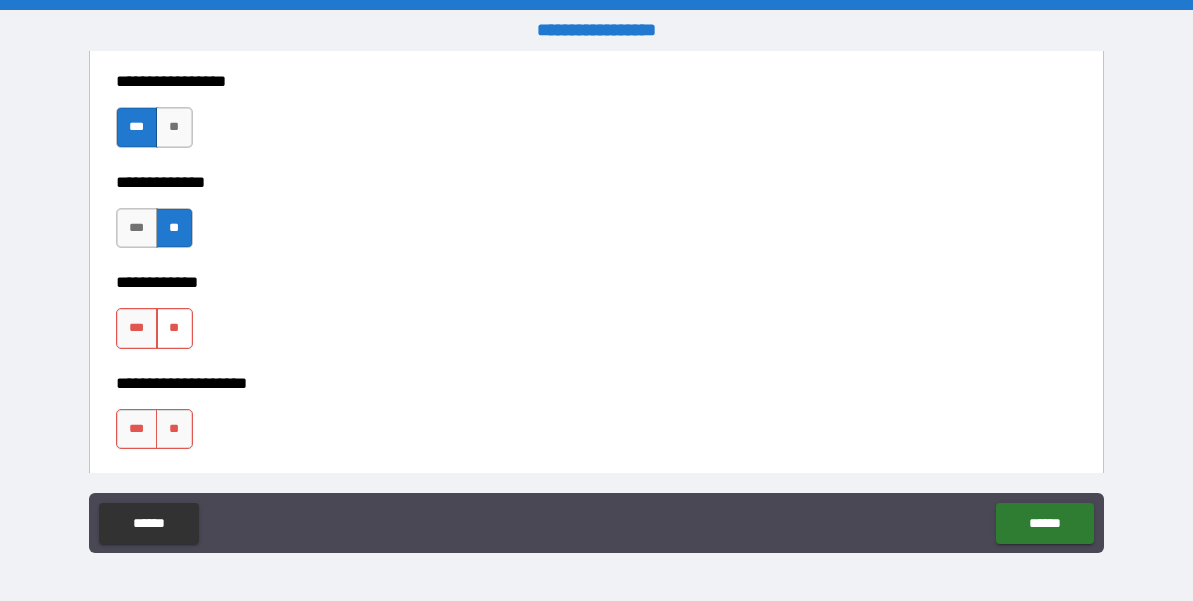 click on "**" at bounding box center [174, 328] 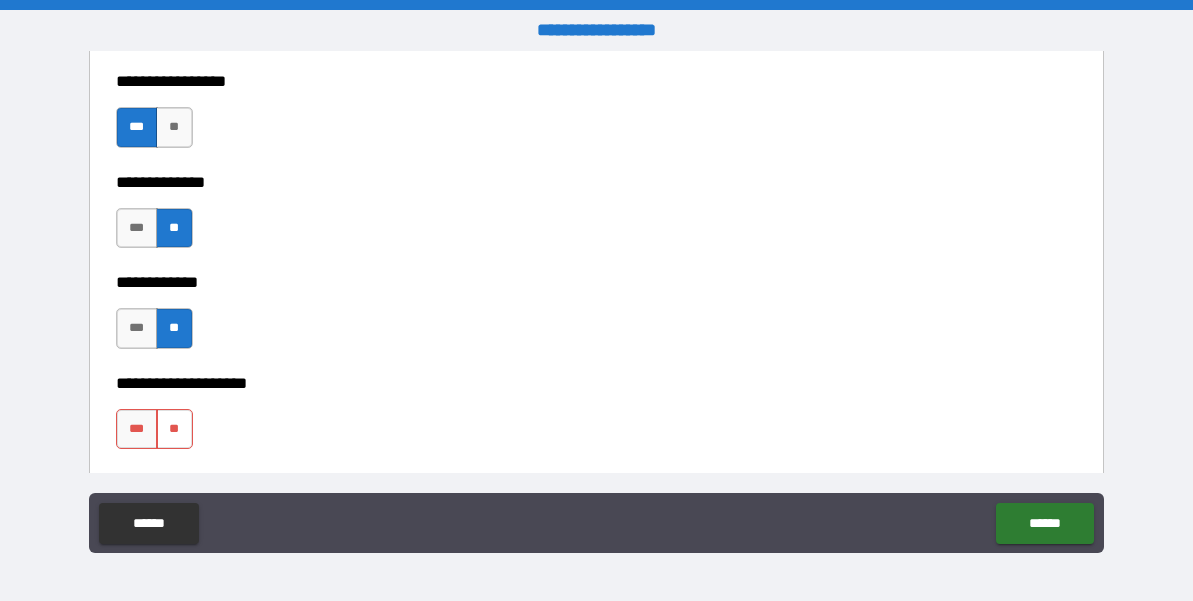 click on "**" at bounding box center [174, 429] 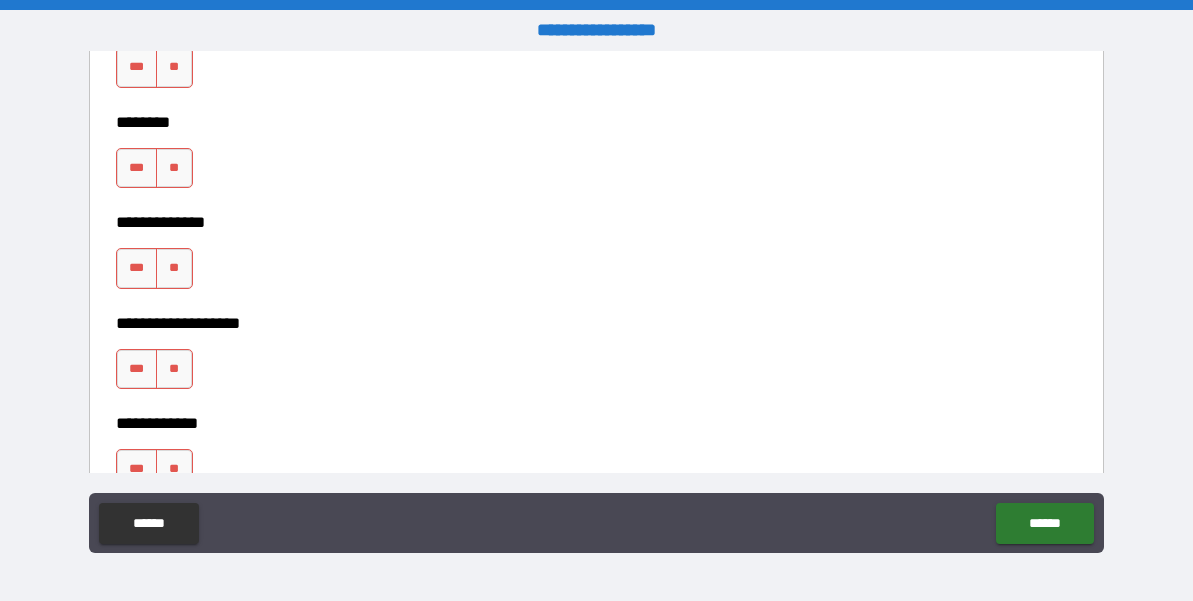 scroll, scrollTop: 7411, scrollLeft: 0, axis: vertical 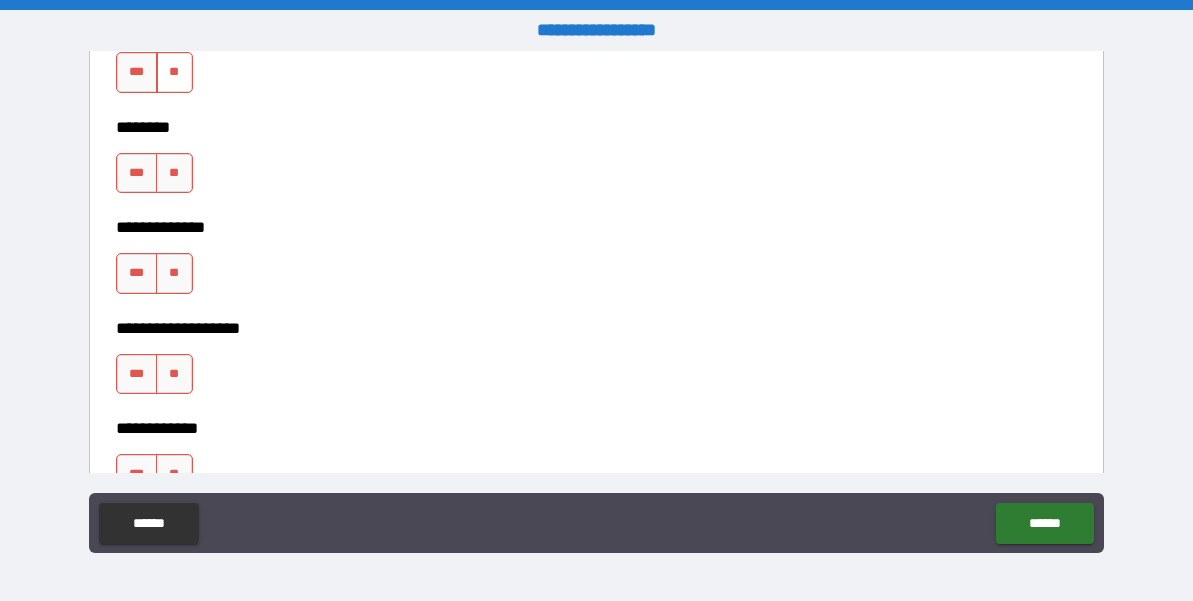 click on "**" at bounding box center [174, 72] 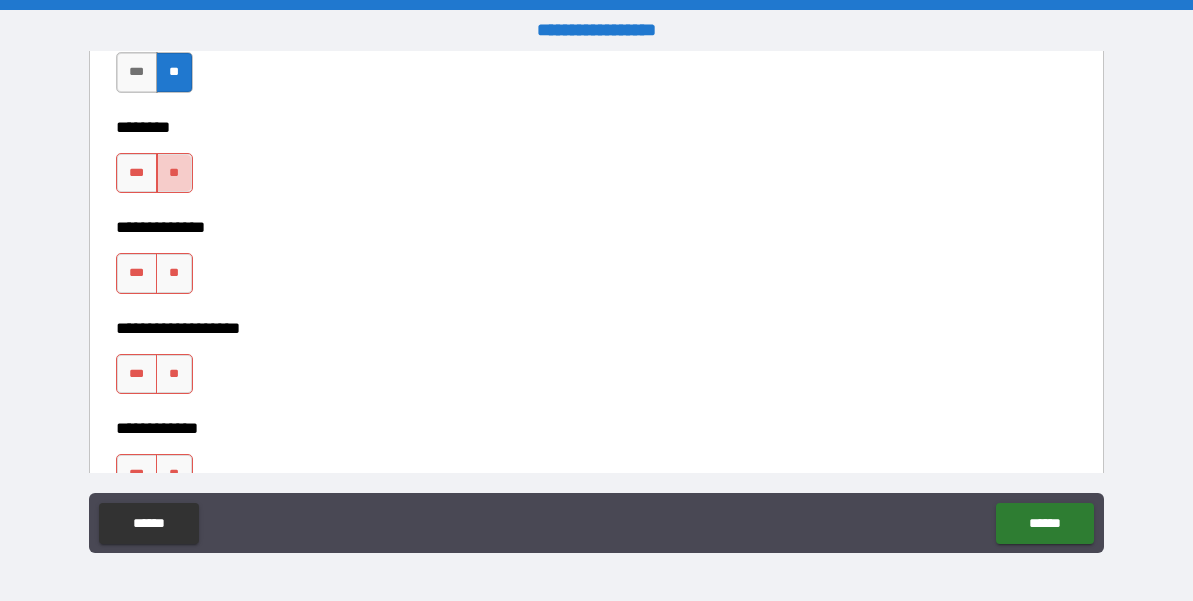 click on "**" at bounding box center [174, 173] 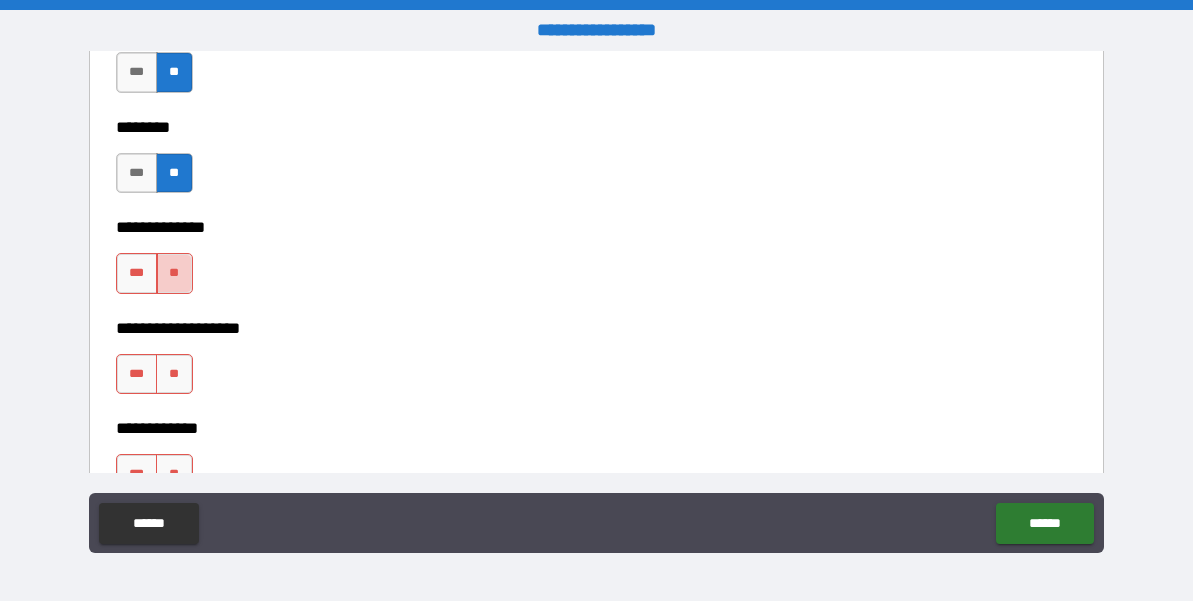 click on "**" at bounding box center (174, 273) 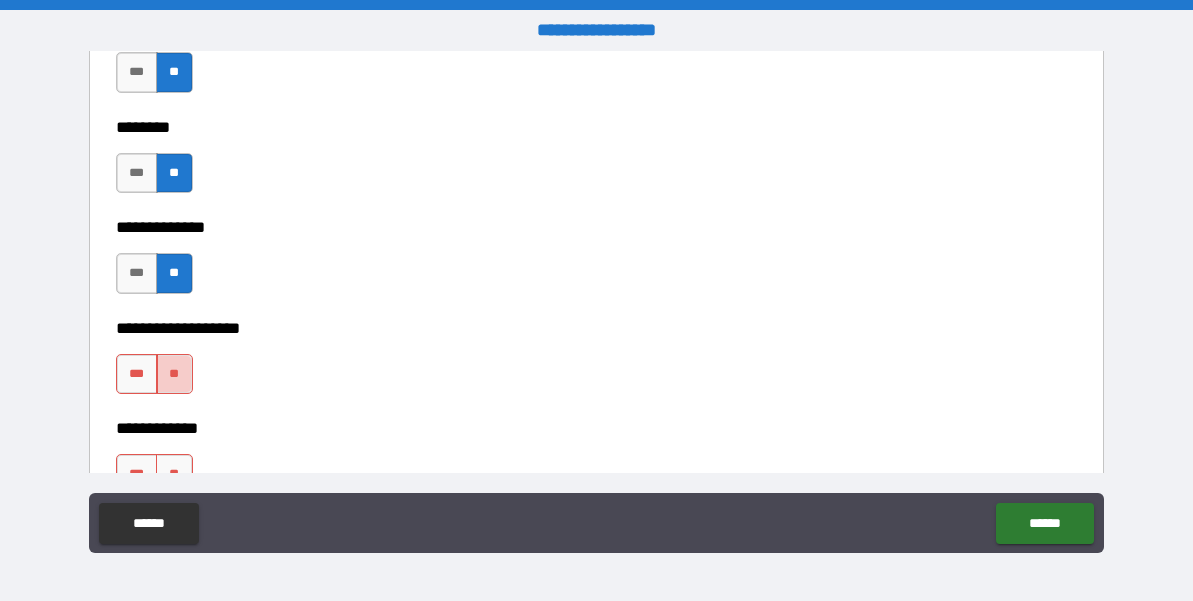 click on "**" at bounding box center (174, 374) 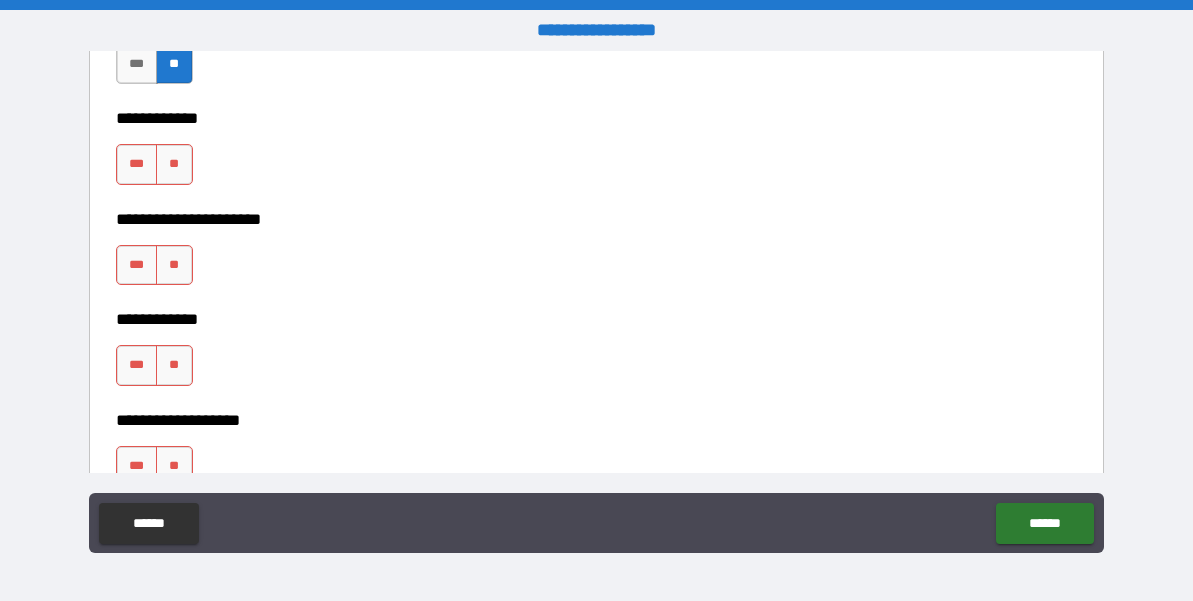 scroll, scrollTop: 7728, scrollLeft: 0, axis: vertical 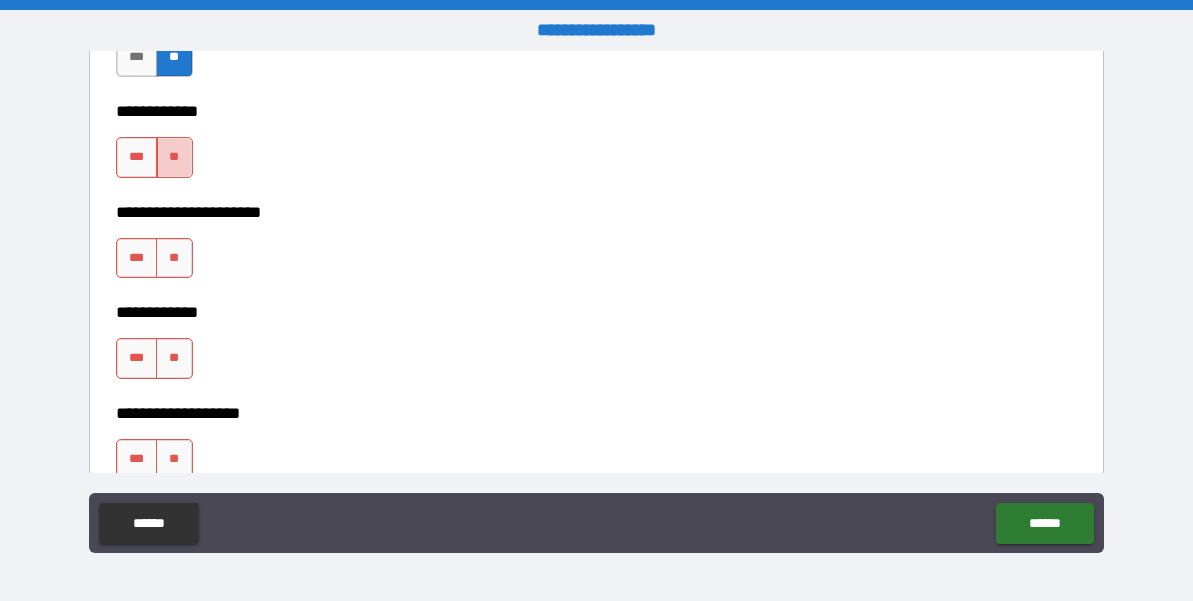 click on "**" at bounding box center (174, 157) 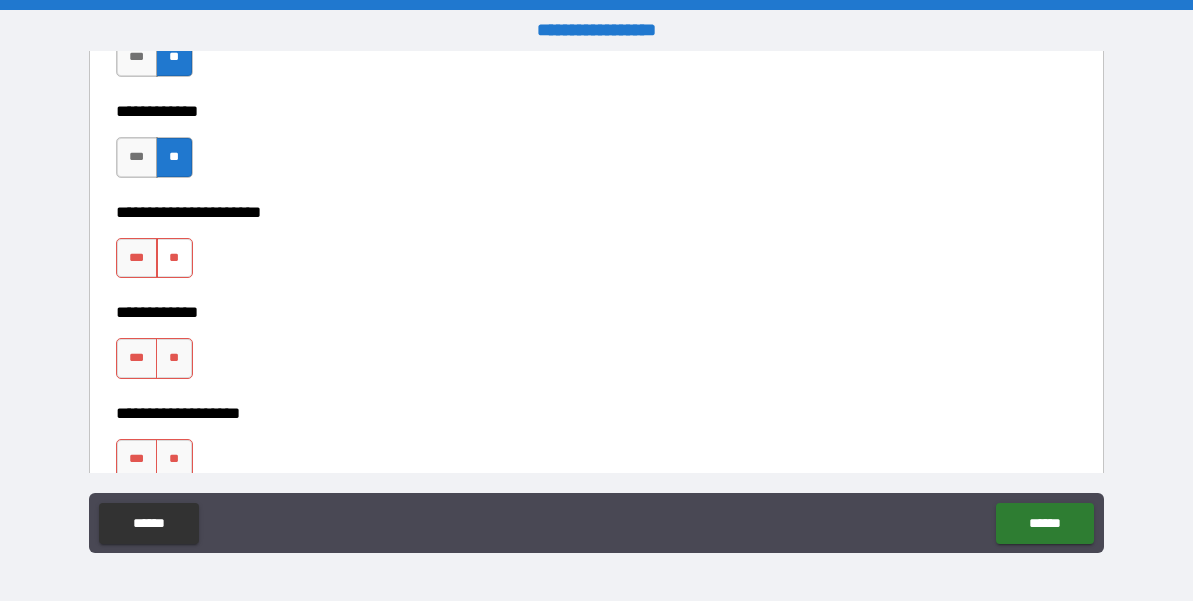 click on "**" at bounding box center (174, 258) 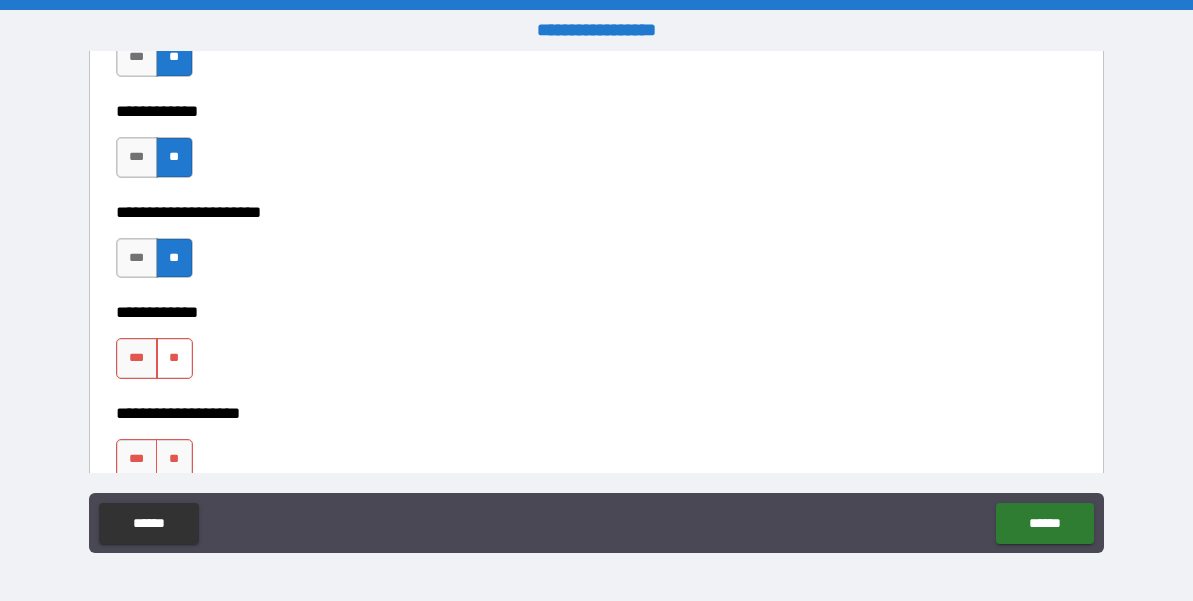 click on "**" at bounding box center [174, 358] 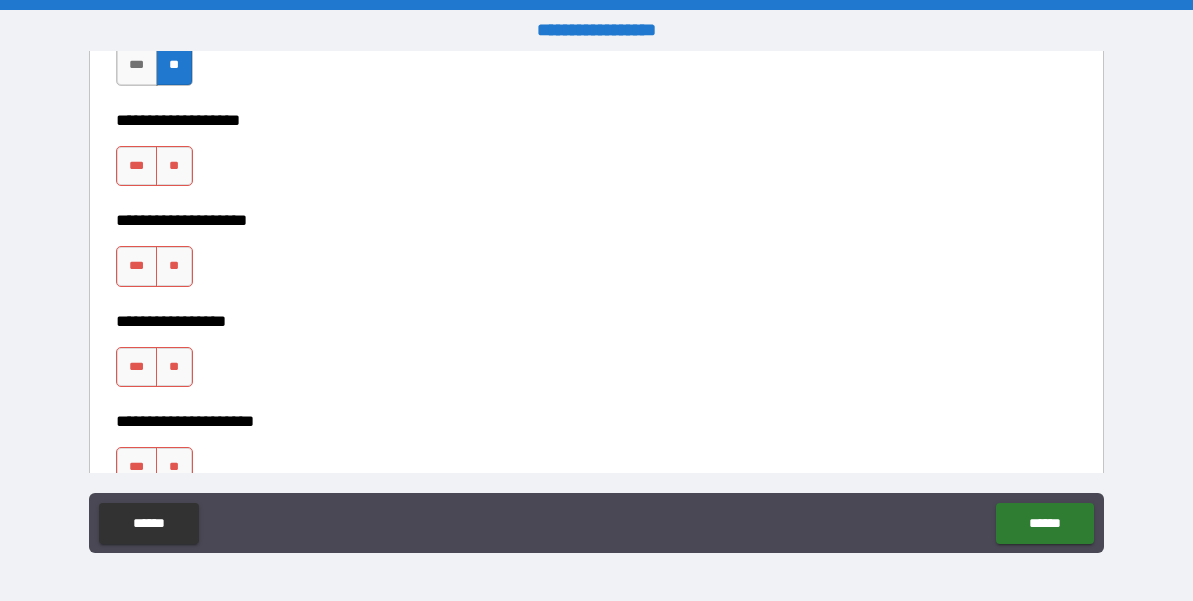 scroll, scrollTop: 8047, scrollLeft: 0, axis: vertical 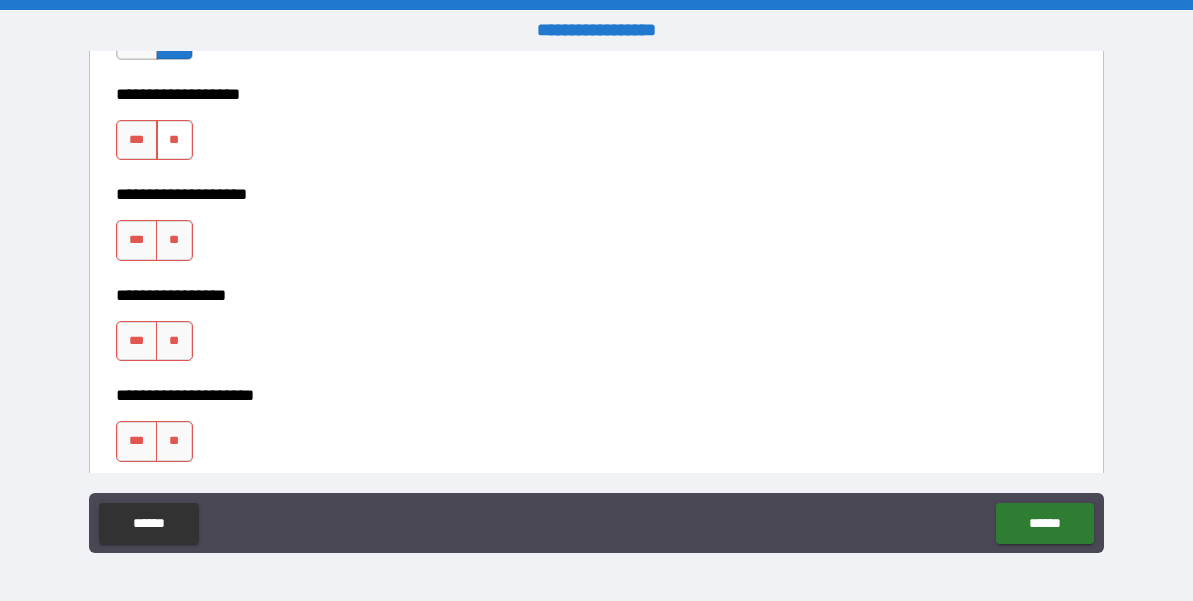 click on "**" at bounding box center (174, 140) 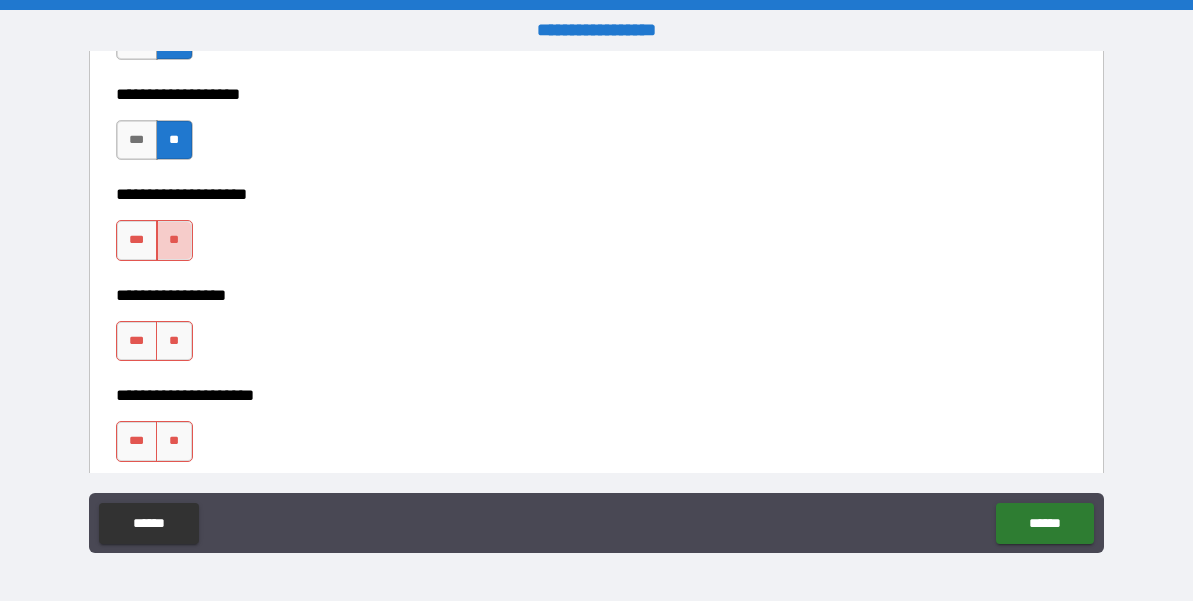 click on "**" at bounding box center [174, 240] 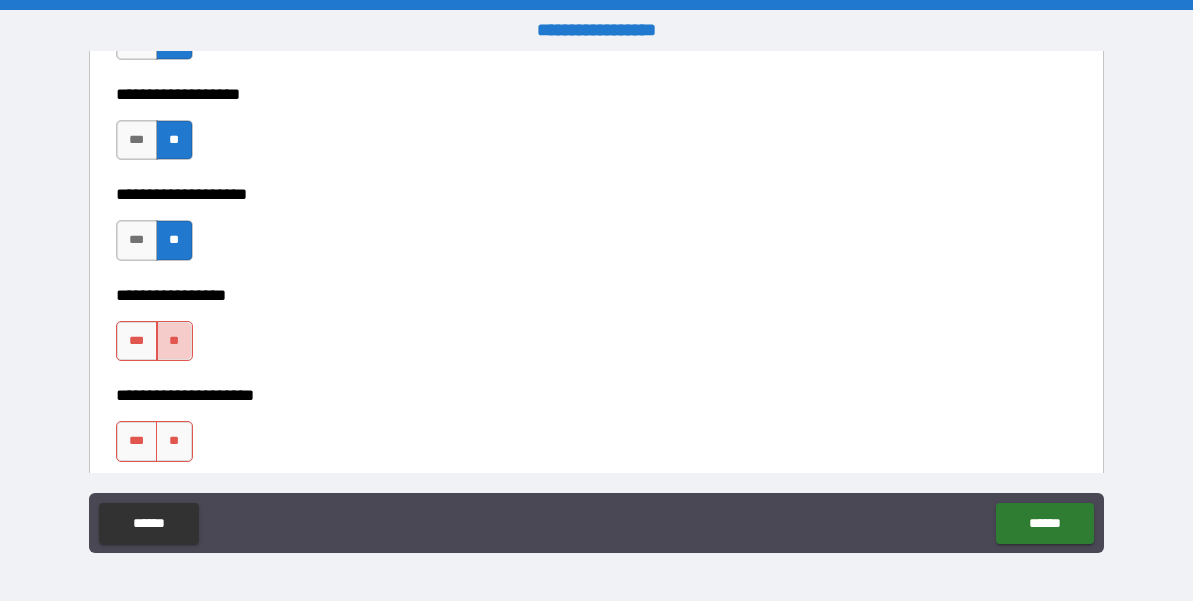 click on "**" at bounding box center (174, 341) 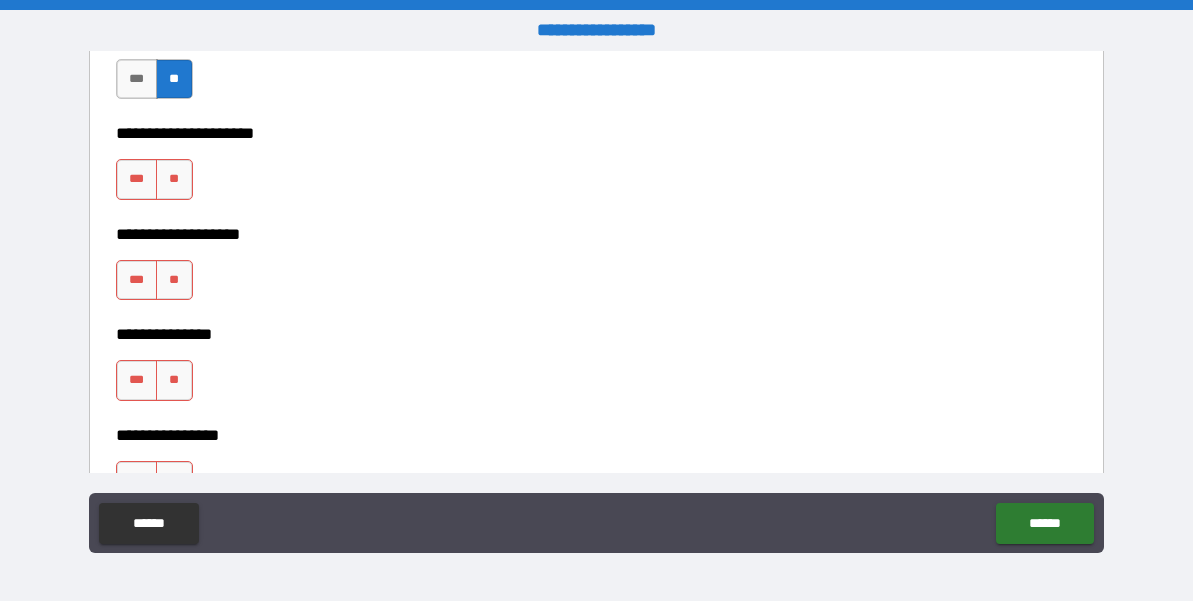 scroll, scrollTop: 8329, scrollLeft: 0, axis: vertical 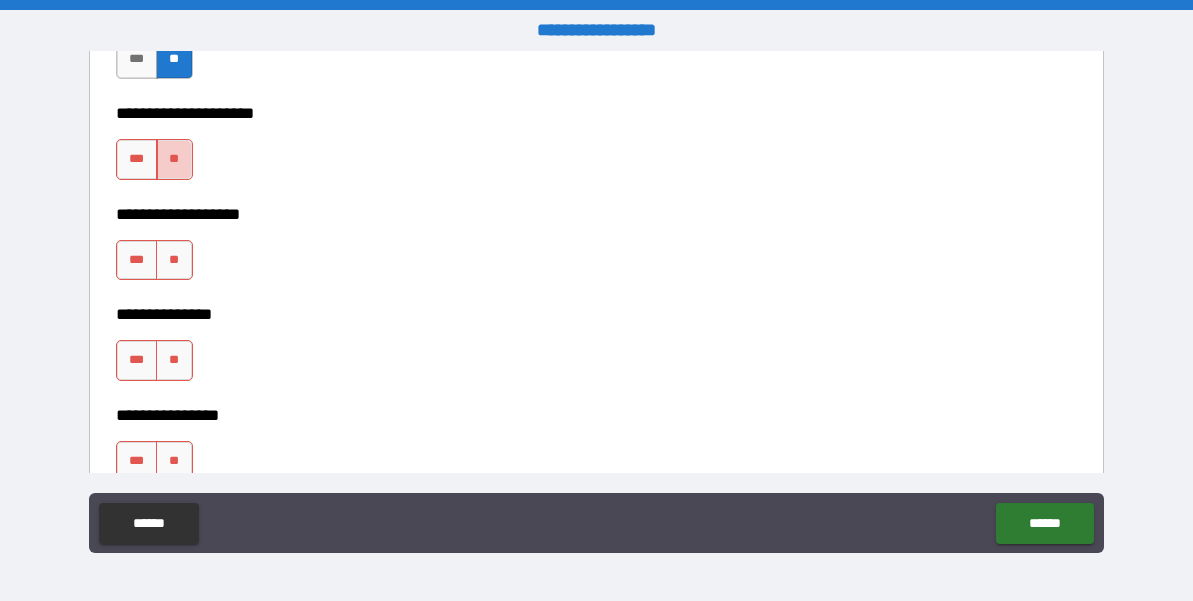 click on "**" at bounding box center (174, 159) 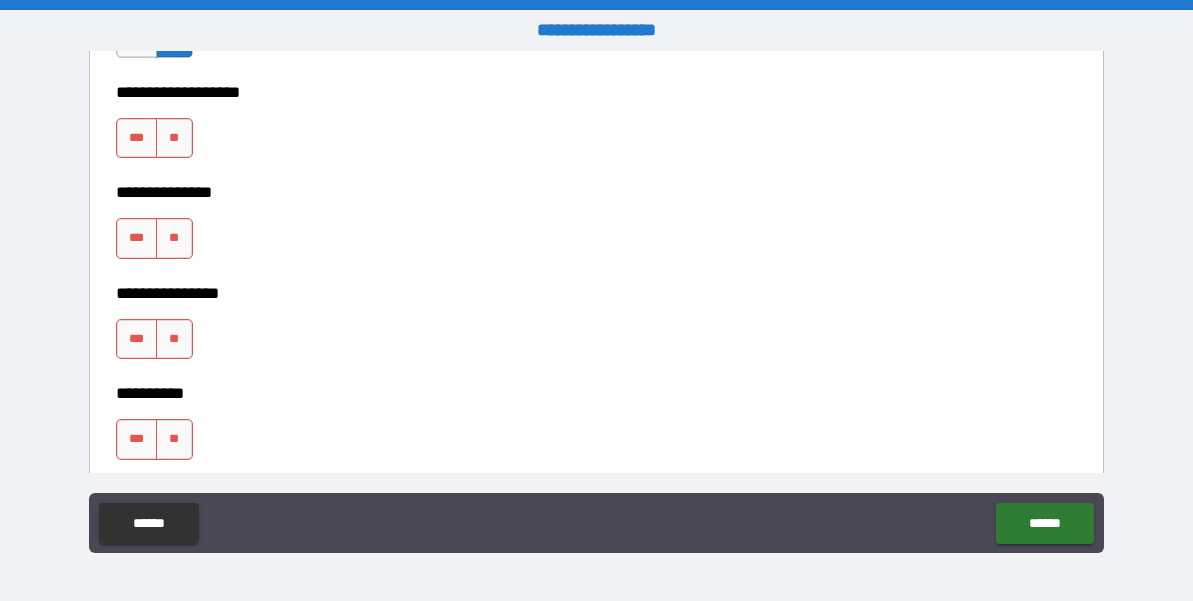 scroll, scrollTop: 8452, scrollLeft: 0, axis: vertical 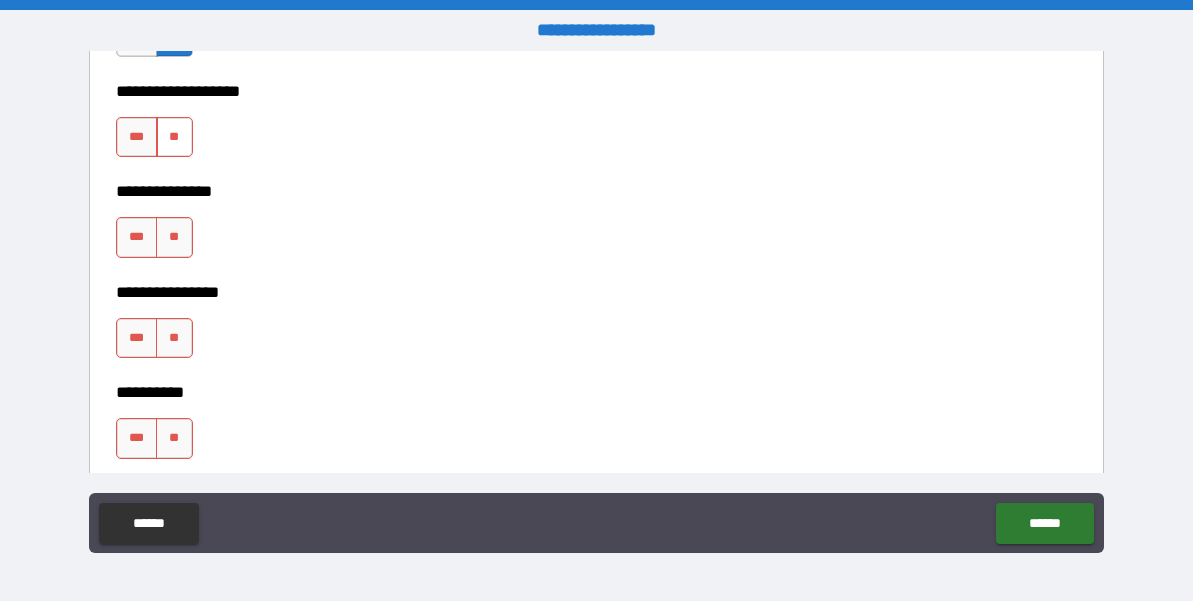 click on "**" at bounding box center (174, 137) 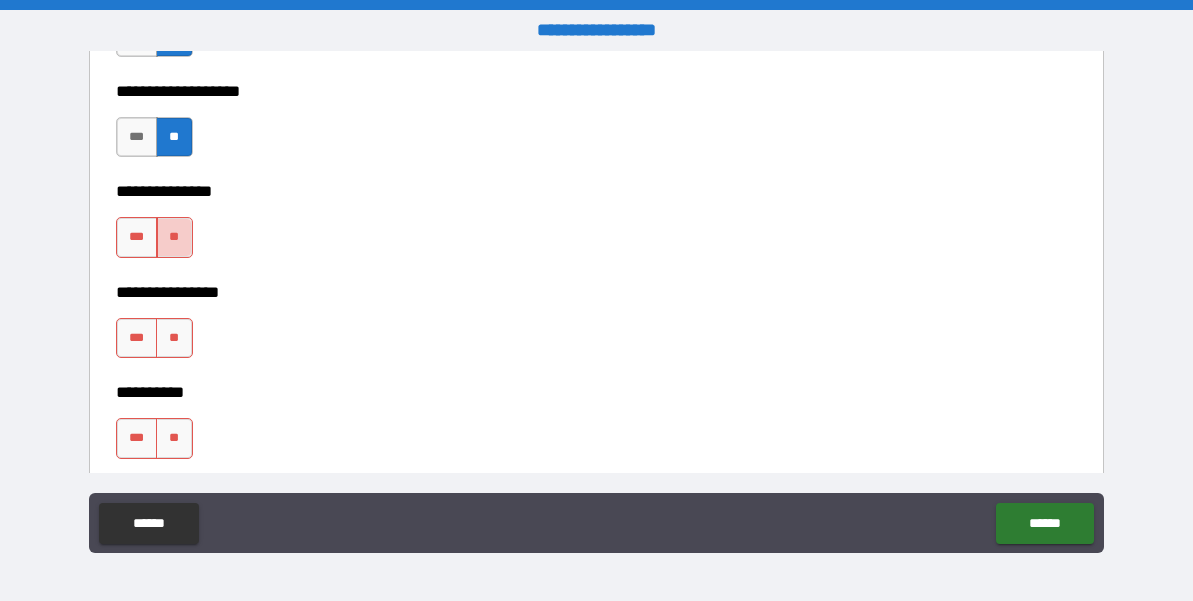 click on "**" at bounding box center (174, 237) 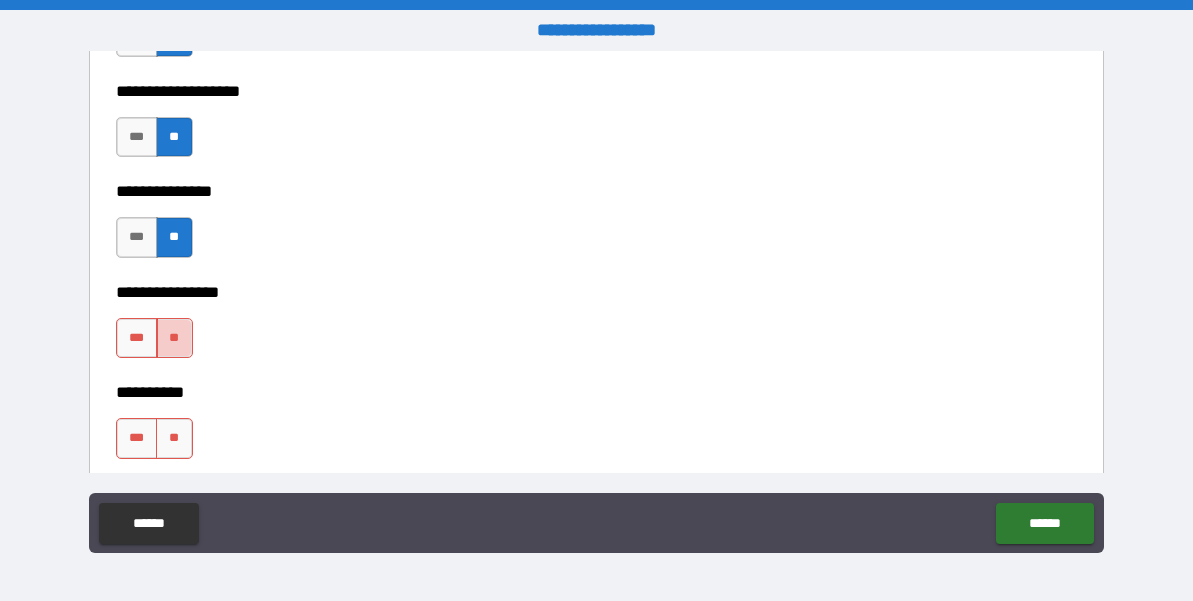 click on "**" at bounding box center [174, 338] 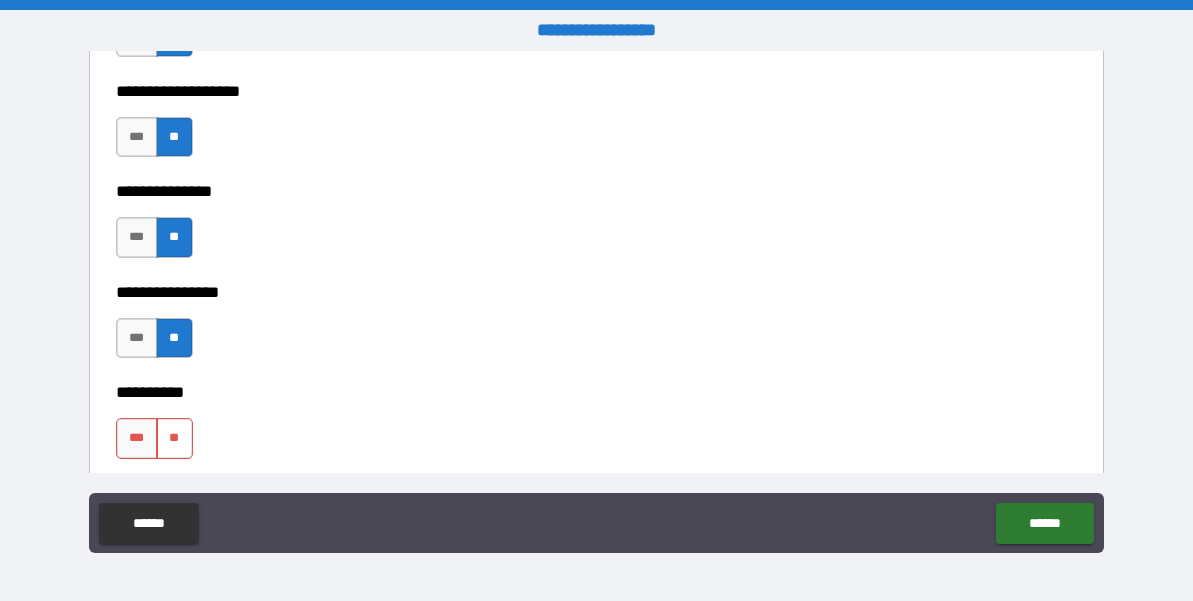 click on "**" at bounding box center [174, 438] 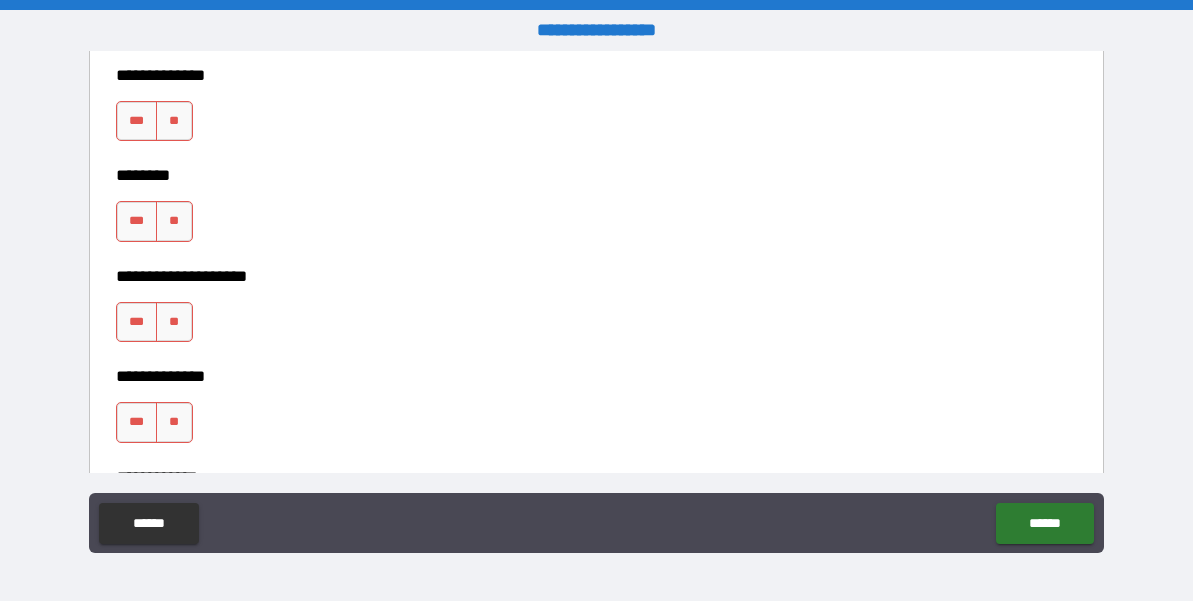 scroll, scrollTop: 8874, scrollLeft: 0, axis: vertical 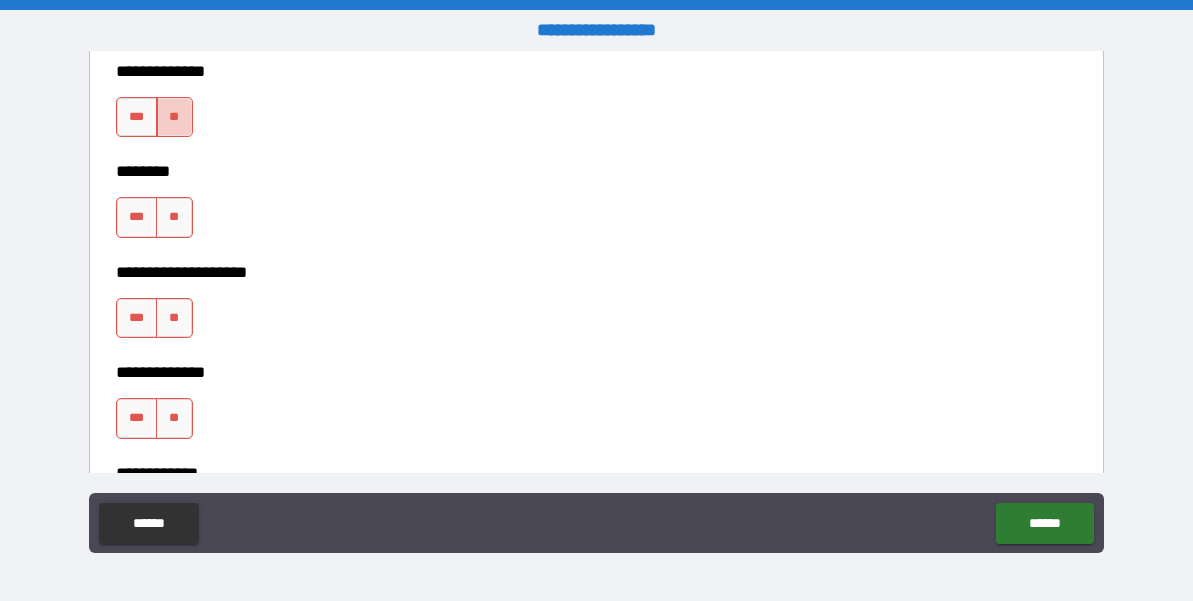 click on "**" at bounding box center (174, 117) 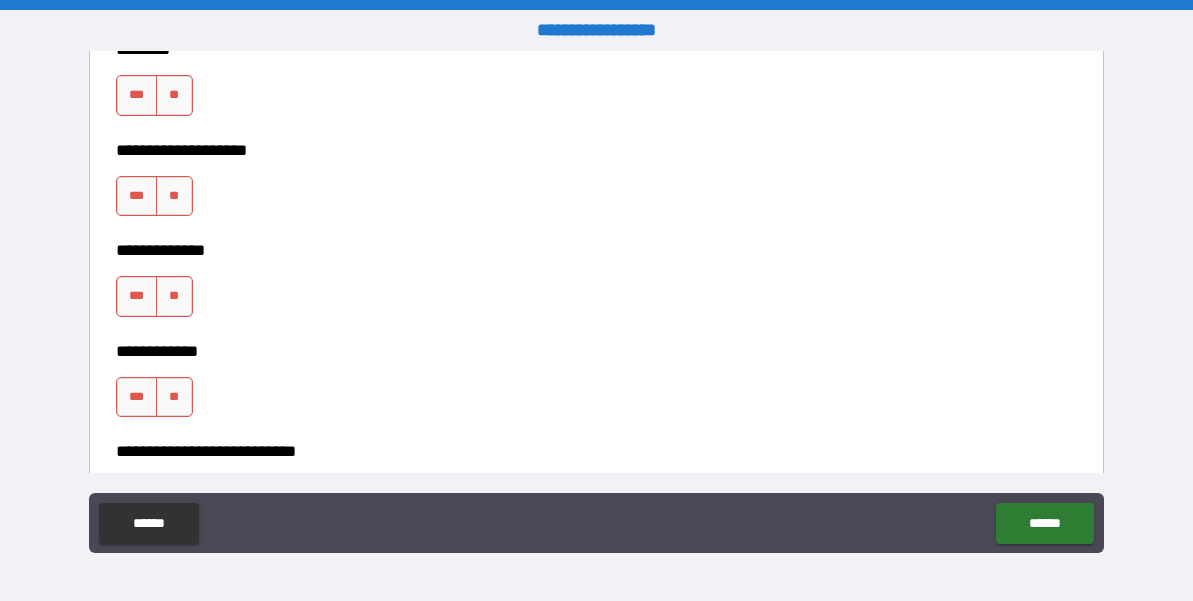 scroll, scrollTop: 9016, scrollLeft: 0, axis: vertical 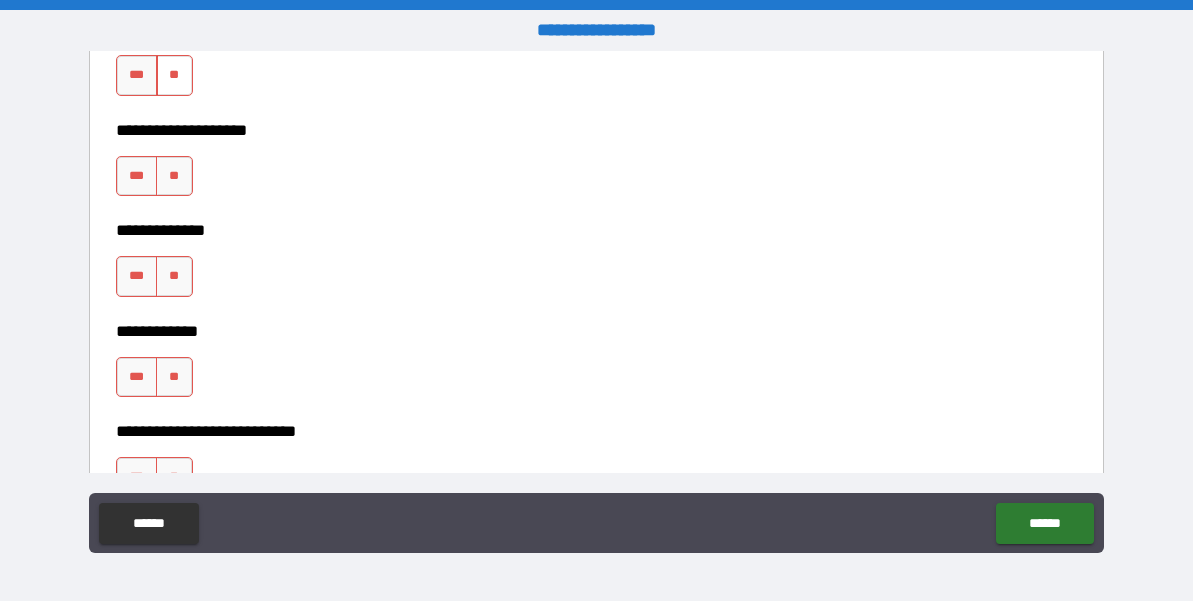 click on "**" at bounding box center (174, 75) 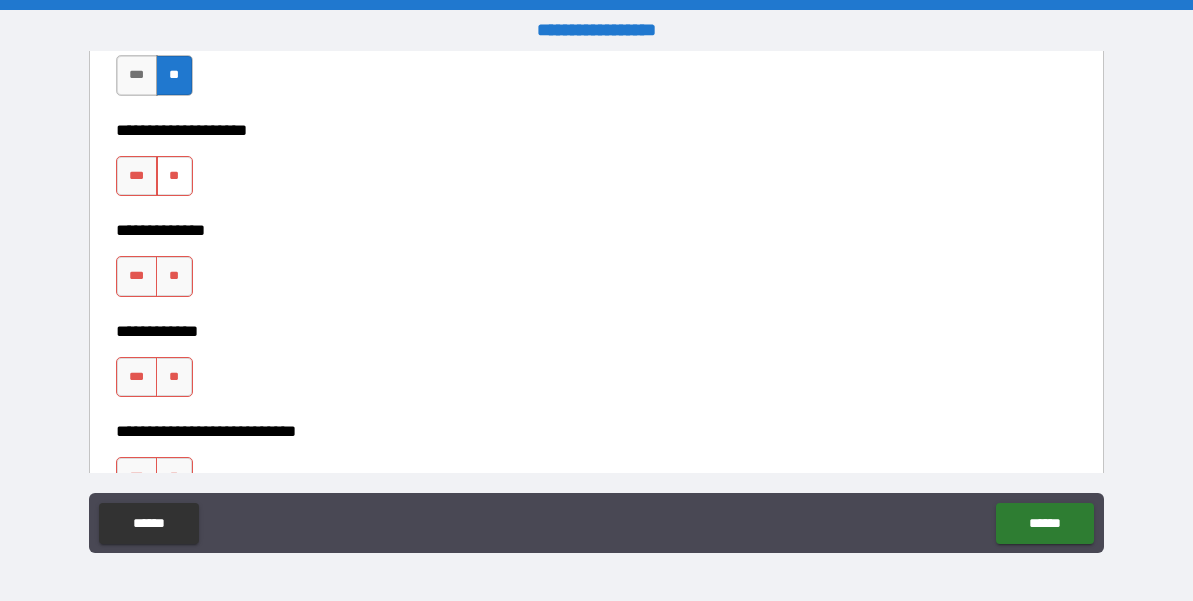 click on "**" at bounding box center [174, 176] 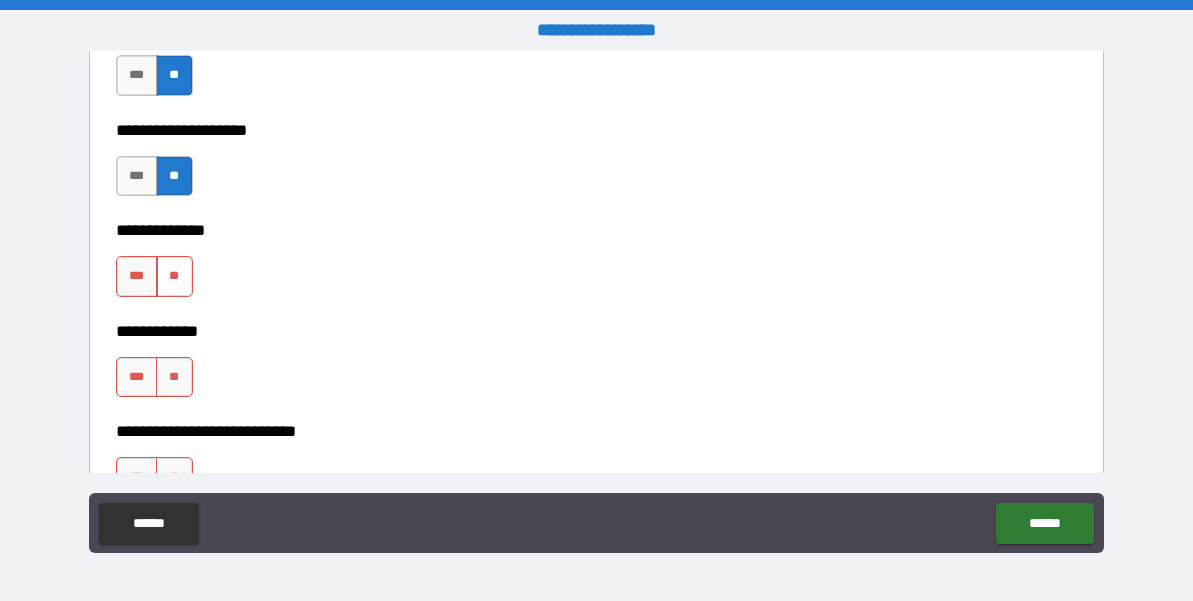 click on "**" at bounding box center [174, 276] 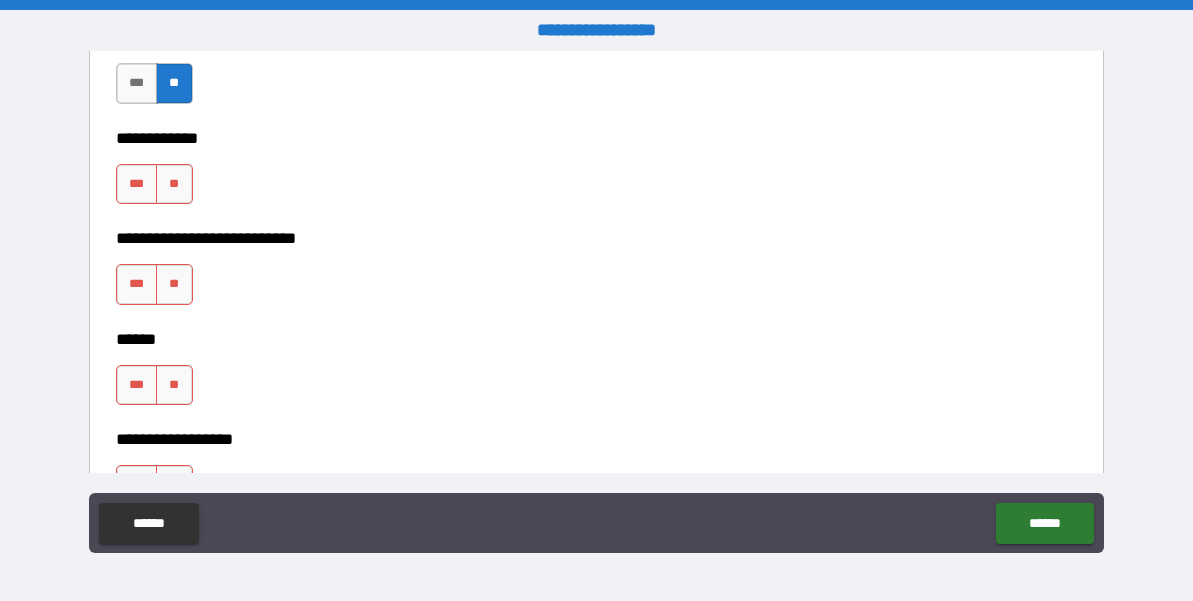 scroll, scrollTop: 9254, scrollLeft: 0, axis: vertical 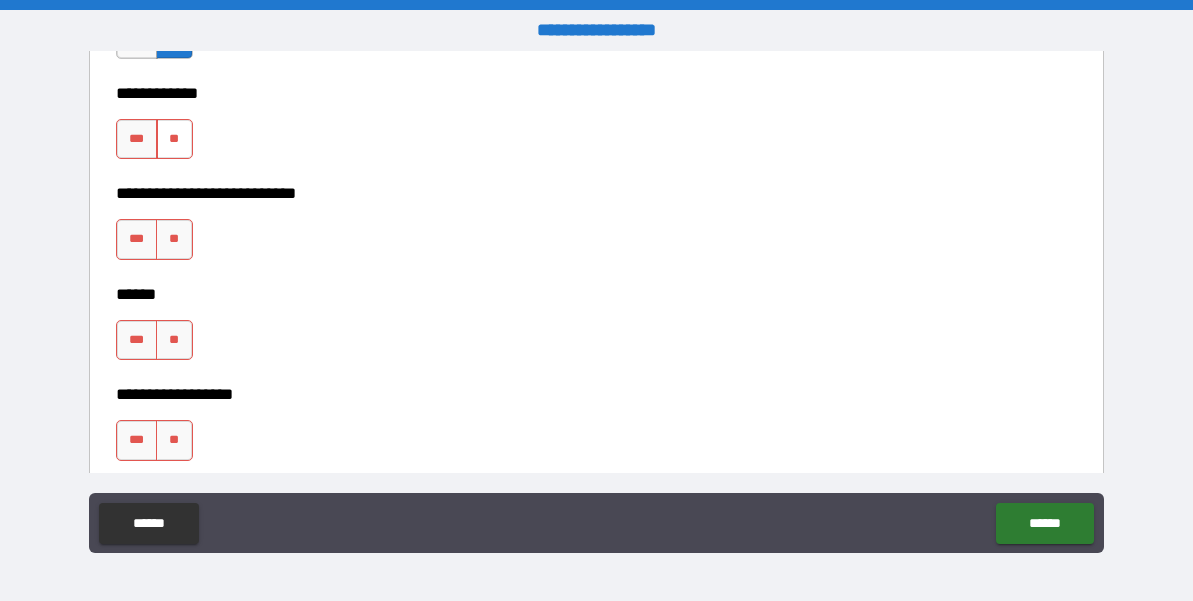 click on "**" at bounding box center (174, 139) 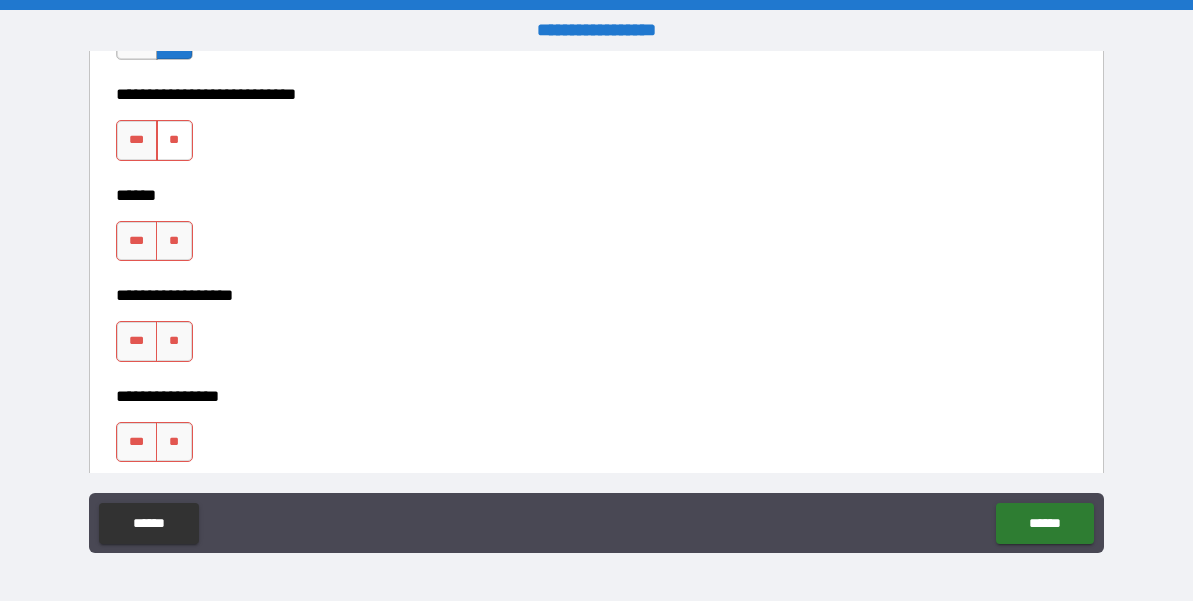 scroll, scrollTop: 9355, scrollLeft: 0, axis: vertical 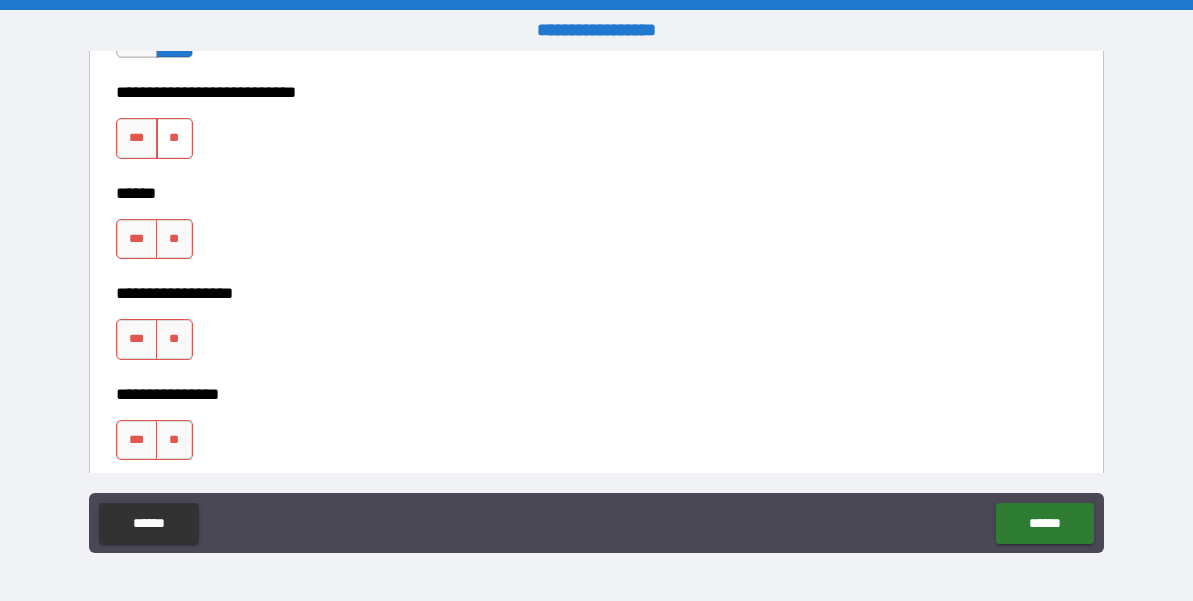 click on "**" at bounding box center [174, 138] 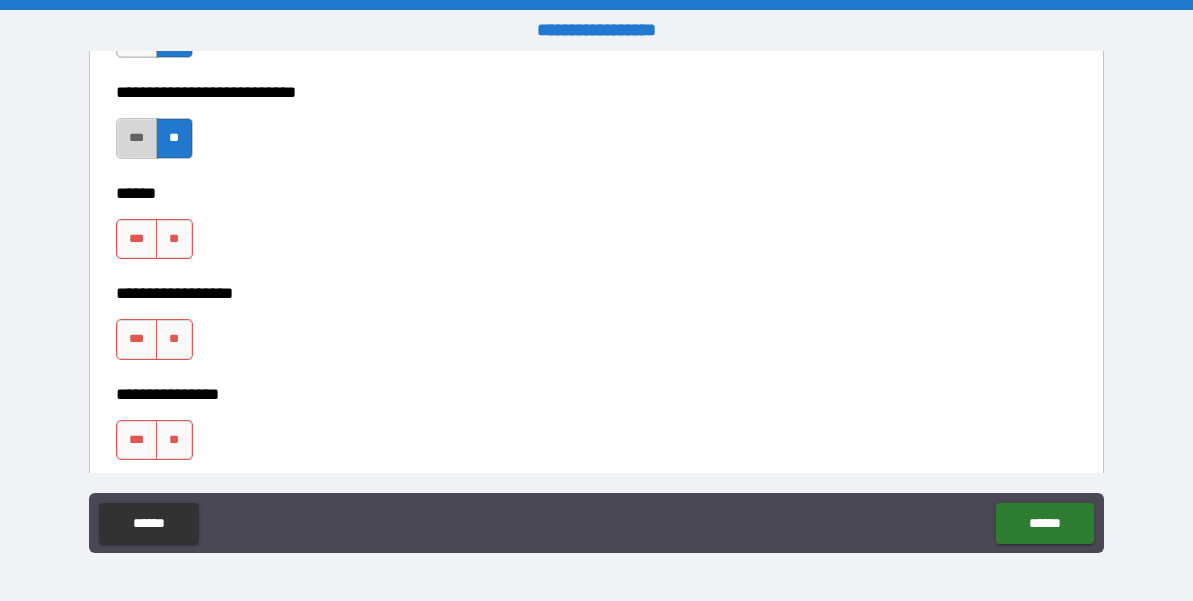 click on "***" at bounding box center [137, 138] 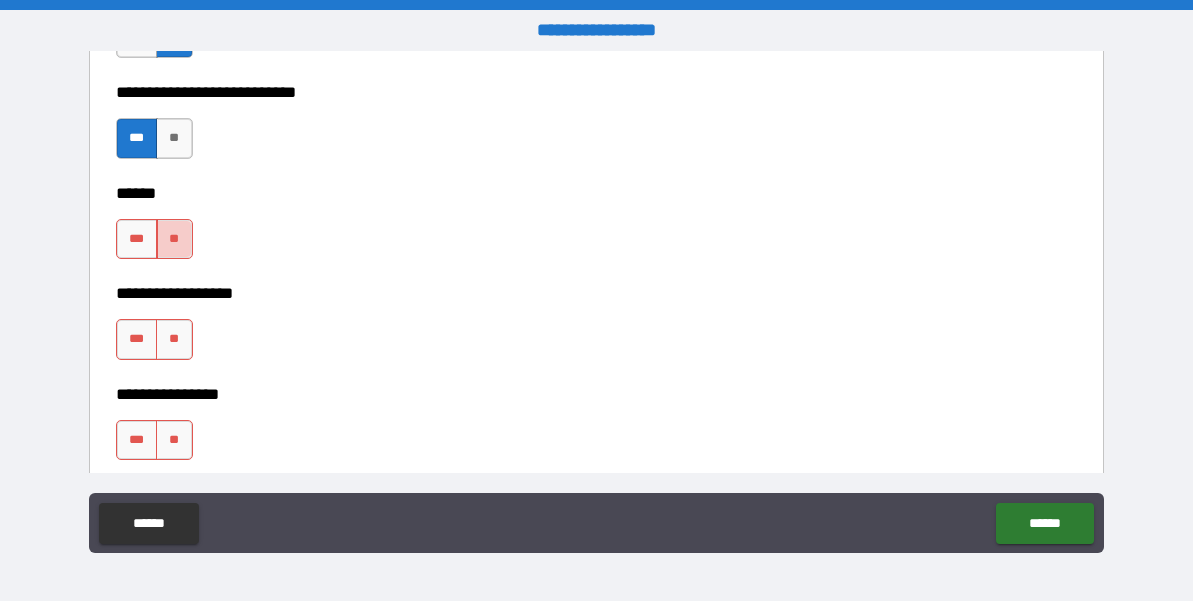 click on "**" at bounding box center [174, 239] 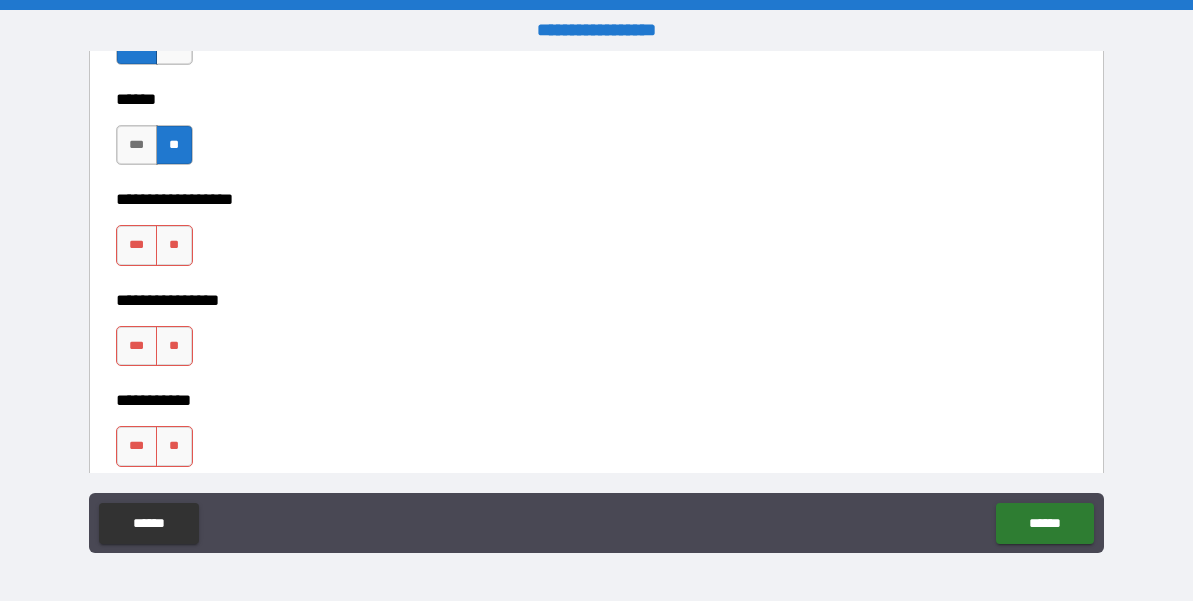scroll, scrollTop: 9454, scrollLeft: 0, axis: vertical 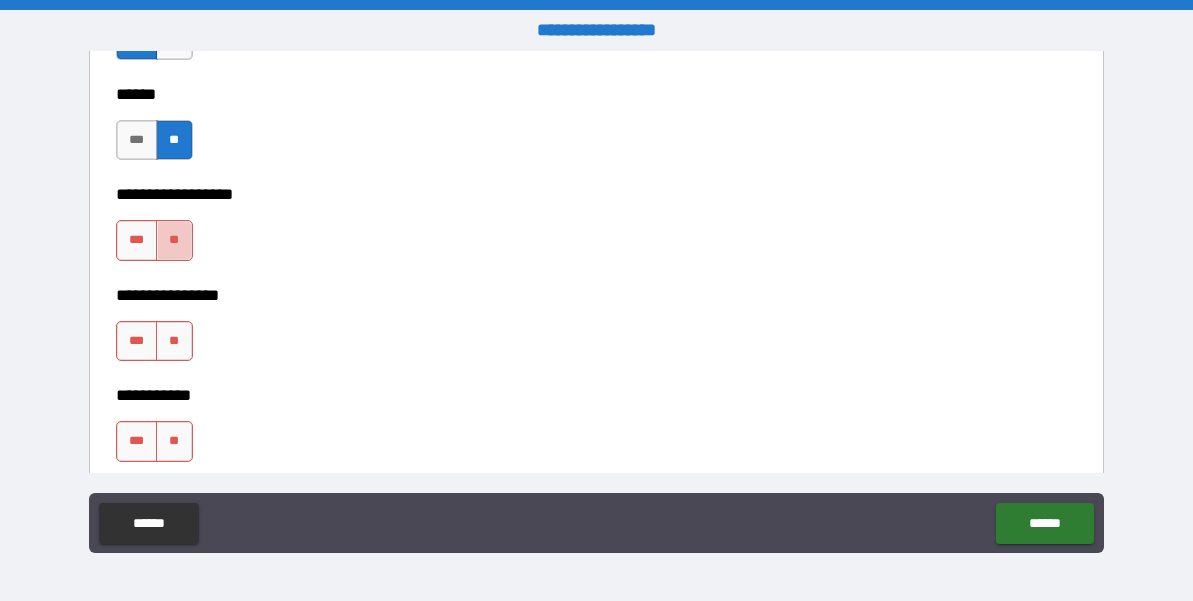 click on "**" at bounding box center (174, 240) 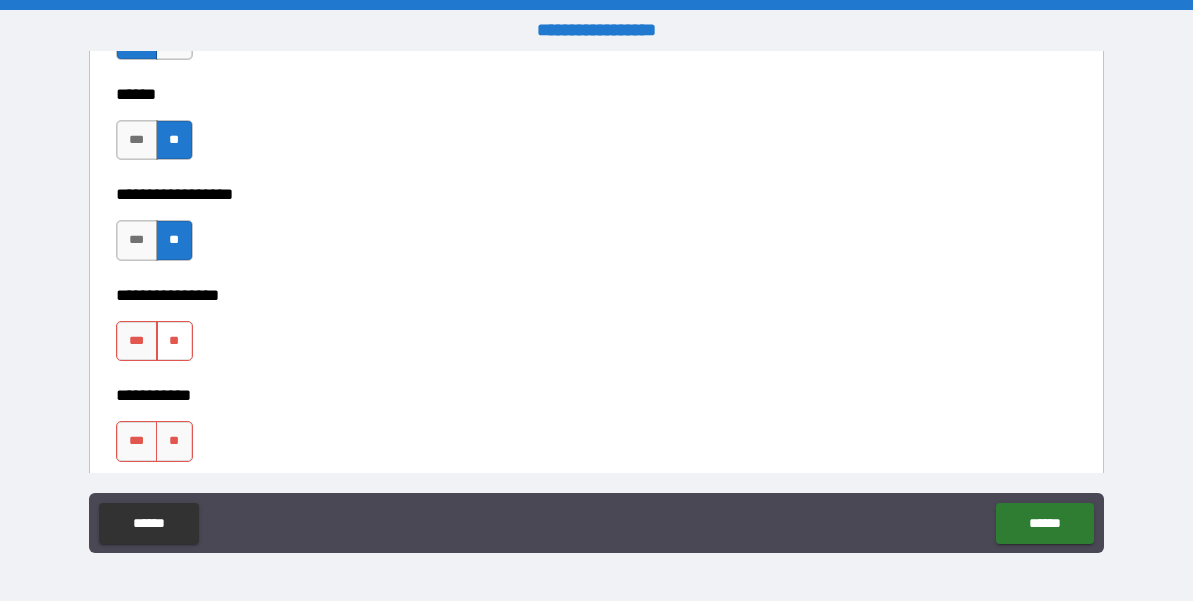 click on "**" at bounding box center [174, 341] 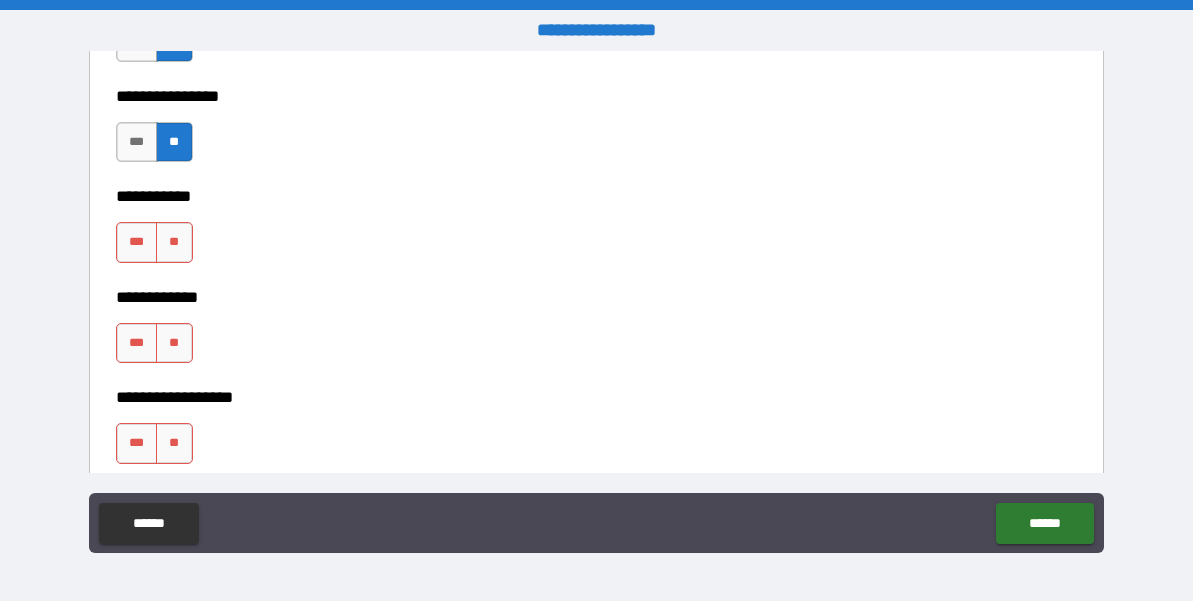 scroll, scrollTop: 9690, scrollLeft: 0, axis: vertical 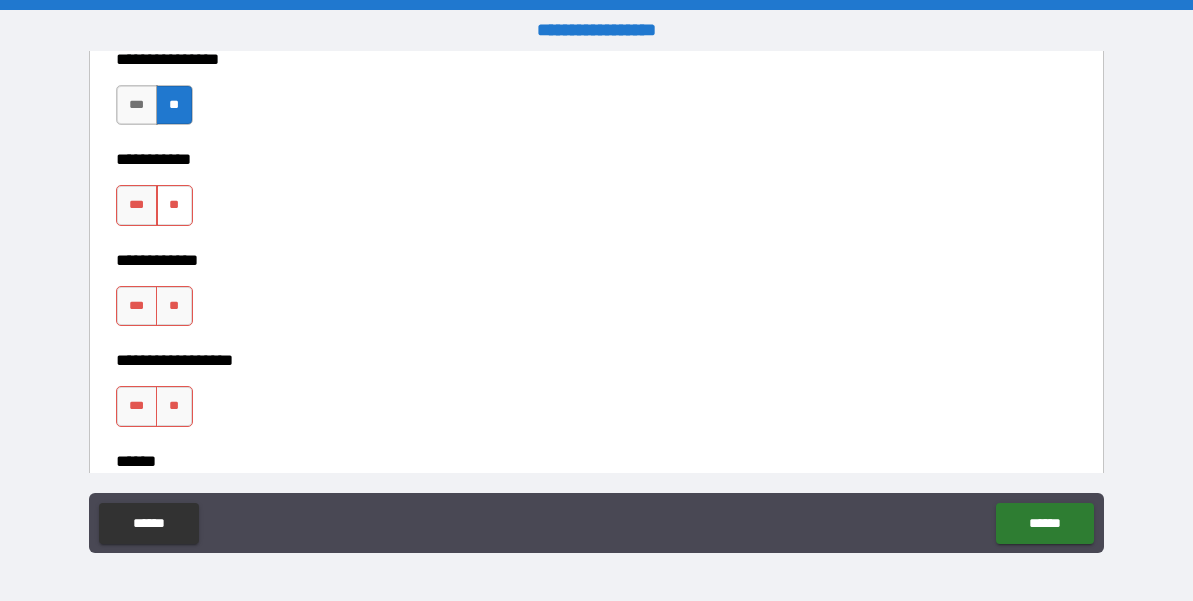click on "**" at bounding box center (174, 205) 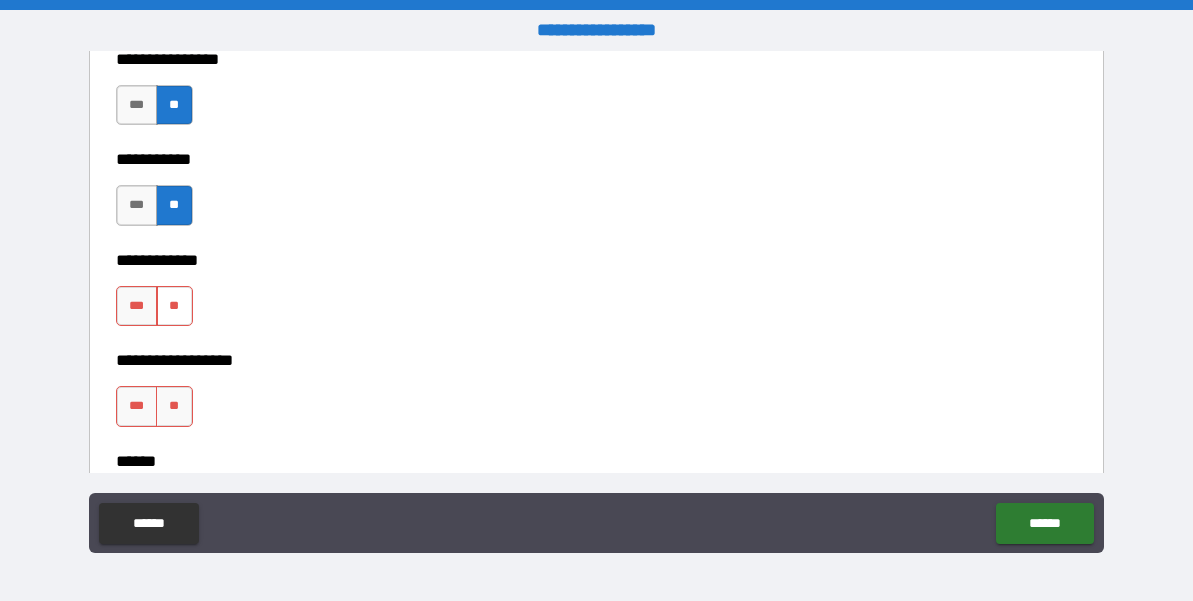 click on "**" at bounding box center [174, 306] 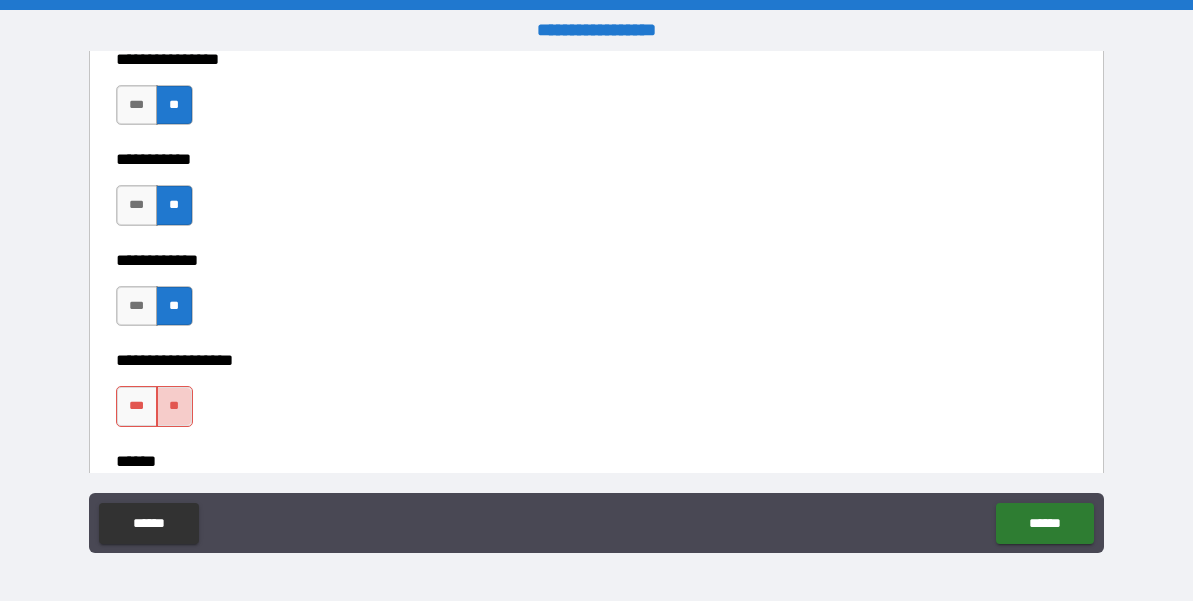 click on "**" at bounding box center [174, 406] 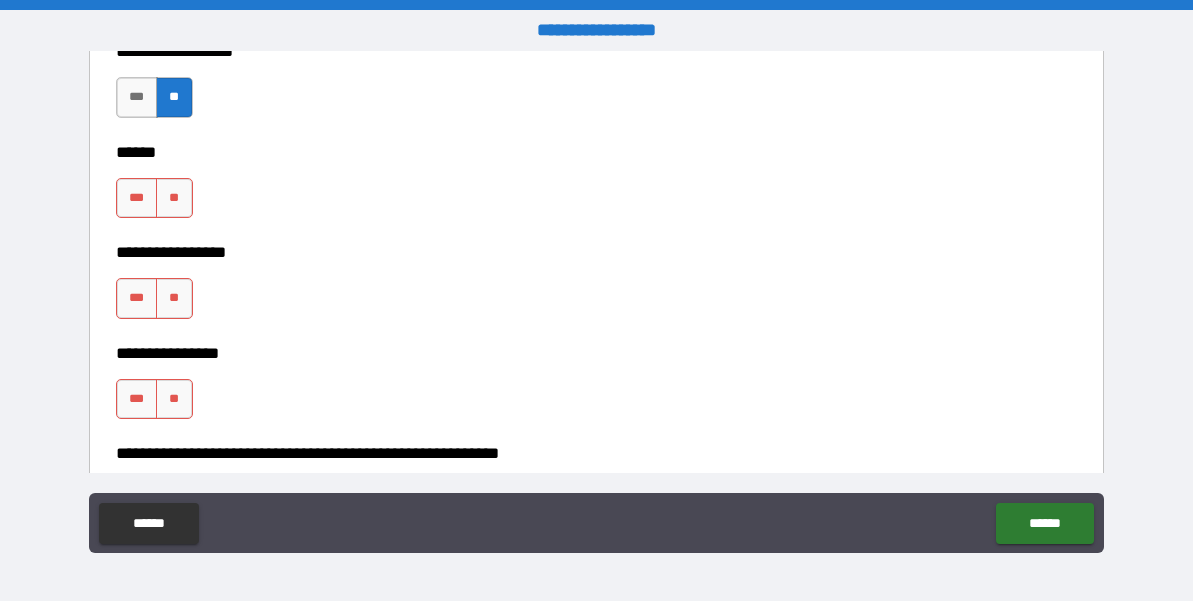 scroll, scrollTop: 10026, scrollLeft: 0, axis: vertical 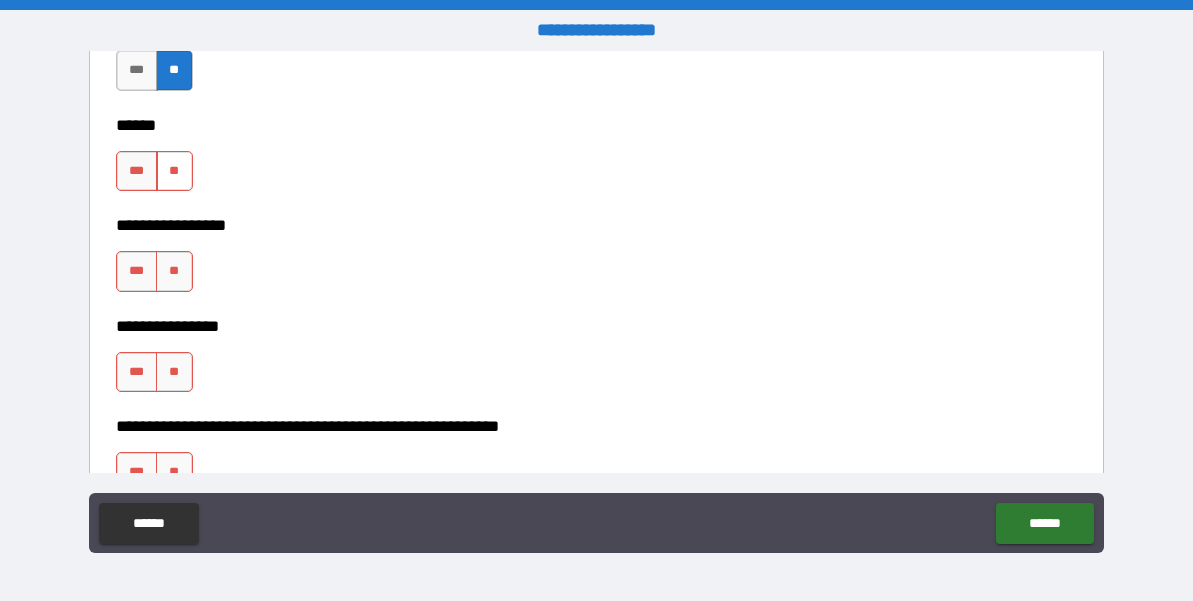 click on "**" at bounding box center [174, 171] 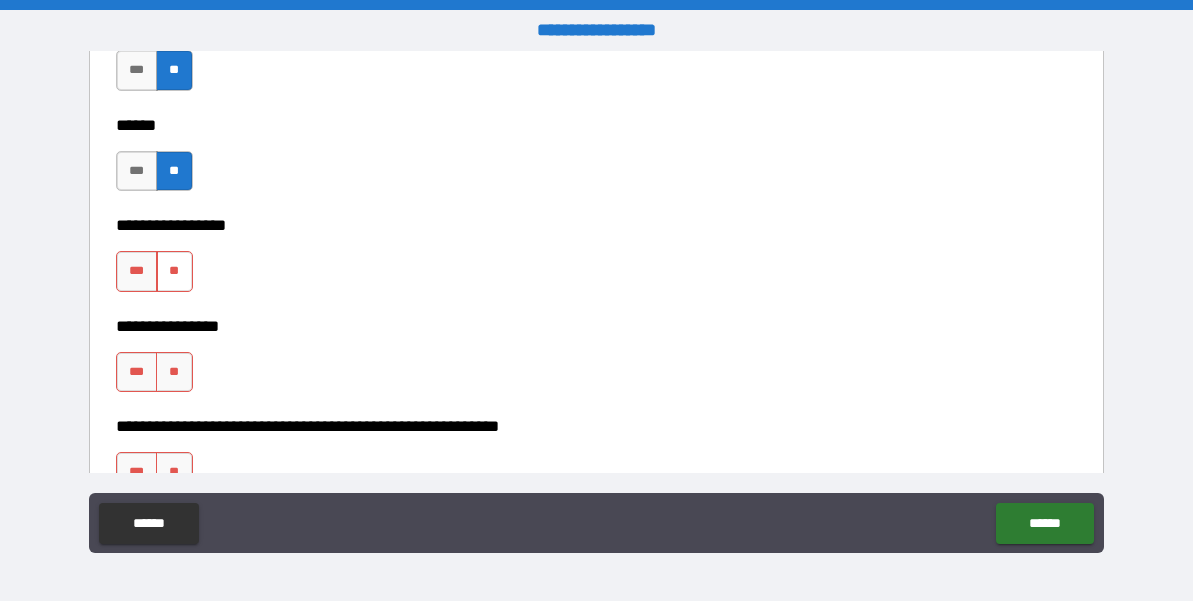click on "**" at bounding box center [174, 271] 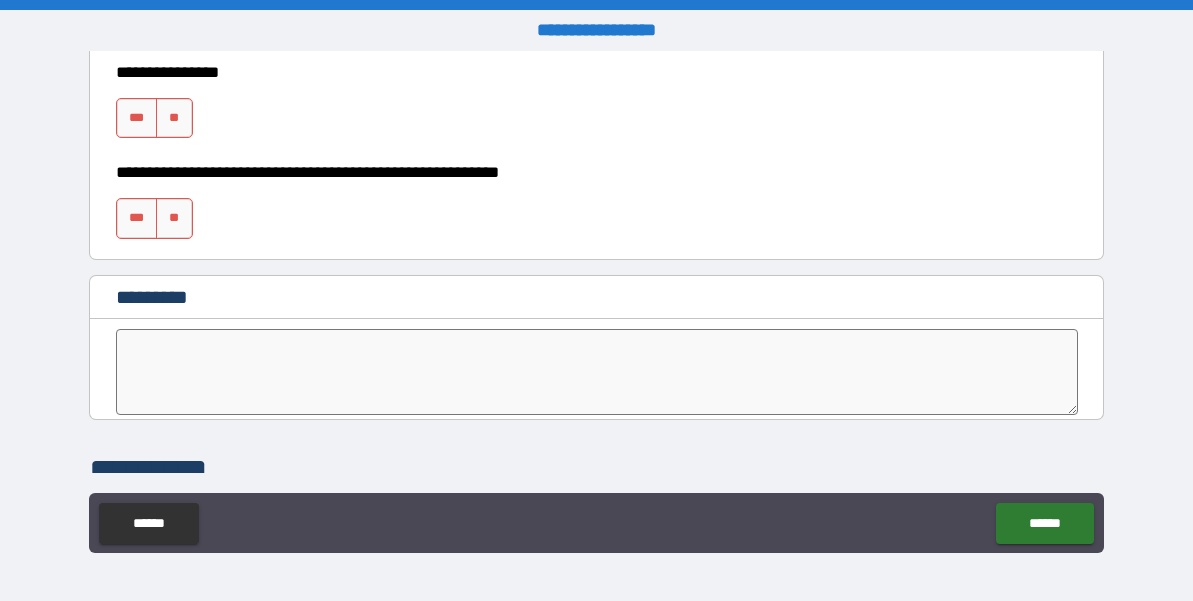 scroll, scrollTop: 10285, scrollLeft: 0, axis: vertical 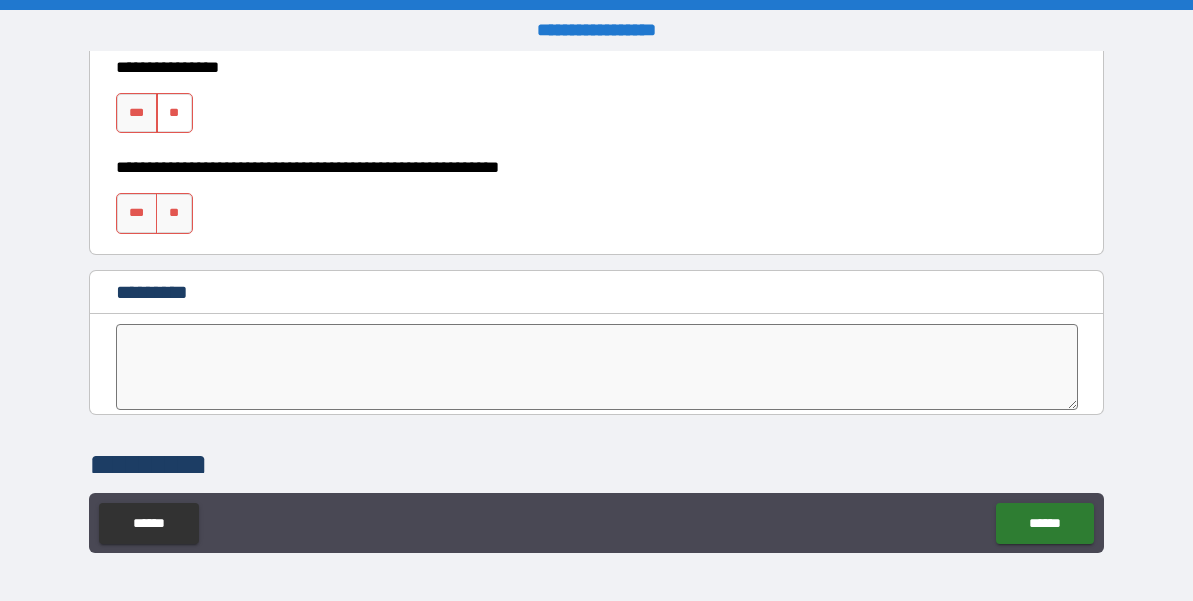 click on "**" at bounding box center (174, 113) 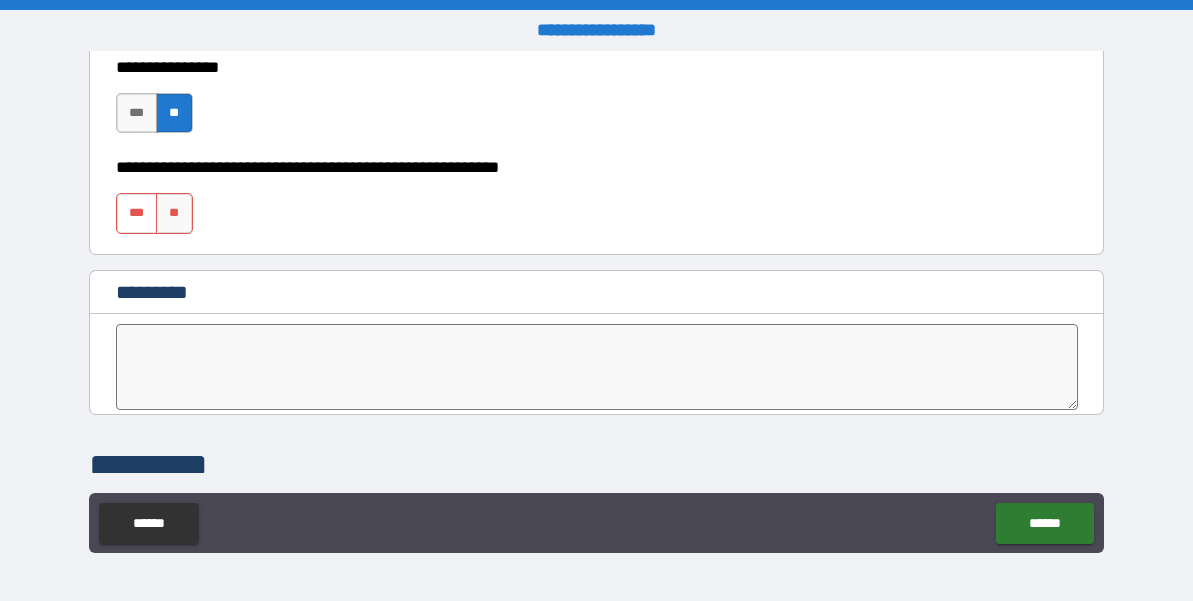 click on "***" at bounding box center (137, 213) 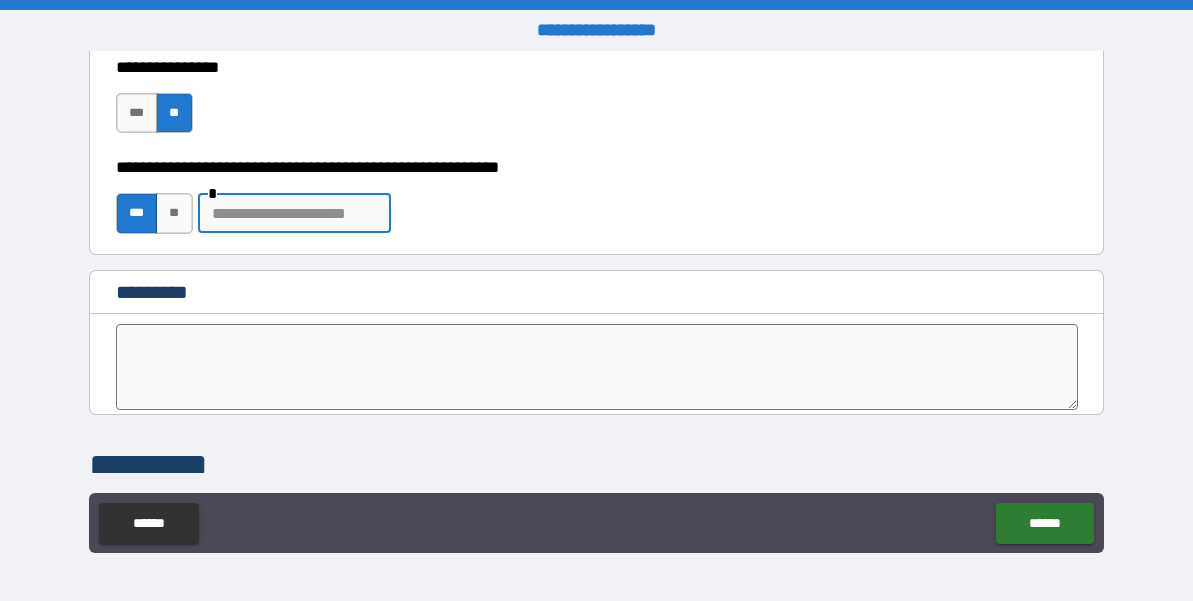 click at bounding box center (294, 213) 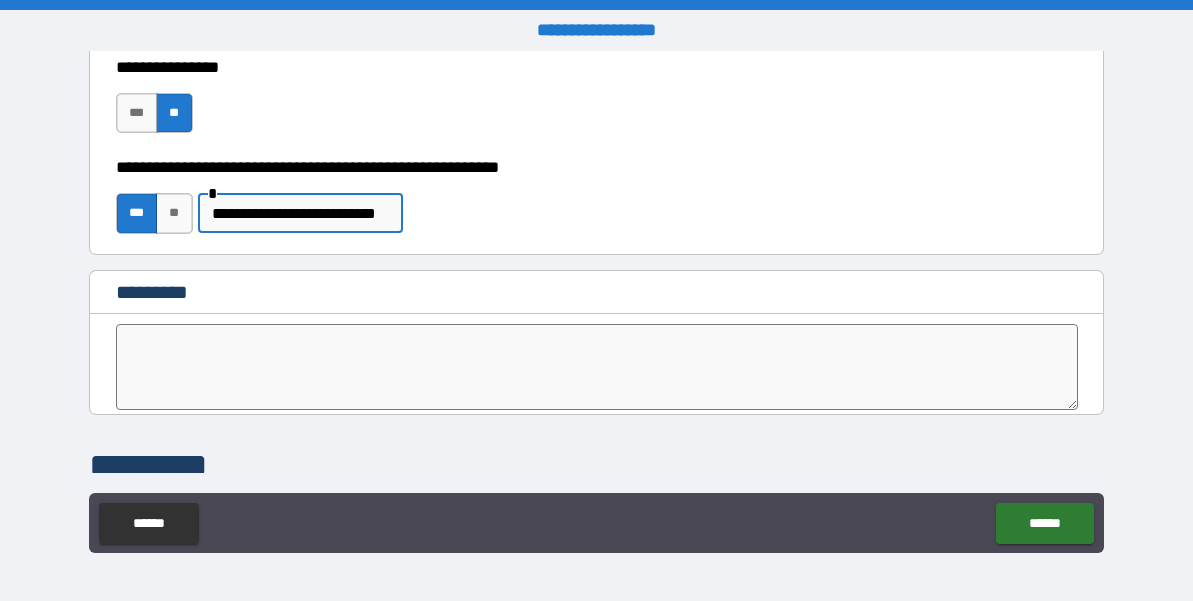 scroll, scrollTop: 0, scrollLeft: 19, axis: horizontal 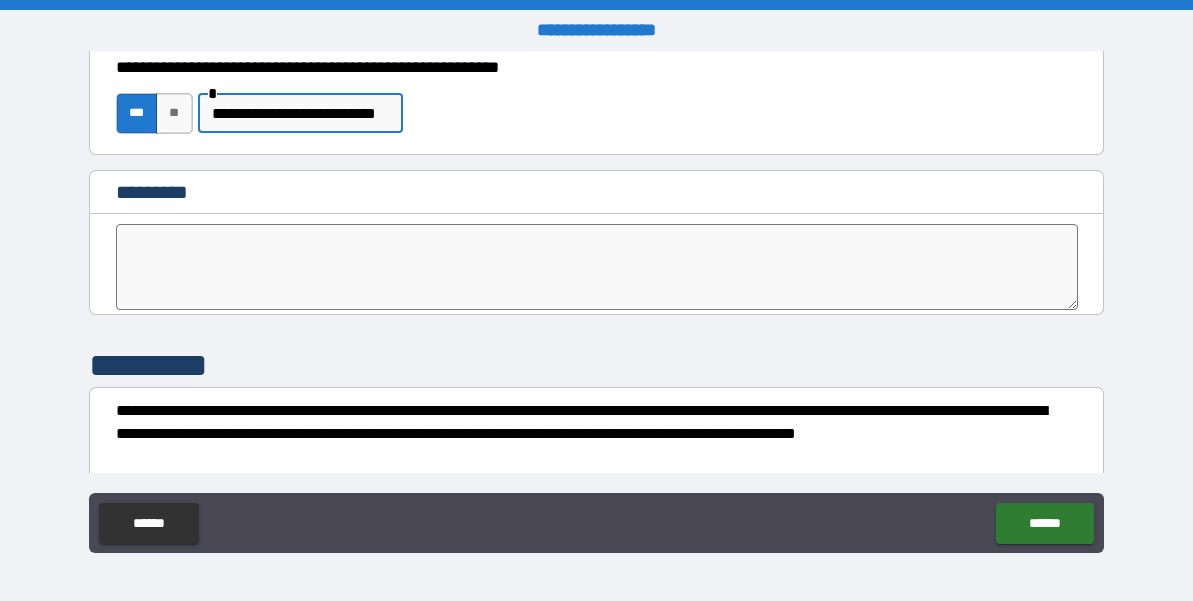 type on "**********" 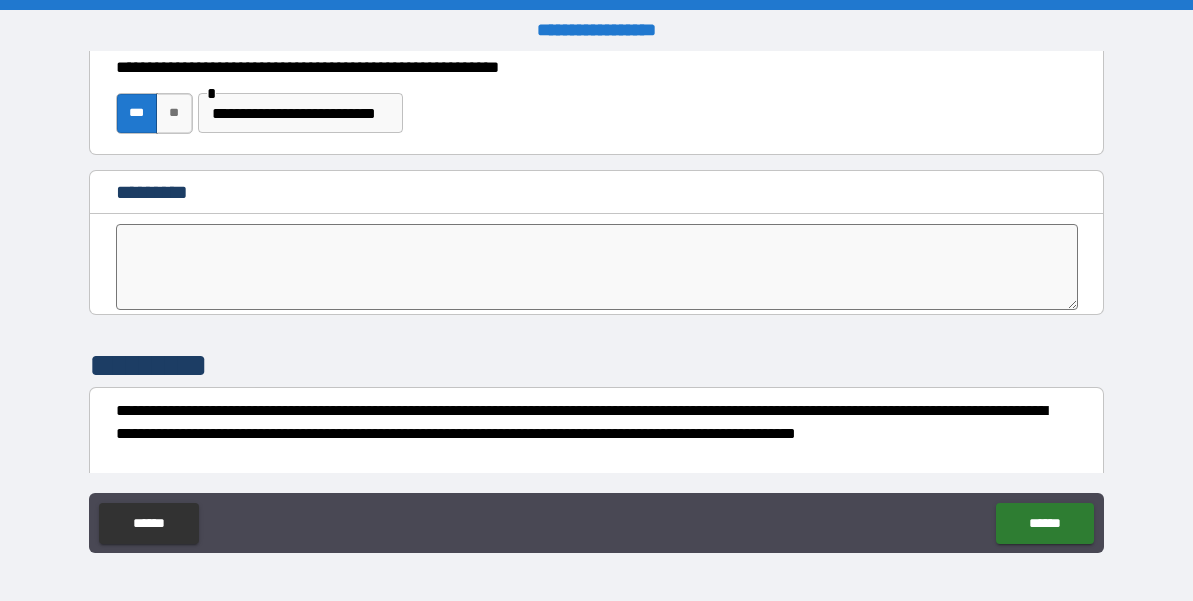 click at bounding box center (597, 267) 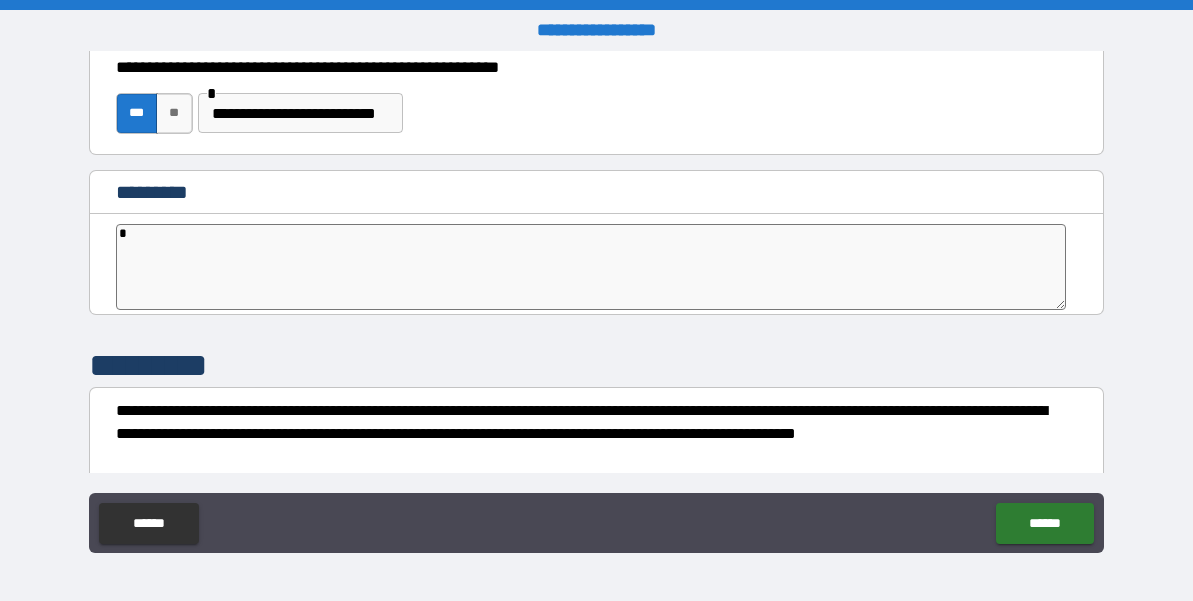 type on "*" 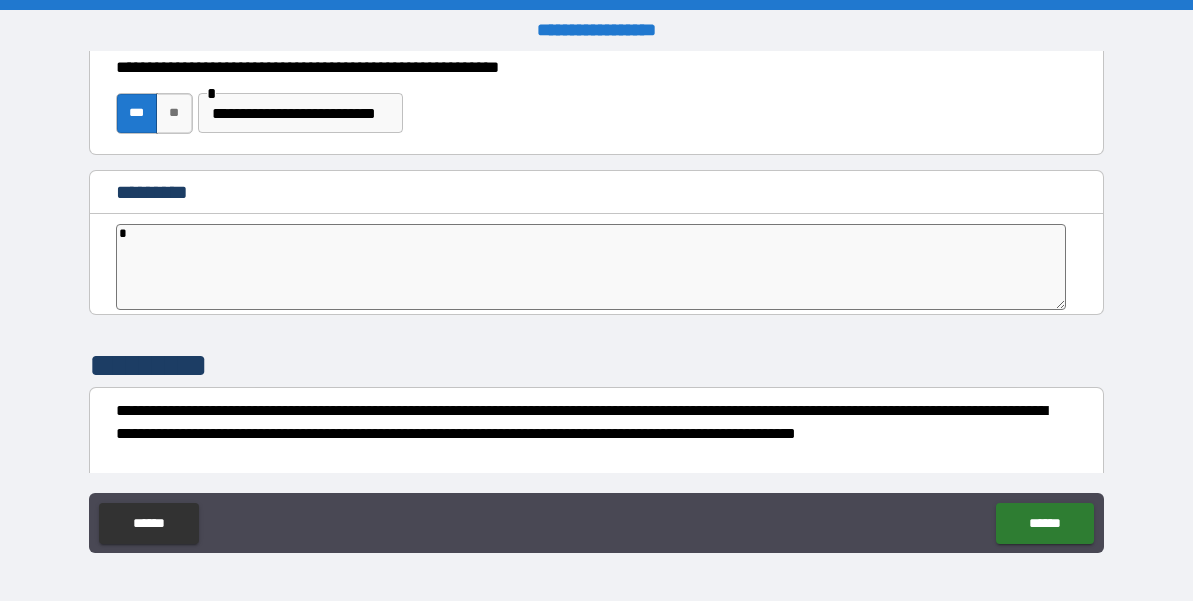 type on "**" 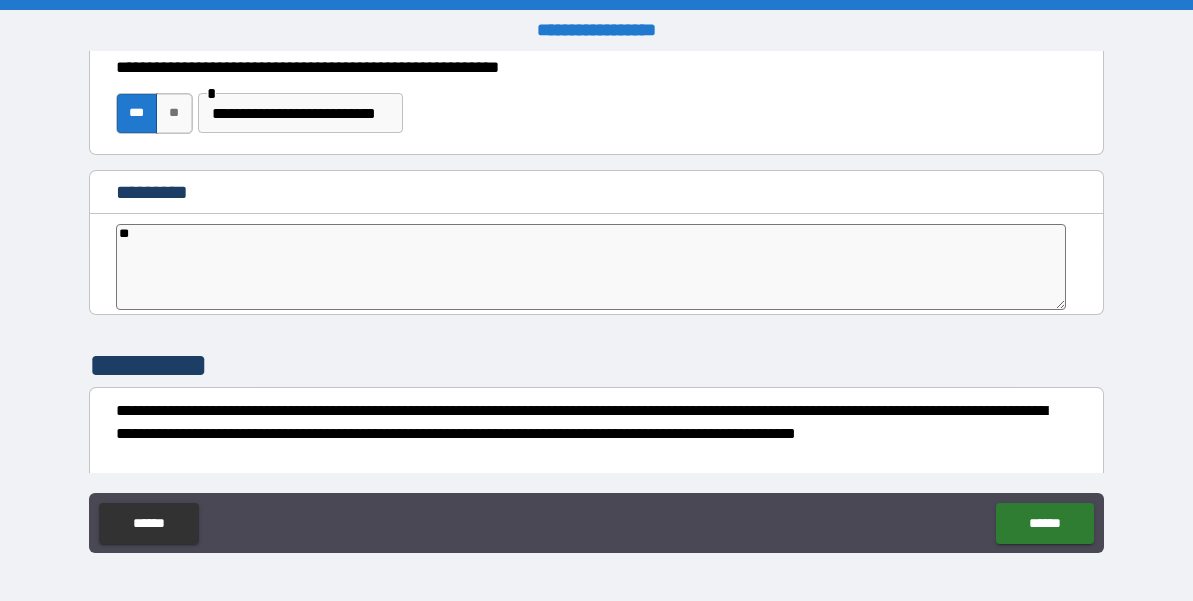 type on "***" 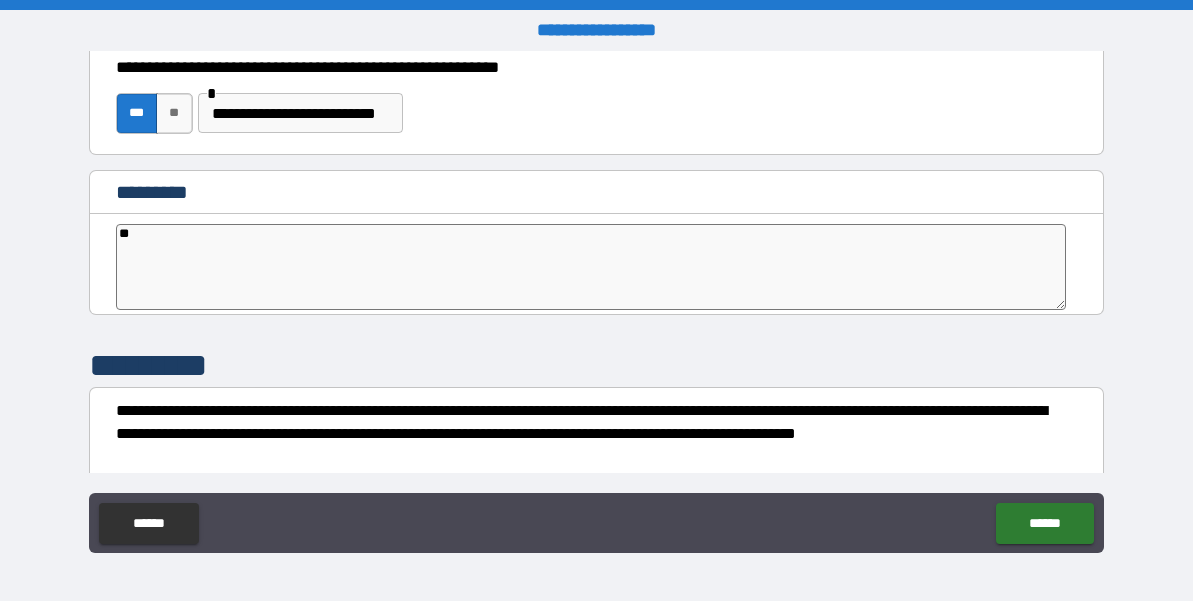 type on "*" 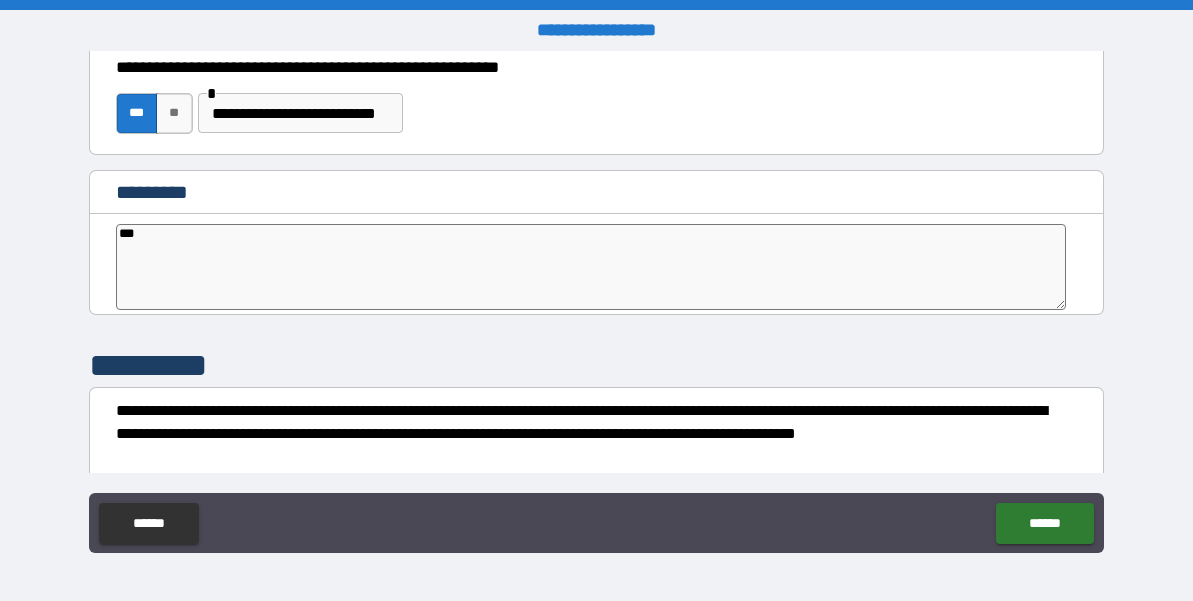 type on "****" 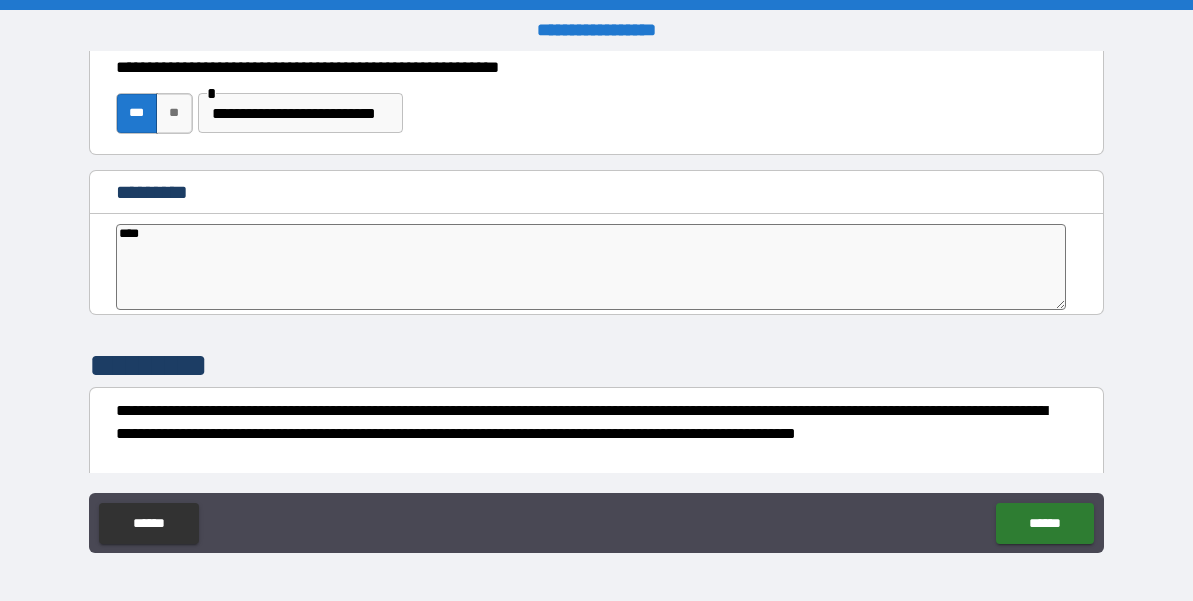 type on "*****" 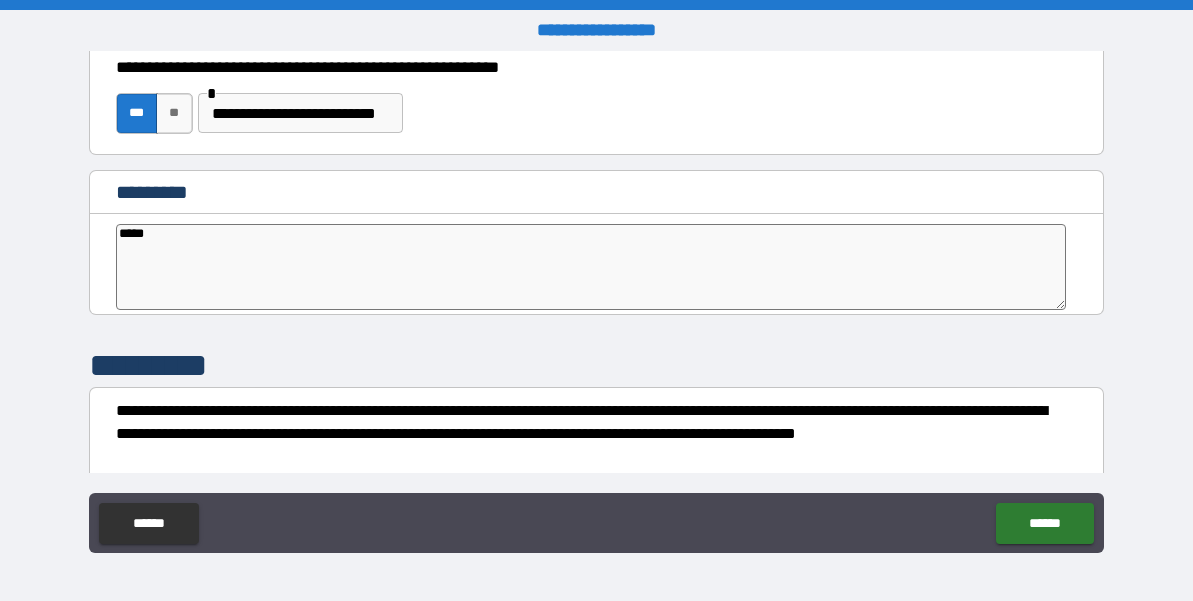type on "*" 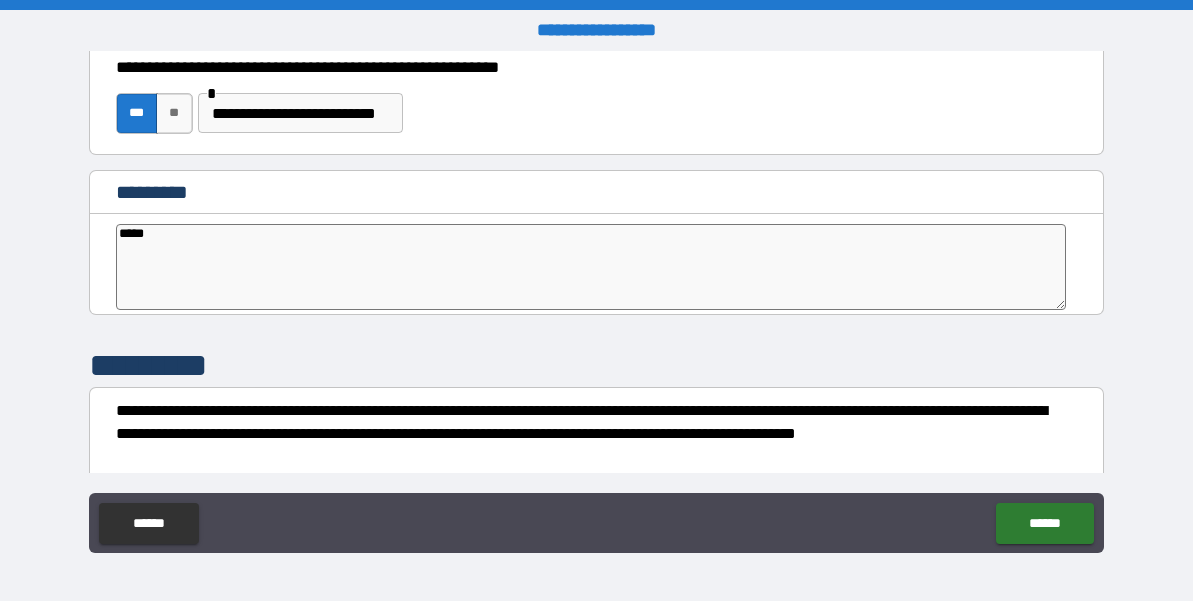 type on "******" 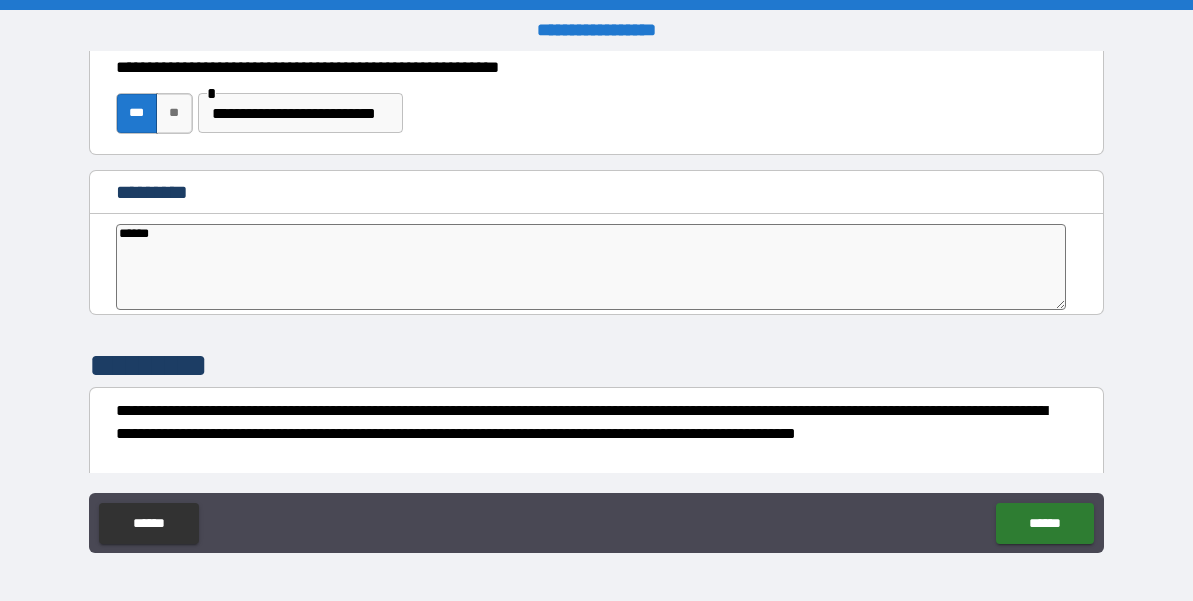 type on "******" 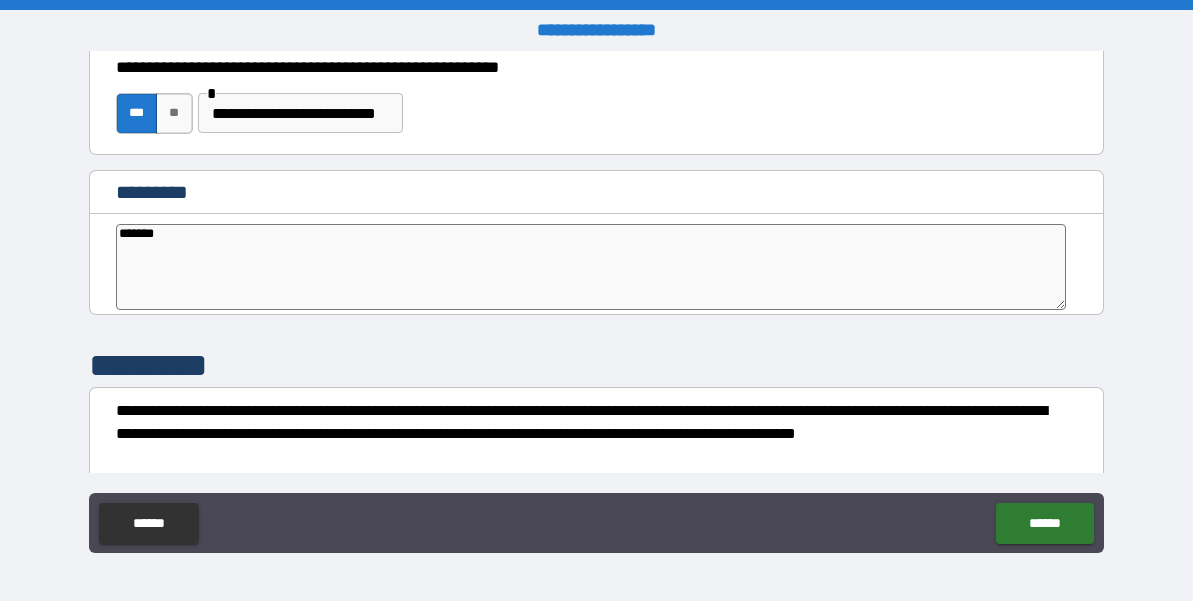 type on "*" 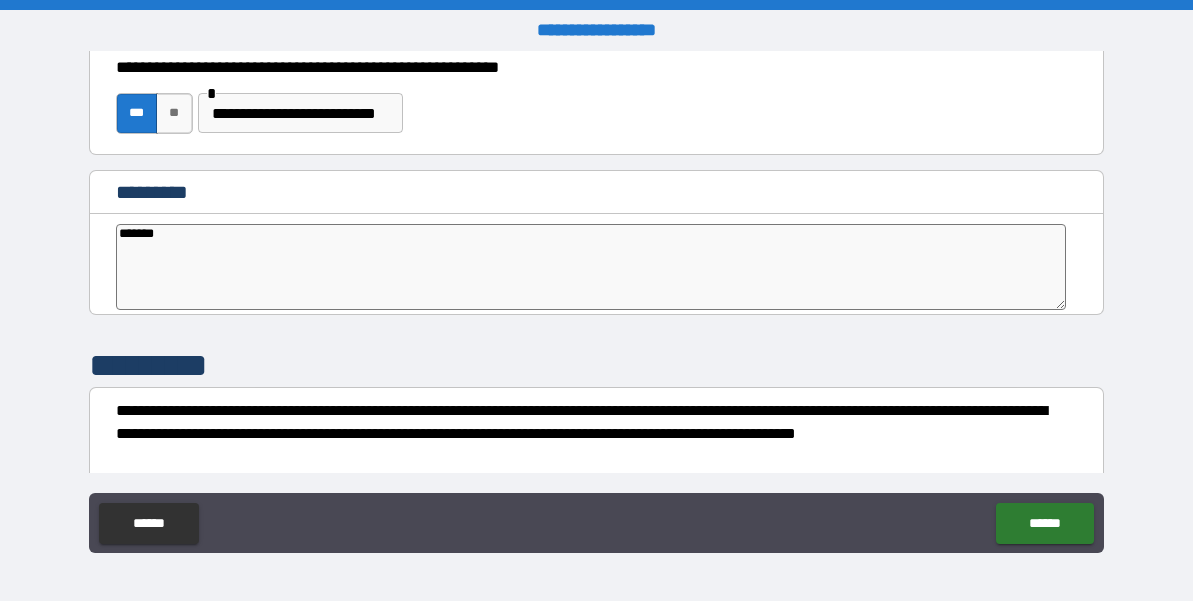 type on "********" 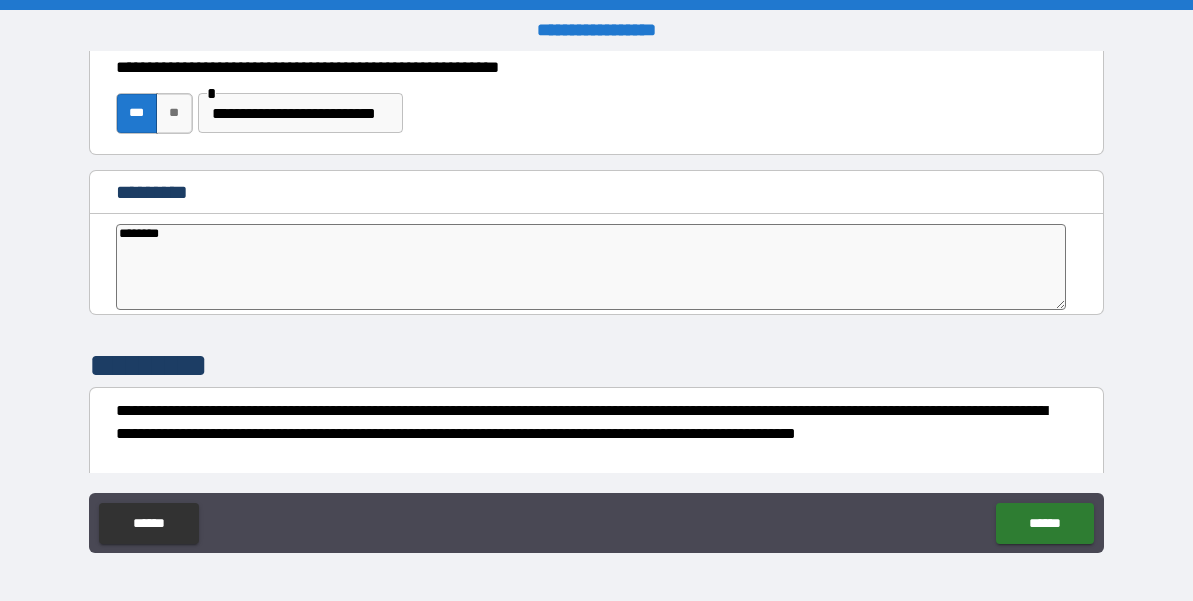 type on "*" 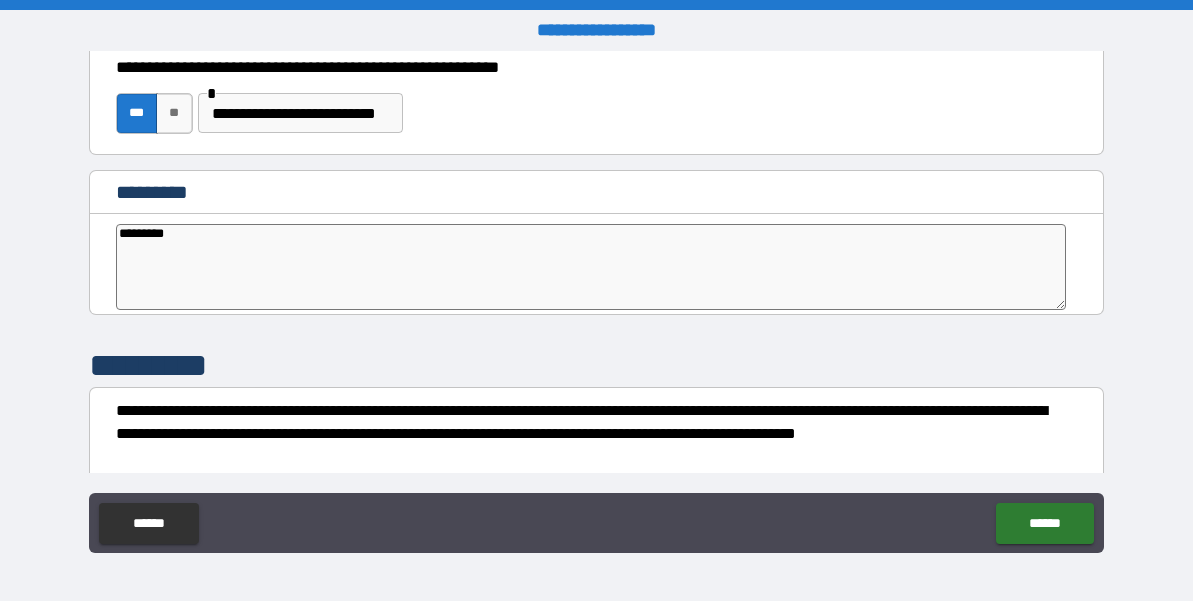 type on "**********" 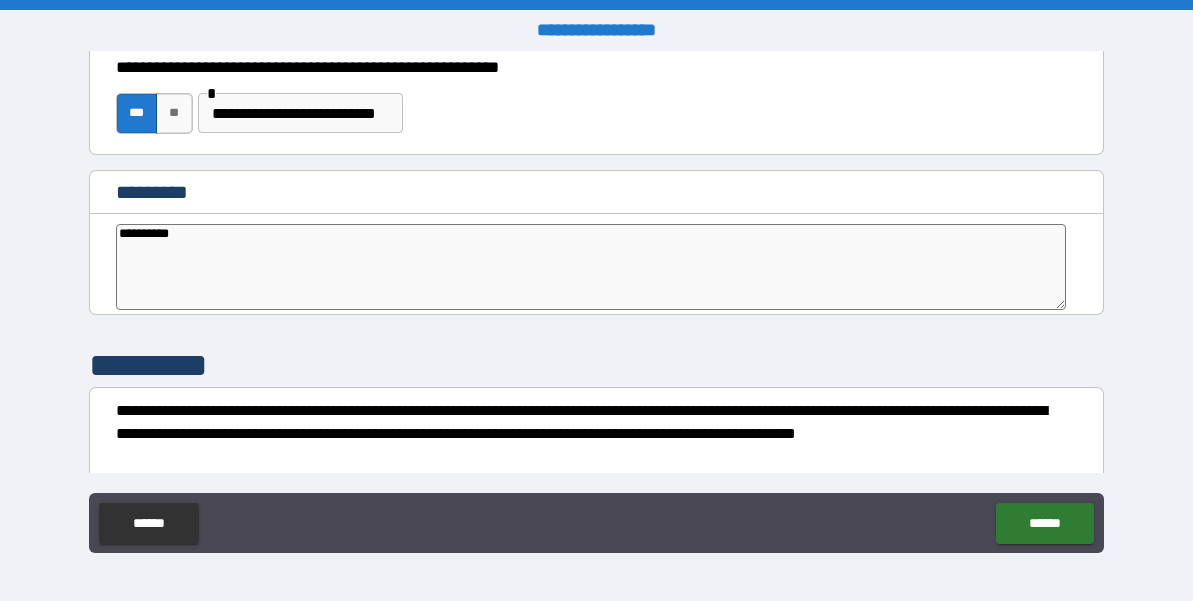 type on "**********" 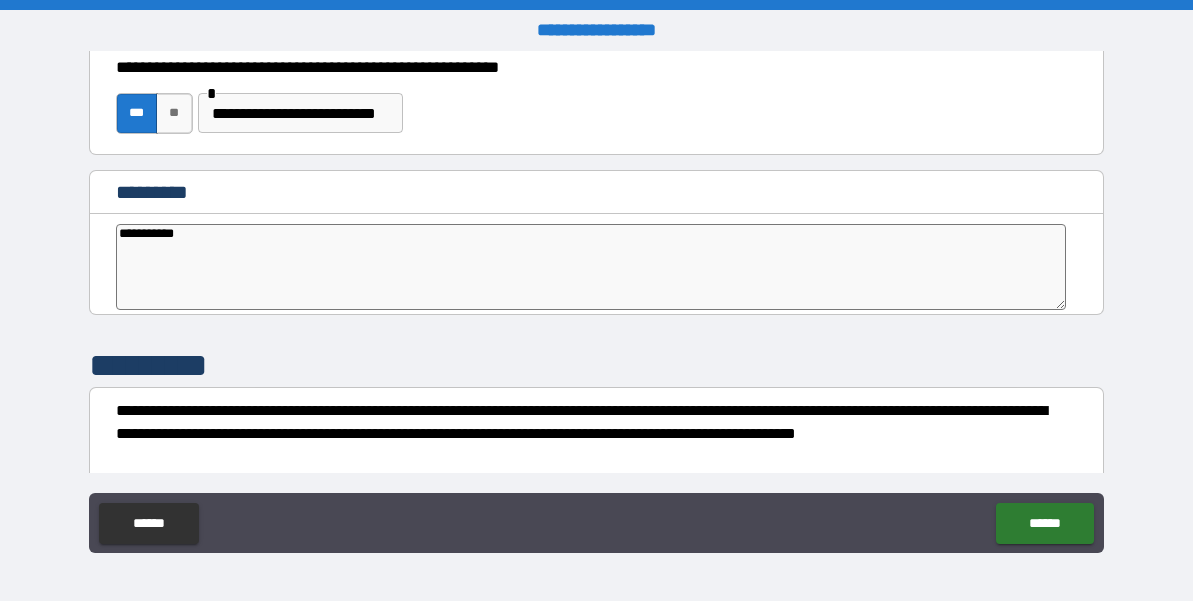 type on "*" 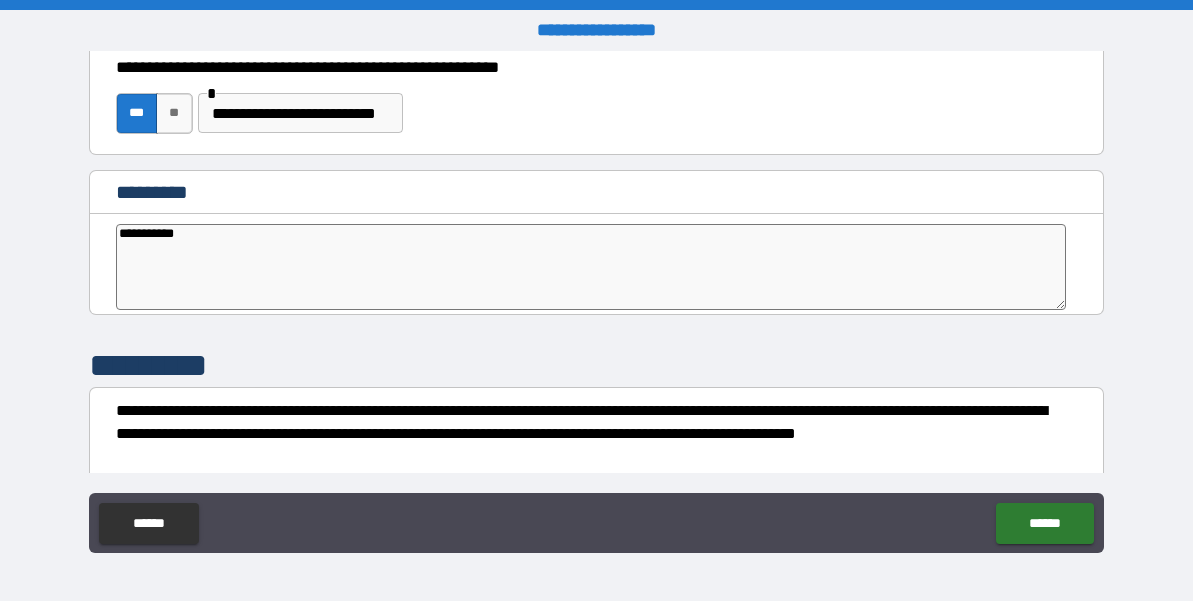 type on "**********" 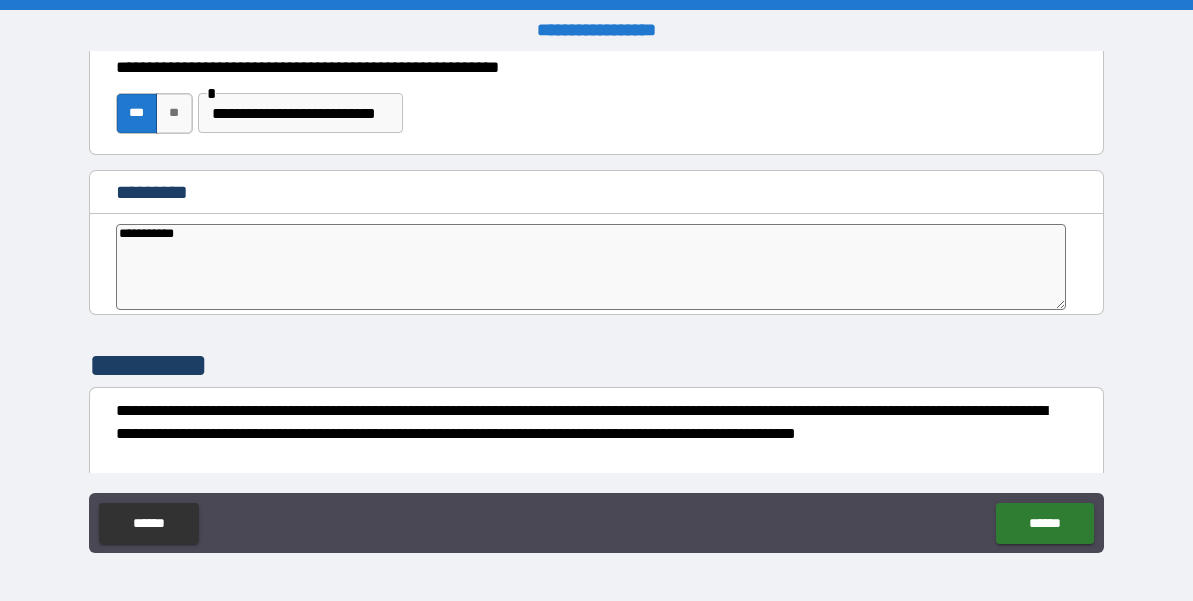 type on "*" 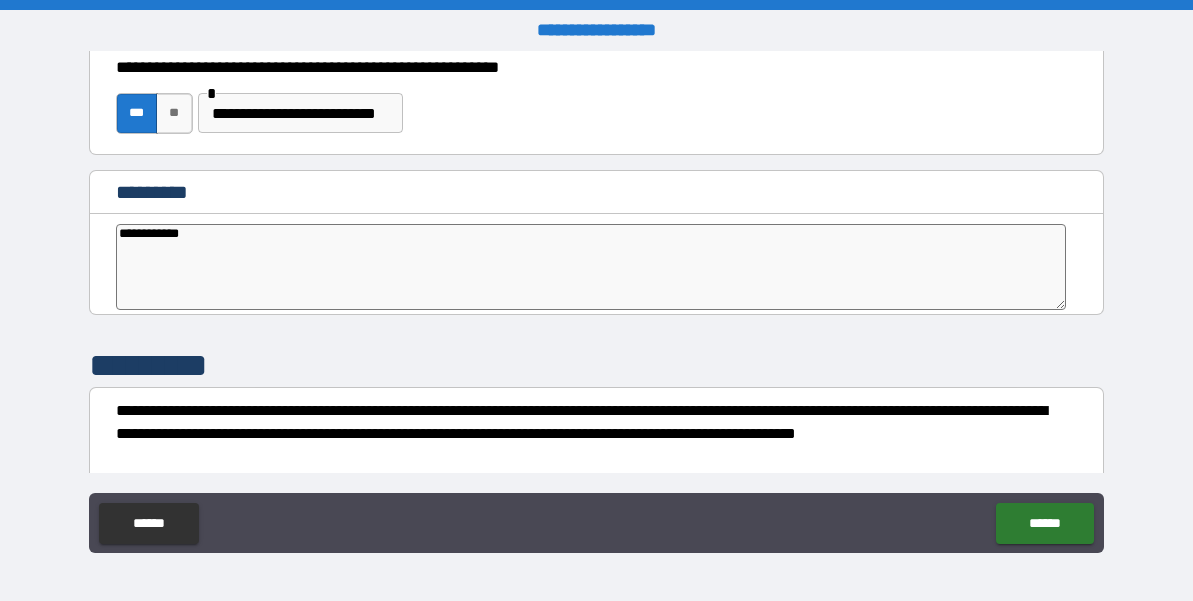 type on "**********" 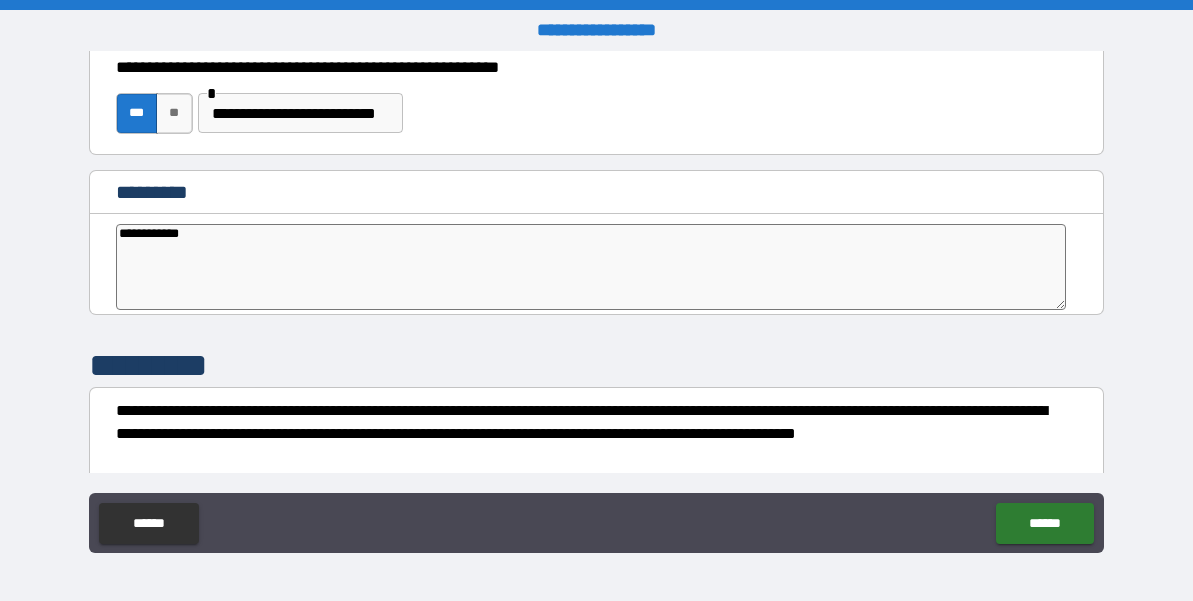 type on "*" 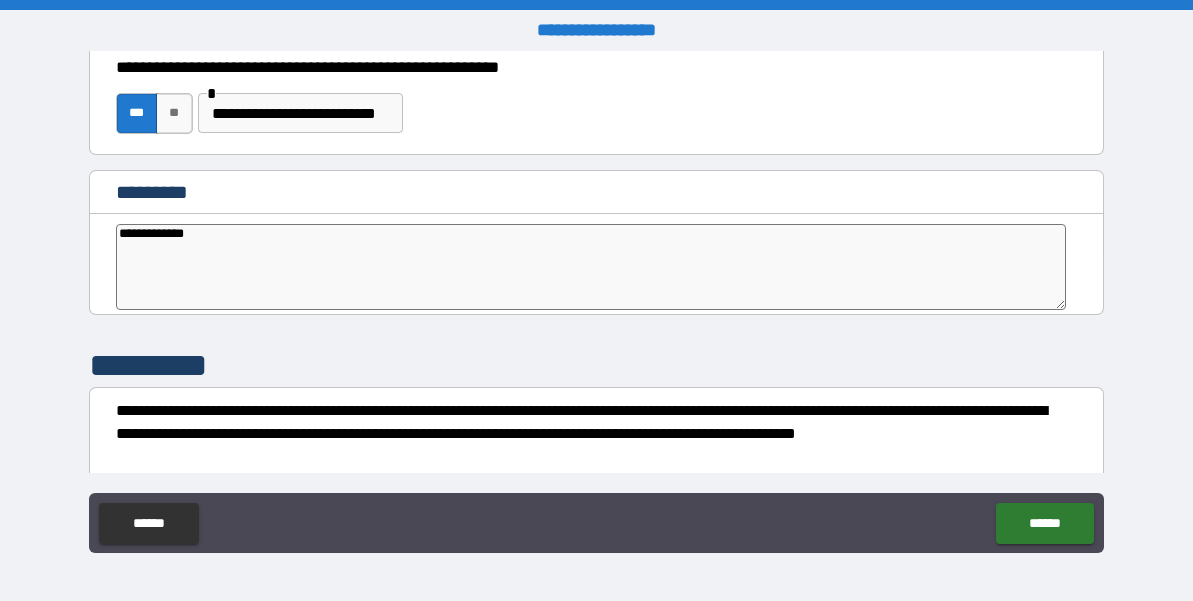 type on "**********" 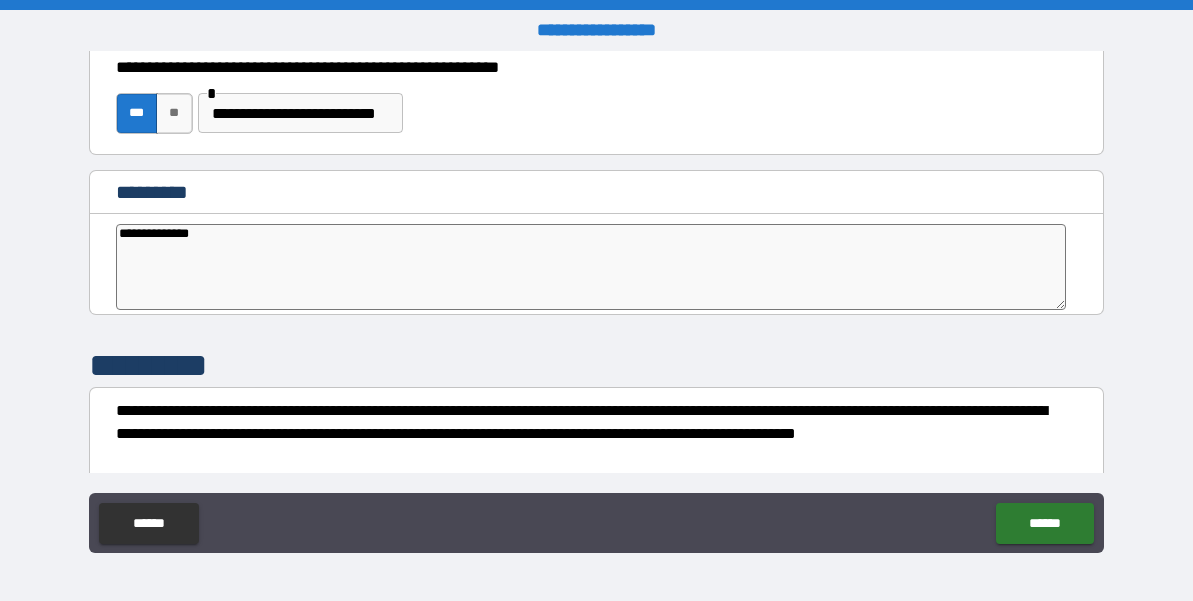 type on "*" 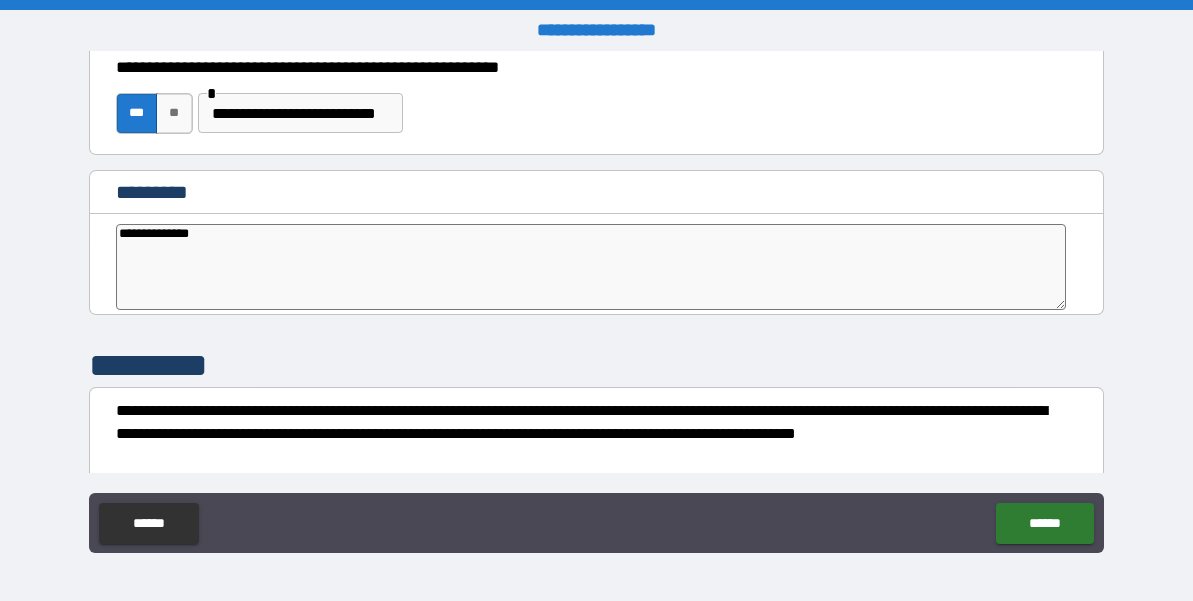 type on "**********" 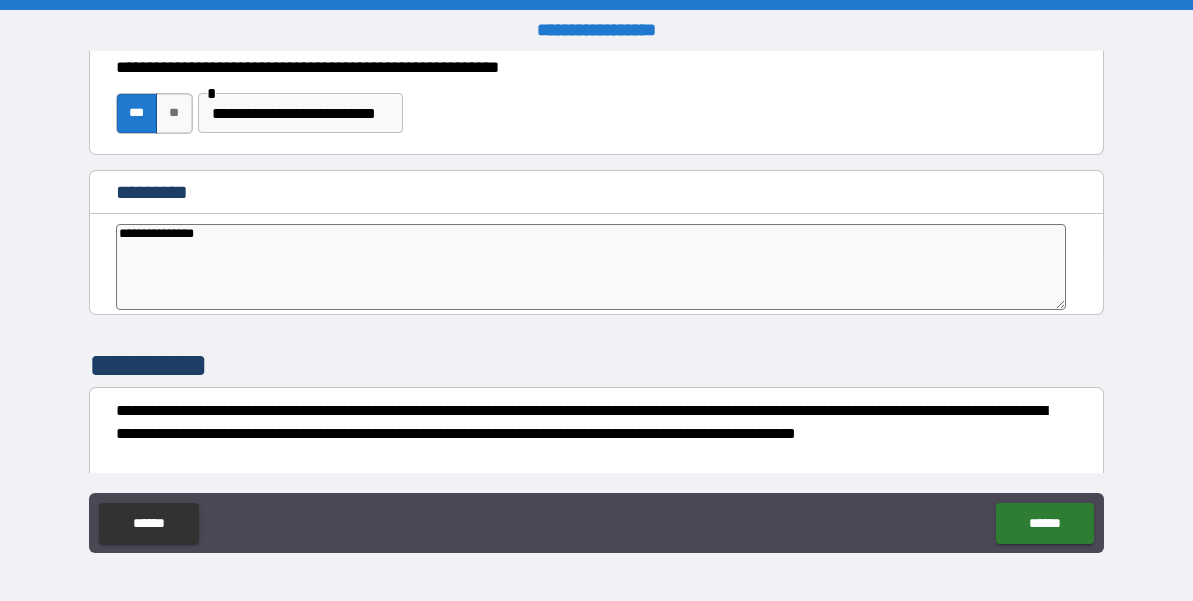 type on "*" 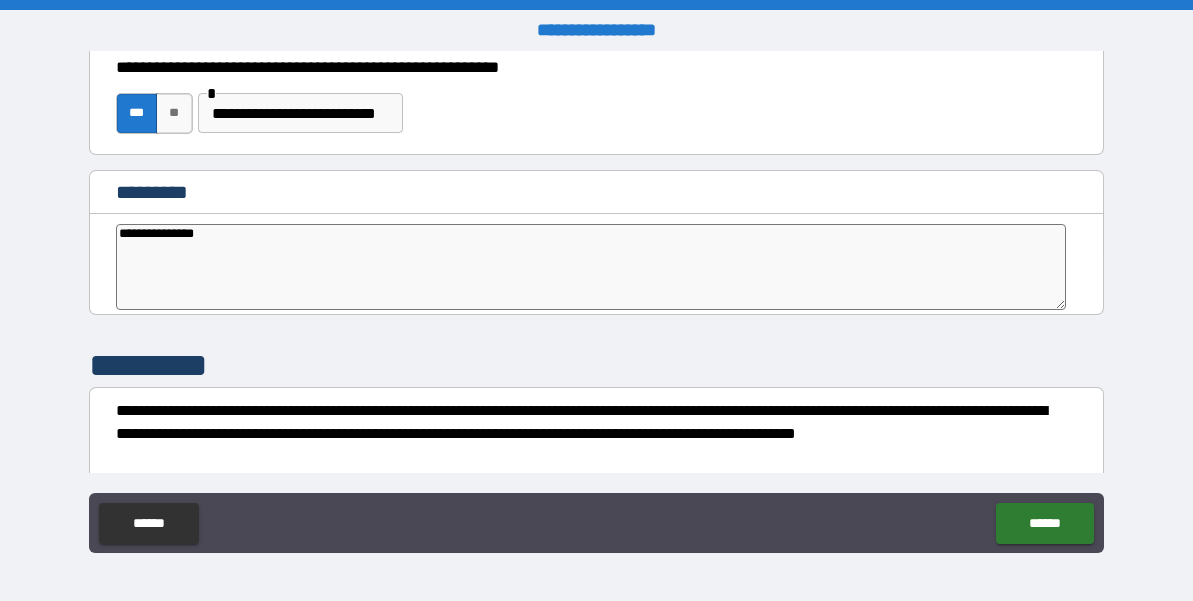 type on "**********" 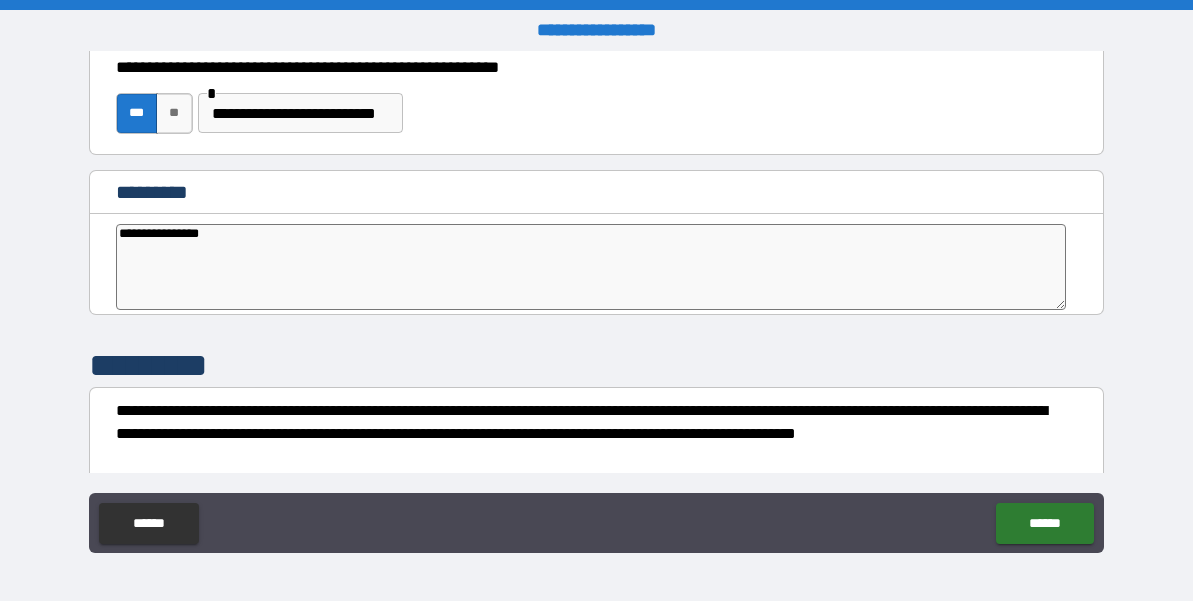 type on "**********" 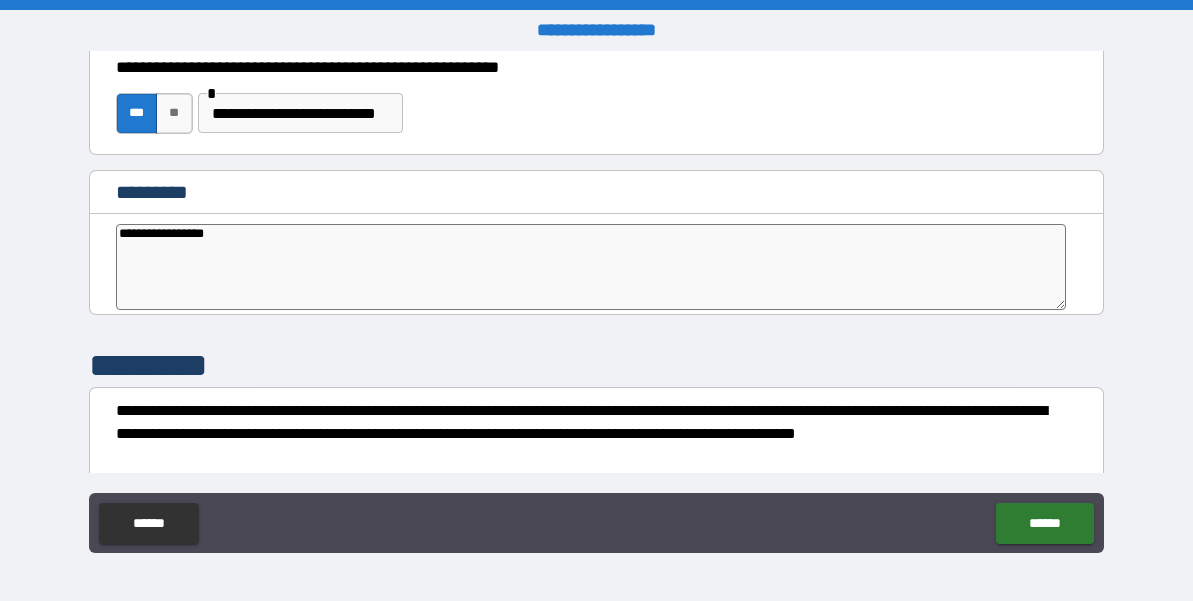 type on "*" 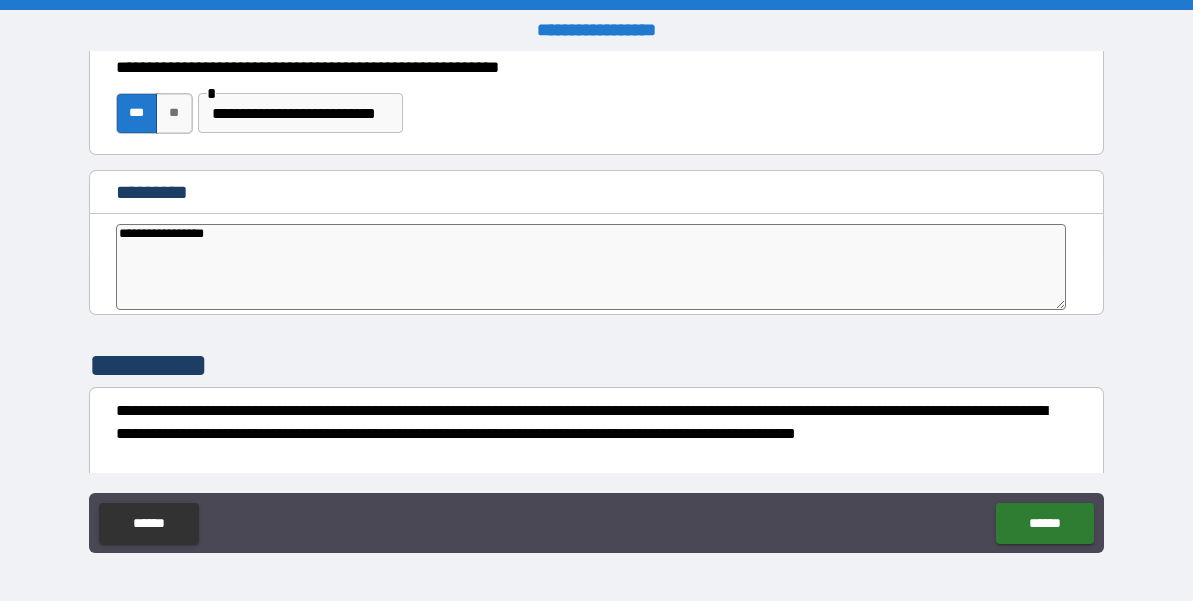 type on "**********" 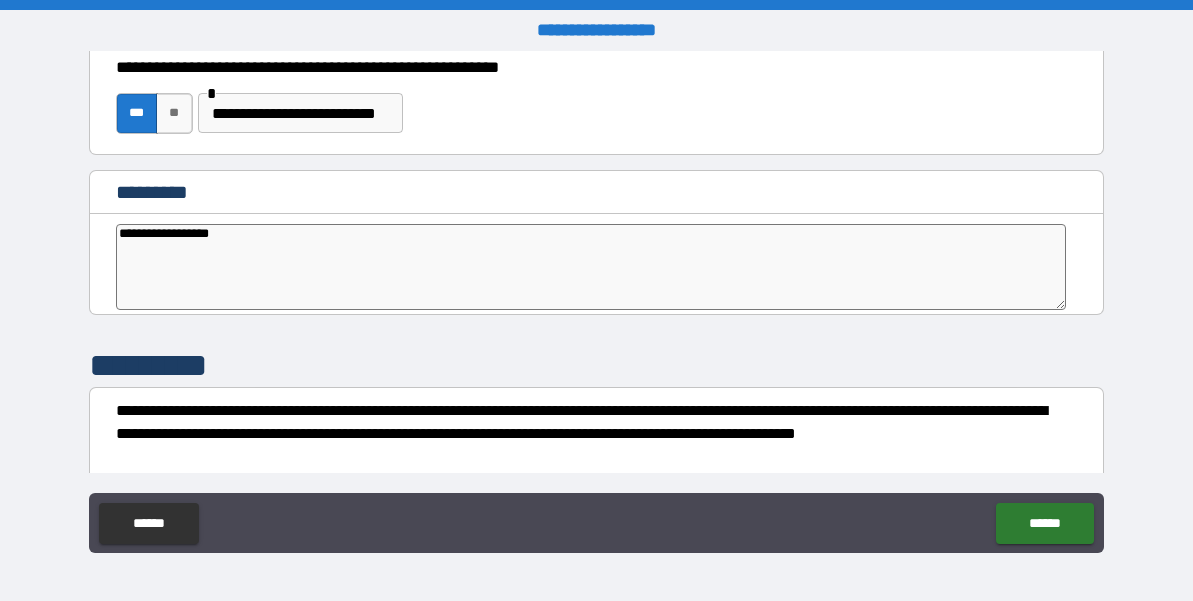 type on "*" 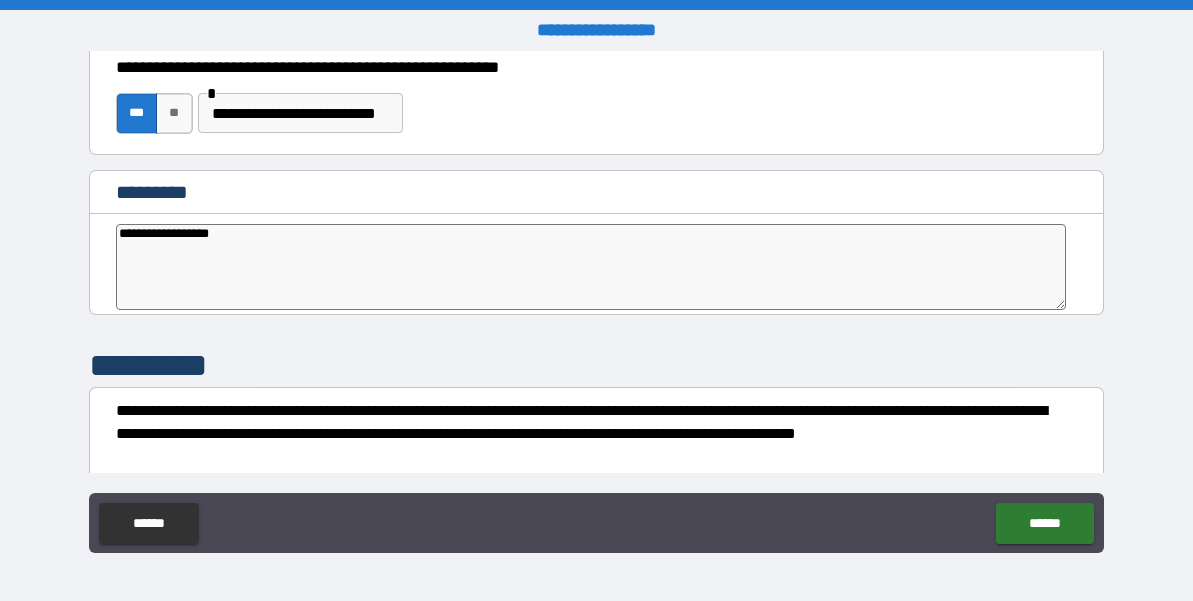 type on "*" 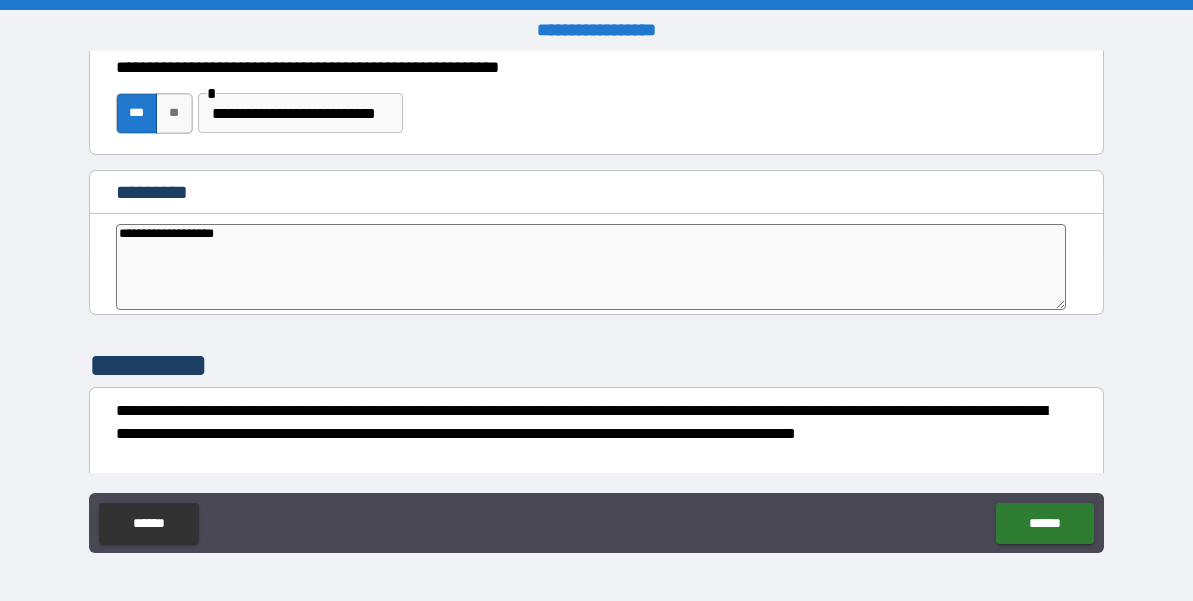 type on "**********" 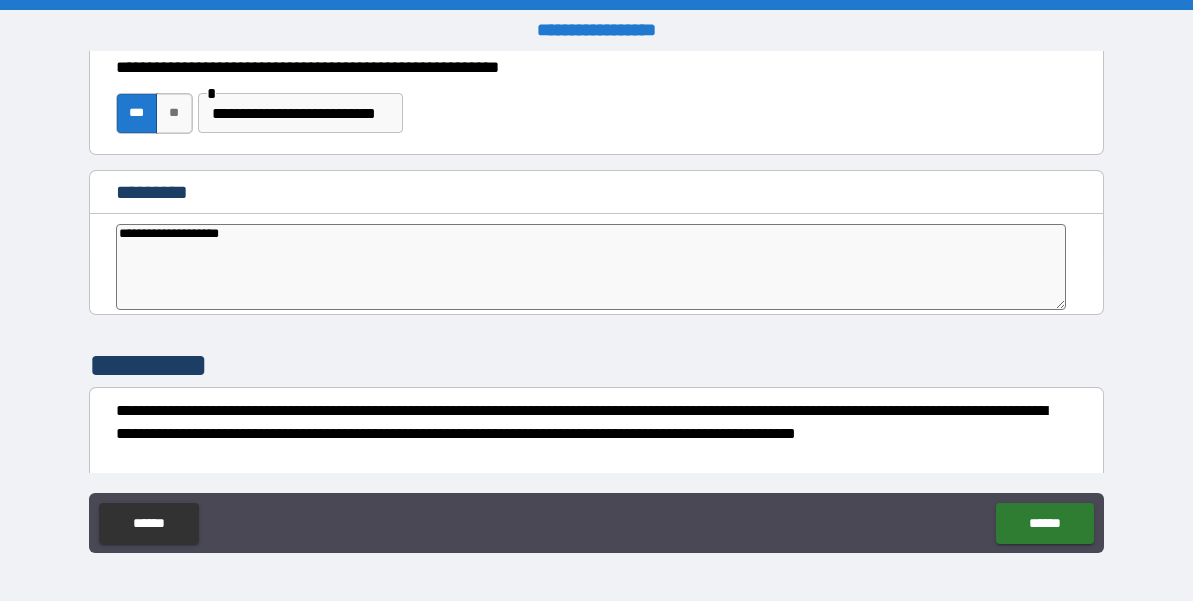 type on "*" 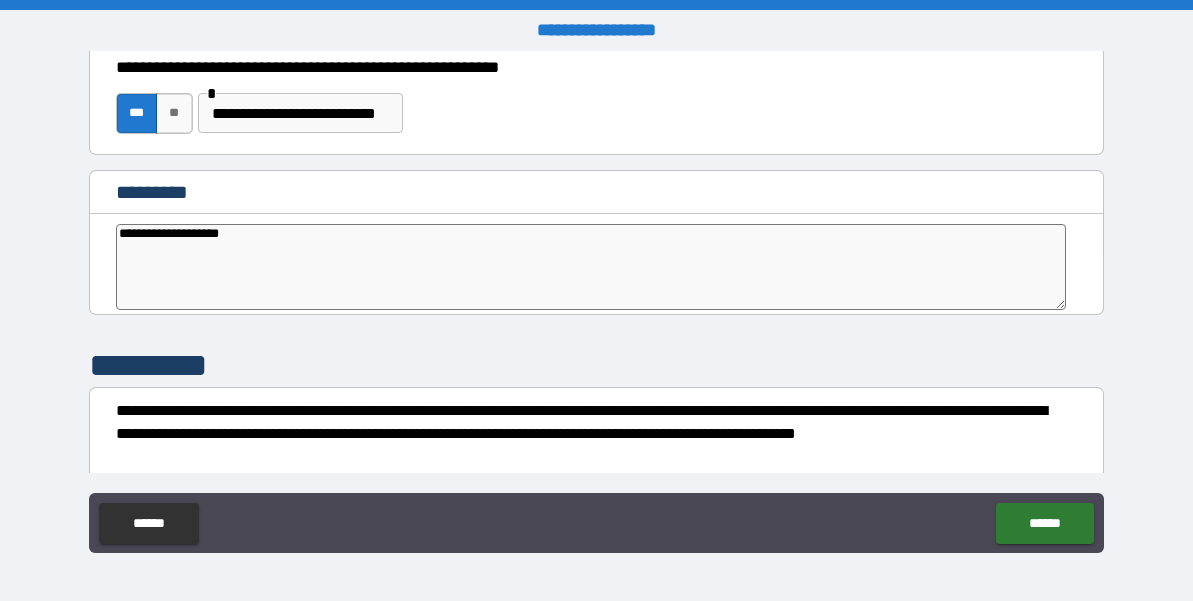 type on "**********" 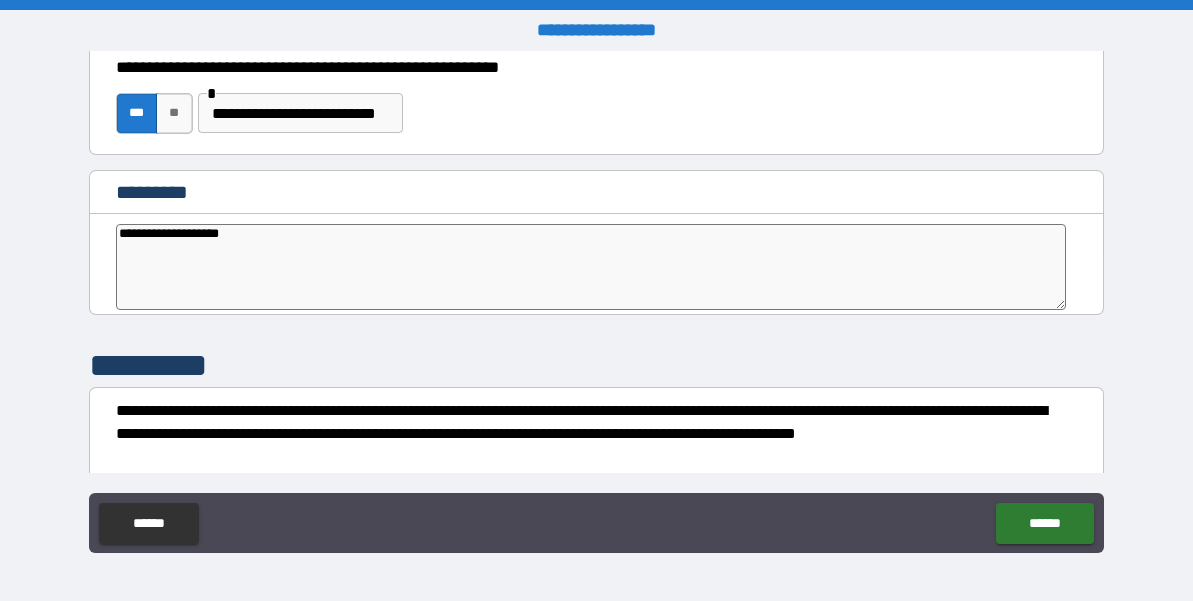 type on "*" 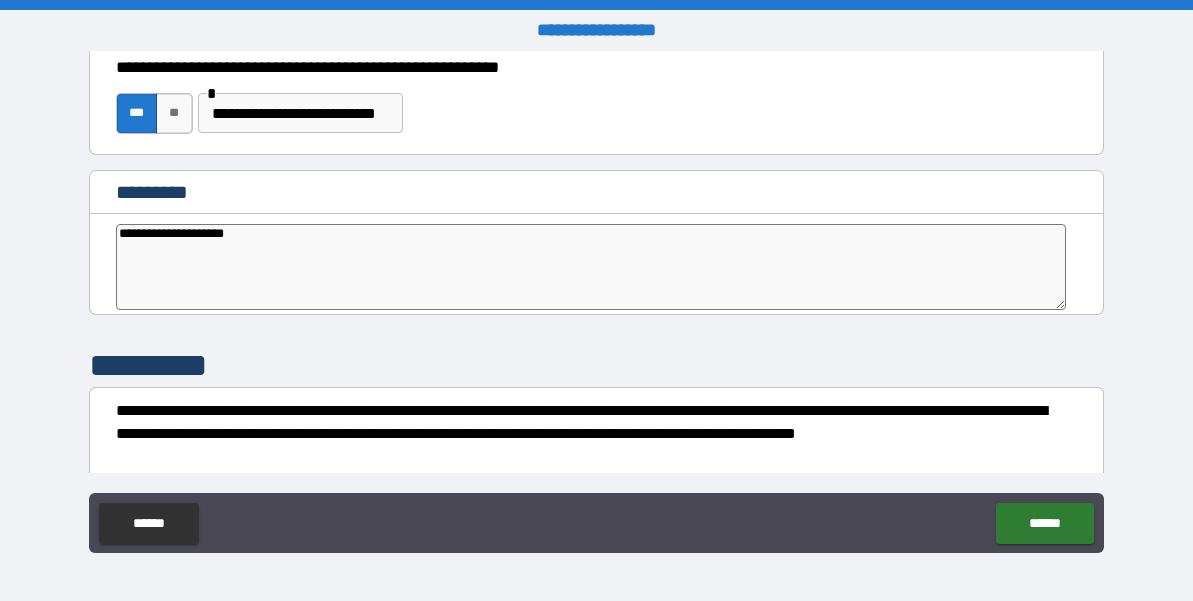 type on "**********" 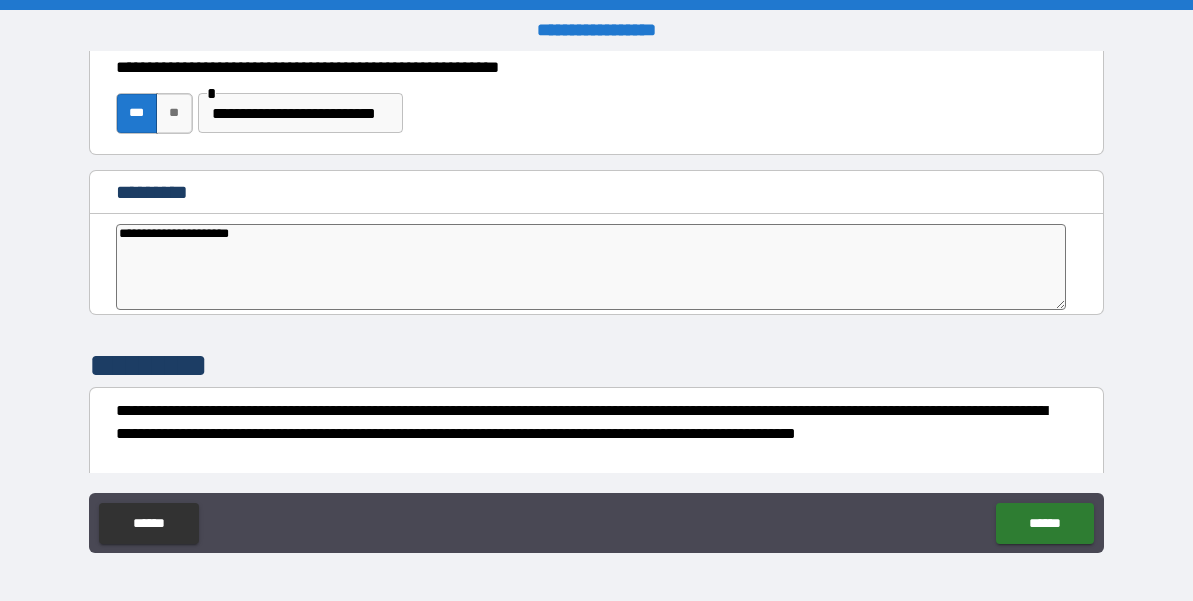type on "*" 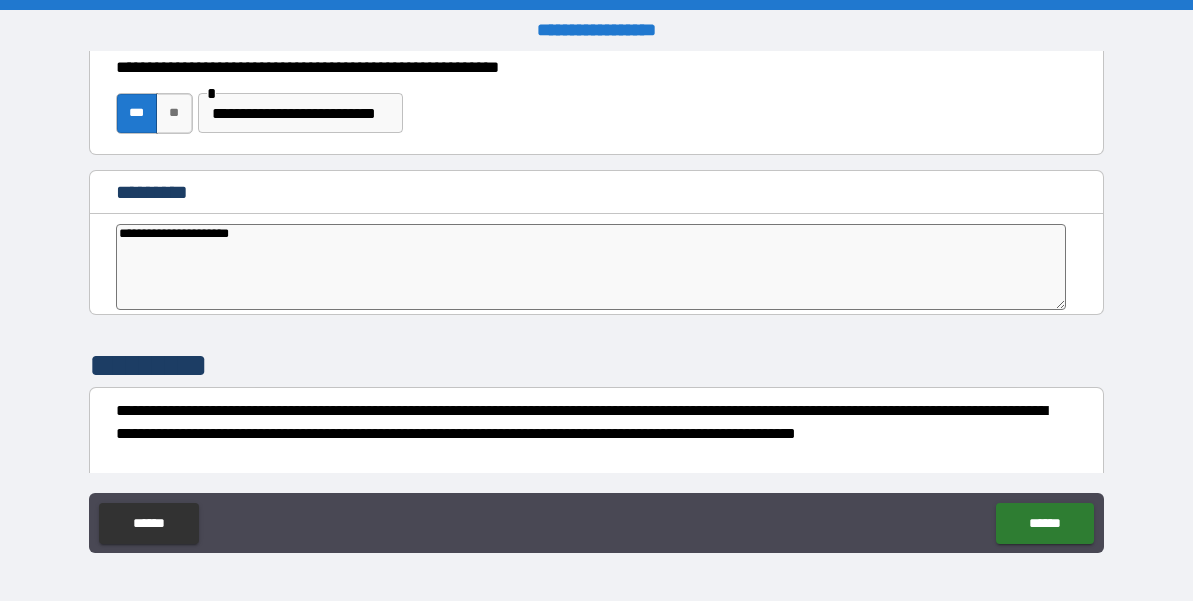 type on "**********" 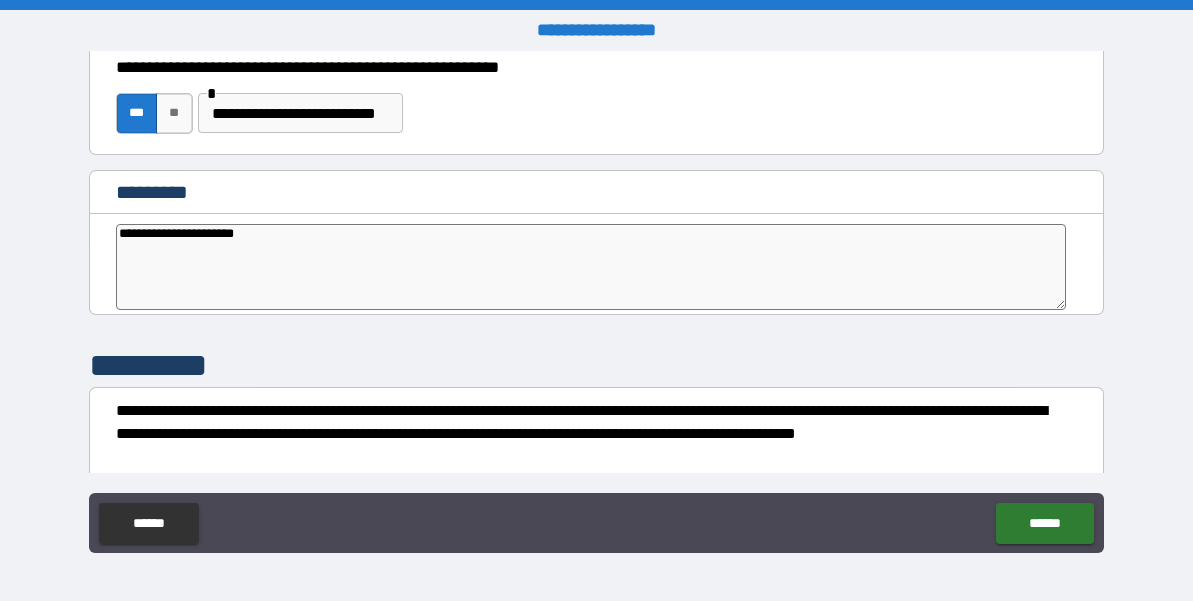 type on "**********" 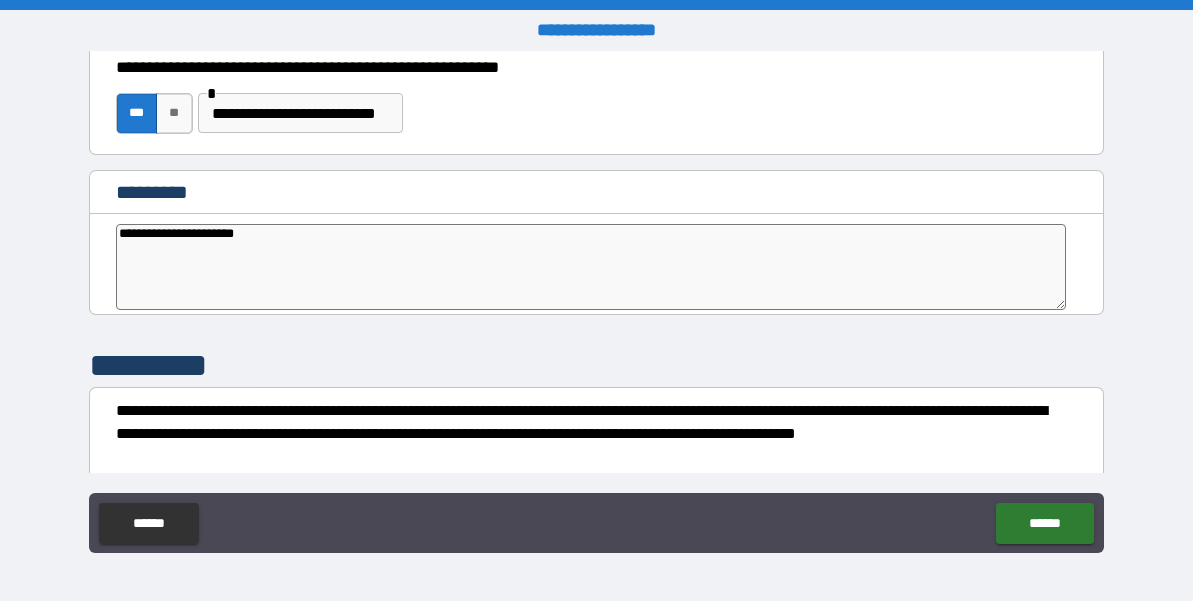 type on "*" 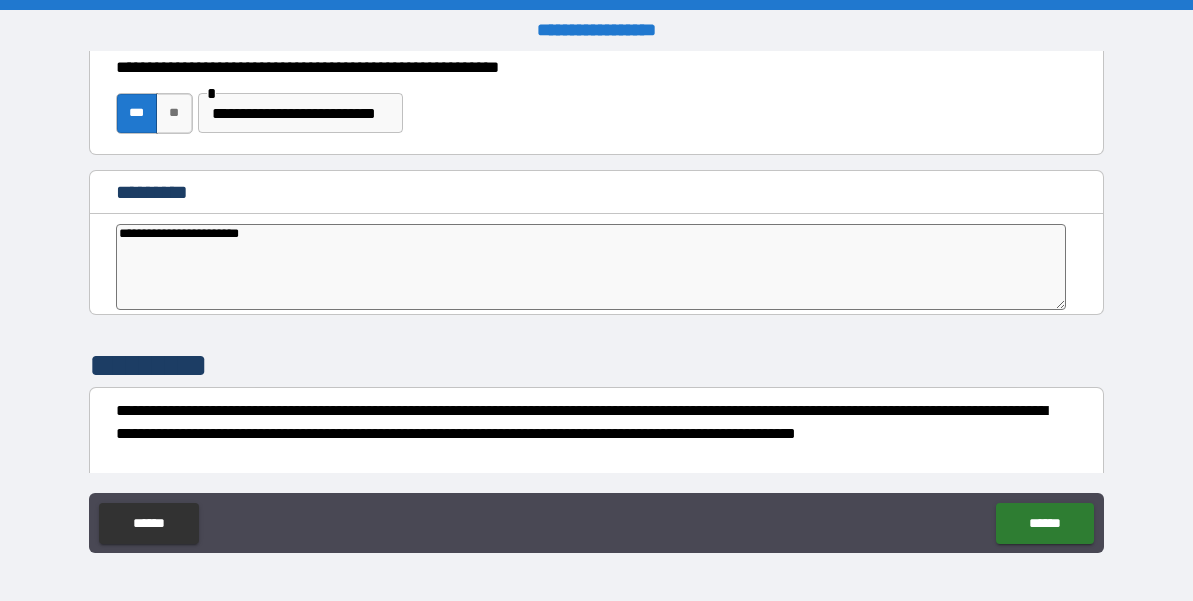 type on "**********" 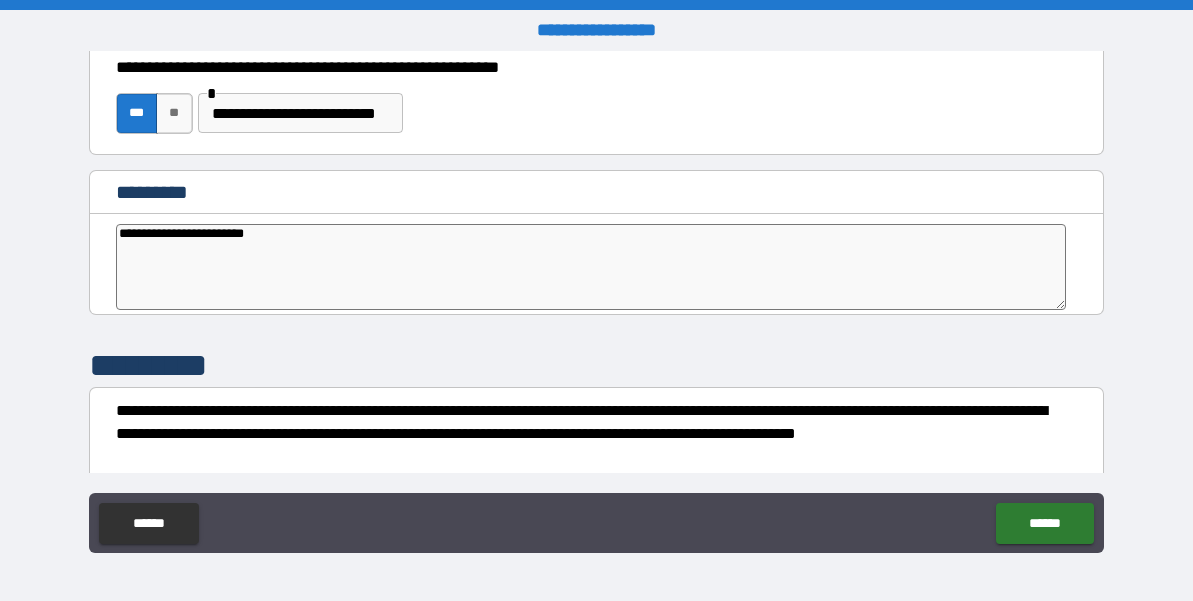 type on "**********" 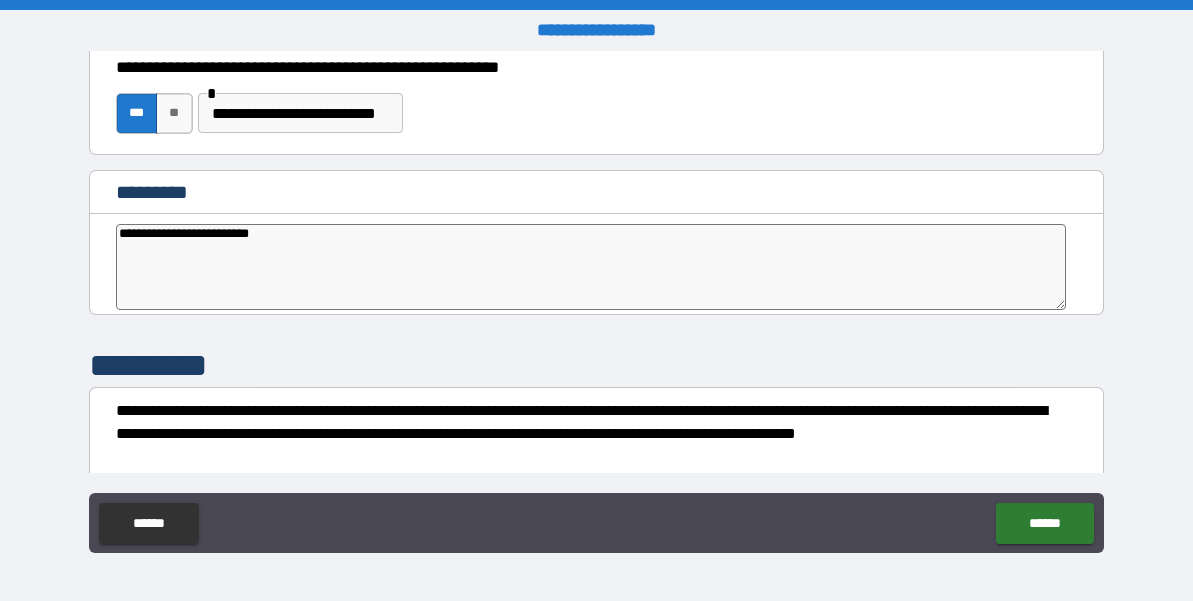 type on "*" 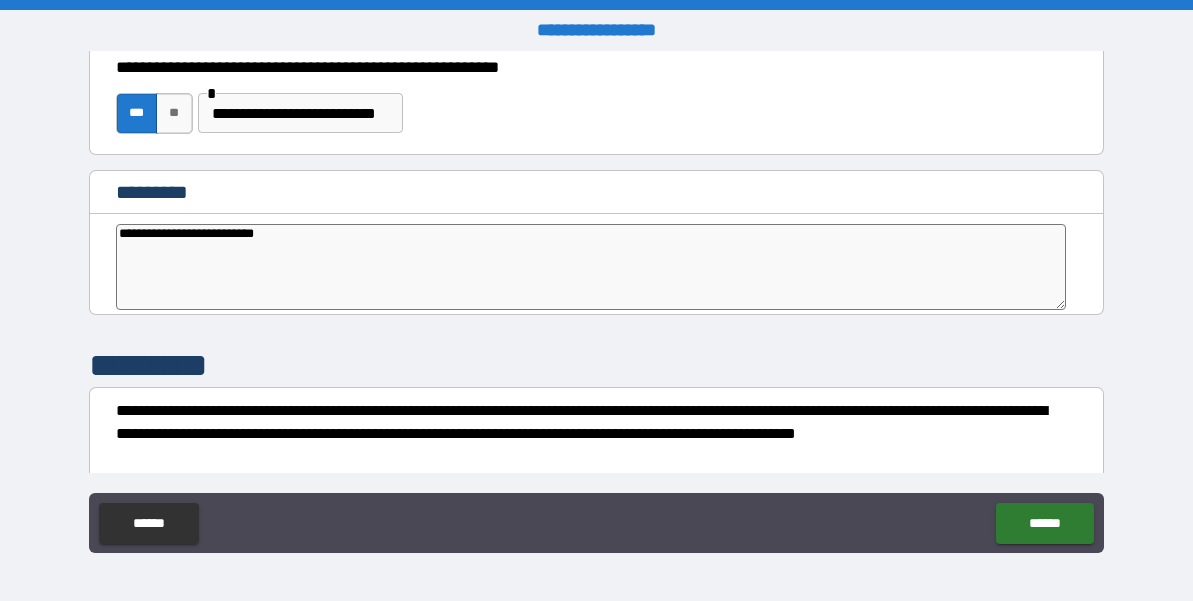 type on "**********" 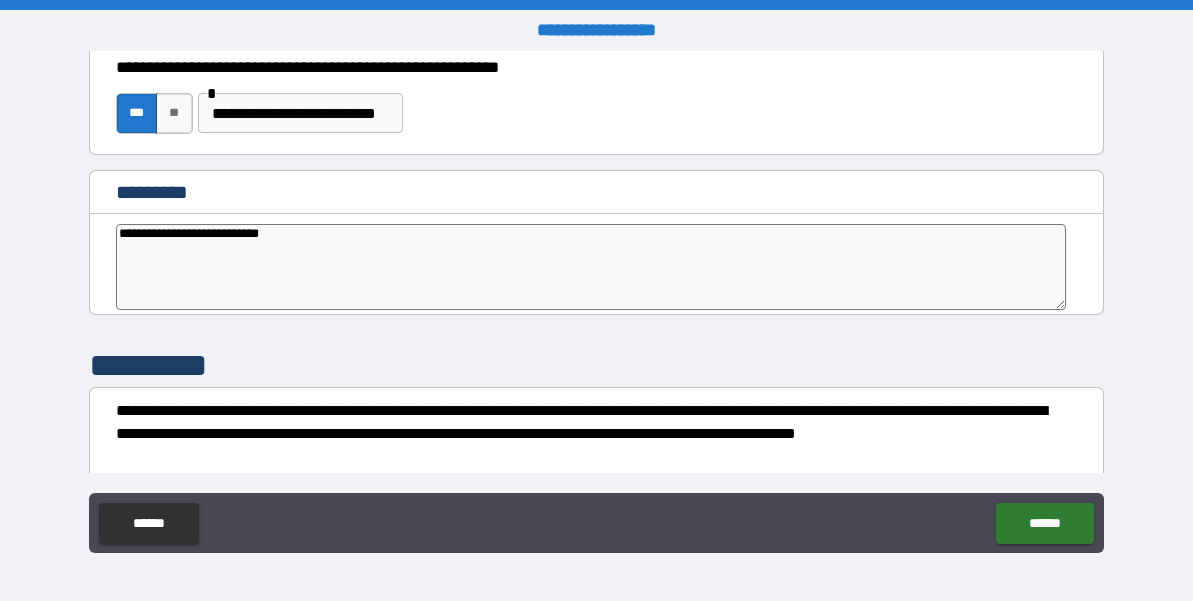 type on "*" 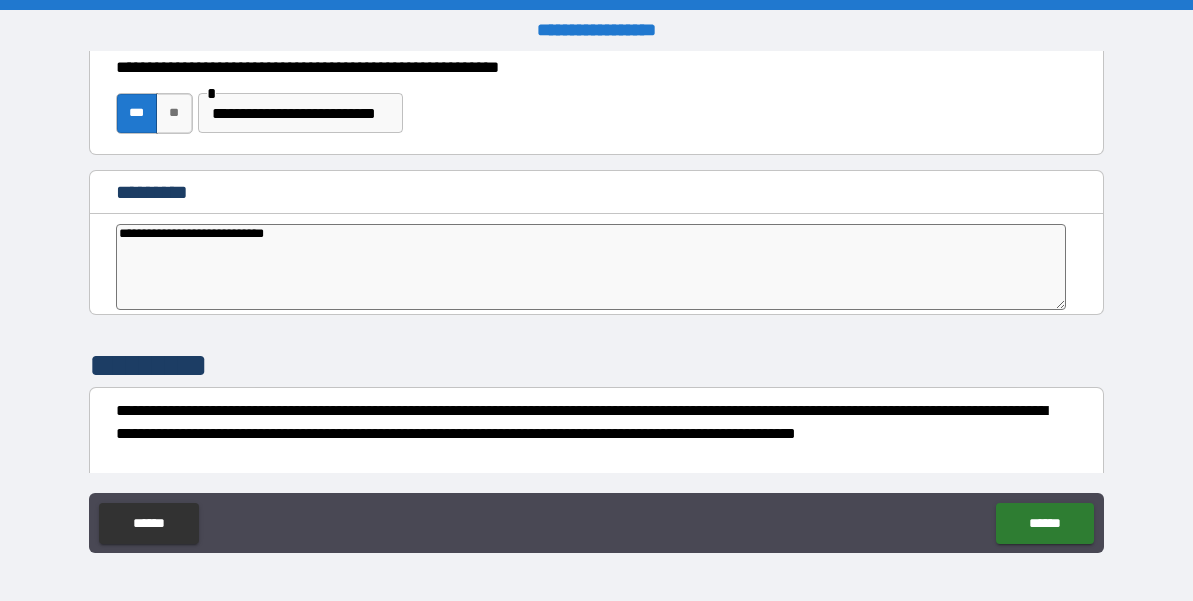 type on "*" 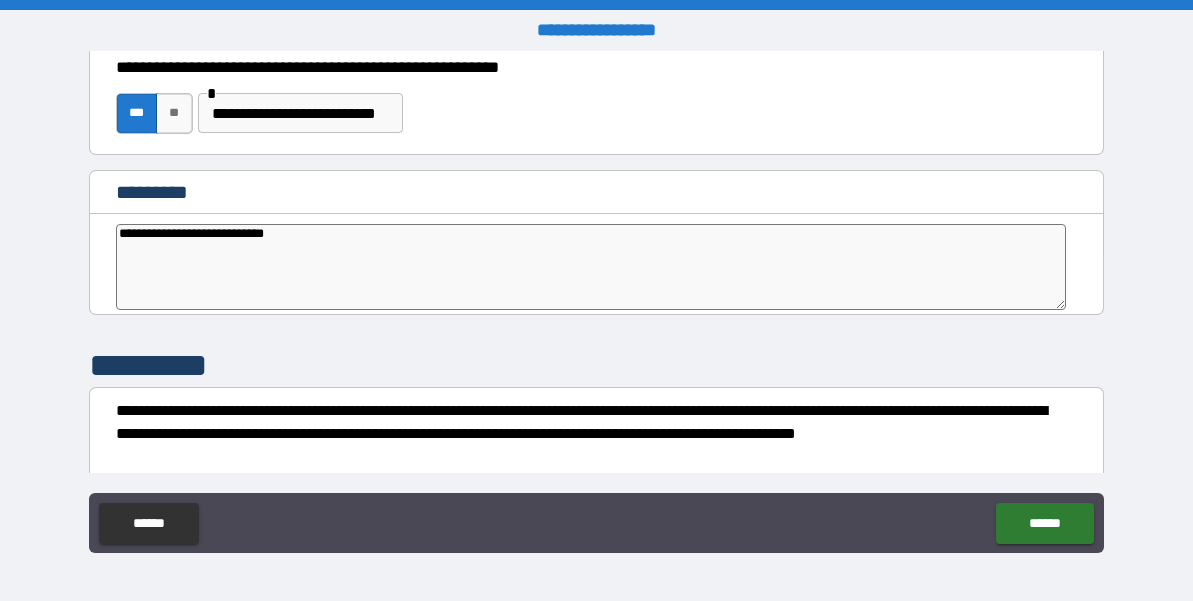 type on "**********" 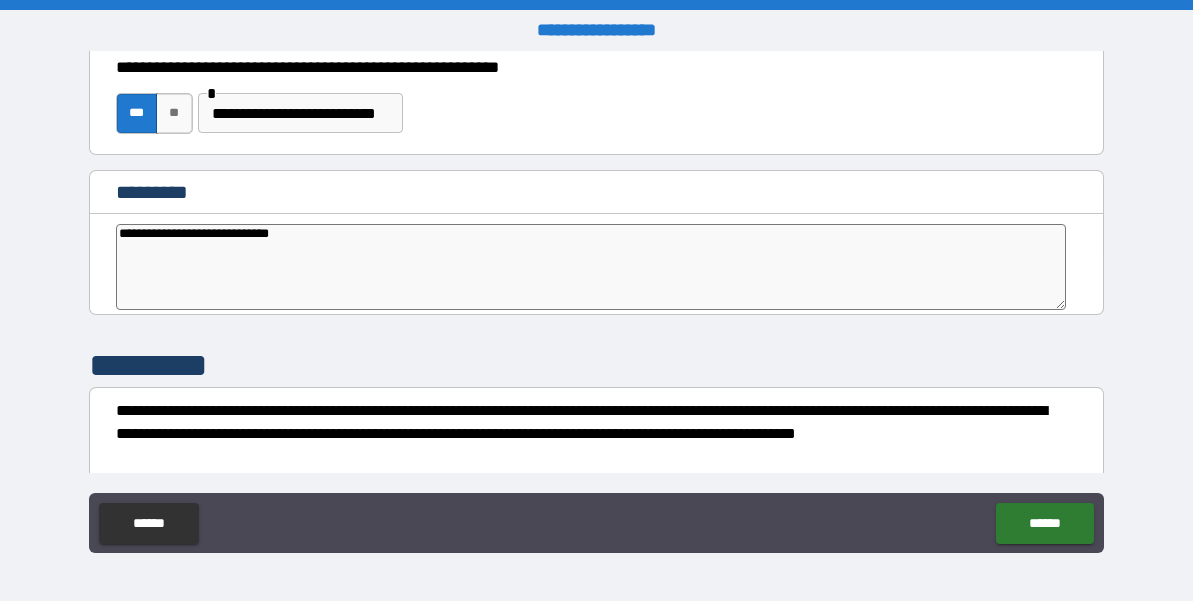 type on "*" 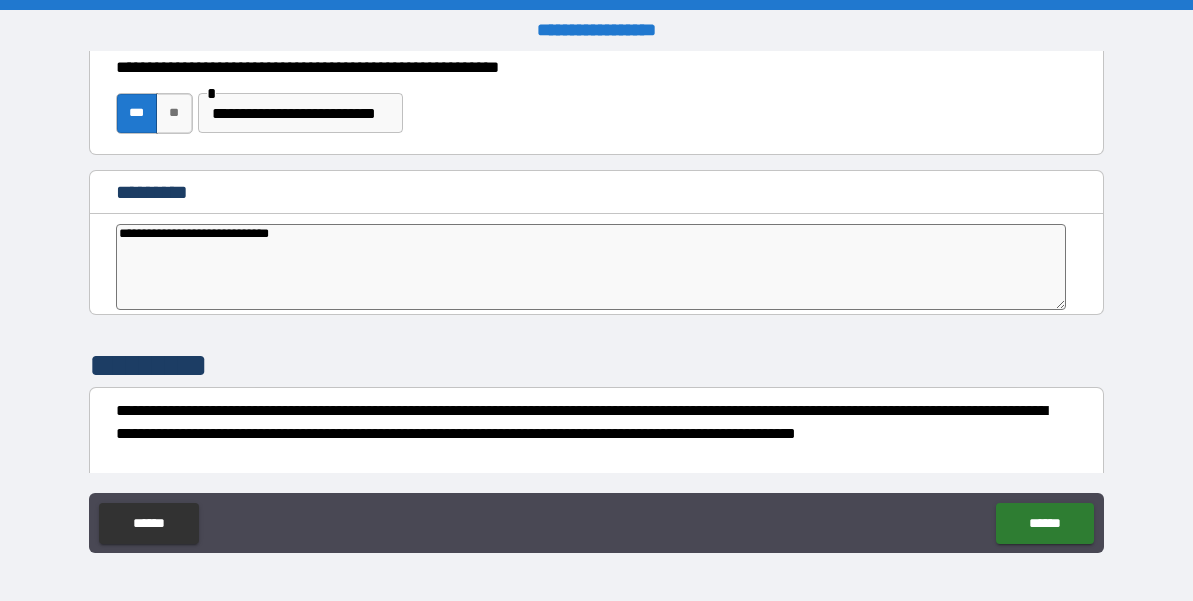 type on "**********" 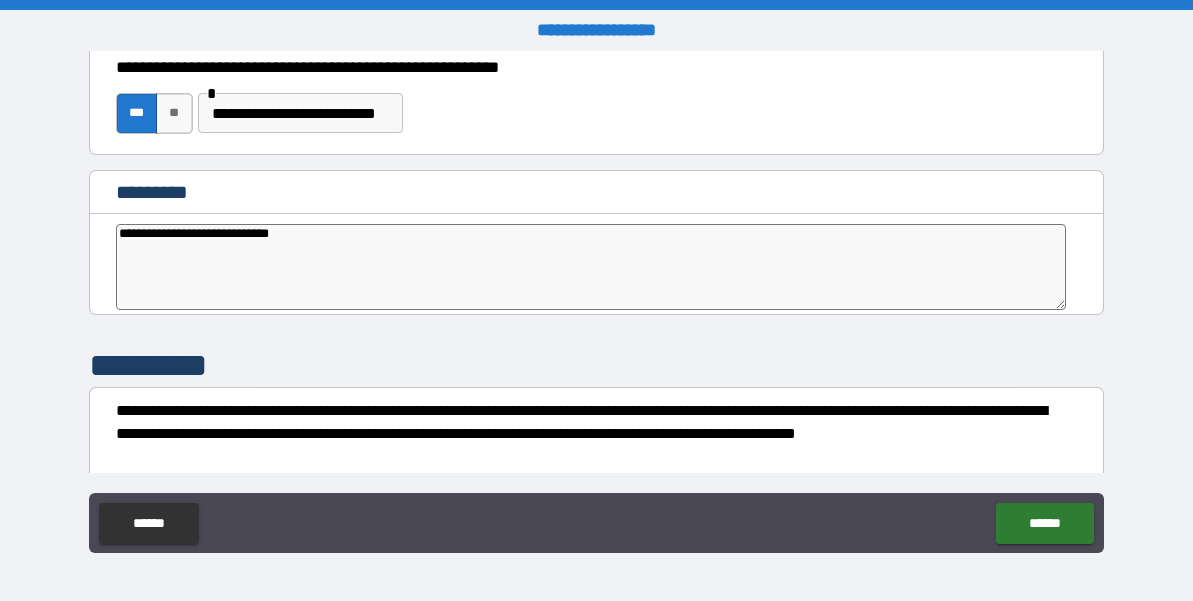 type on "*" 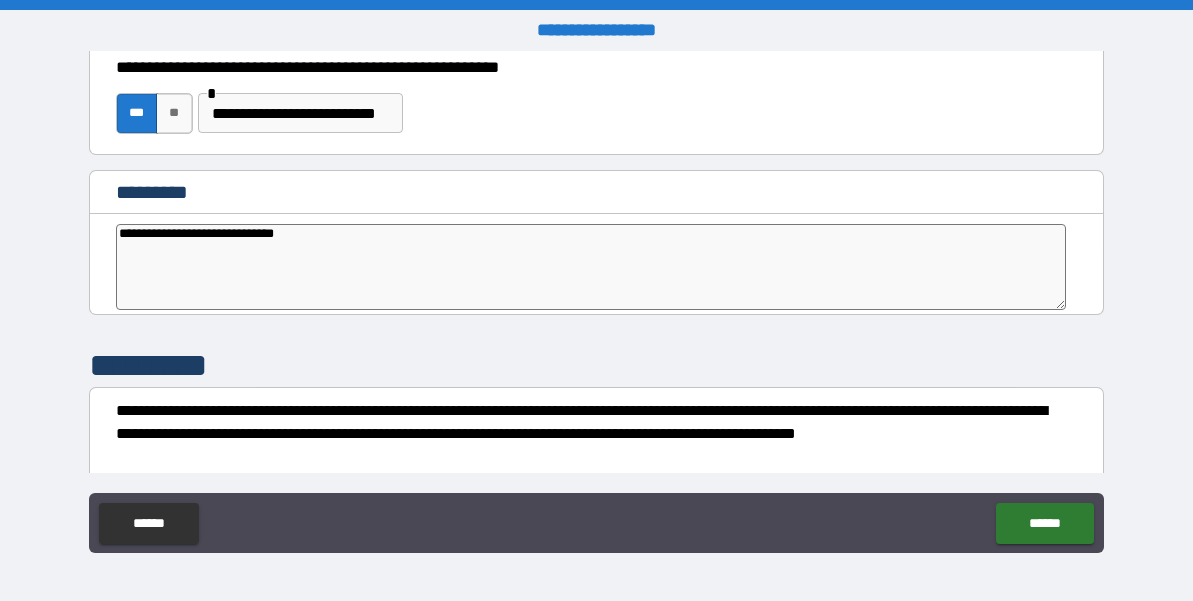 type on "**********" 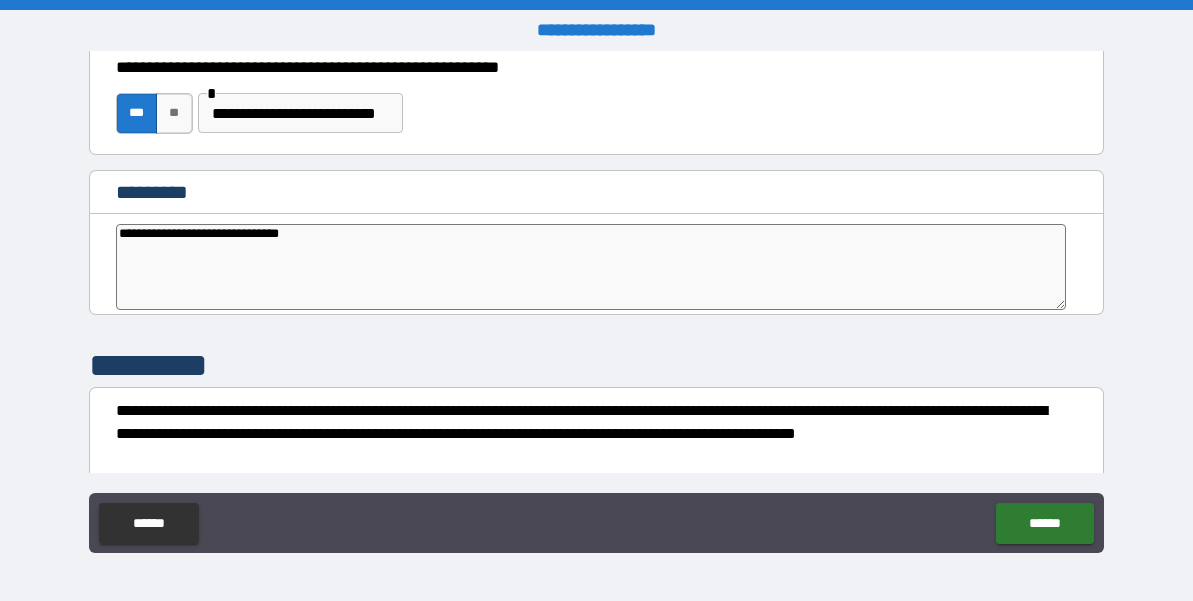 type on "*" 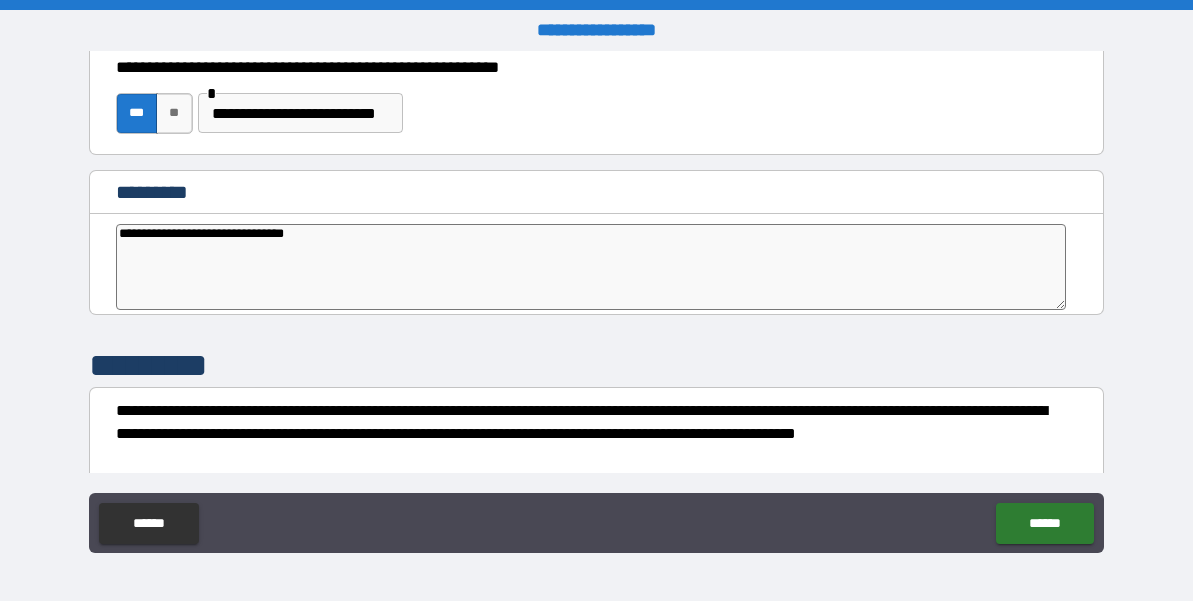 type on "**********" 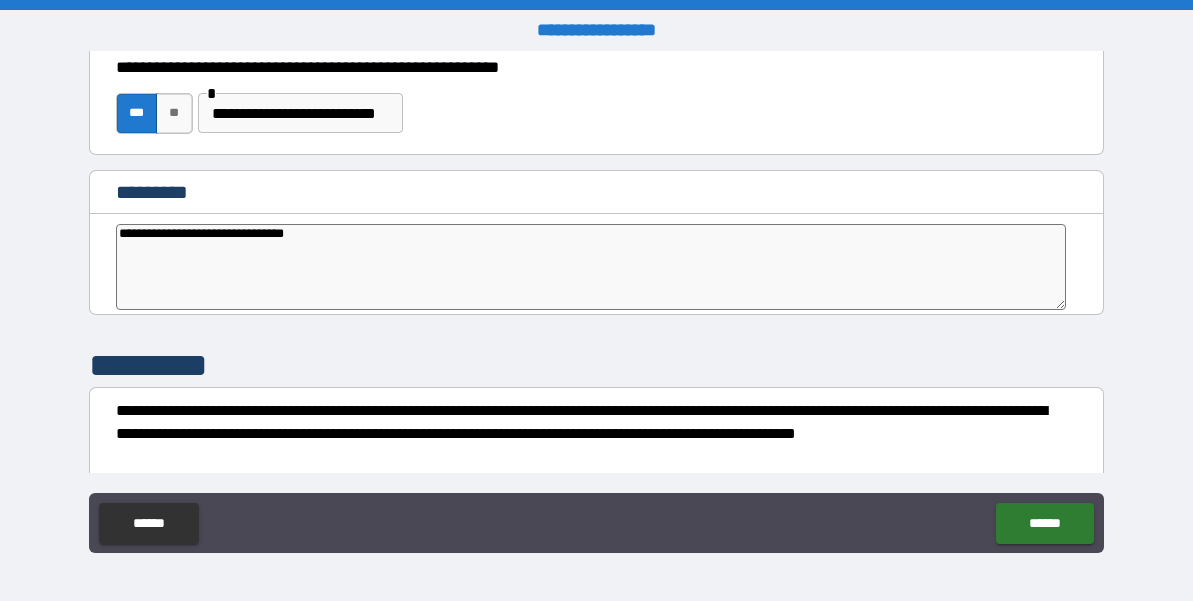 type on "*" 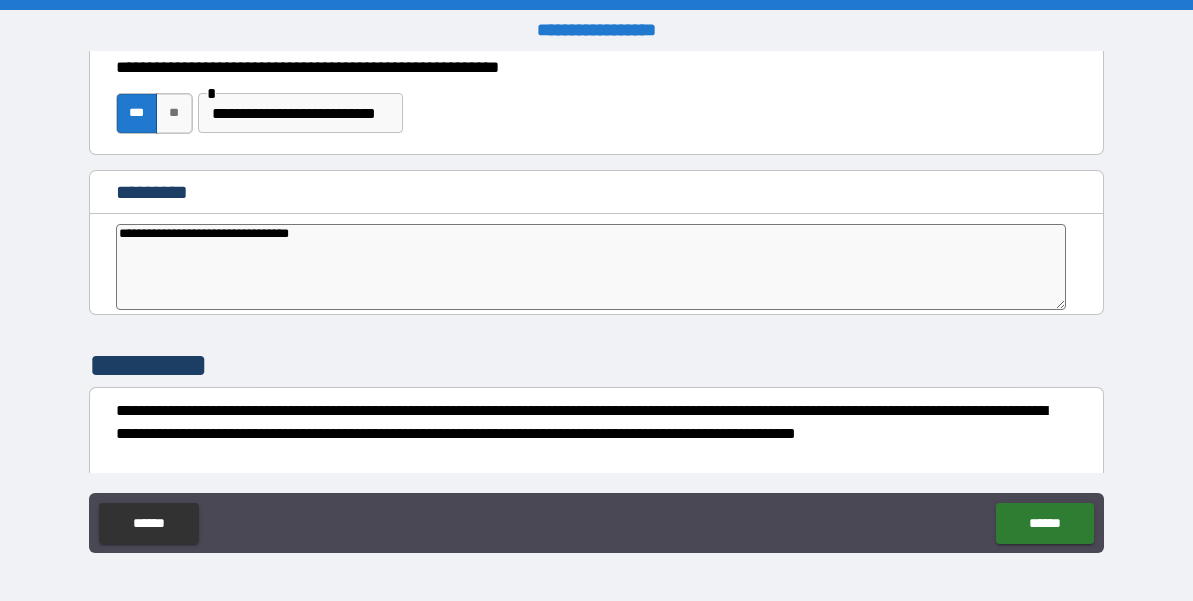 type on "**********" 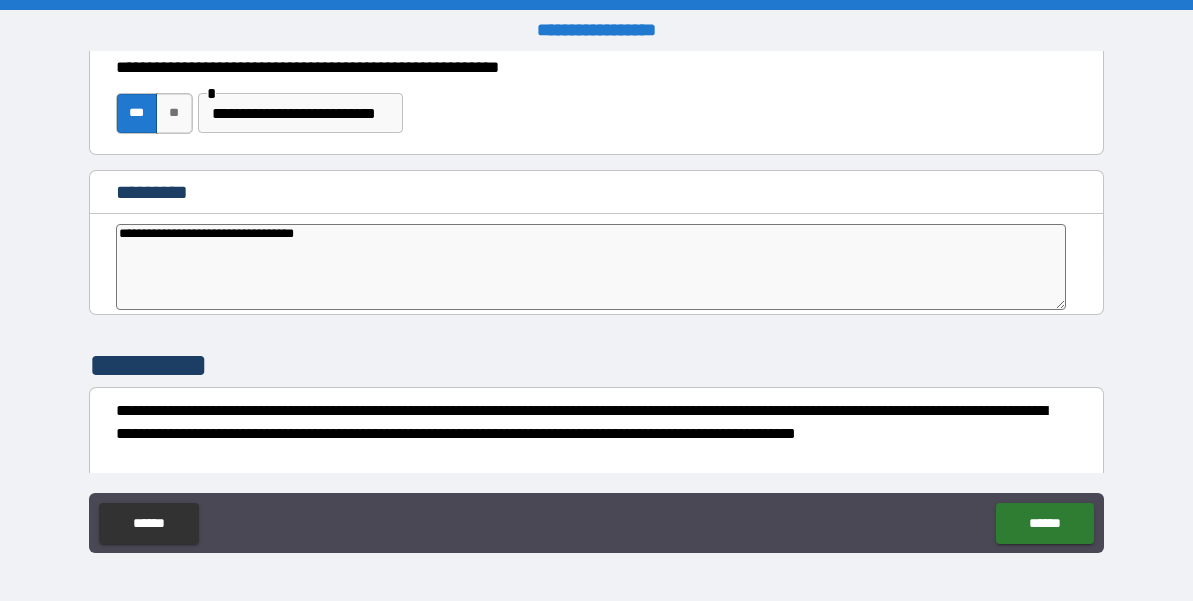 type on "*" 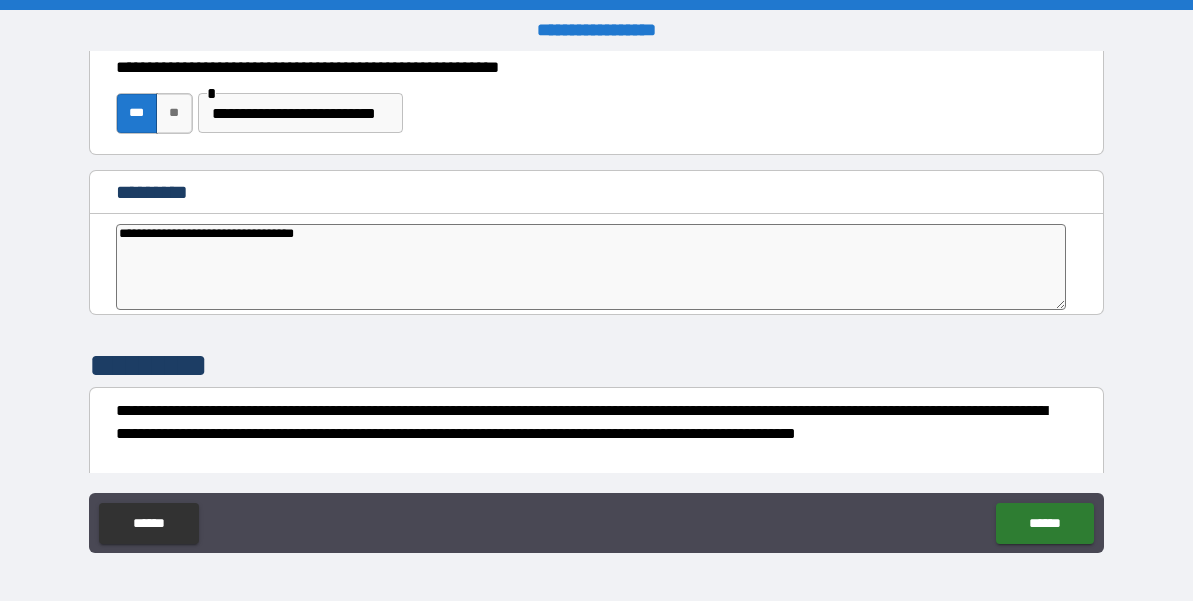 type on "**********" 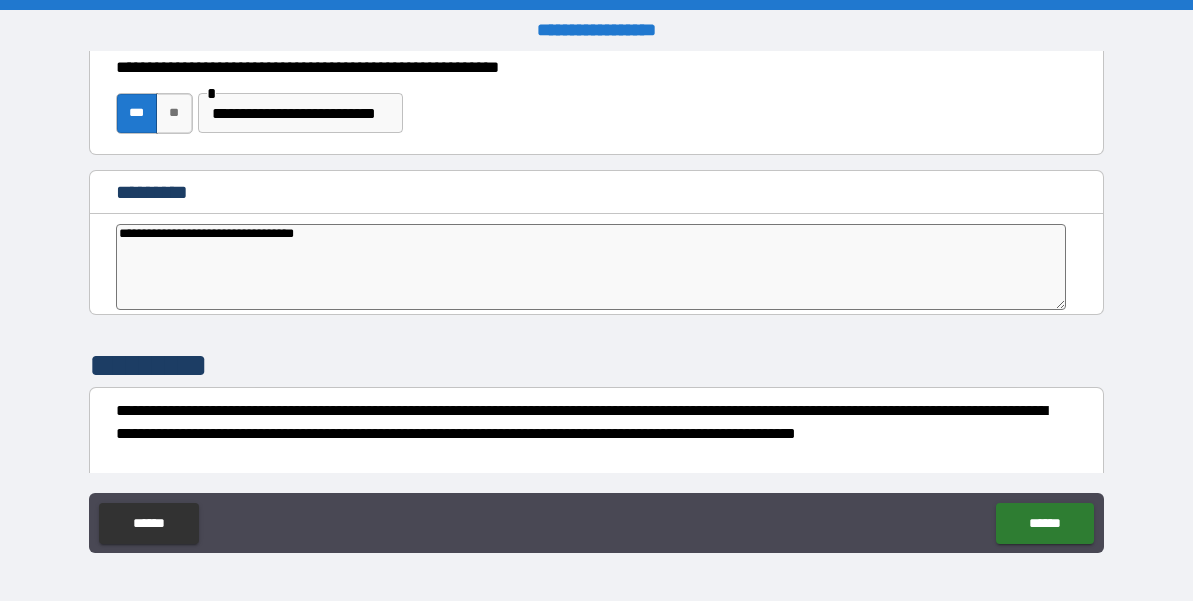 type on "*" 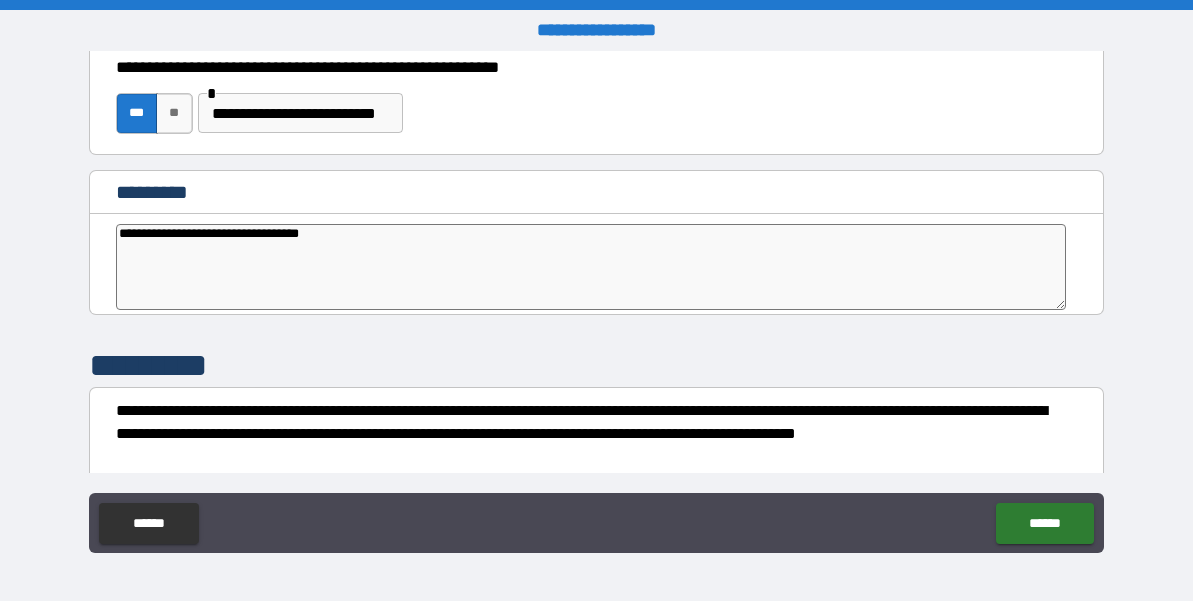 type on "**********" 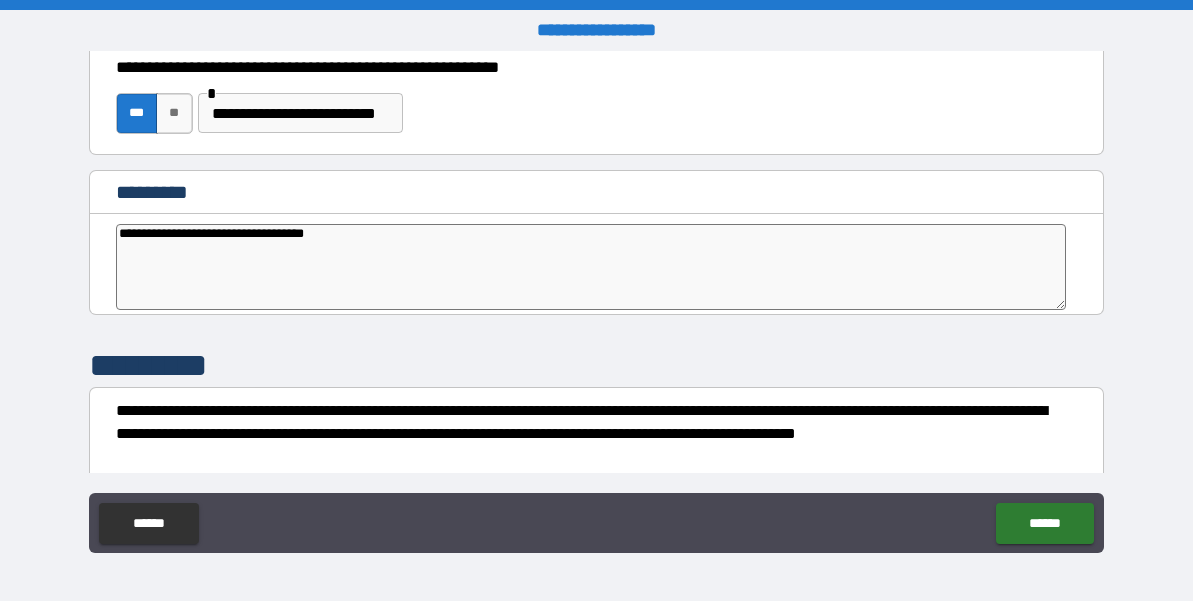 type on "*" 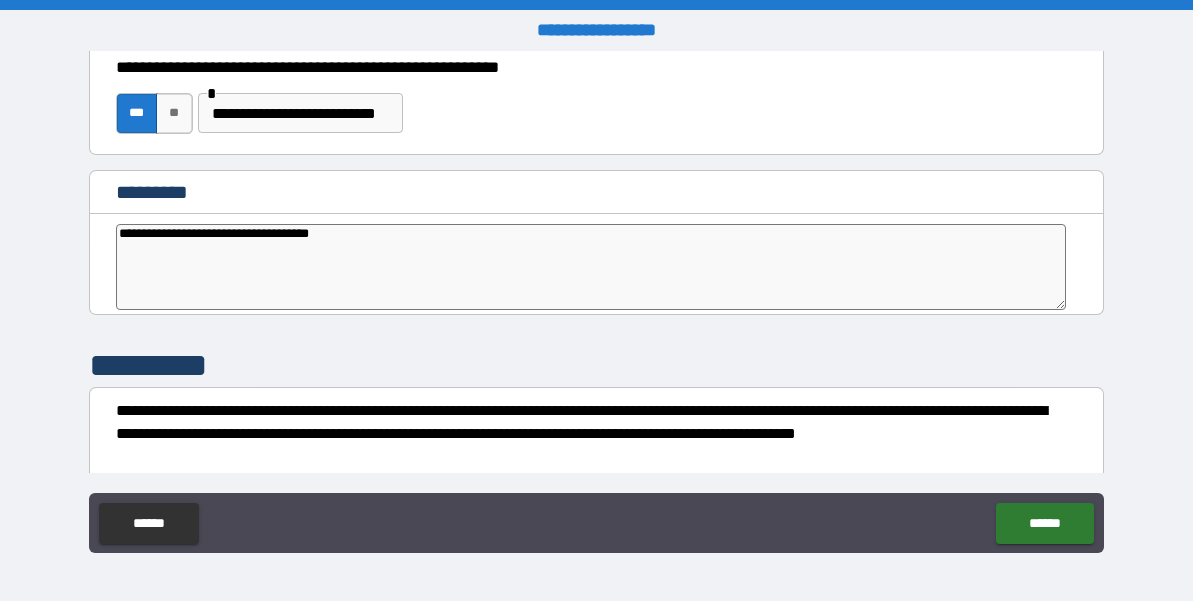 type on "**********" 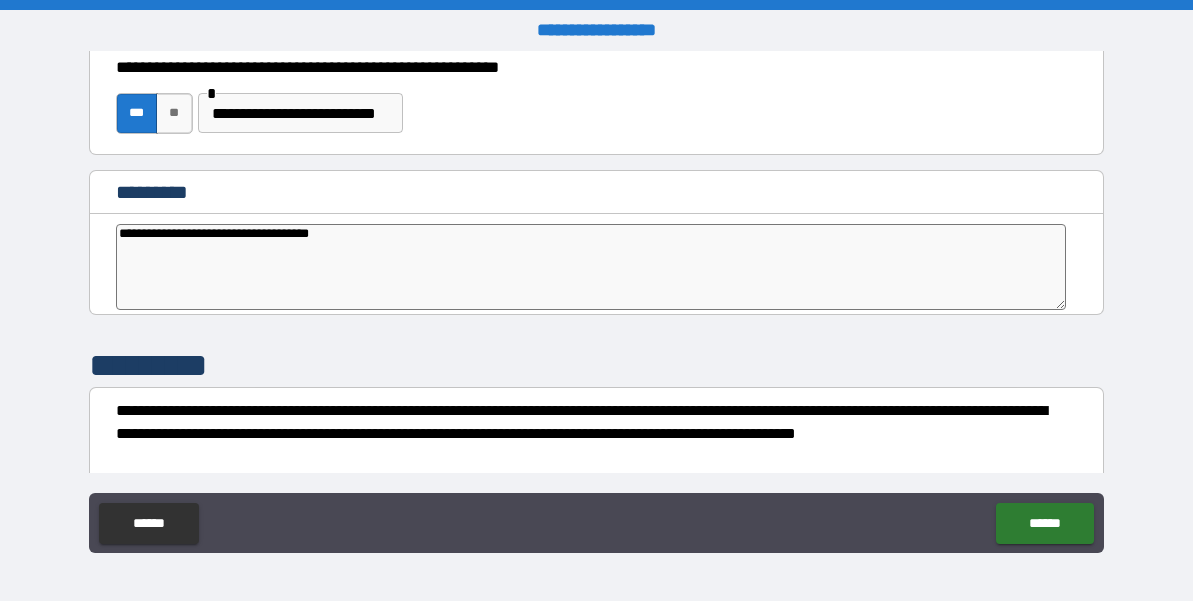 type on "*" 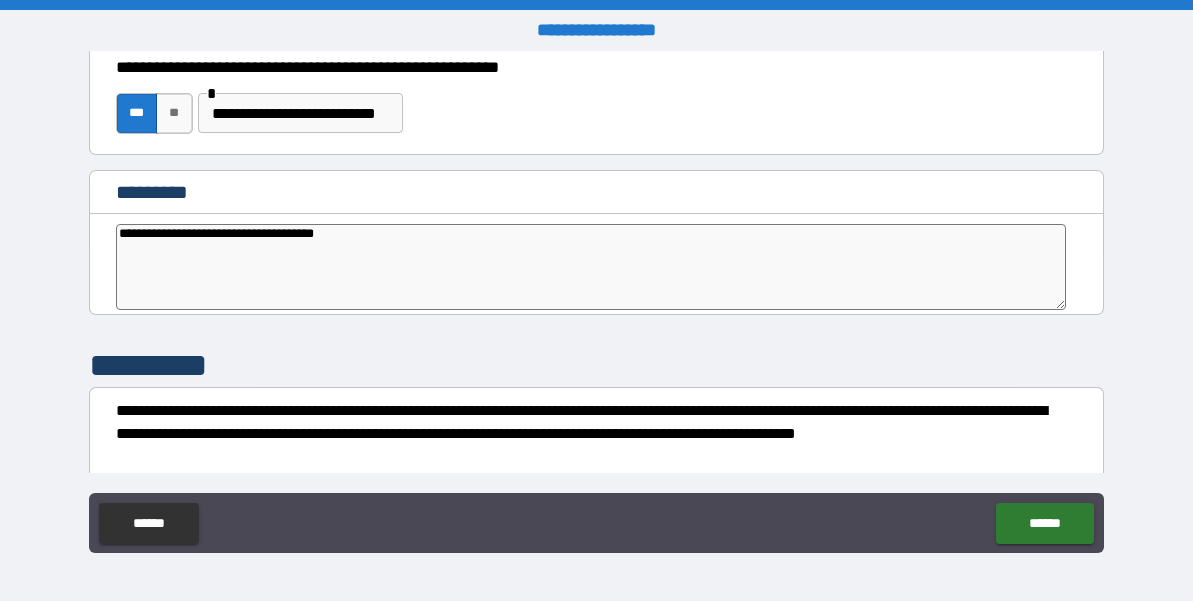 type on "**********" 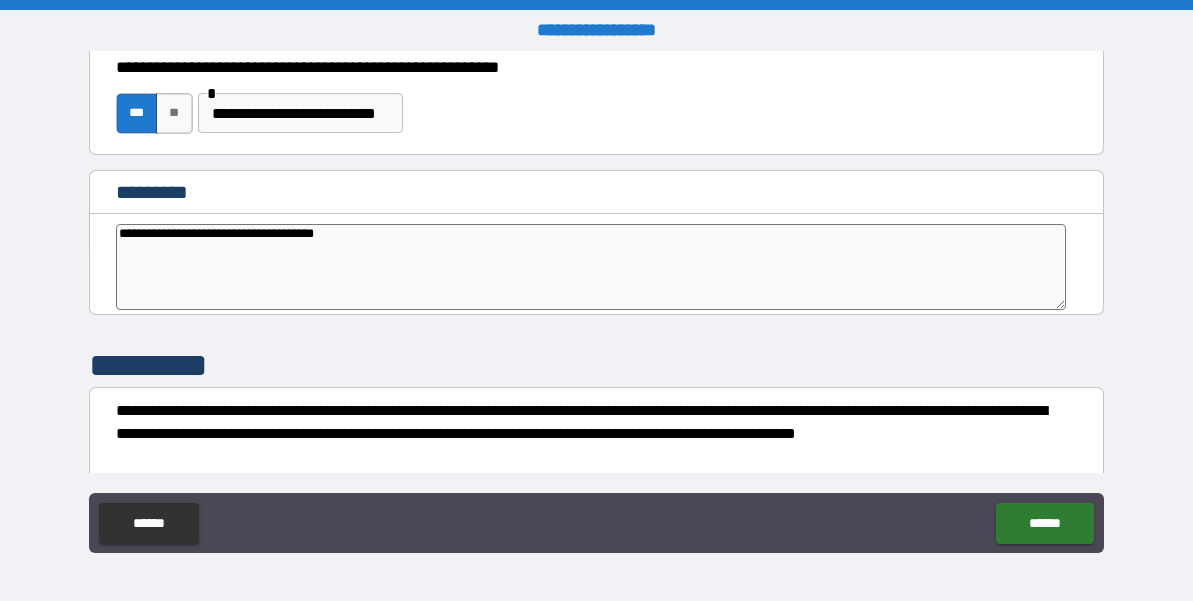 type on "*" 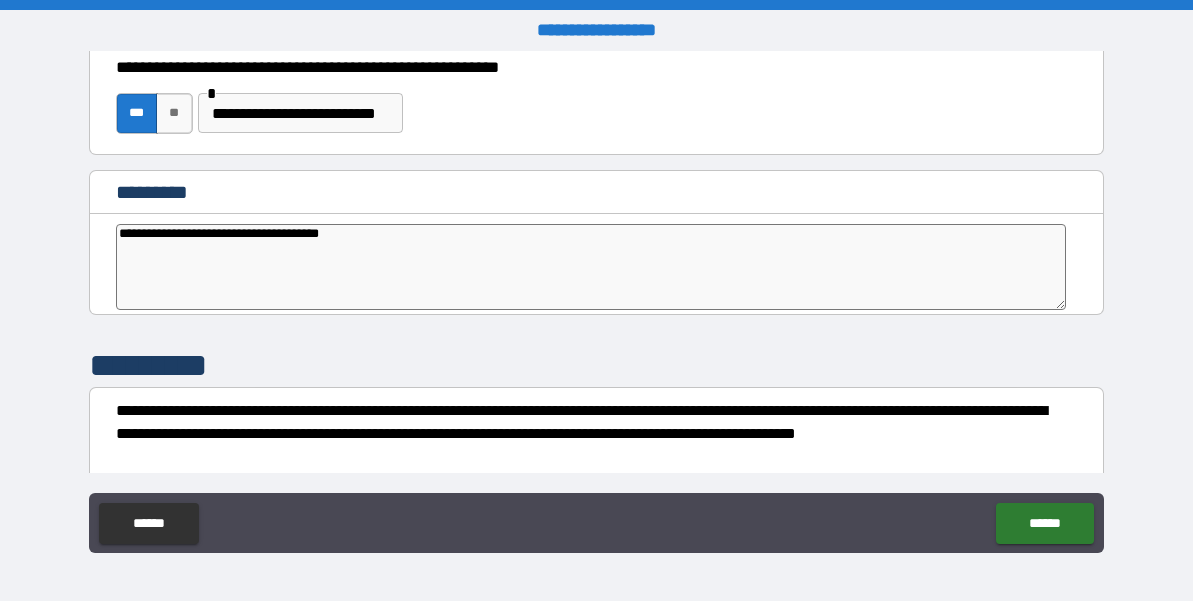 type on "**********" 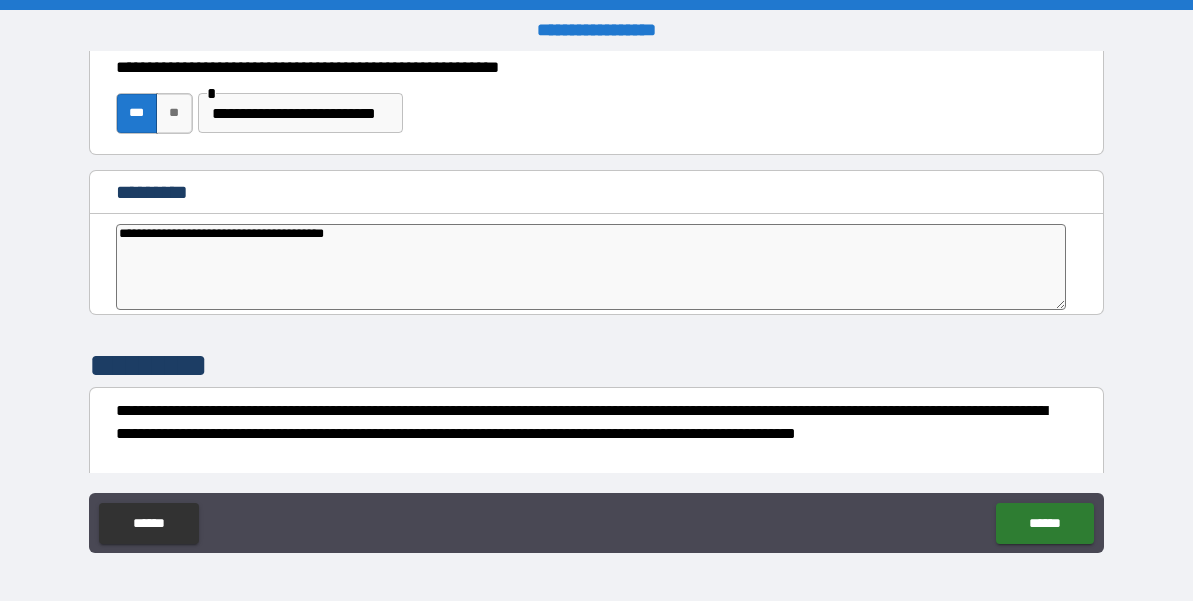 type on "*" 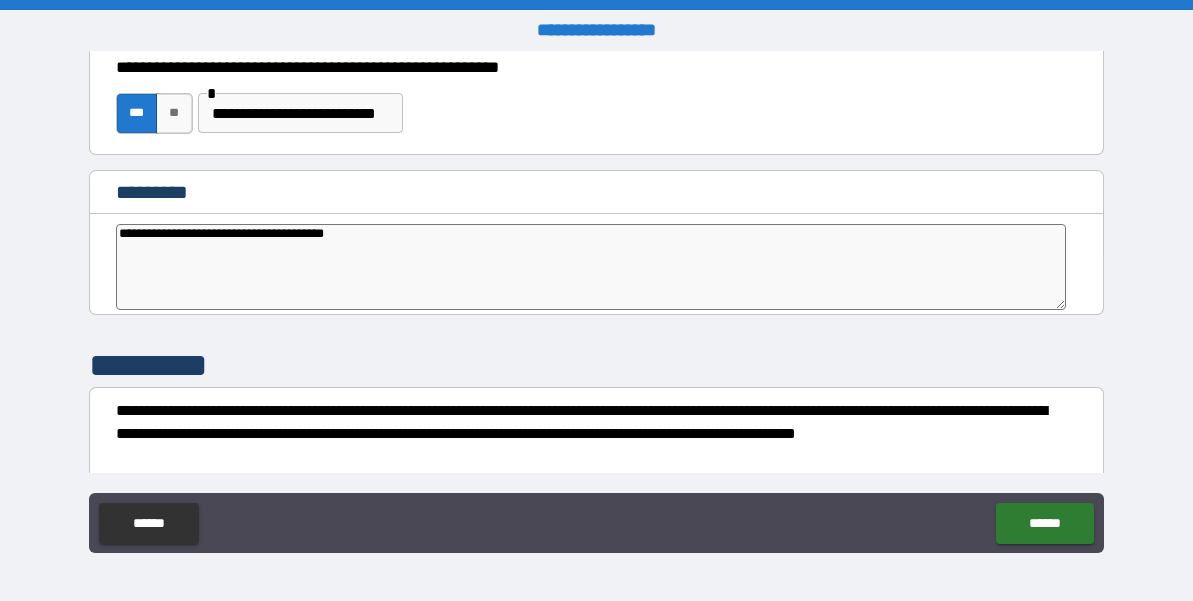 type on "**********" 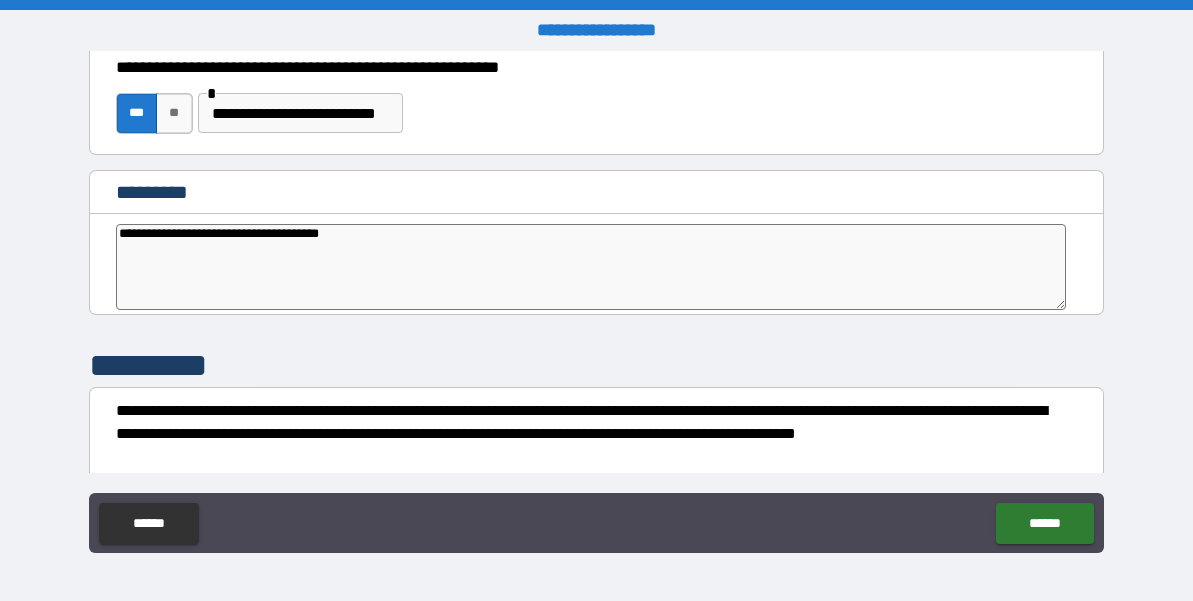 type on "**********" 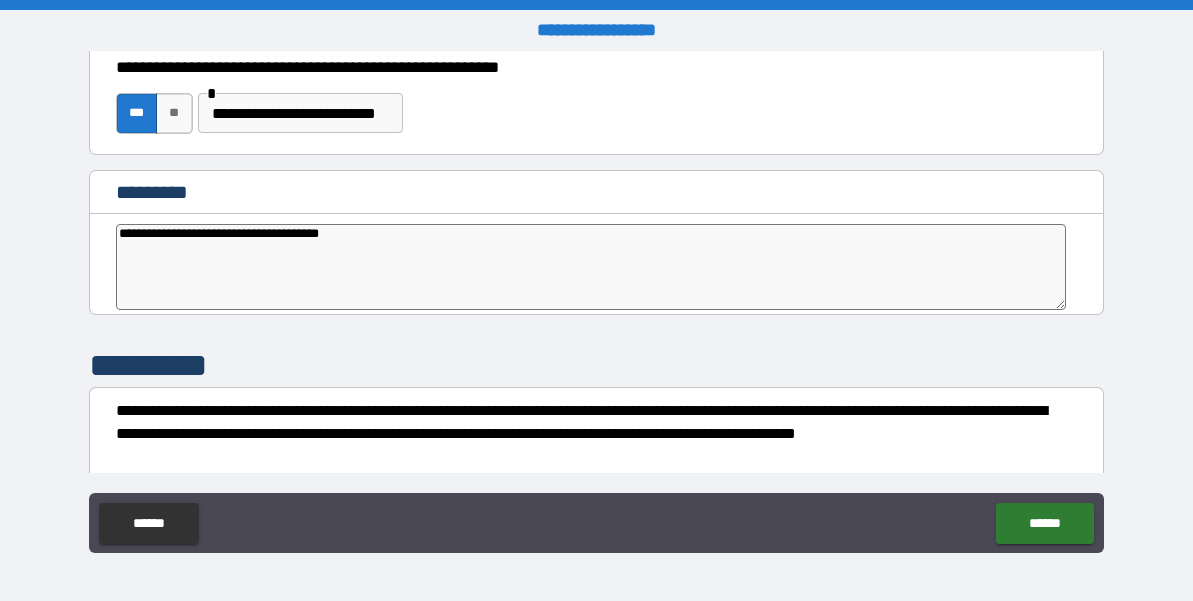 type on "*" 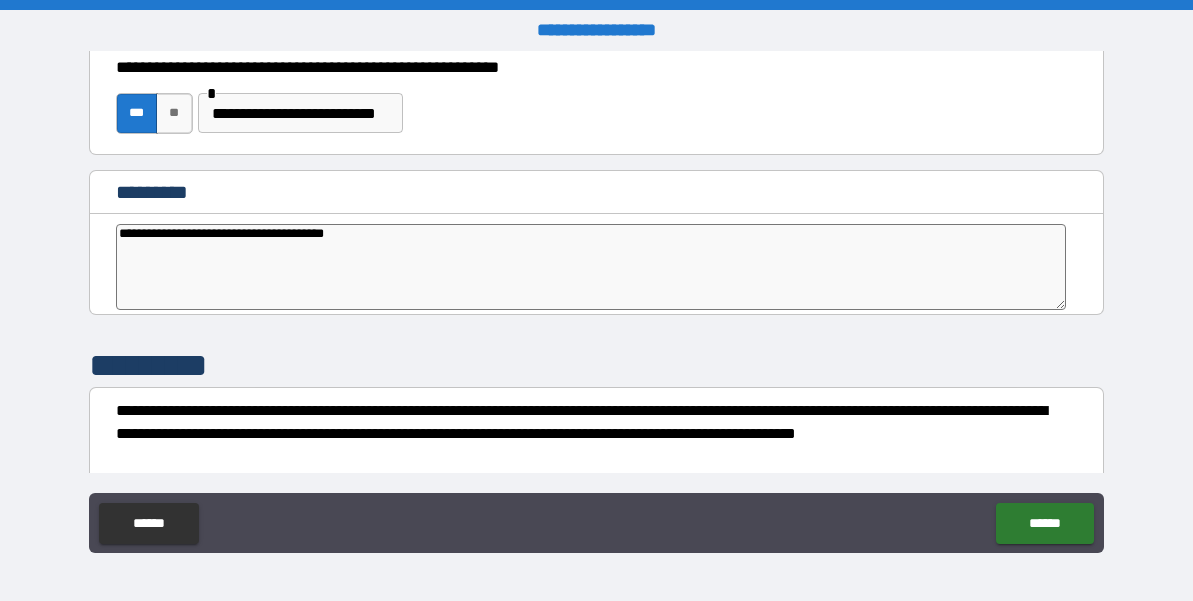 type on "**********" 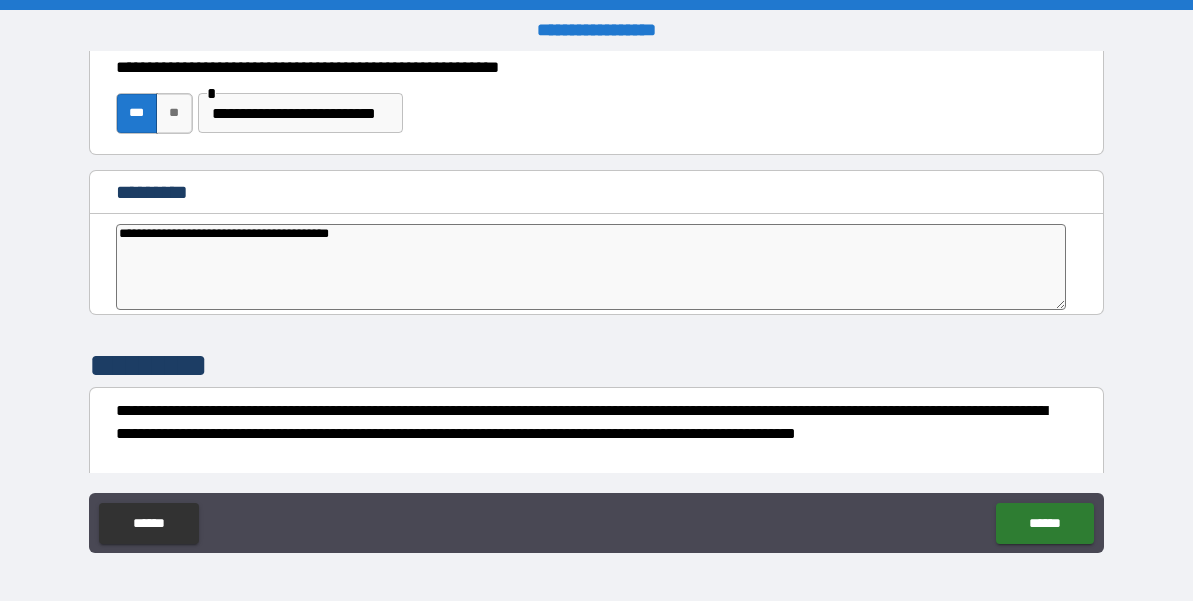 type on "**********" 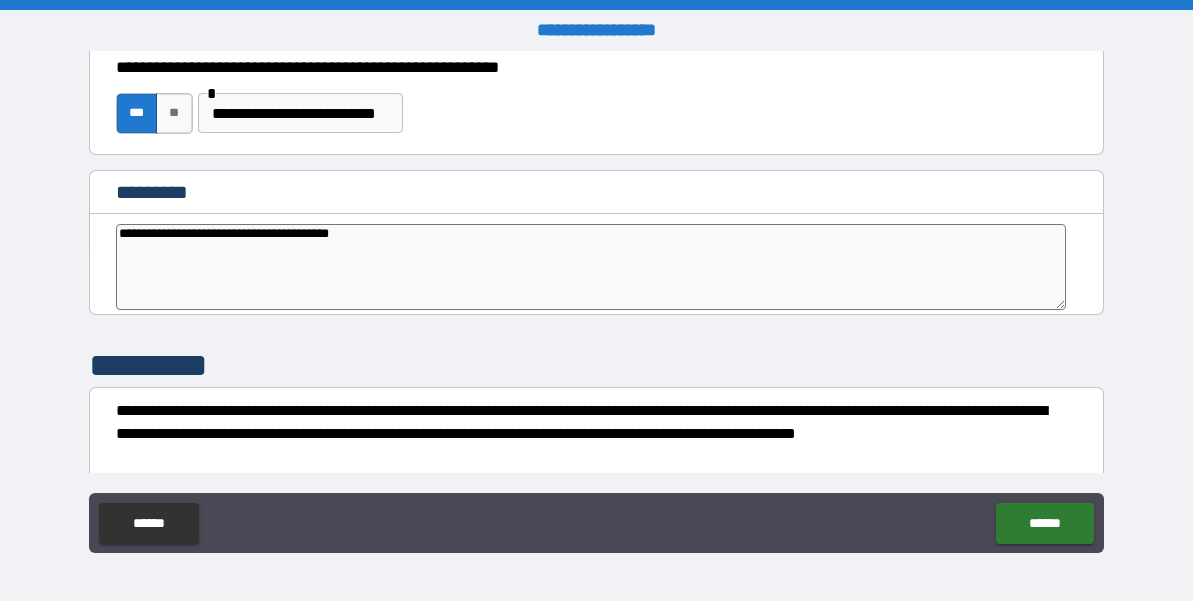 type on "*" 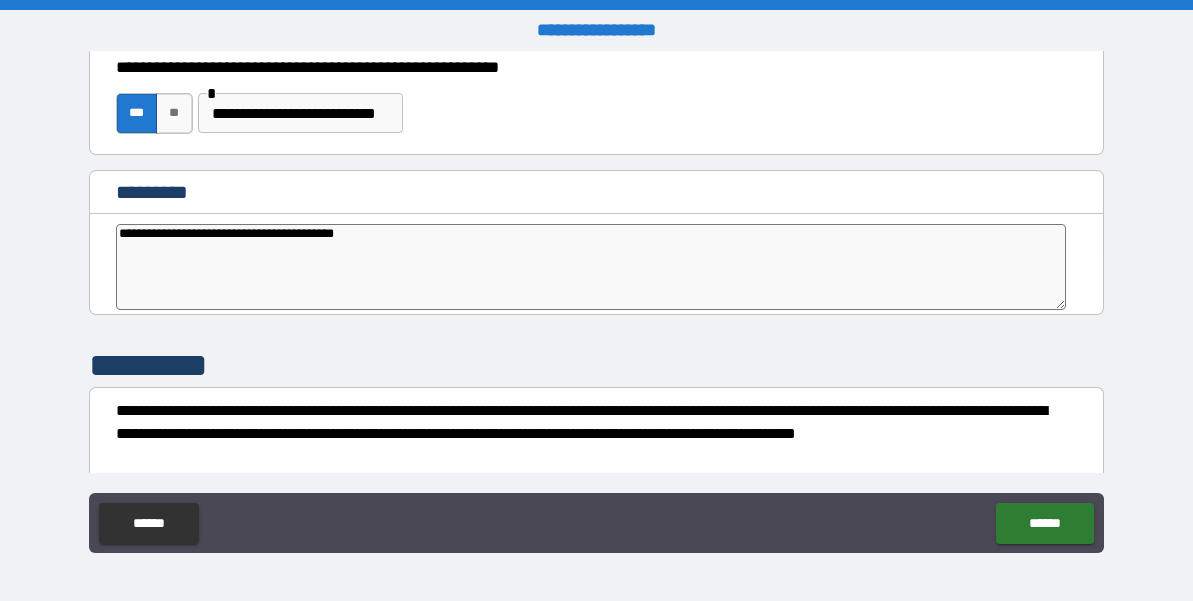 type on "**********" 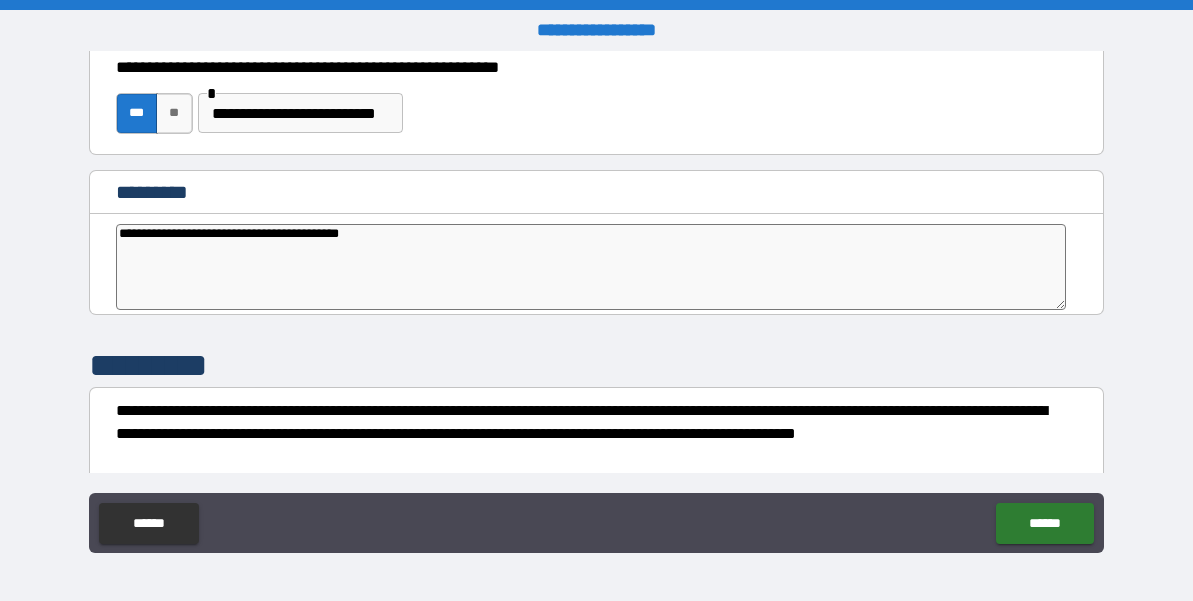 type on "*" 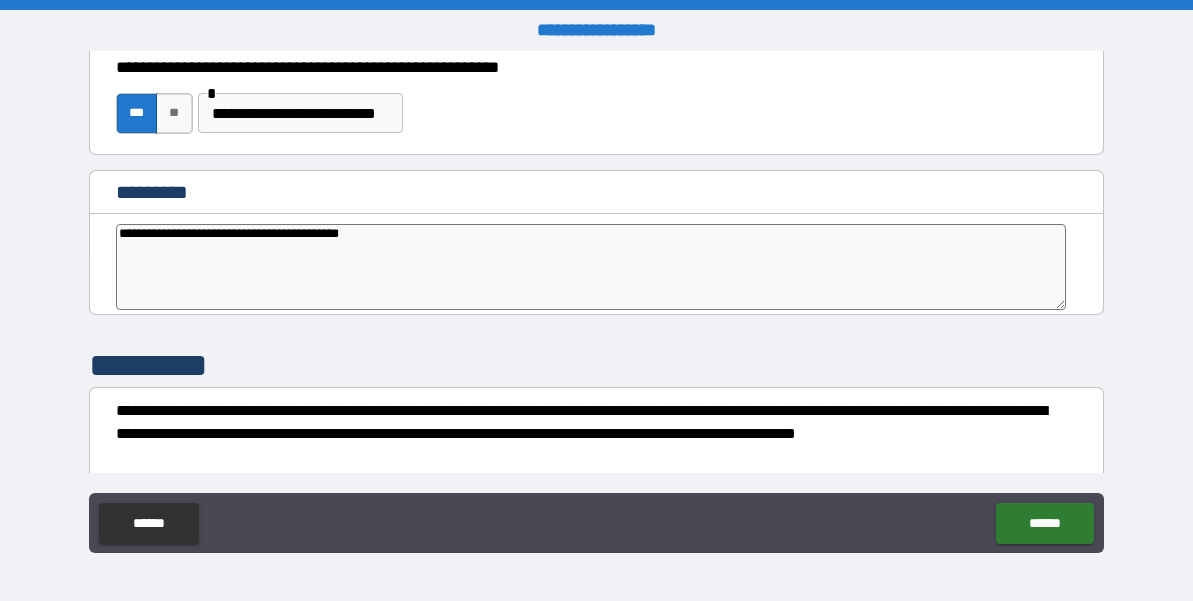 type on "**********" 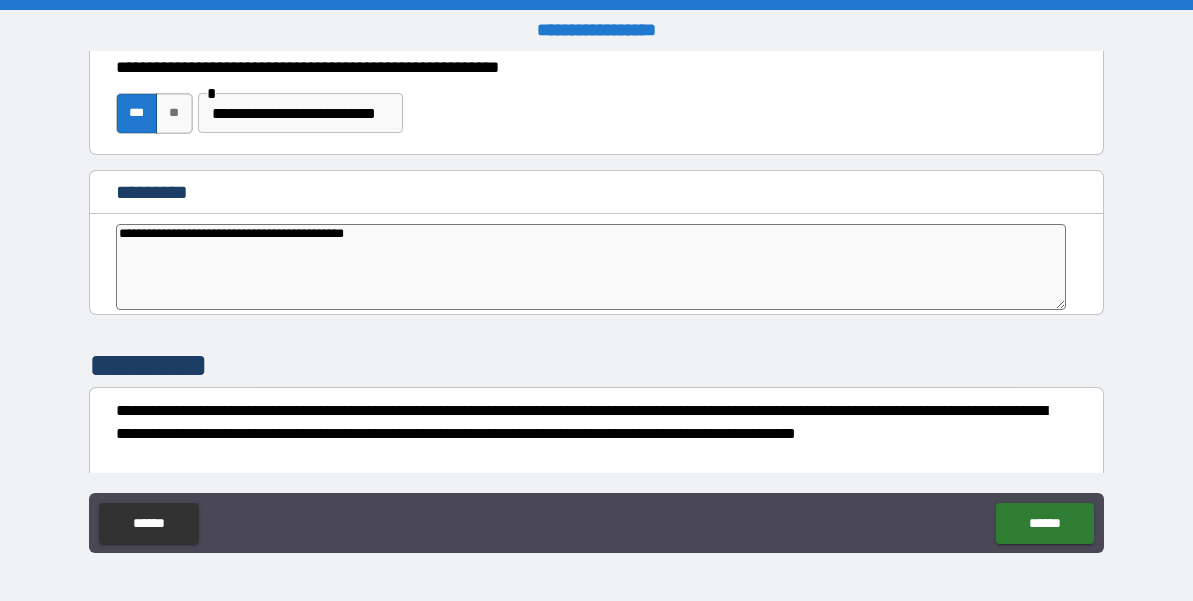 type on "**********" 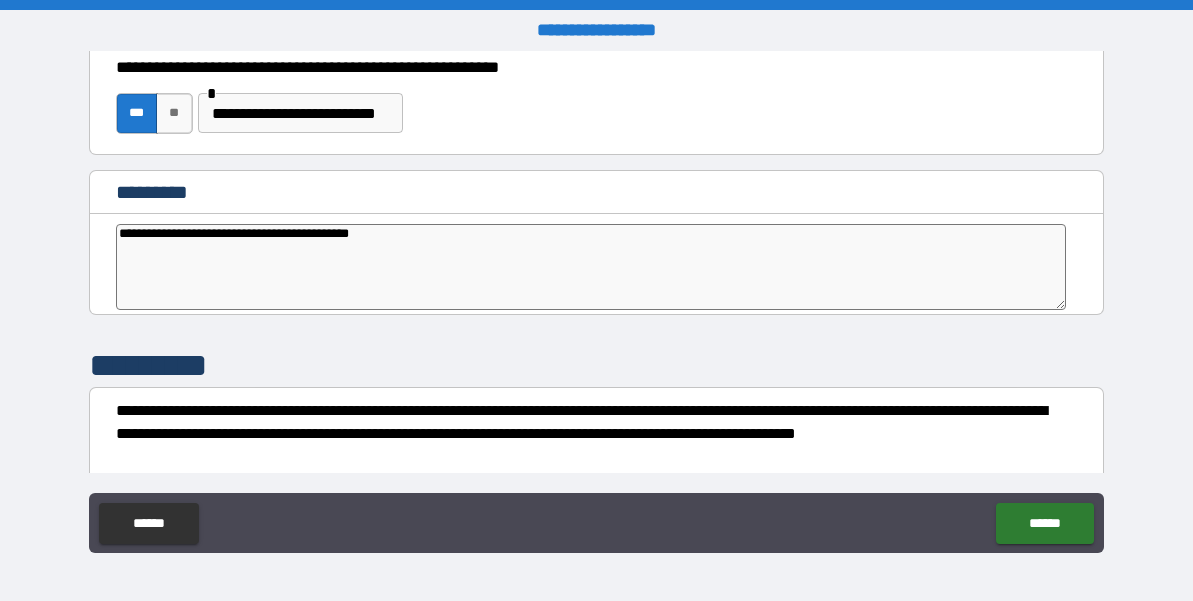 type on "*" 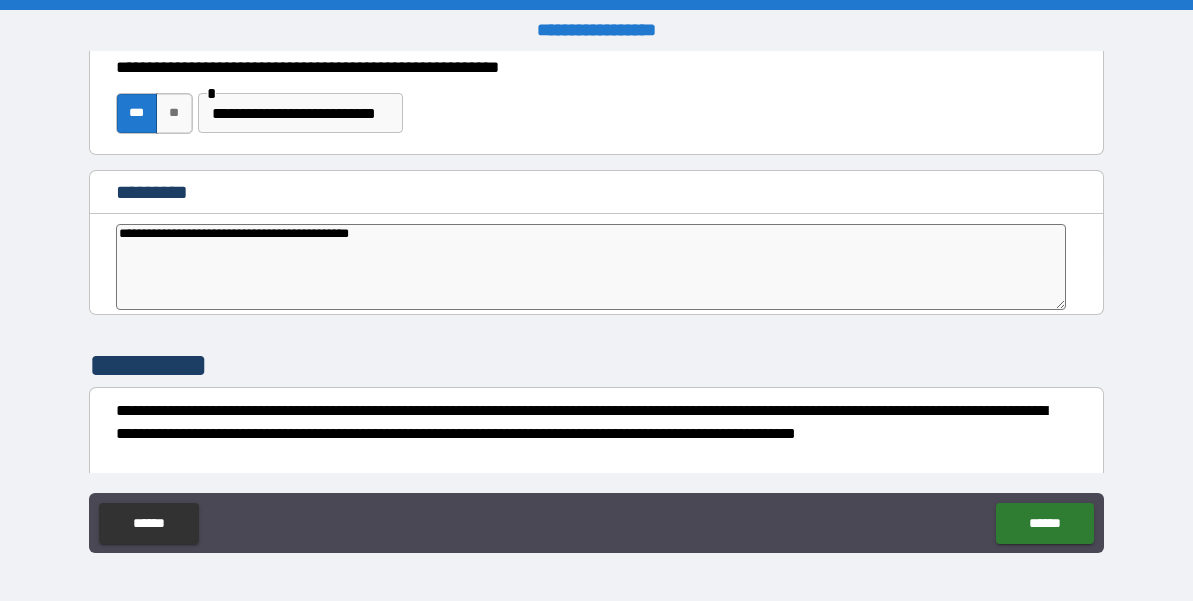 type on "**********" 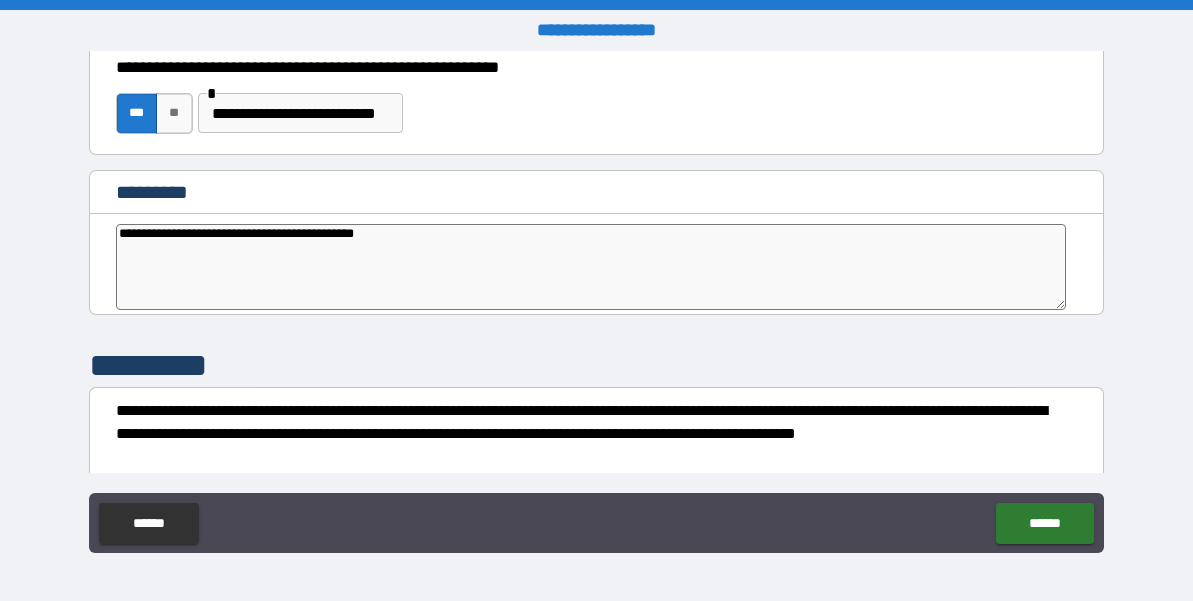 type on "*" 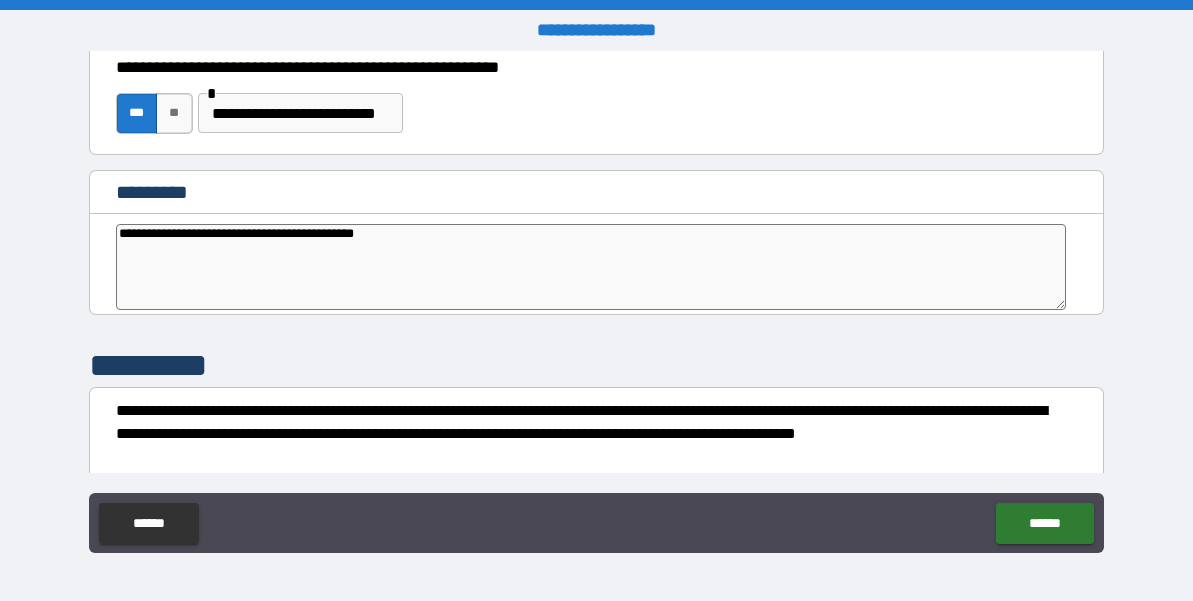 type on "**********" 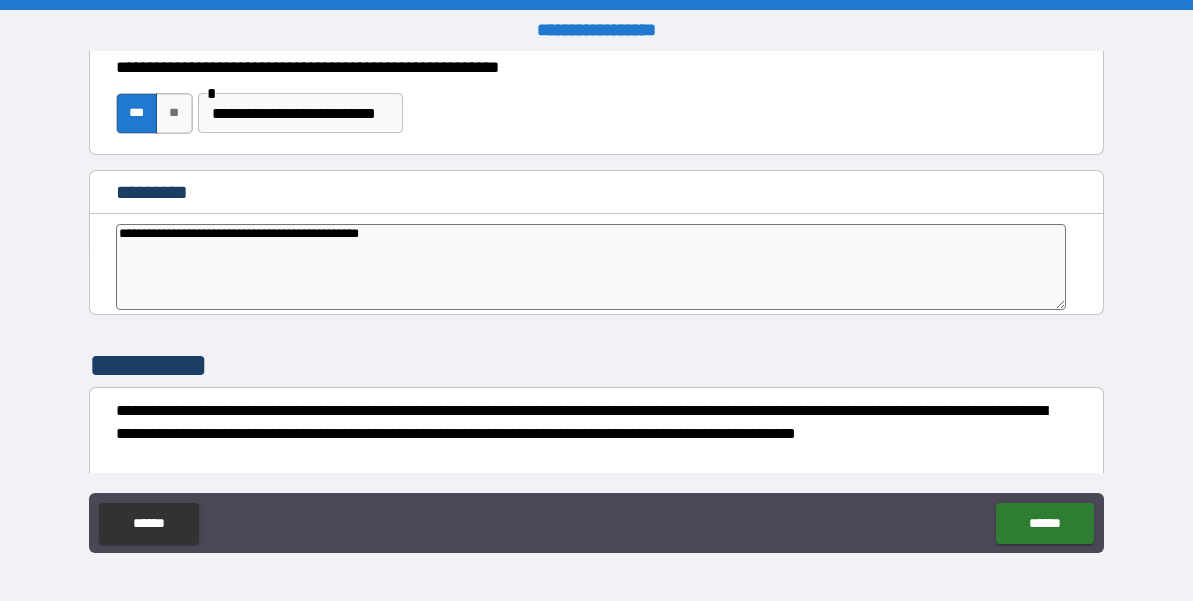 type on "**********" 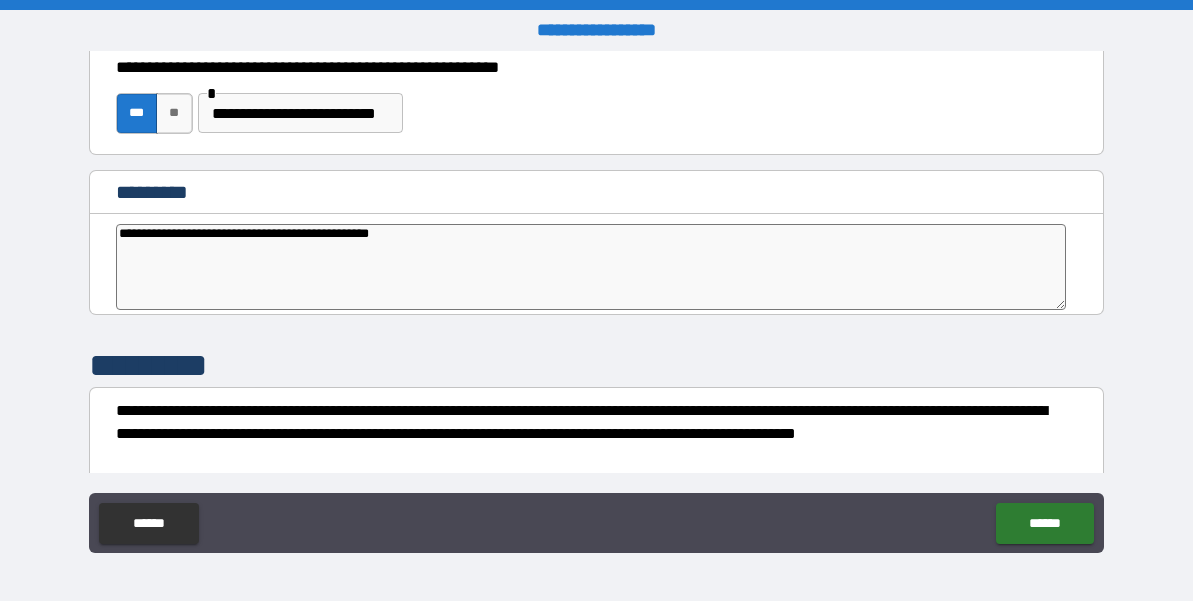 type on "**********" 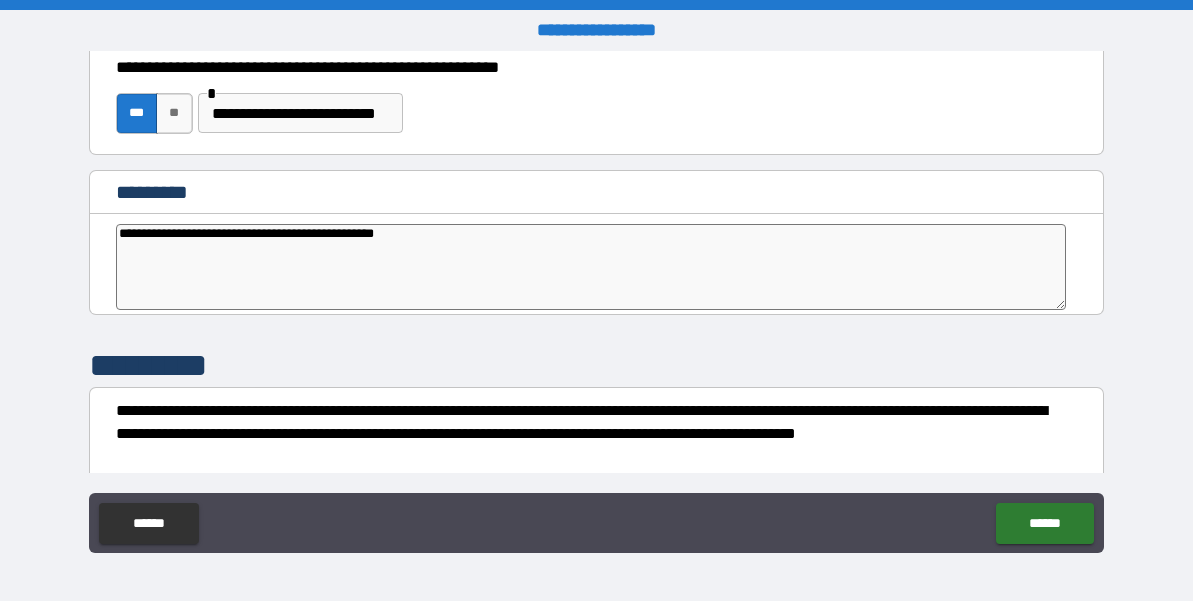 type on "*" 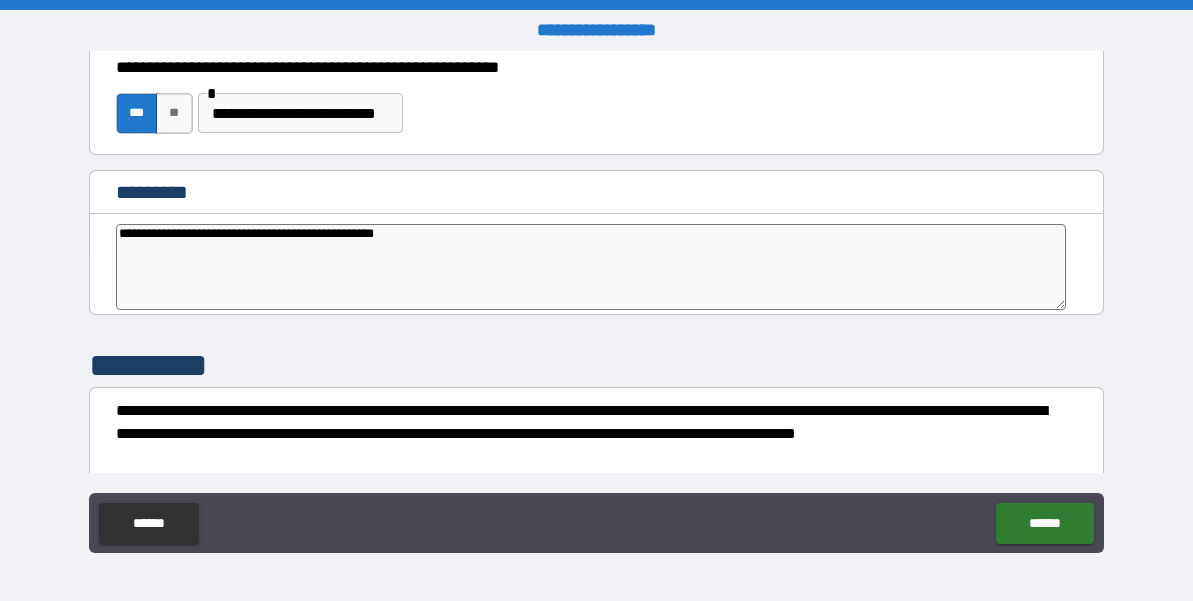 type on "**********" 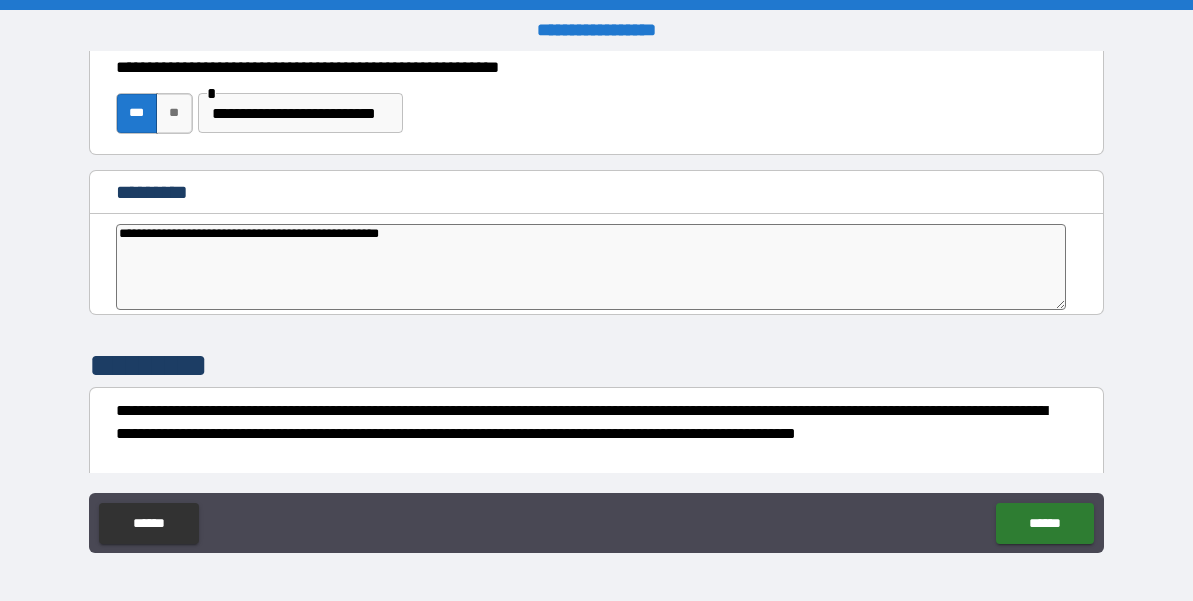 type on "**********" 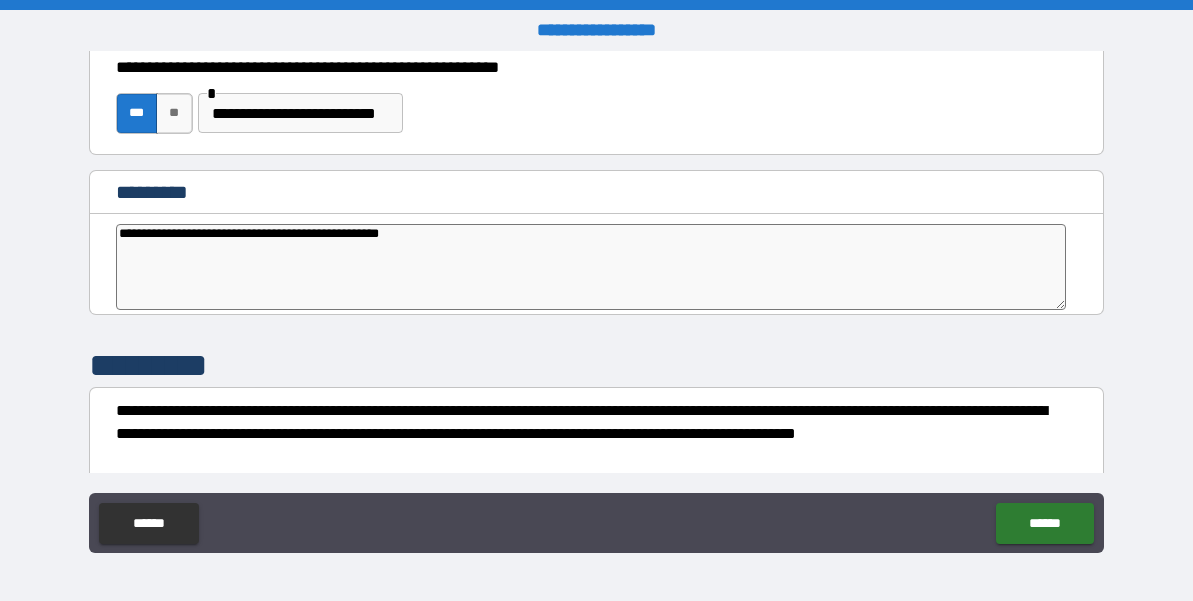 type on "*" 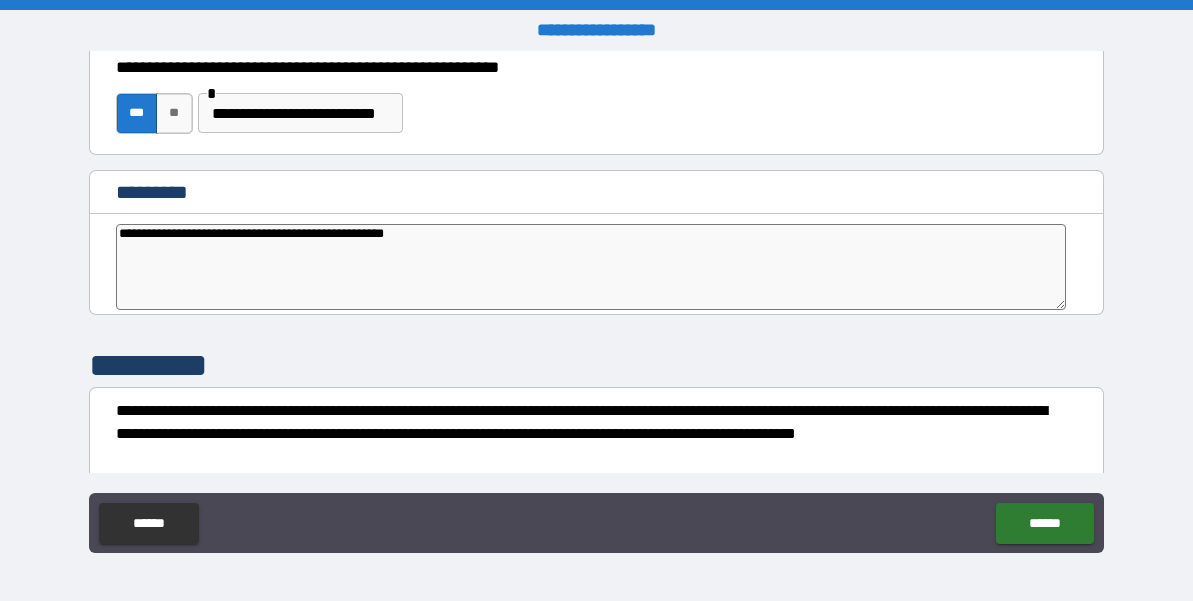 type on "**********" 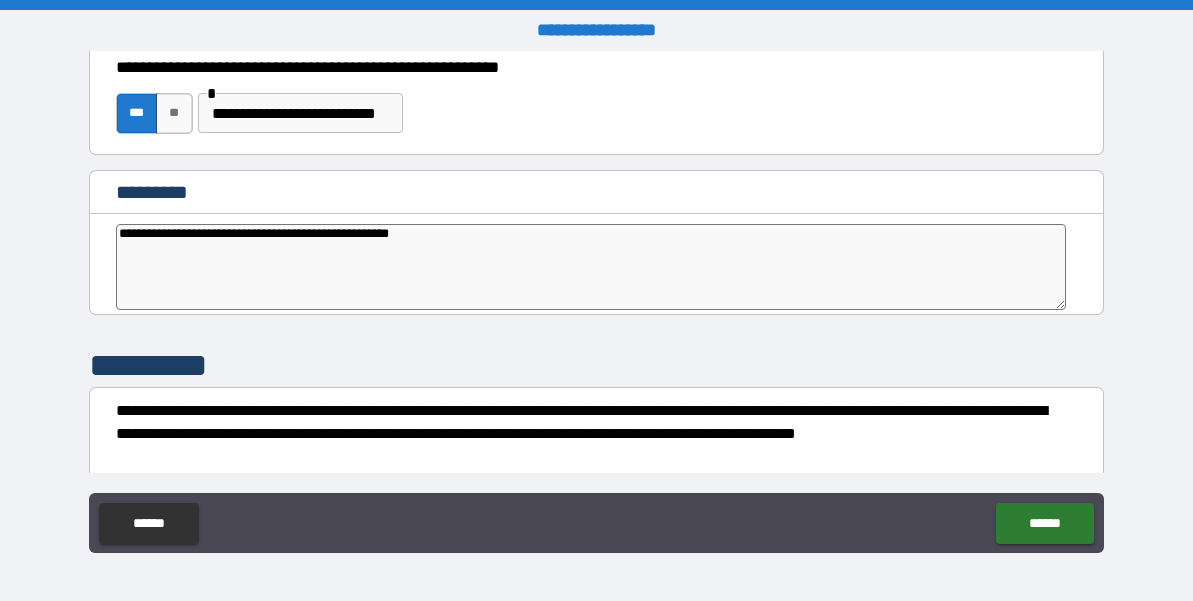 type on "*" 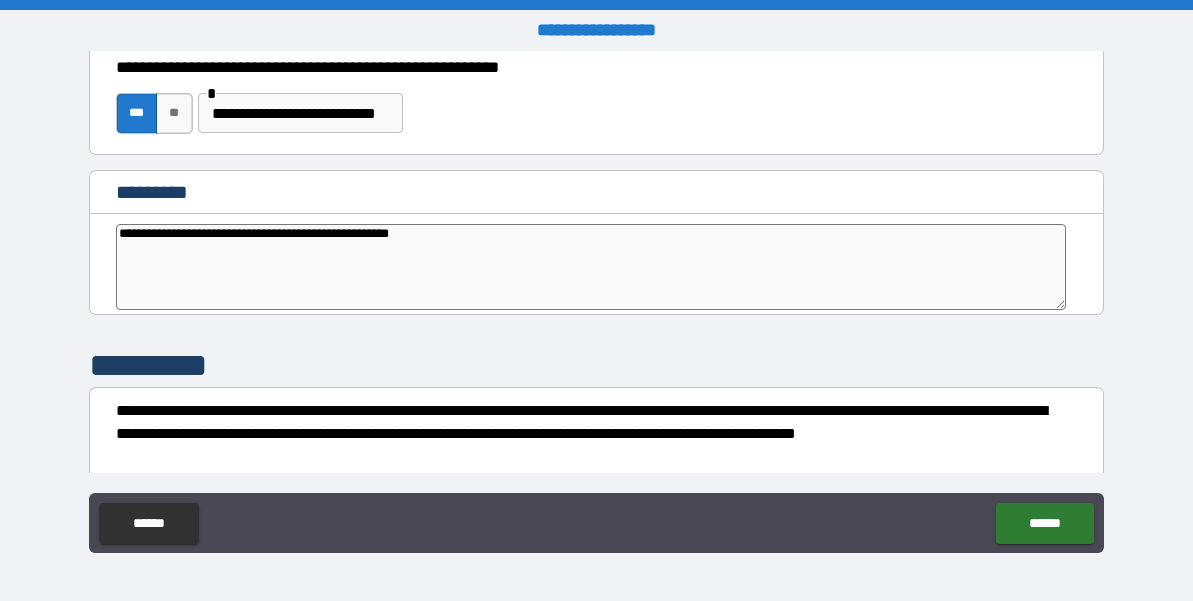 type on "**********" 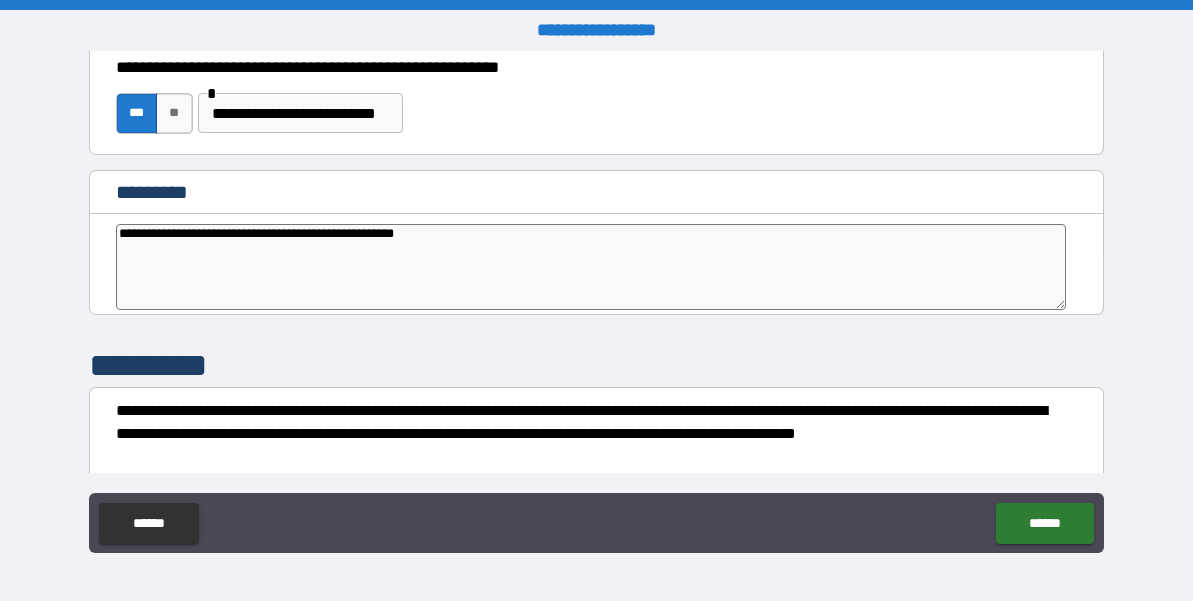 type on "*" 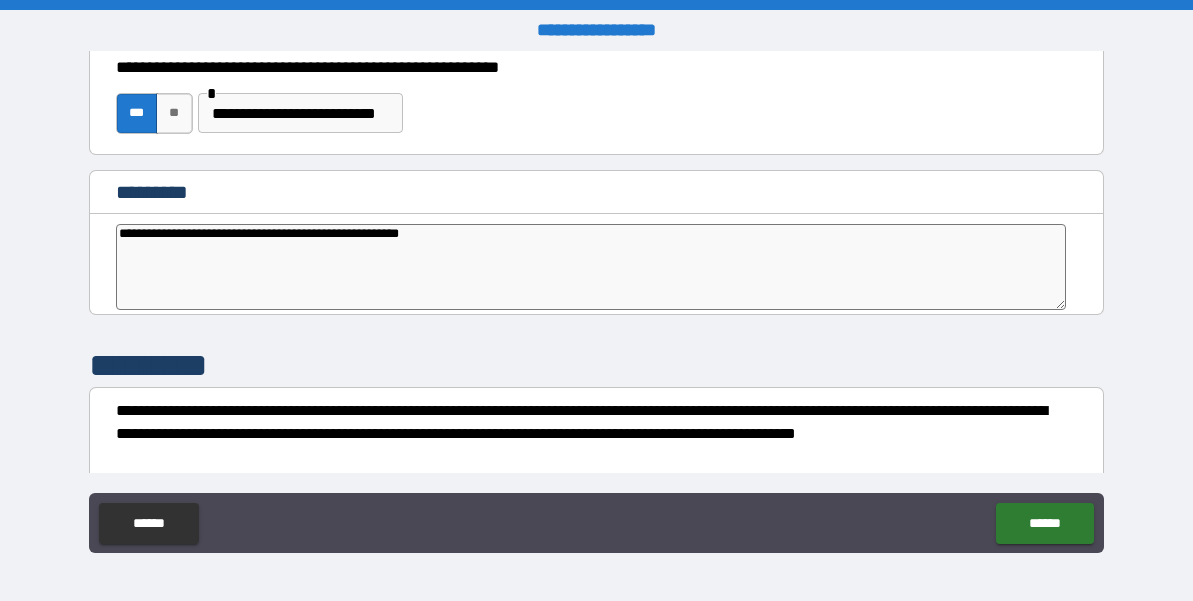 type on "*" 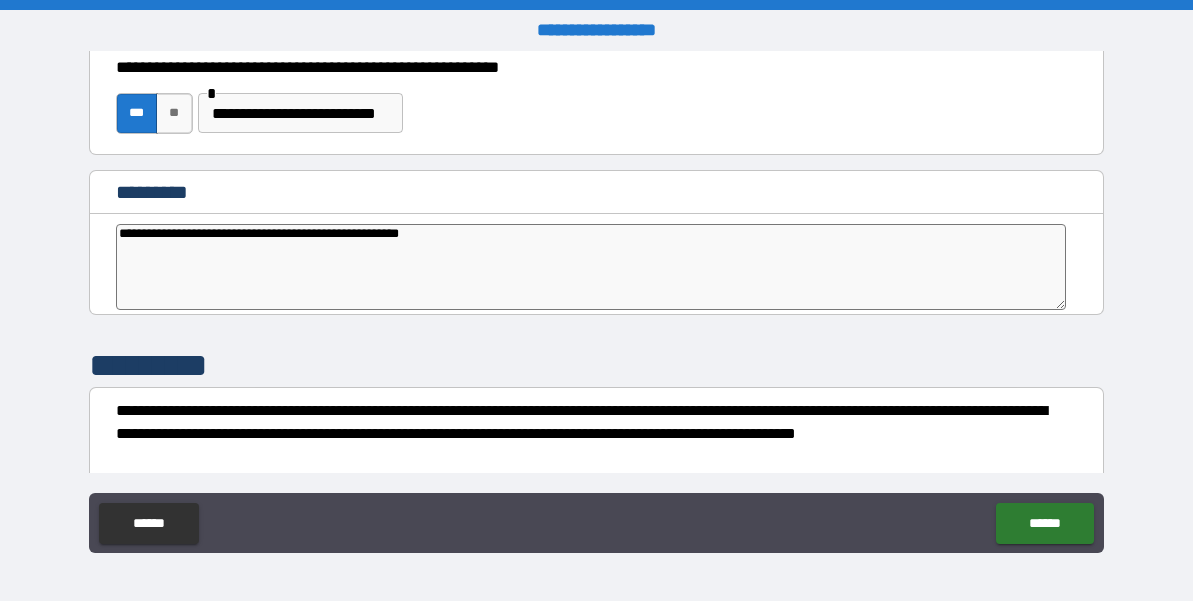 type on "**********" 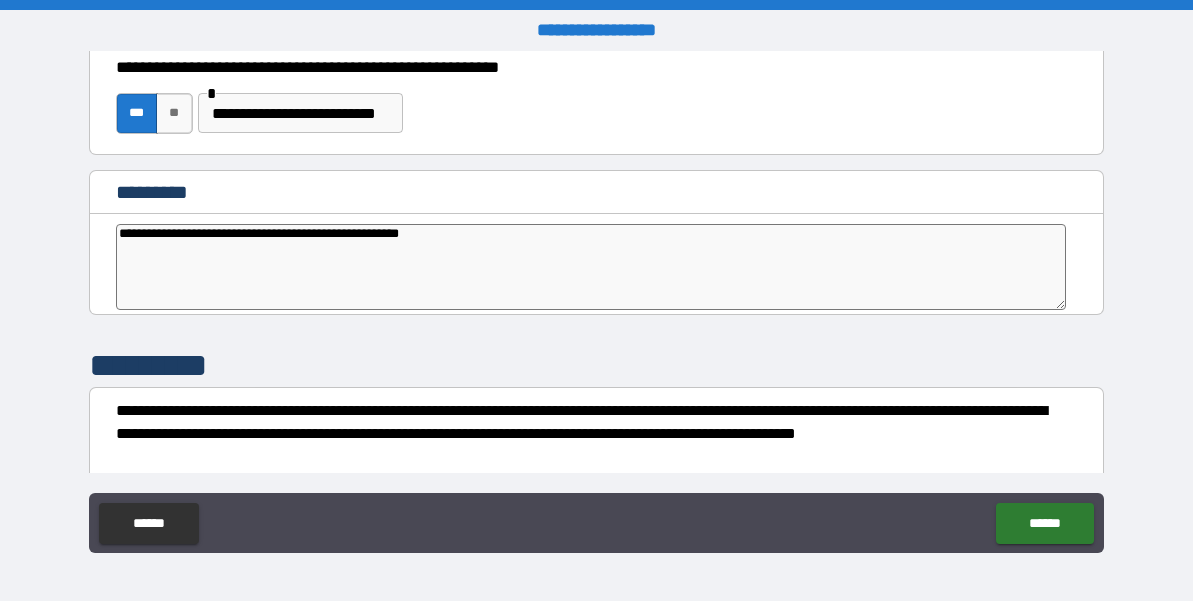 type on "*" 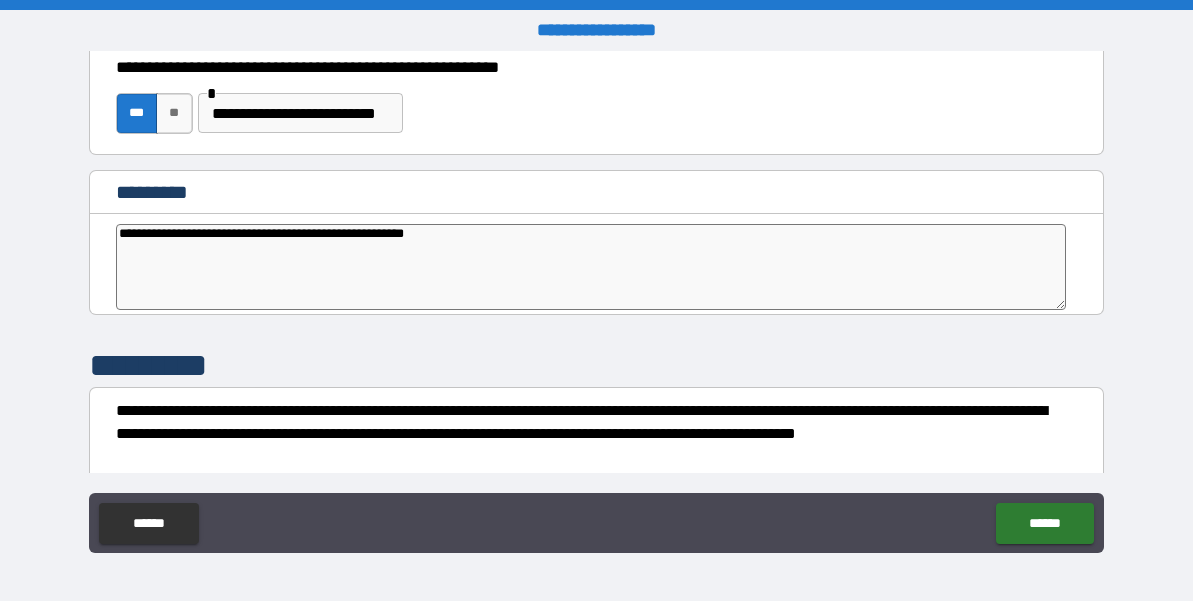 type on "**********" 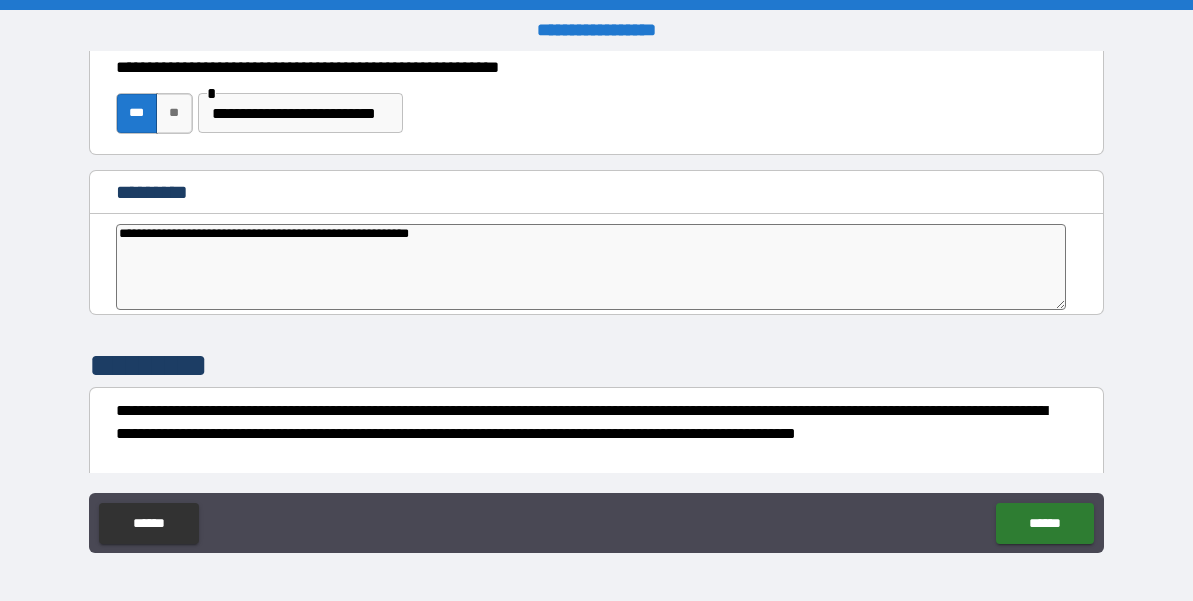 type on "*" 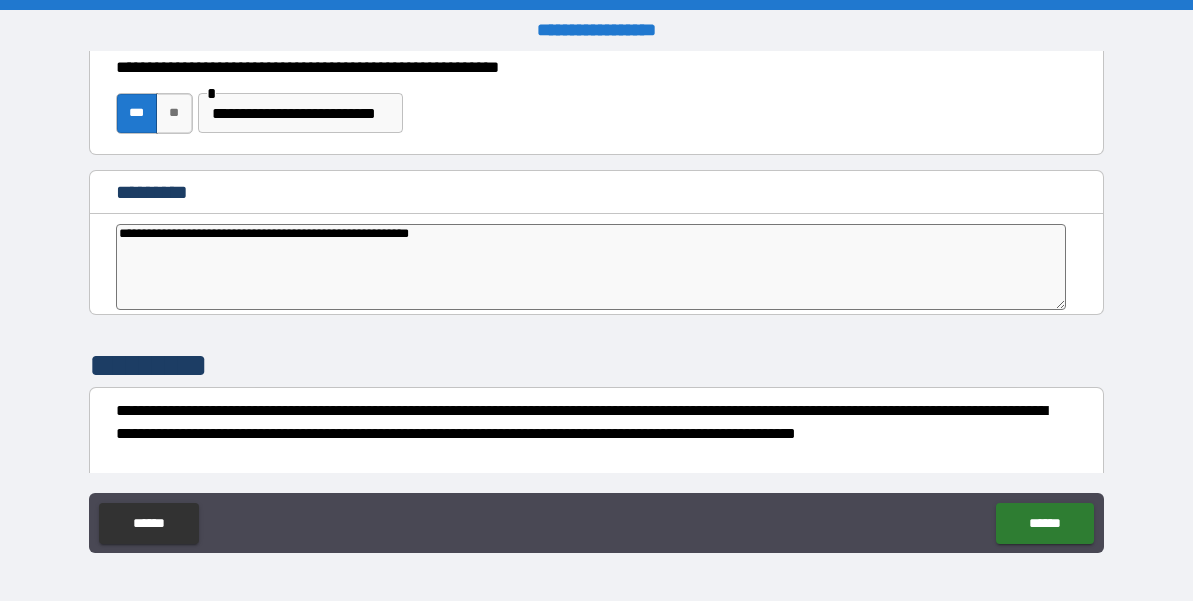 type on "**********" 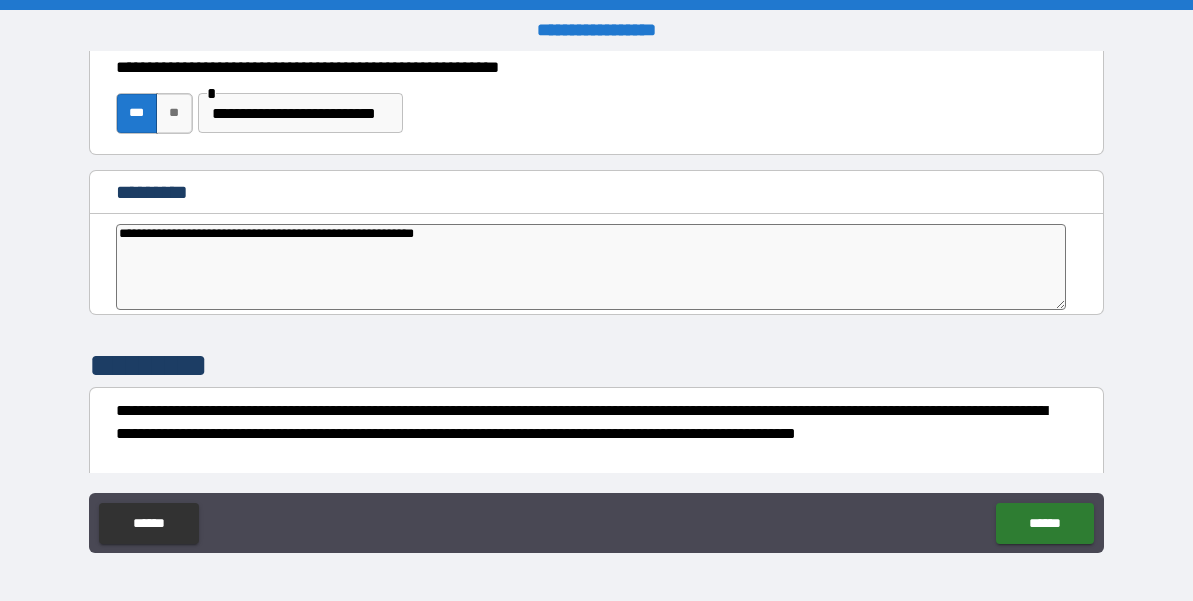 type on "*" 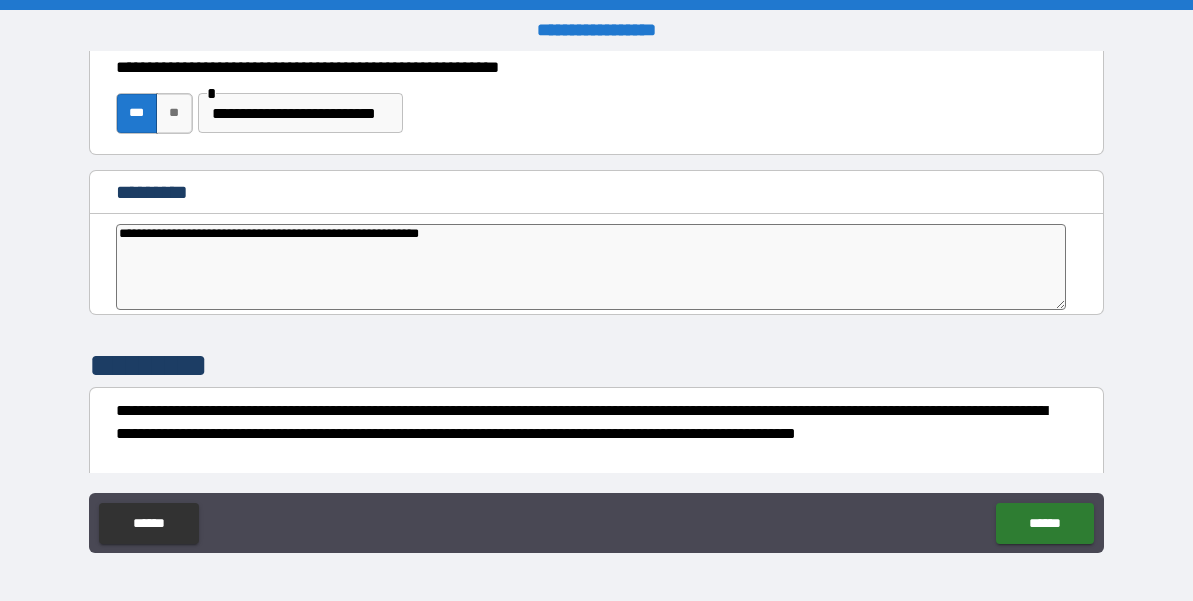 type on "*" 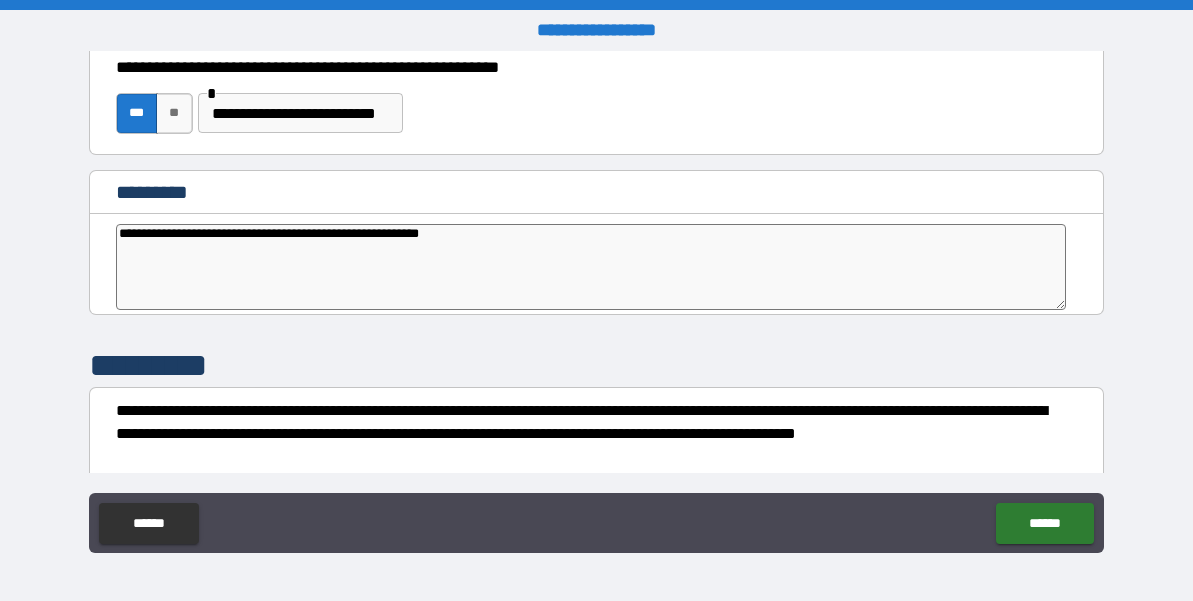 type on "**********" 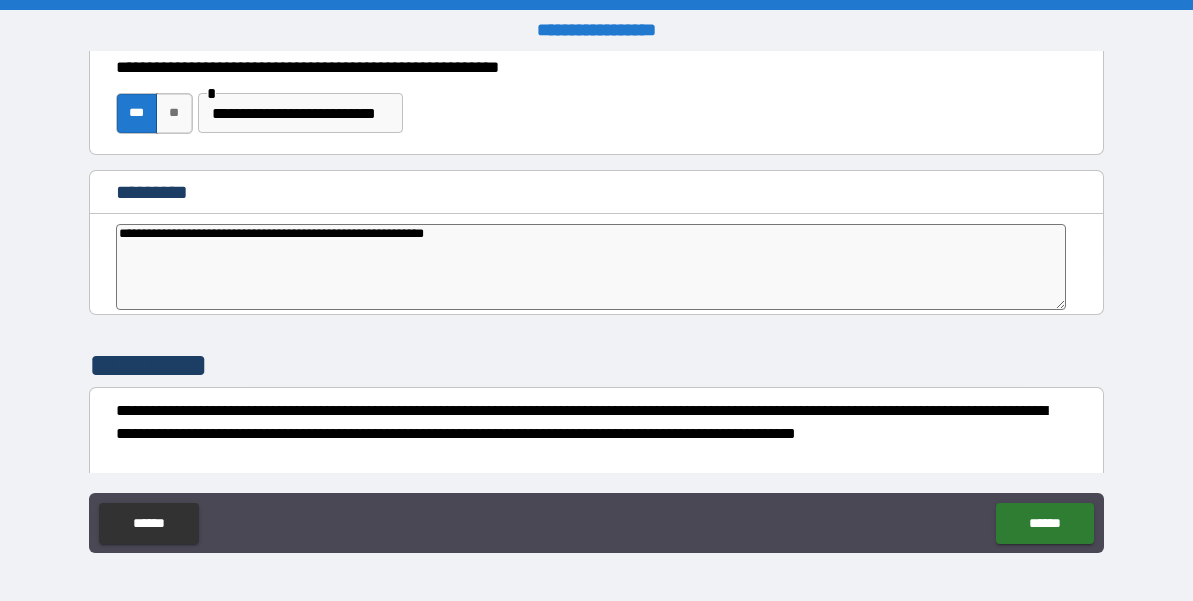 type on "*" 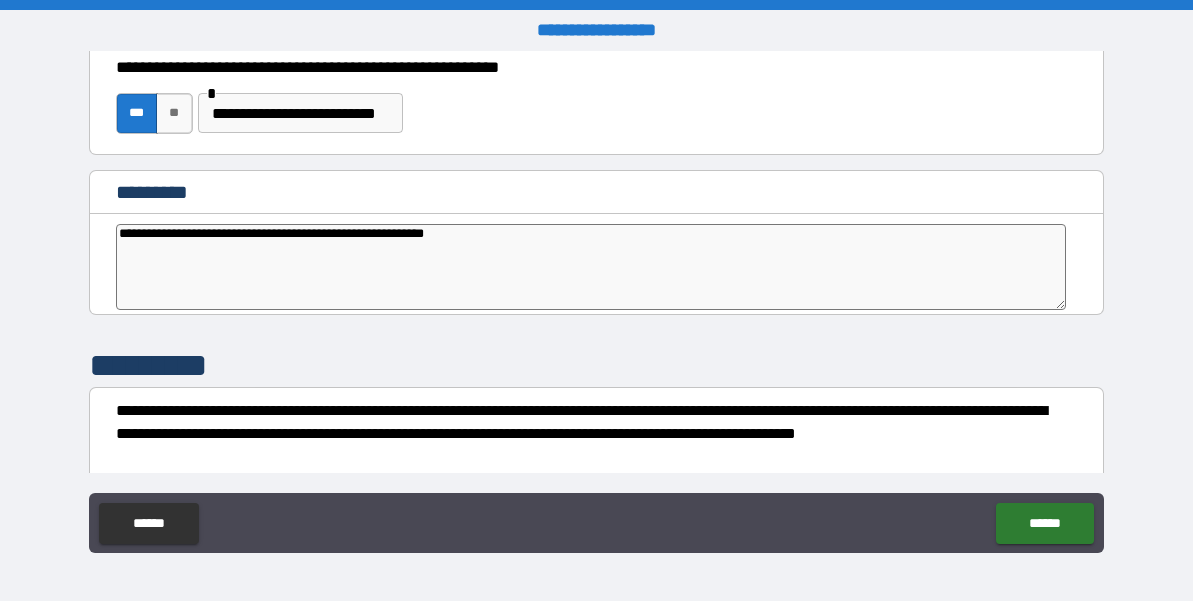 type on "**********" 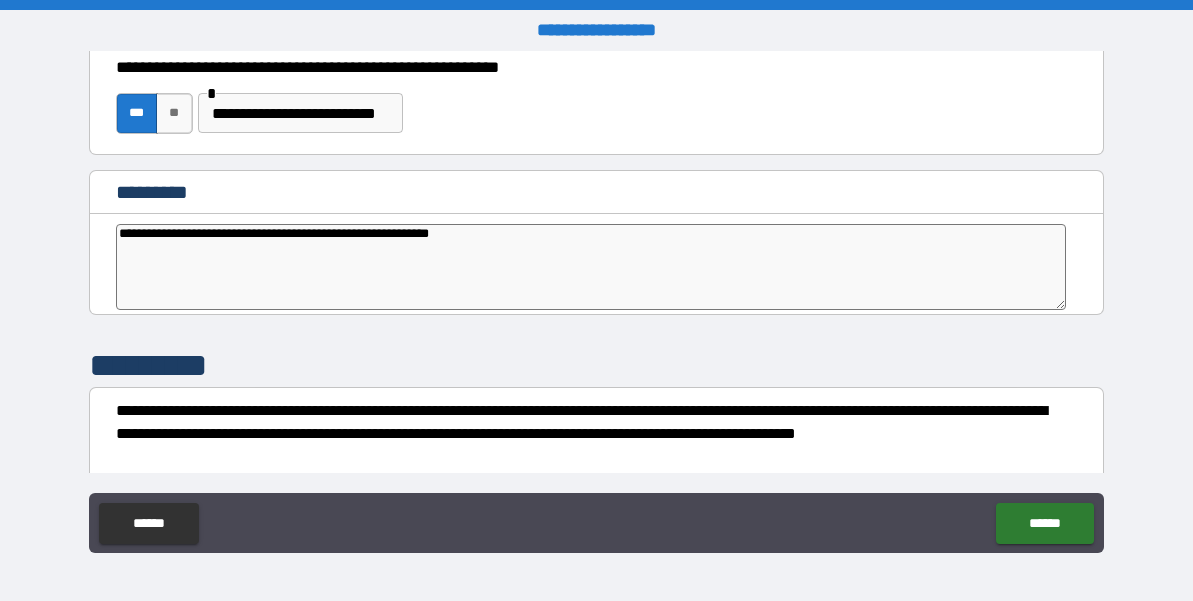 type on "*" 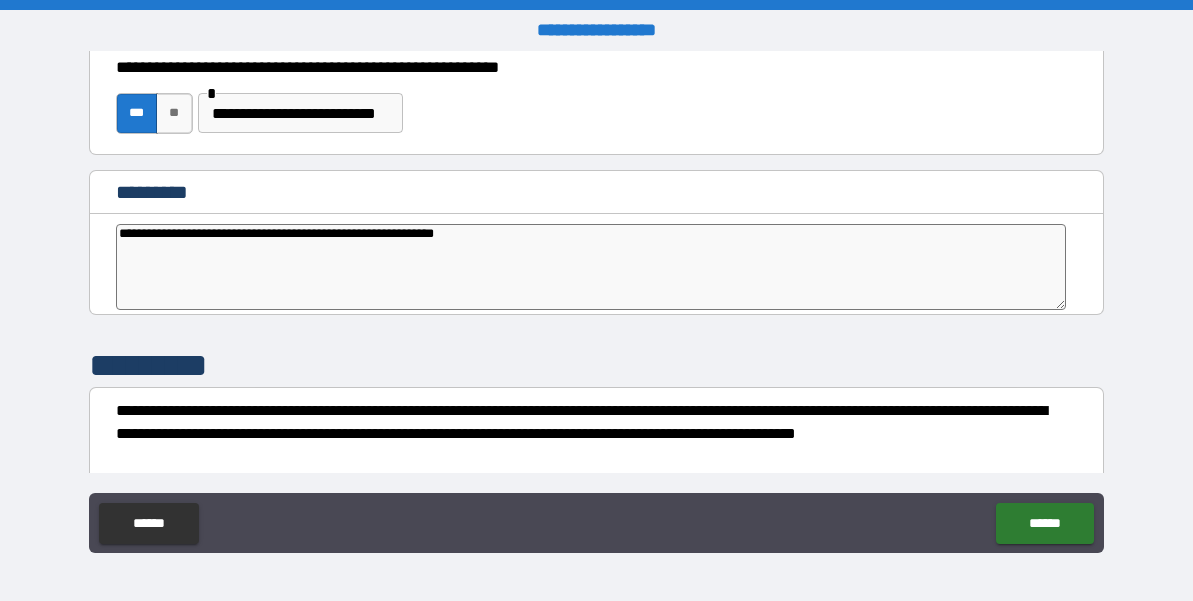 type on "*" 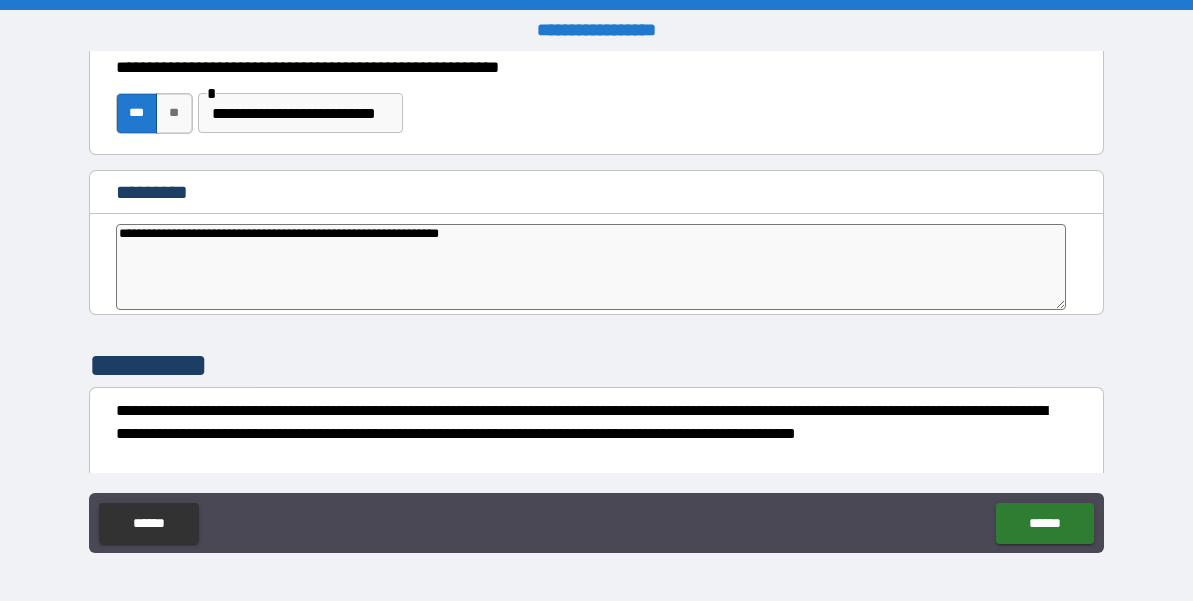 type on "**********" 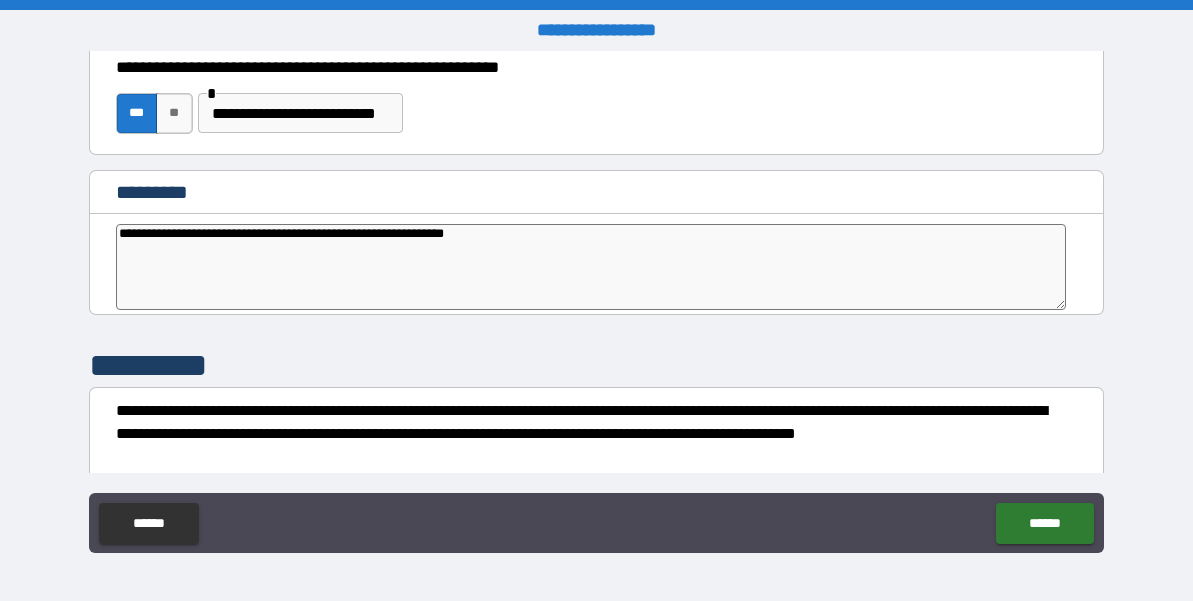 type on "*" 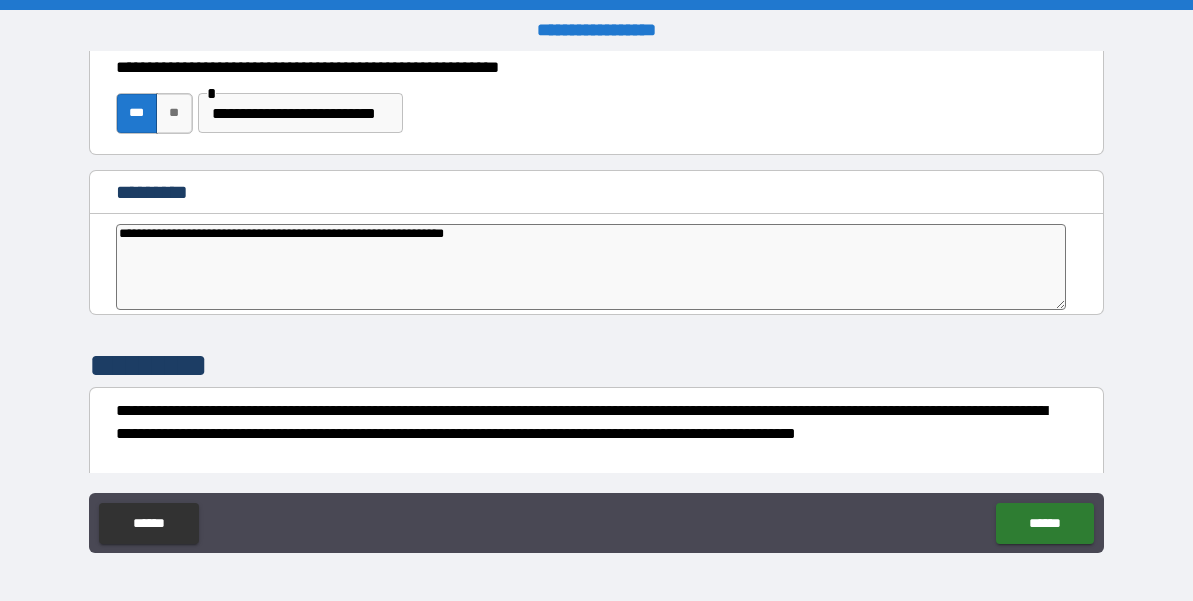 type on "**********" 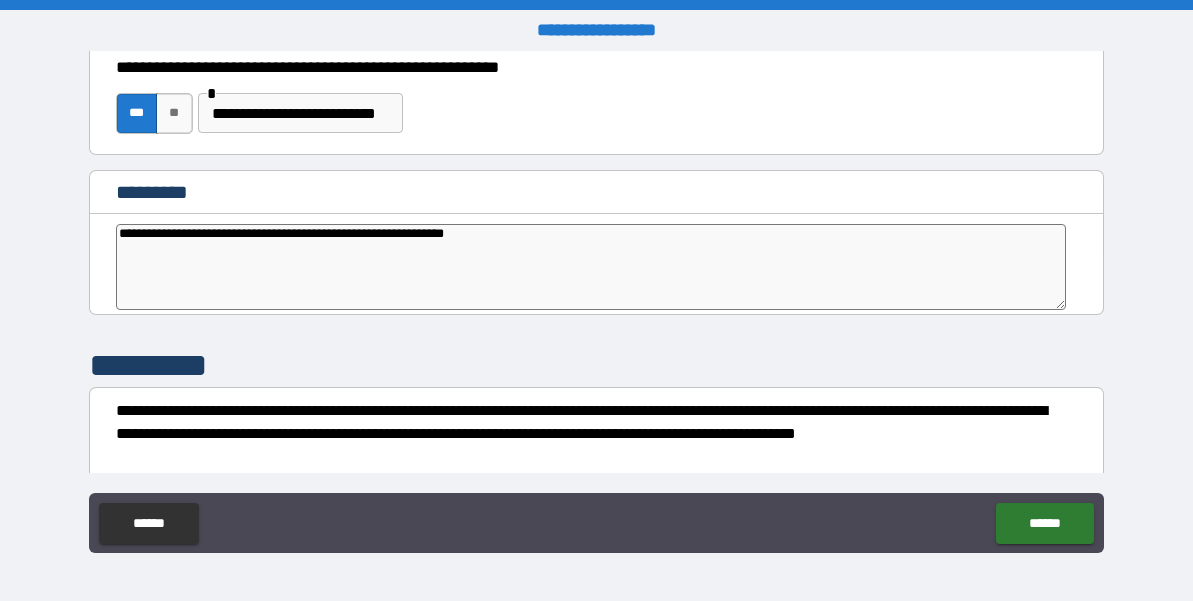 type on "*" 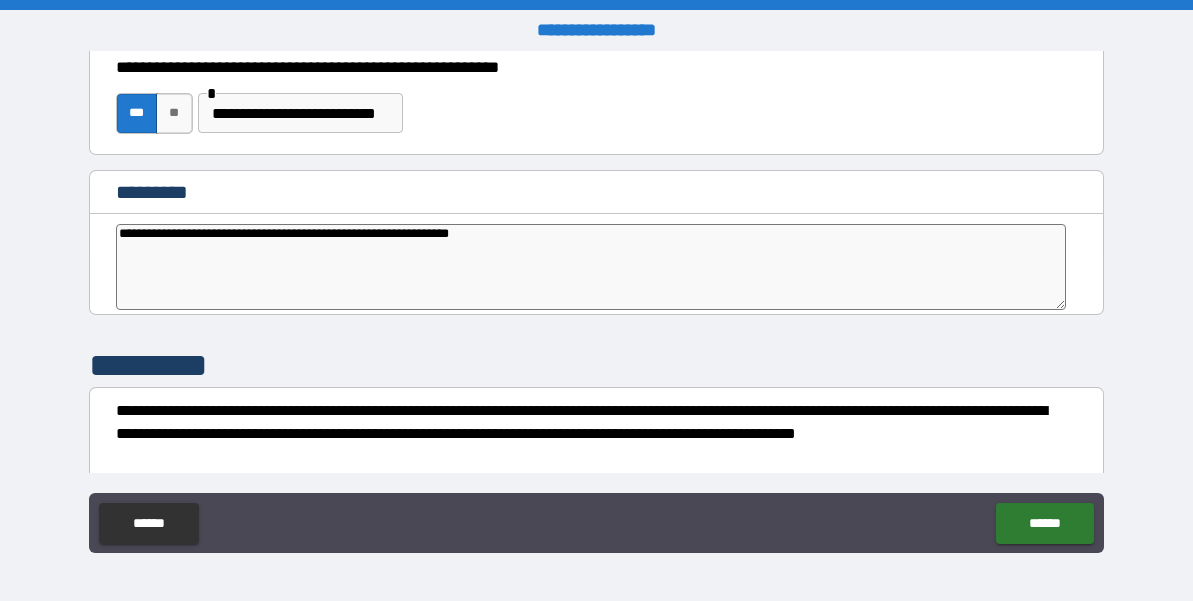 type on "**********" 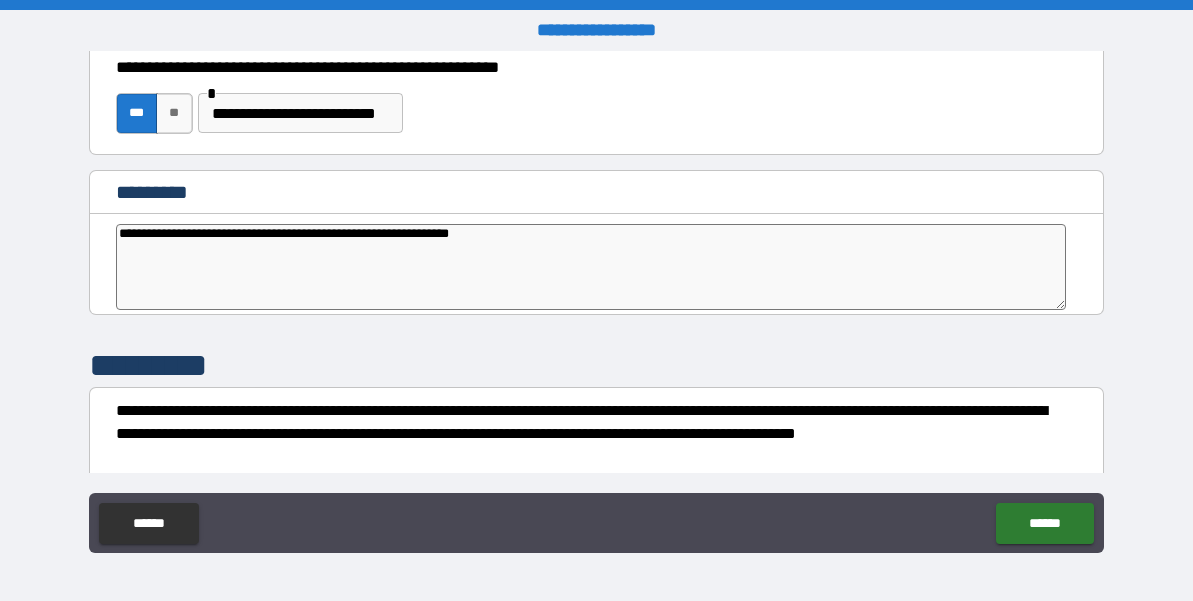type on "*" 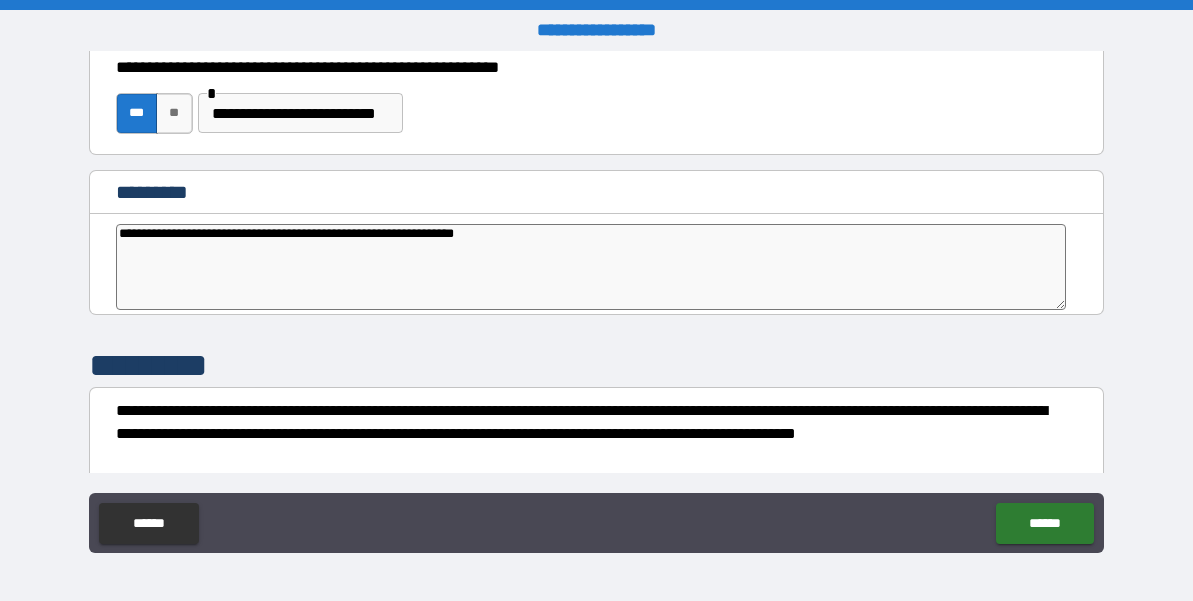 type on "**********" 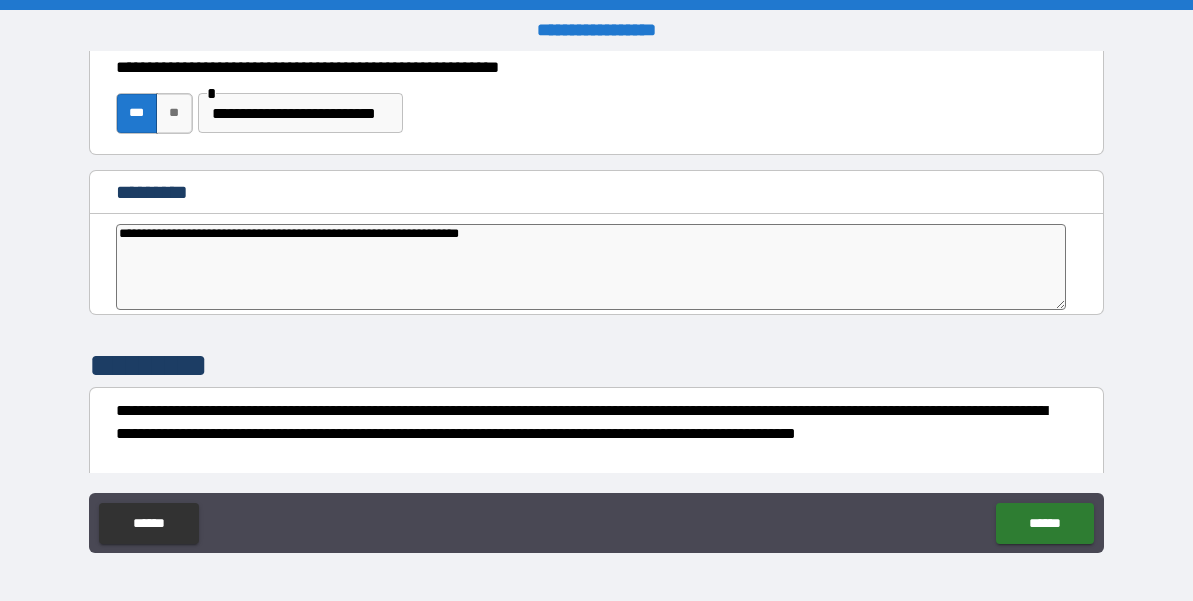 type on "*" 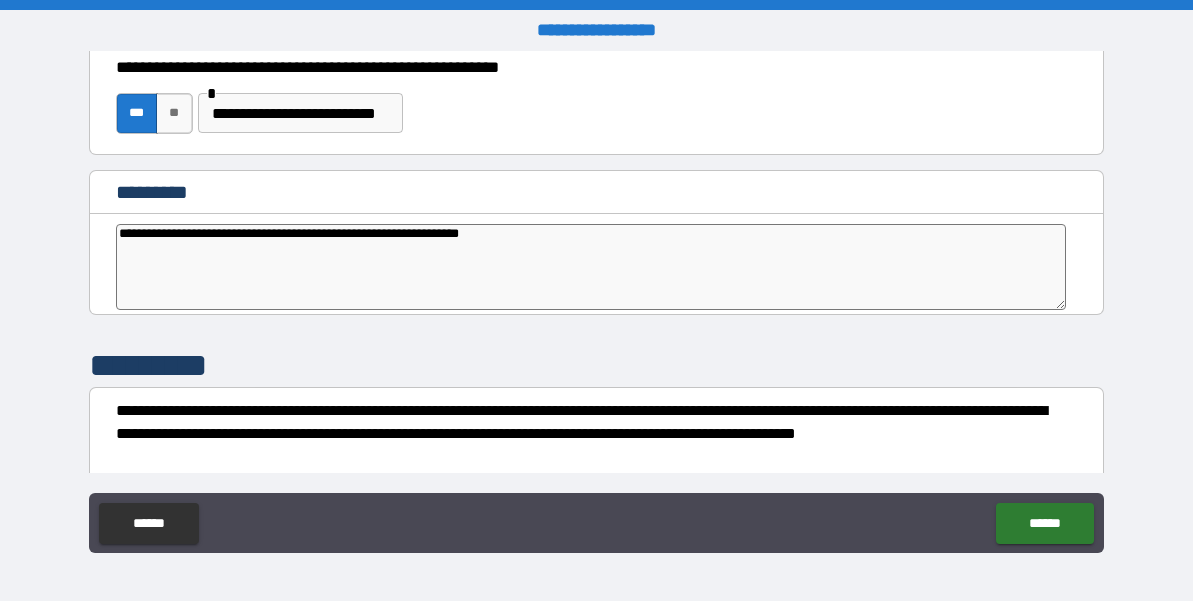type on "**********" 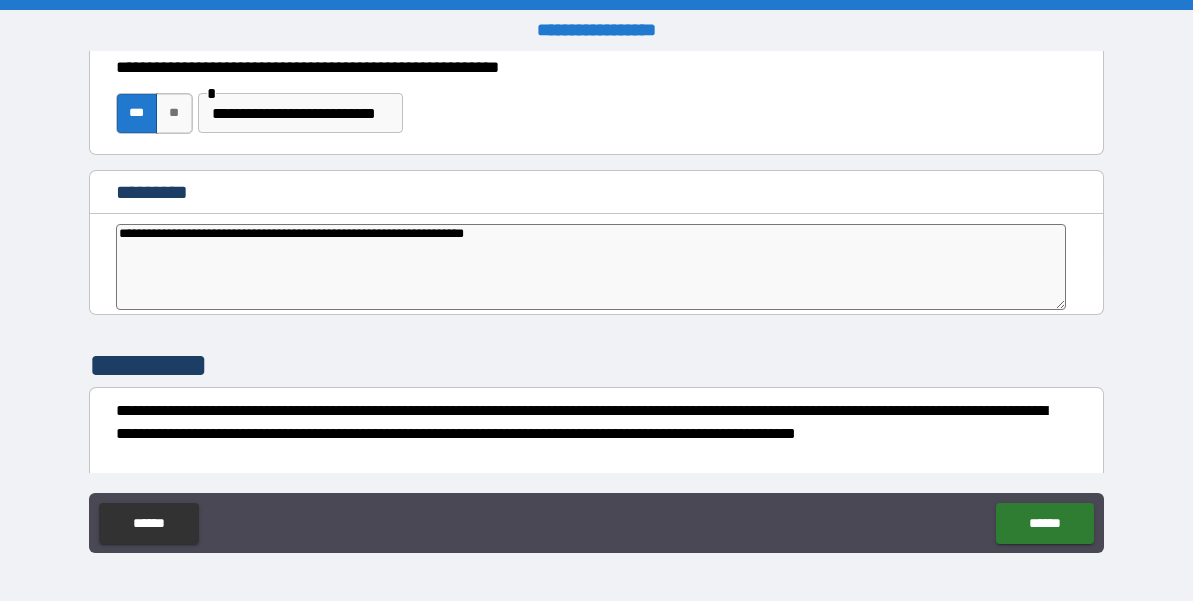 type on "*" 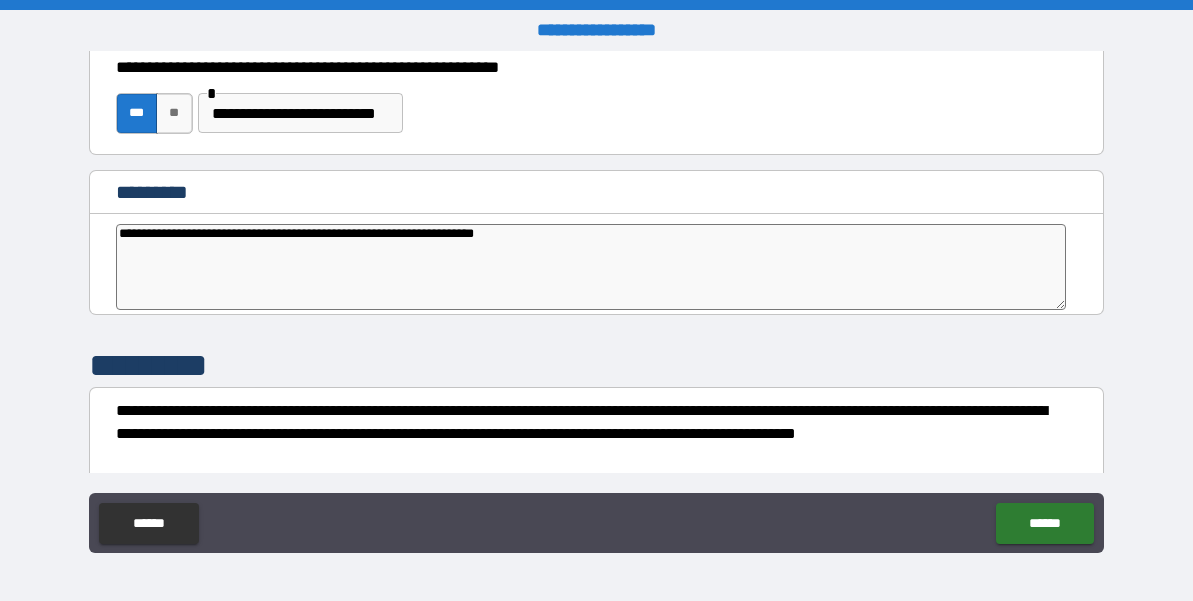 type on "**********" 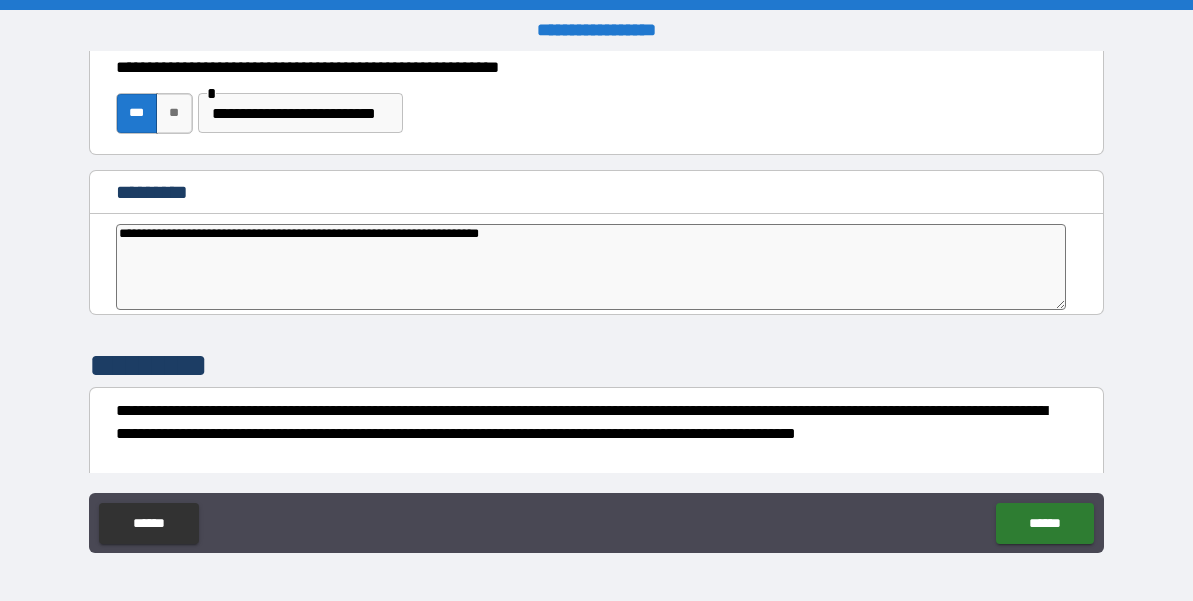 type on "**********" 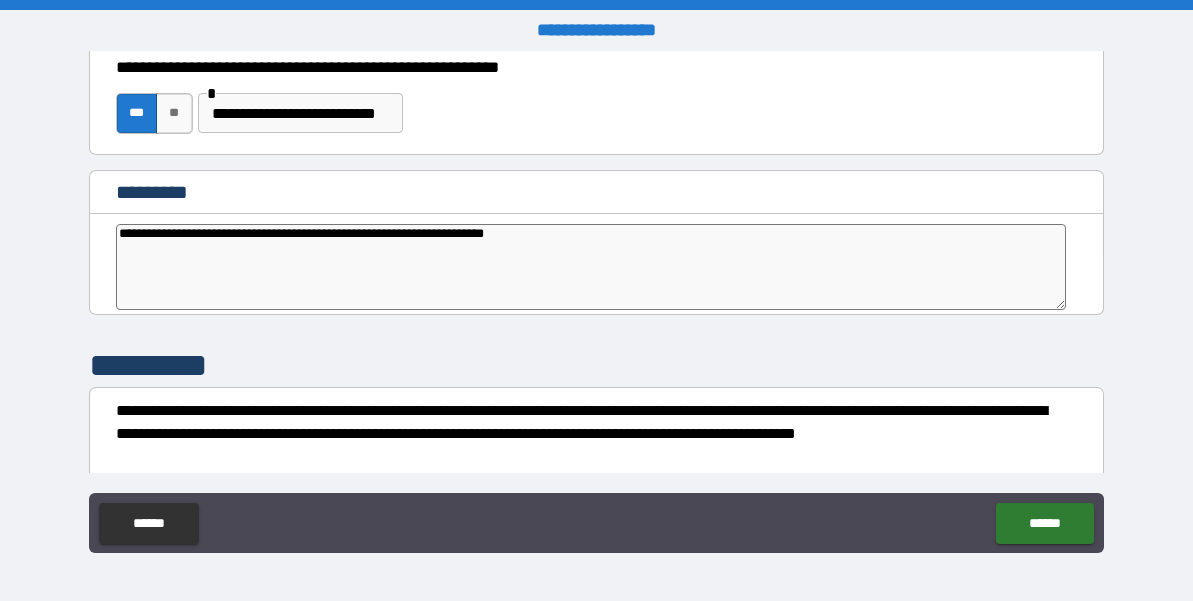 type on "*" 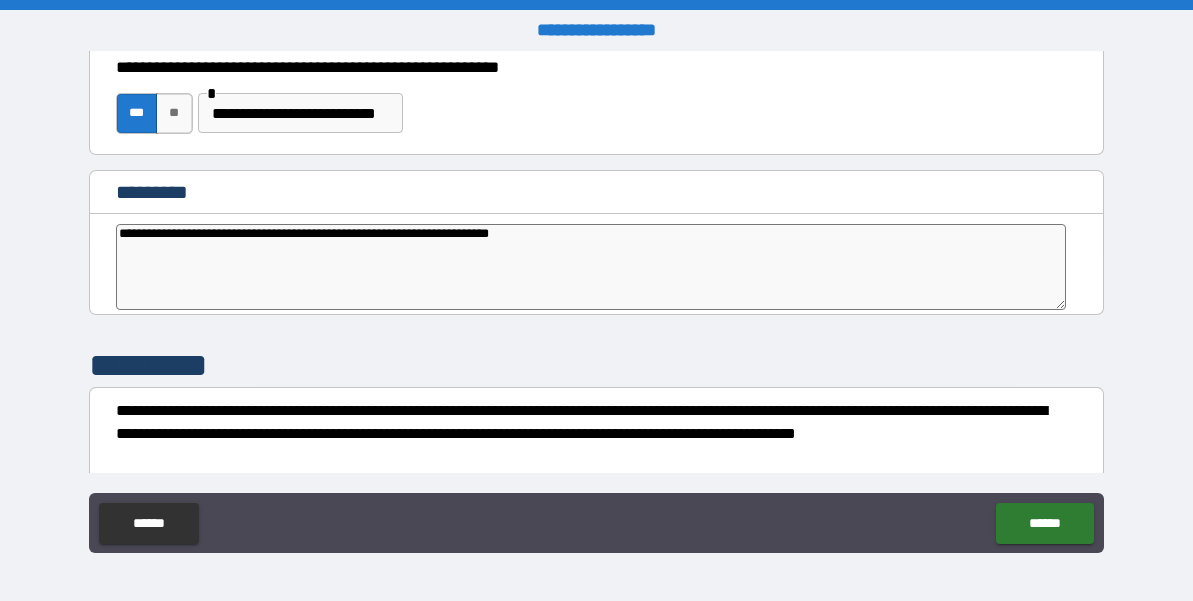 type on "**********" 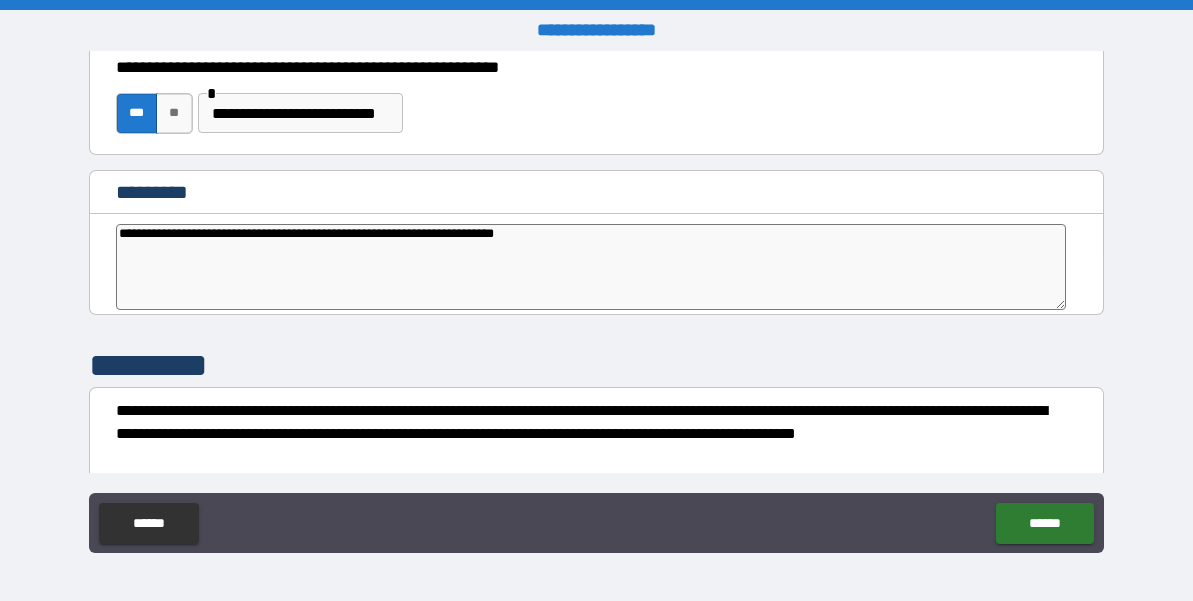 type on "*" 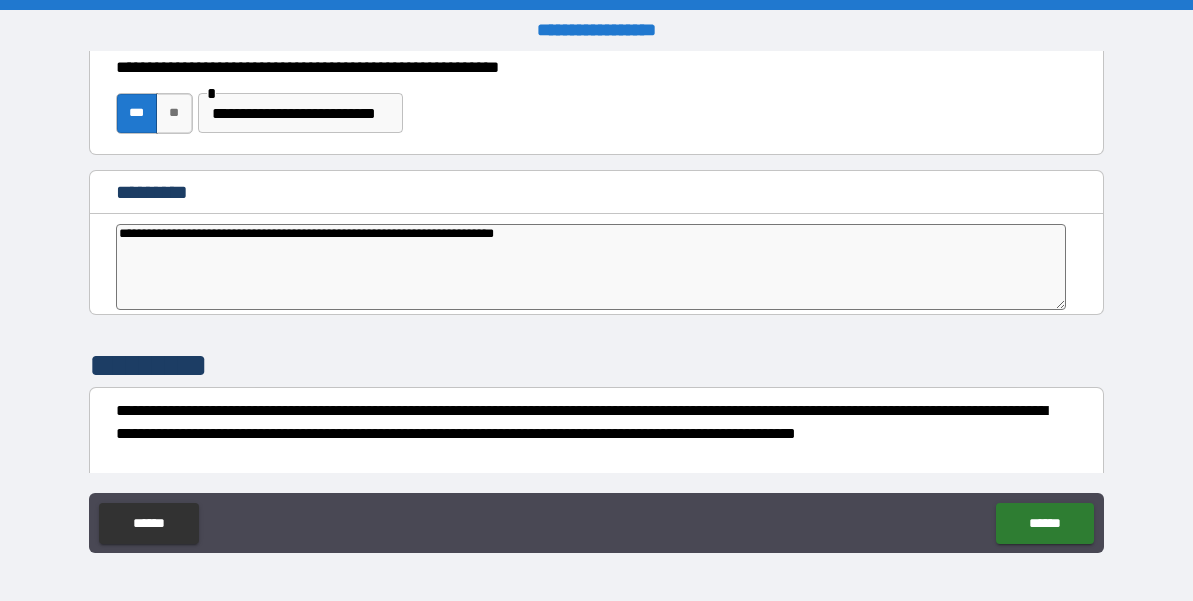 type on "**********" 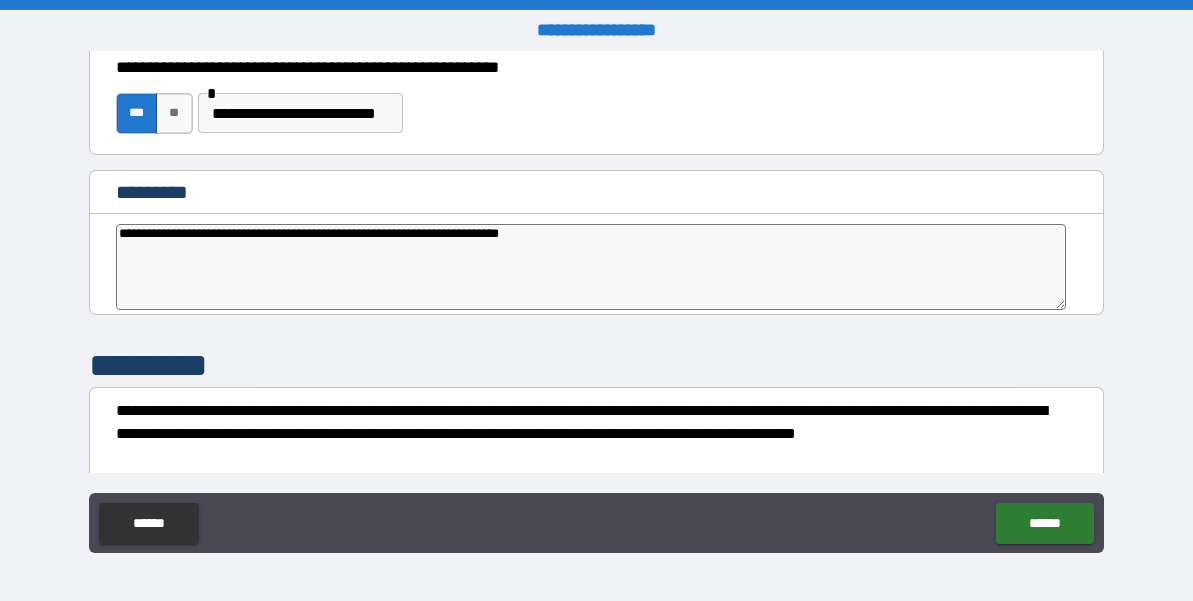 type on "*" 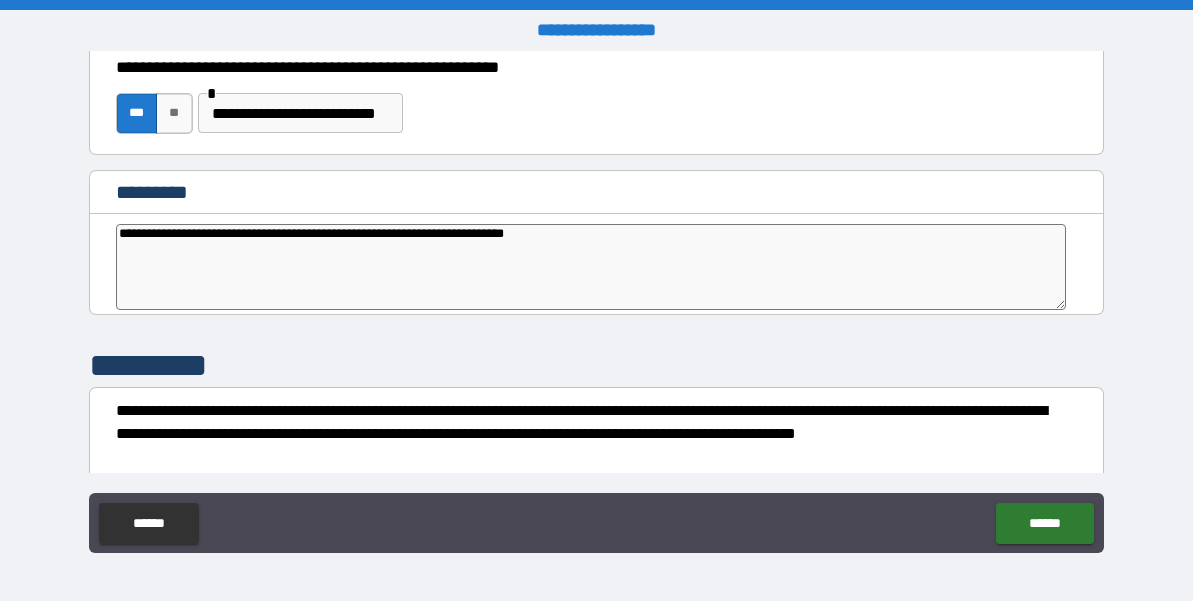 type on "**********" 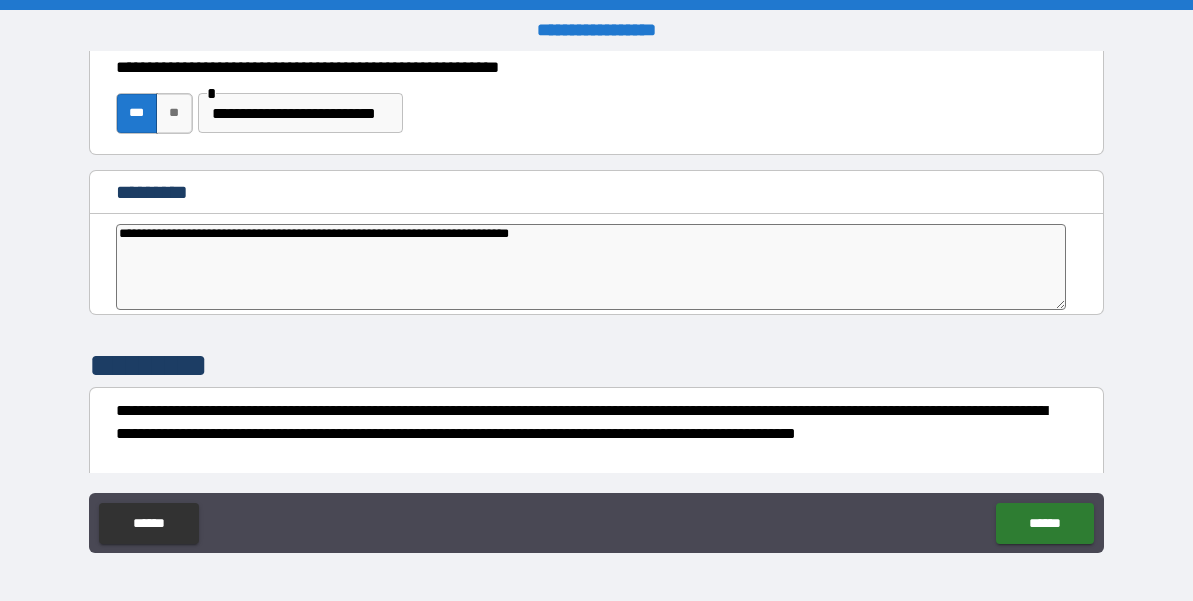 type on "*" 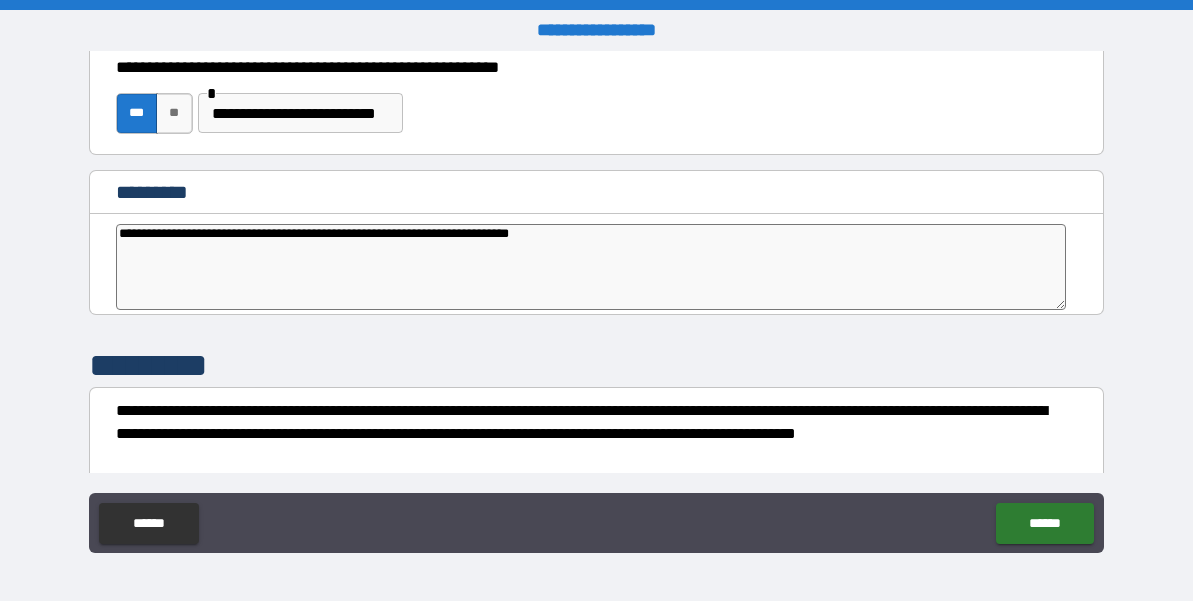 type on "**********" 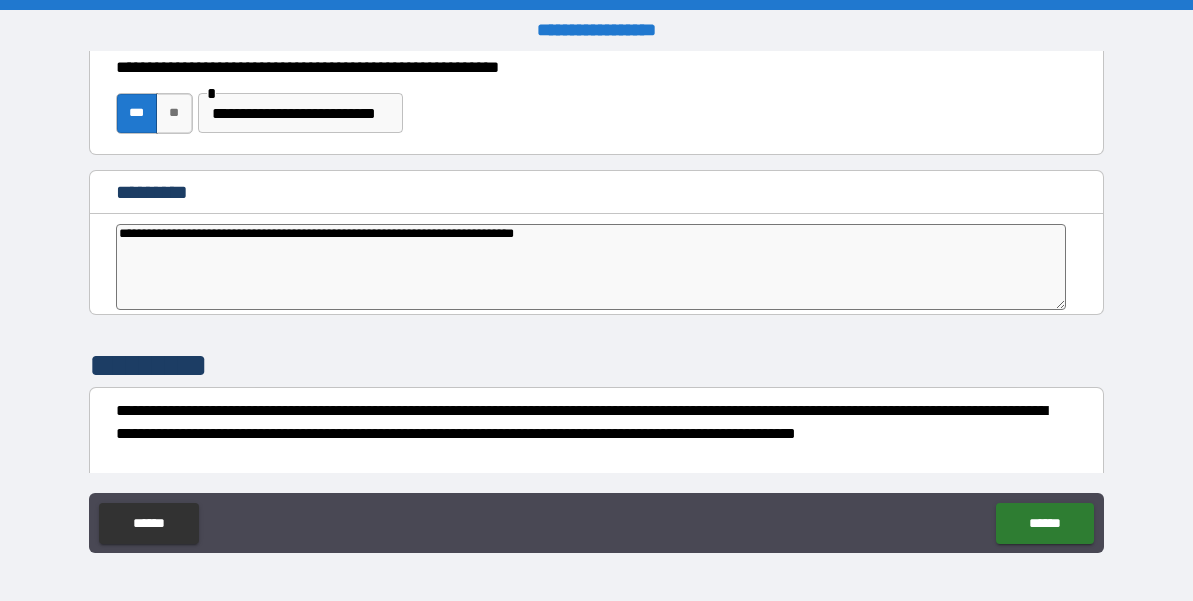 type on "*" 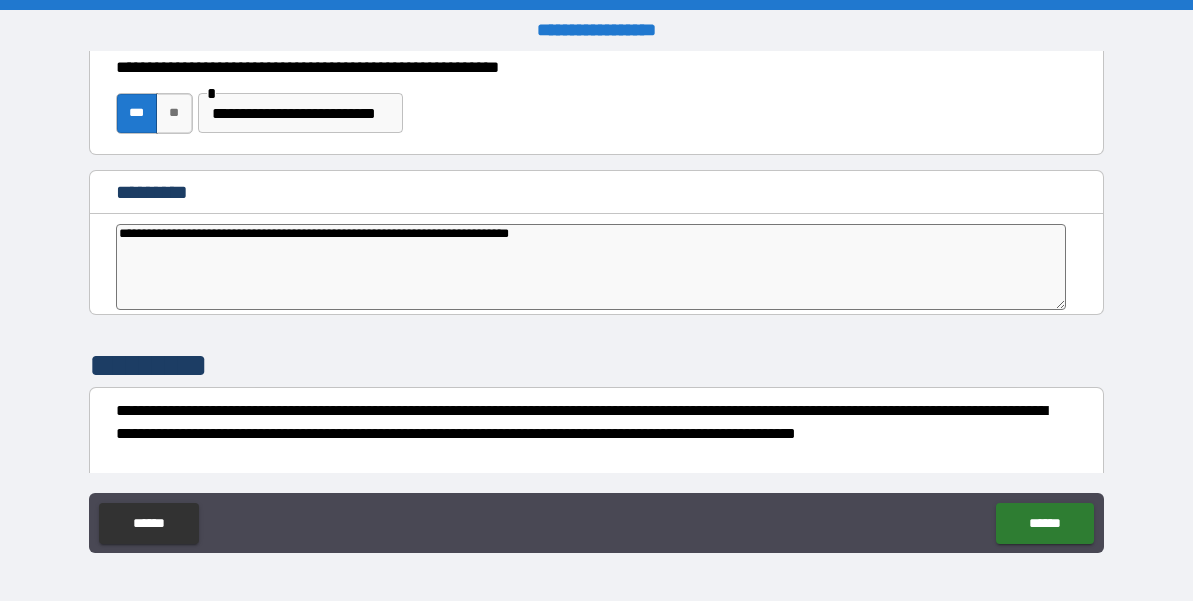 type on "**********" 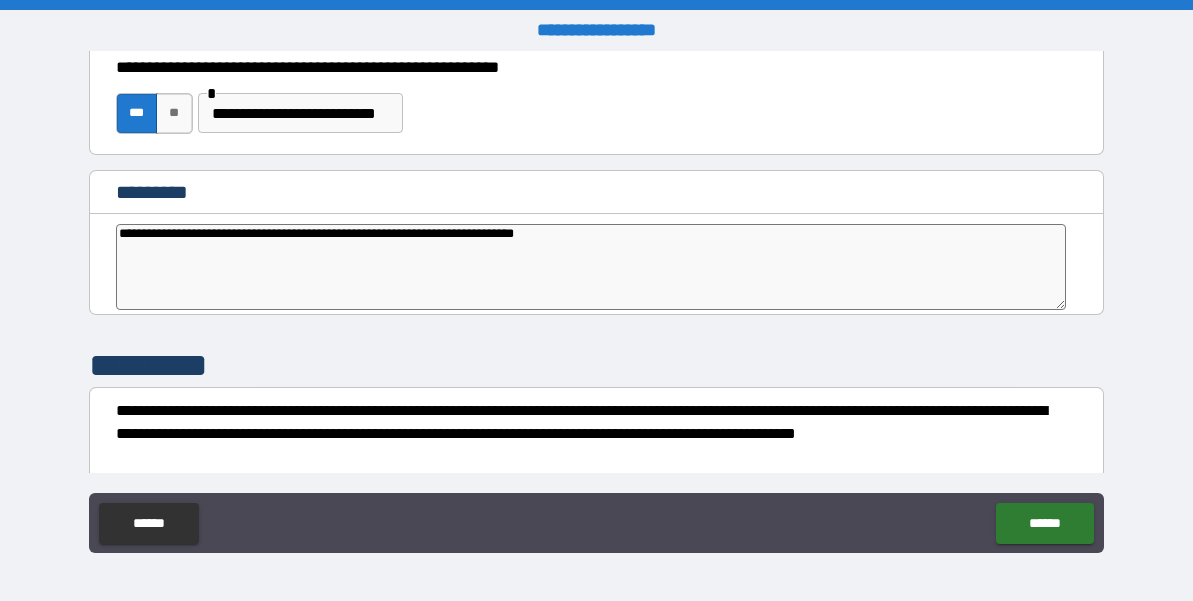 type on "*" 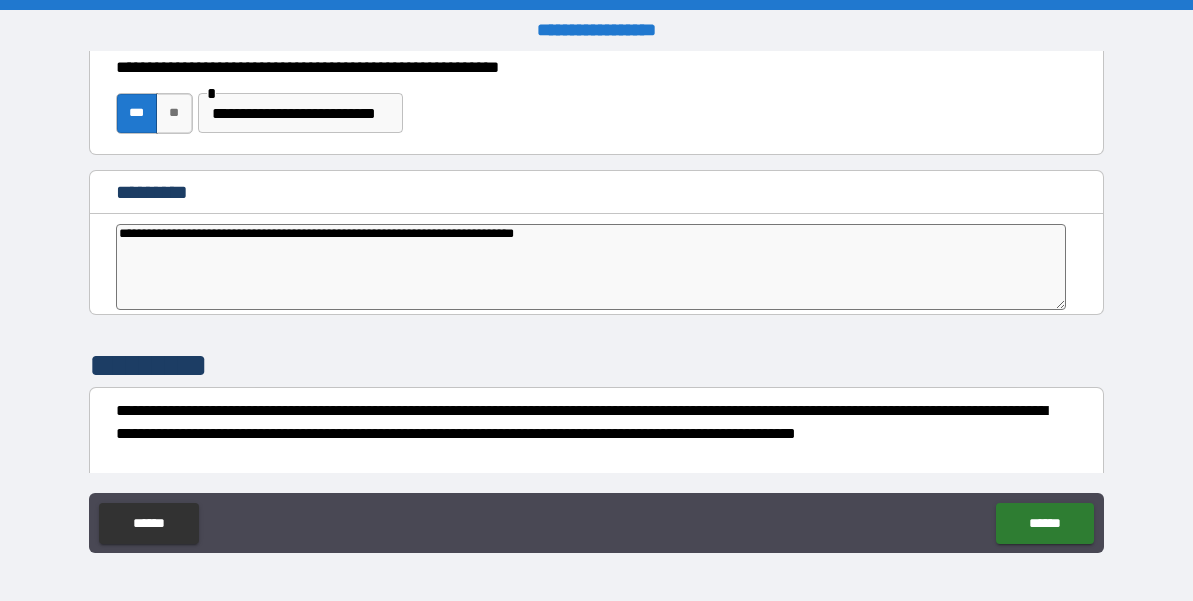 type on "**********" 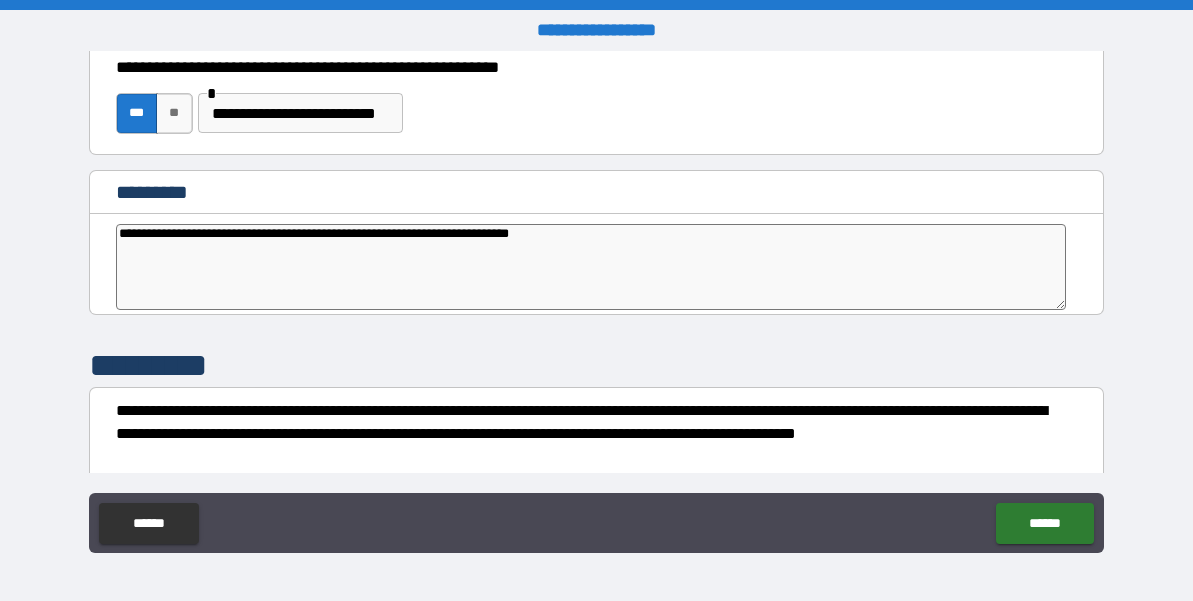 type on "*" 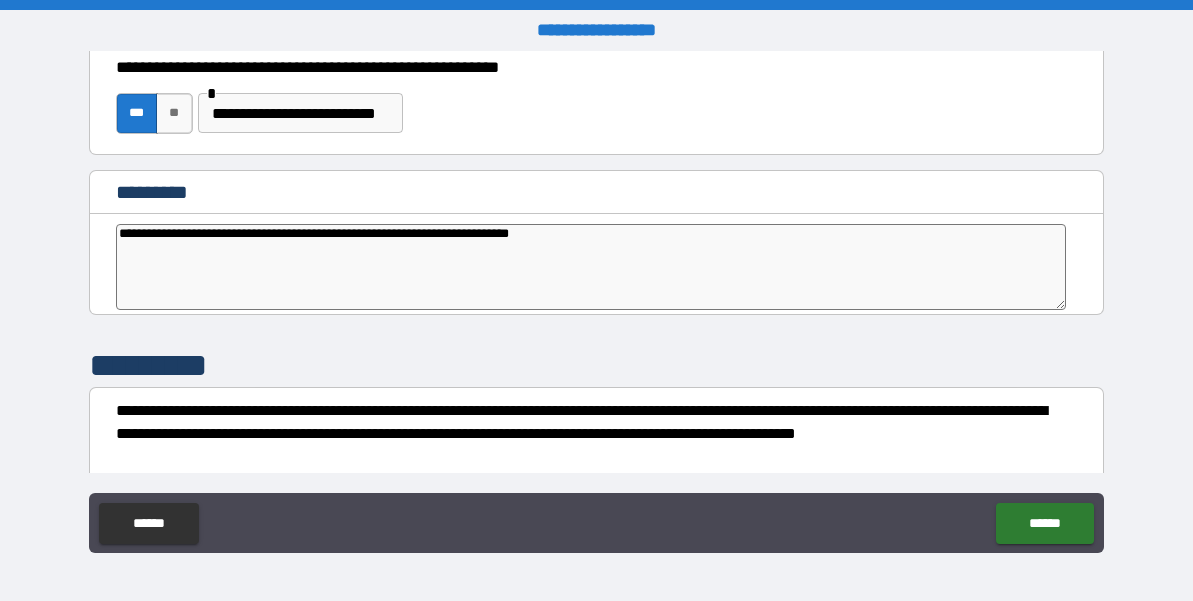 type on "**********" 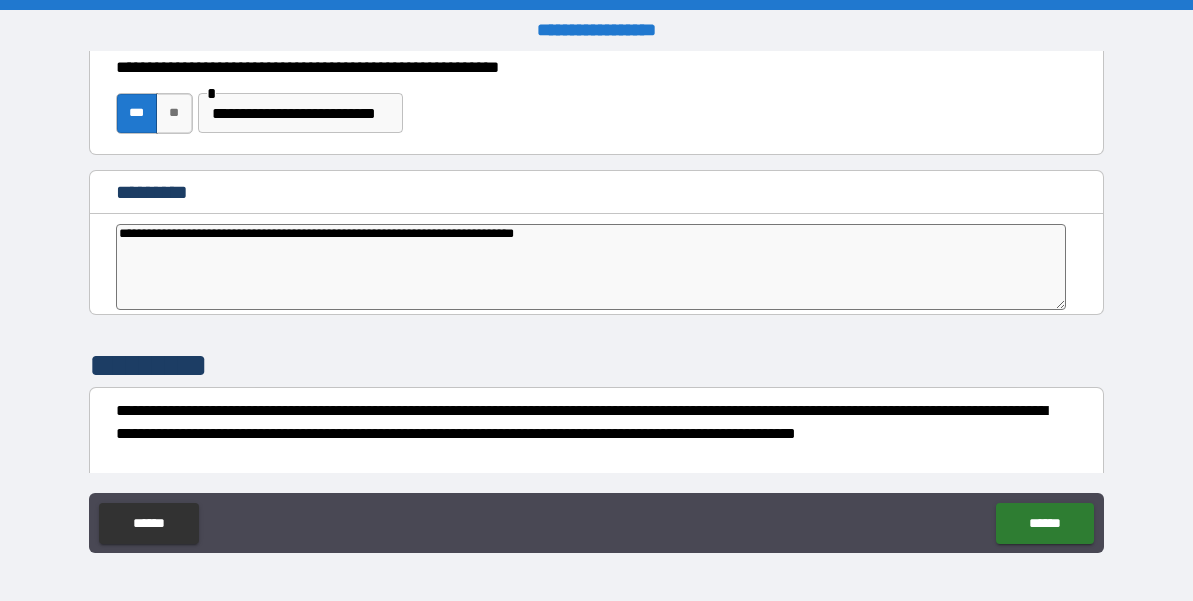 type on "*" 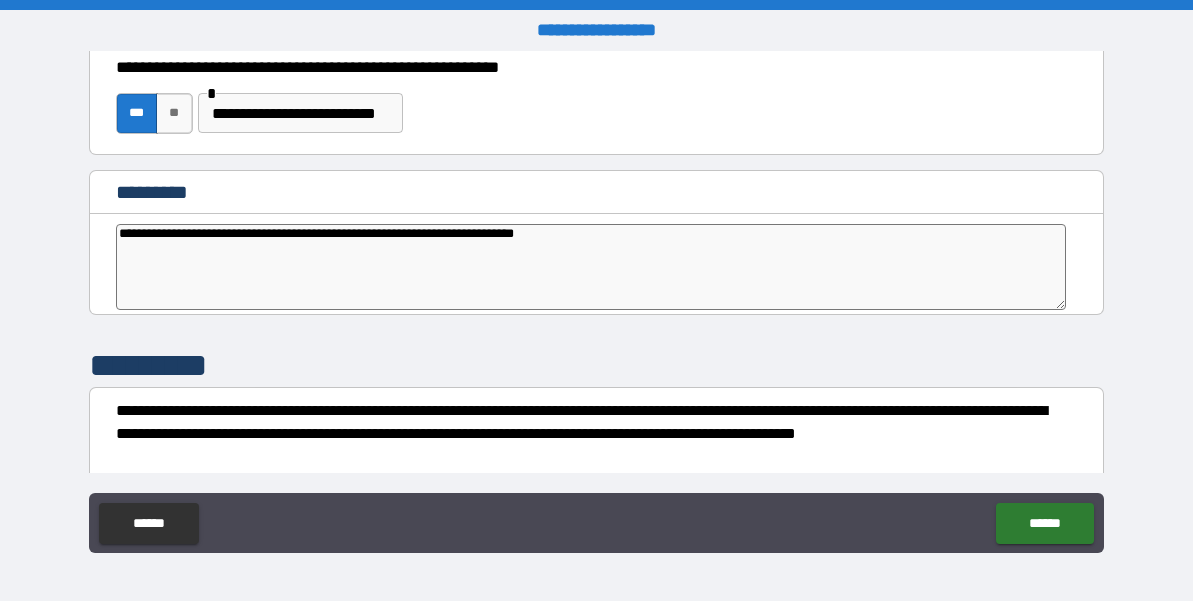 type on "**********" 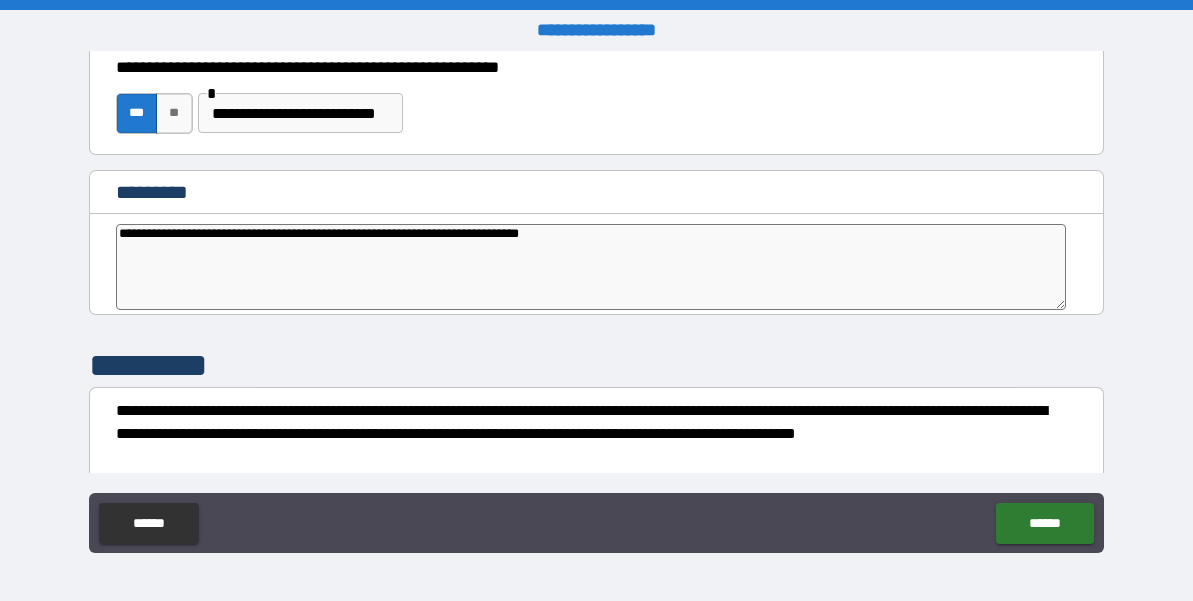 type on "**********" 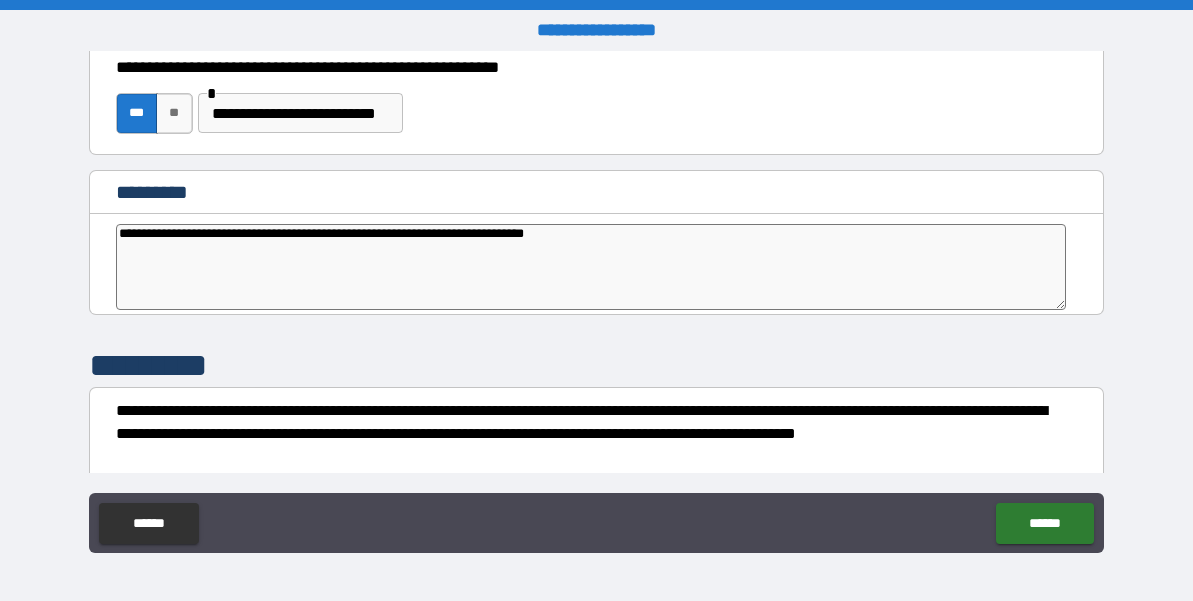 type on "*" 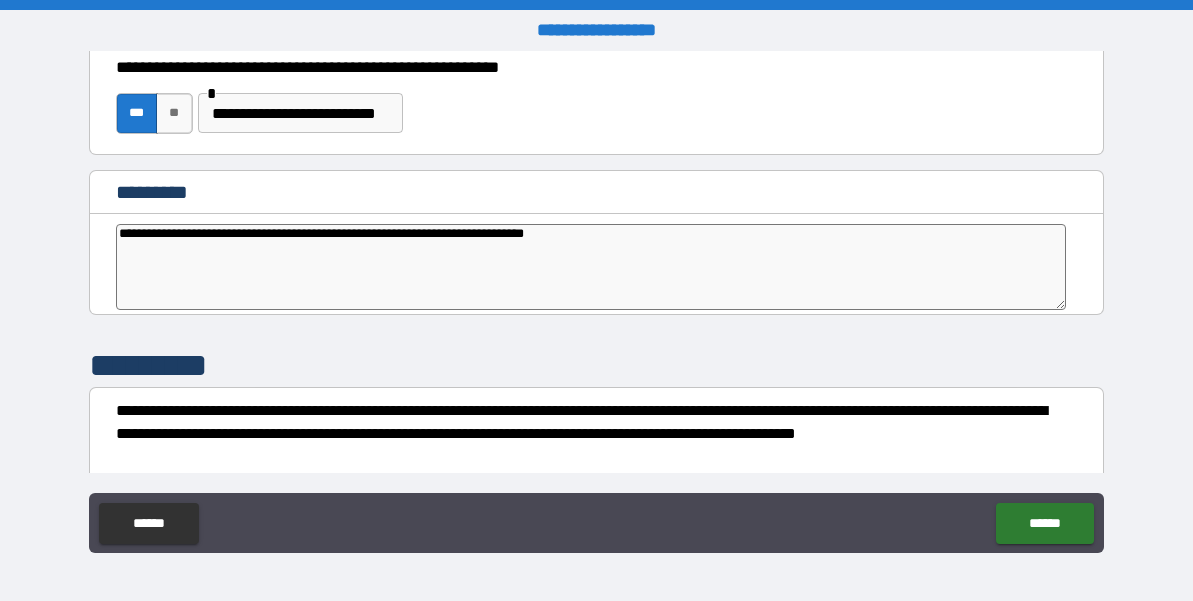 type on "**********" 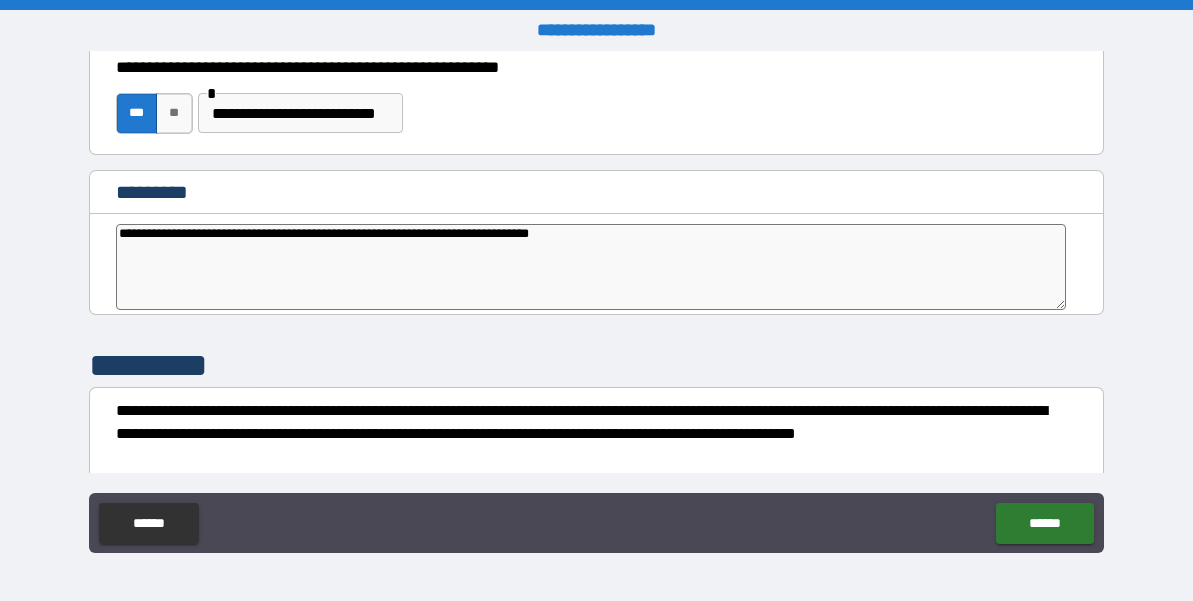 type on "*" 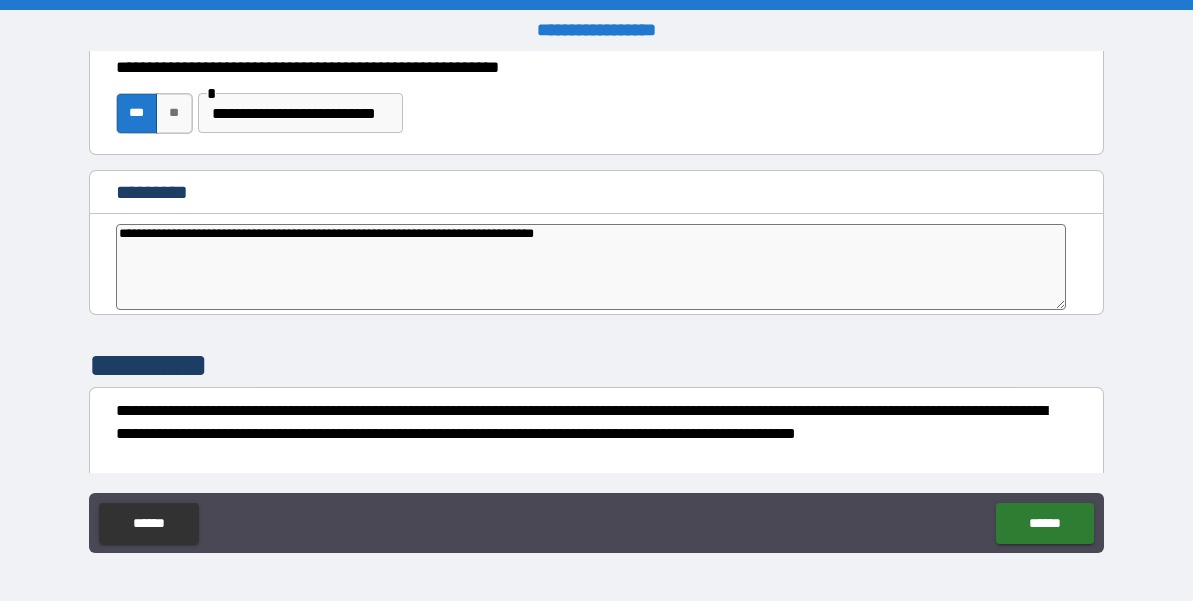 type on "**********" 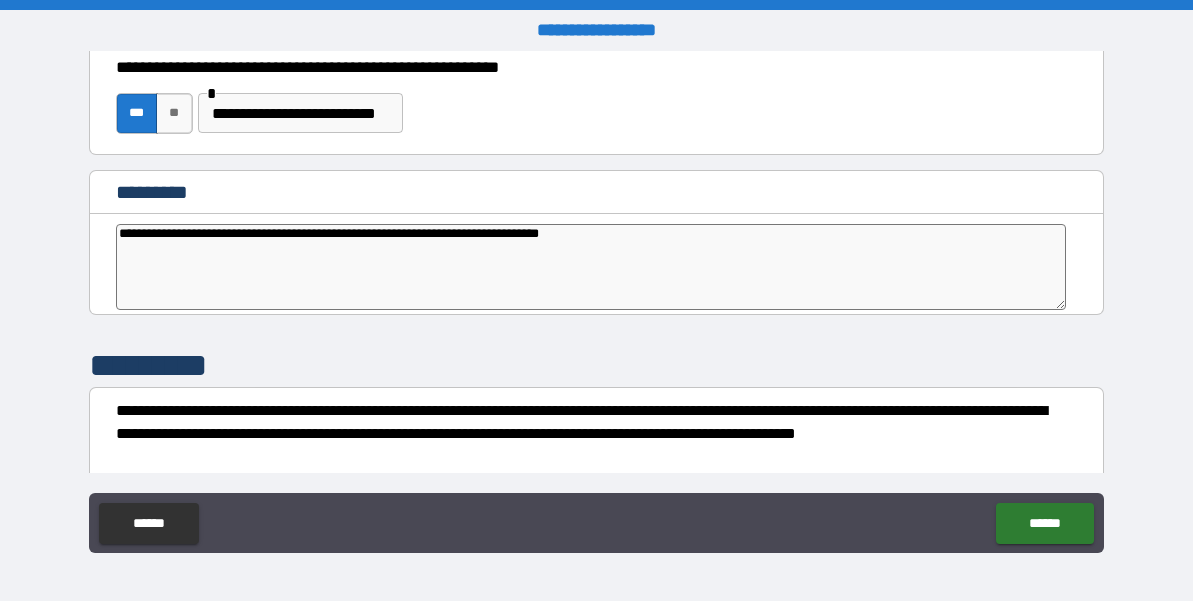 type on "*" 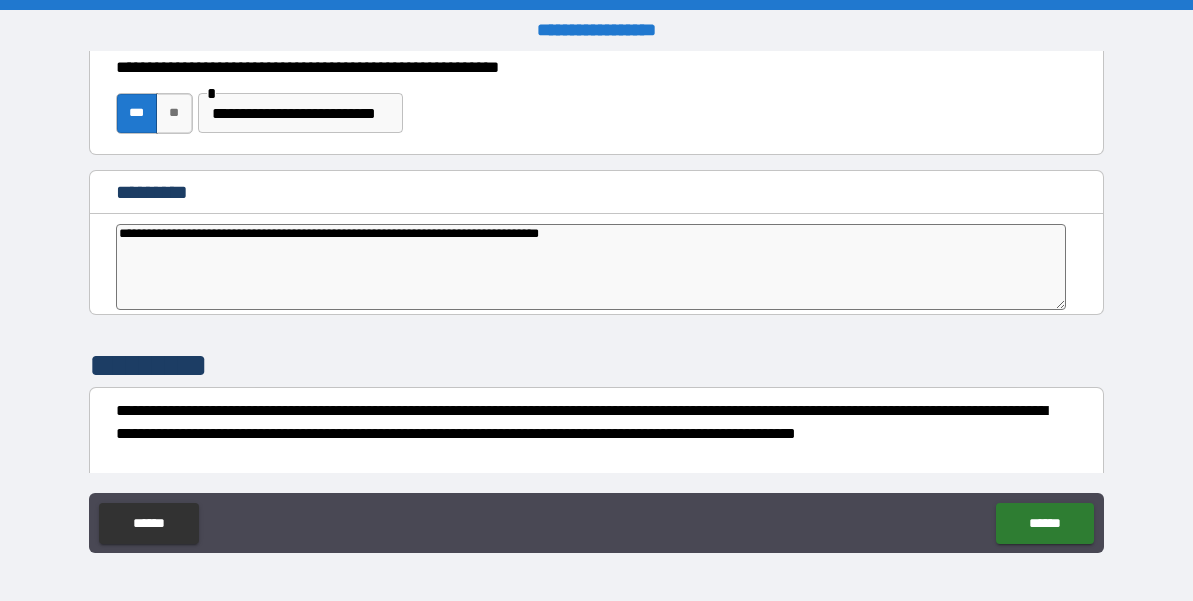 type on "**********" 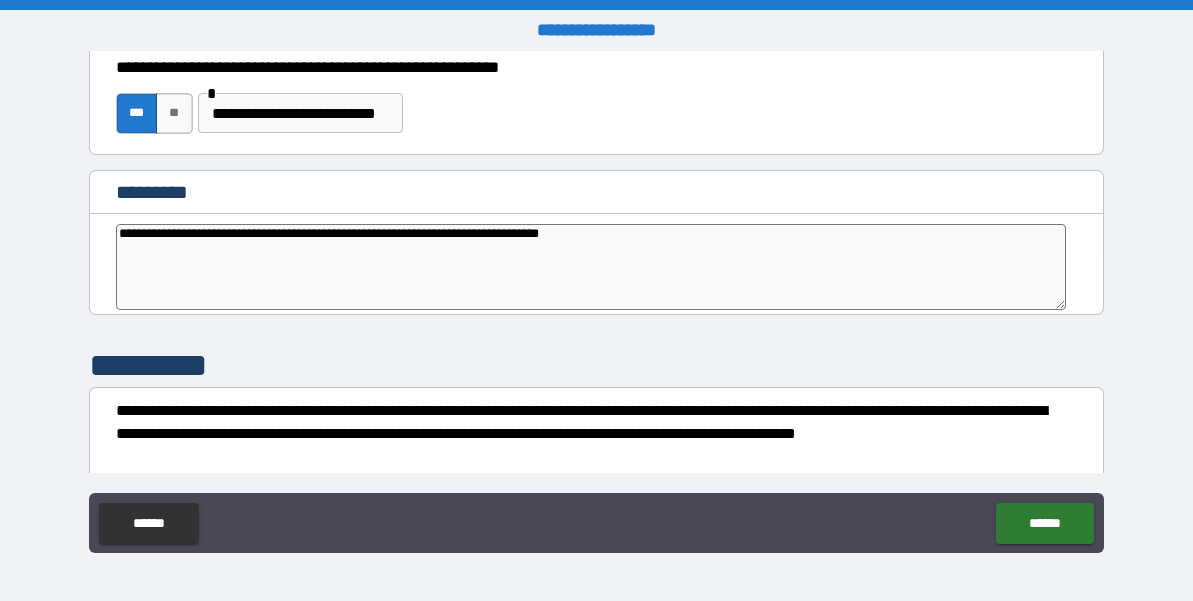 type on "*" 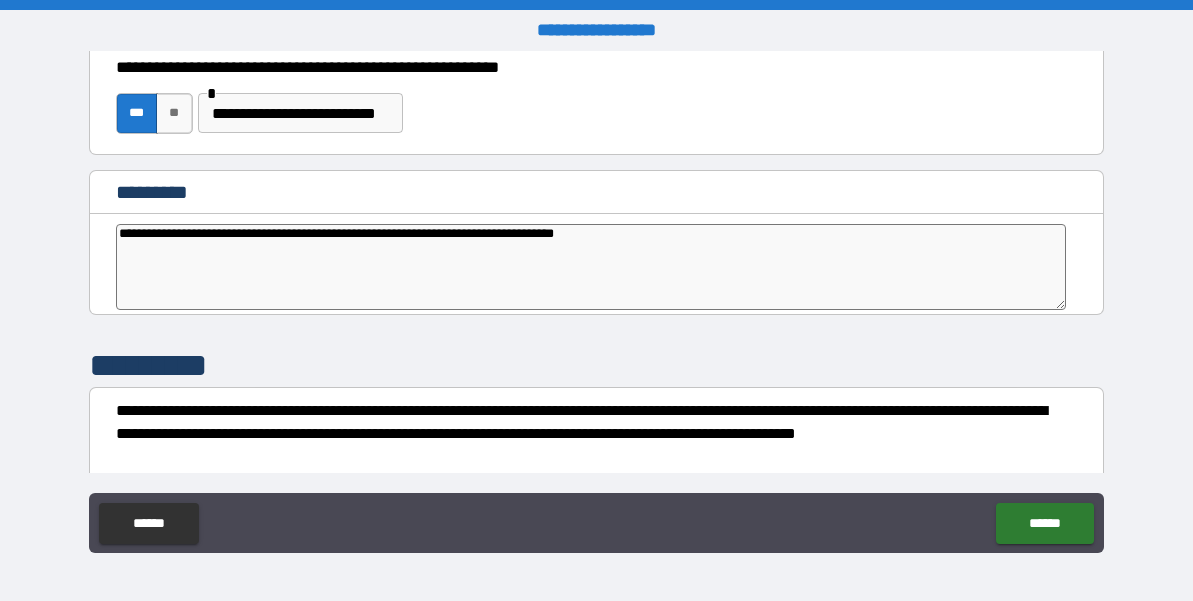 type on "**********" 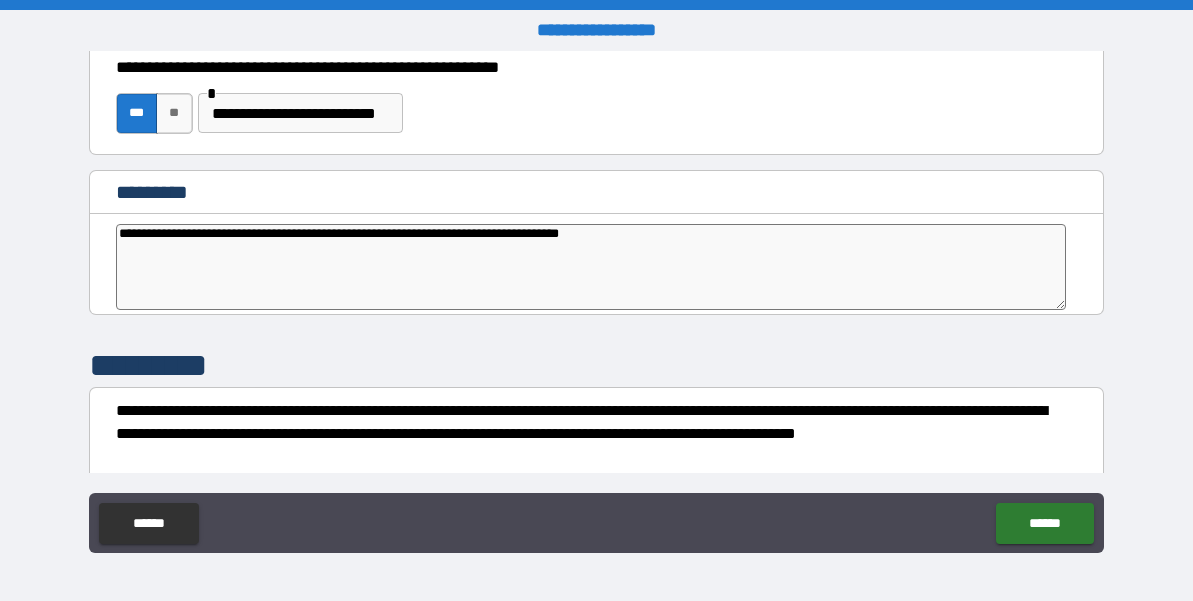 type on "*" 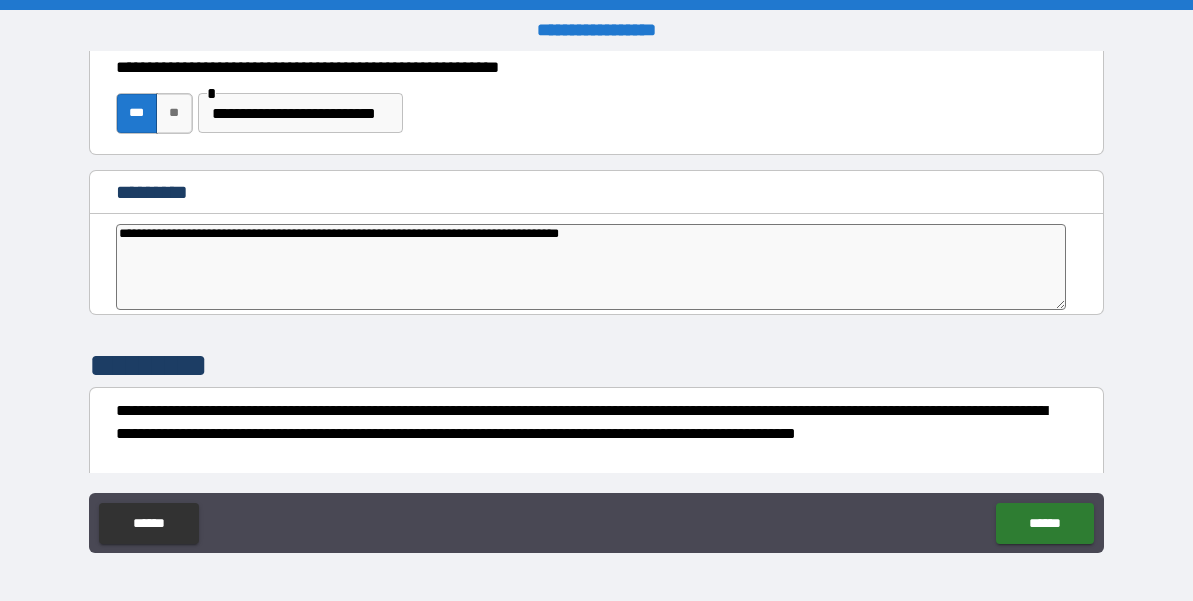 type on "**********" 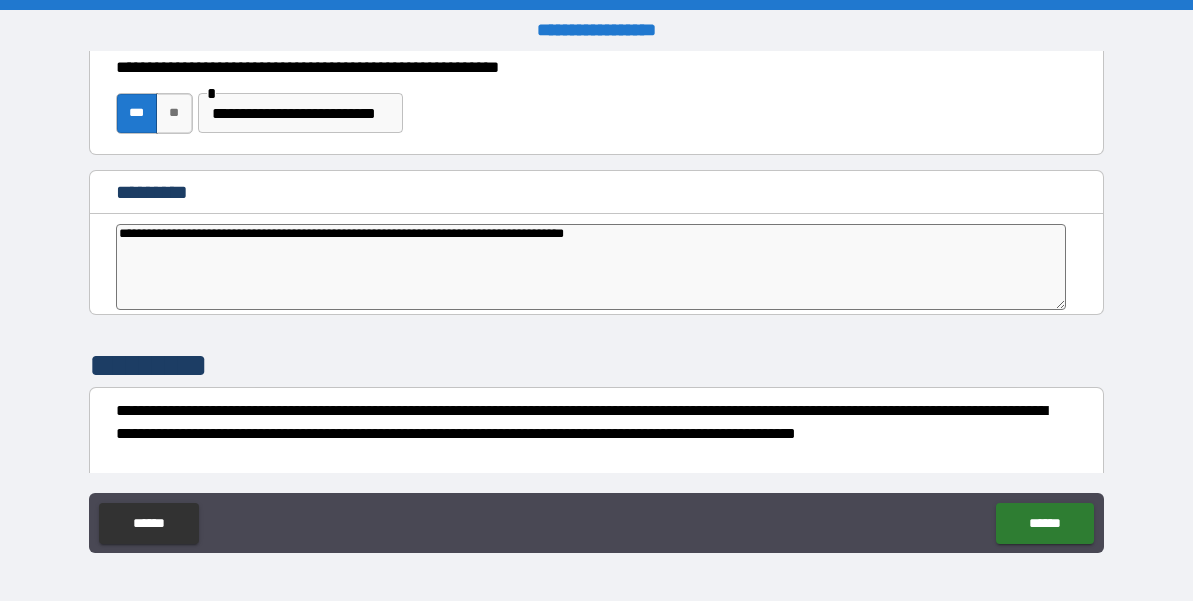 type on "*" 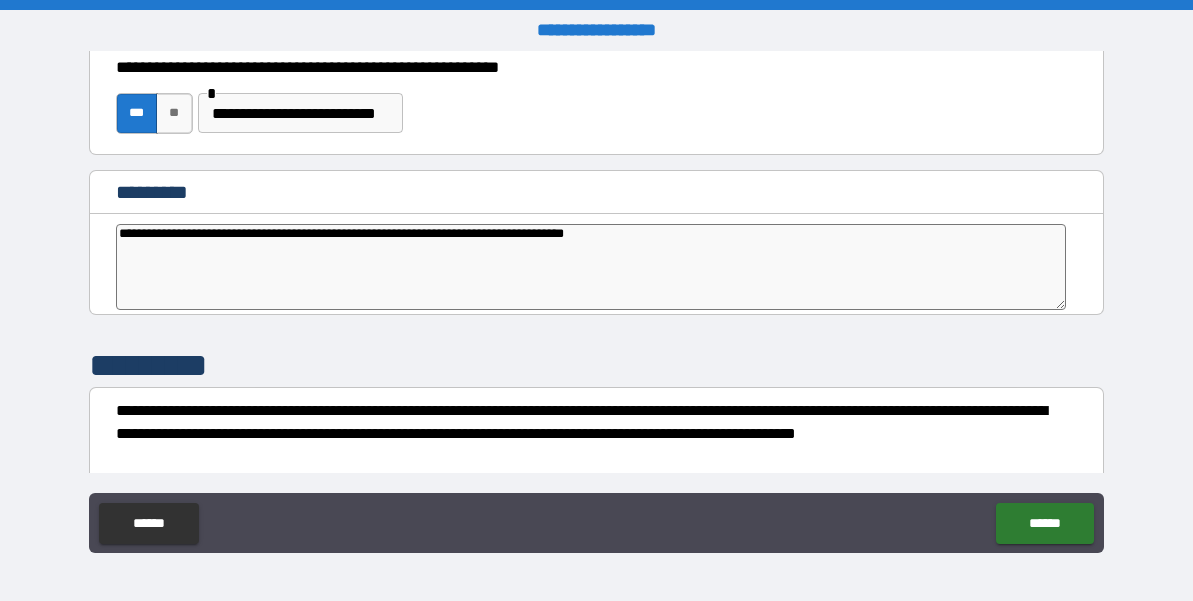 type on "**********" 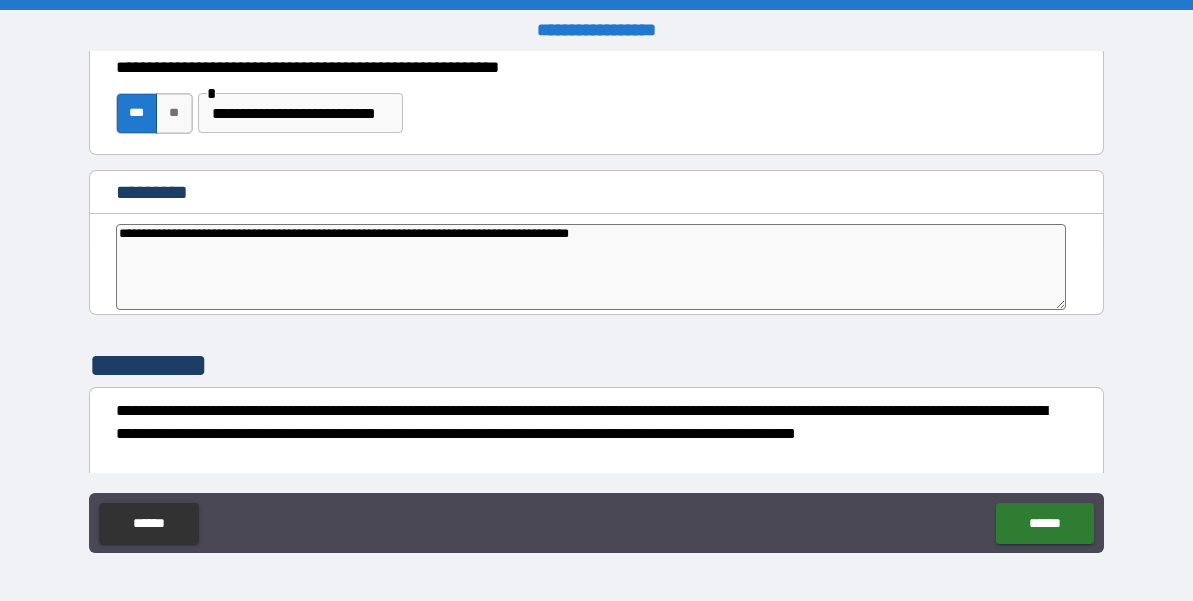 type on "*" 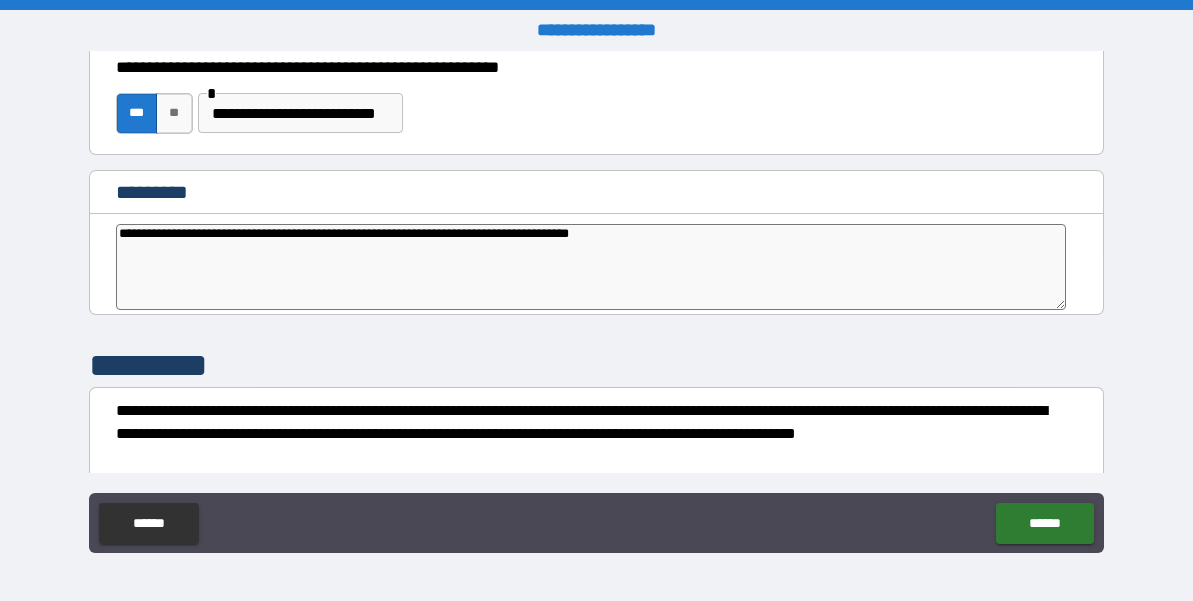 type on "**********" 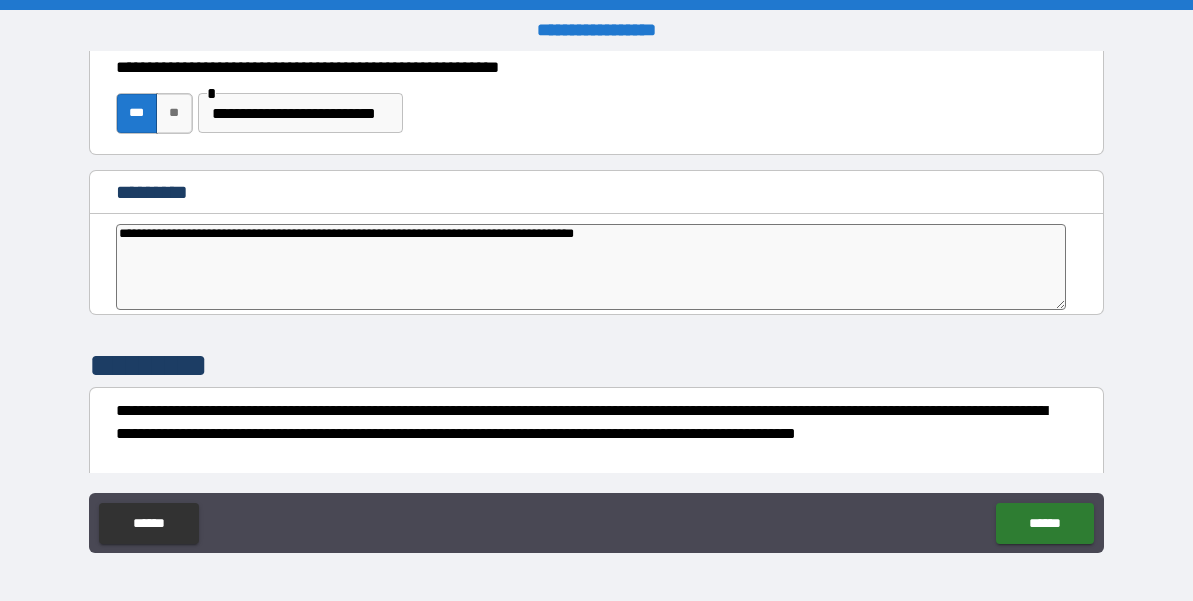 type on "**********" 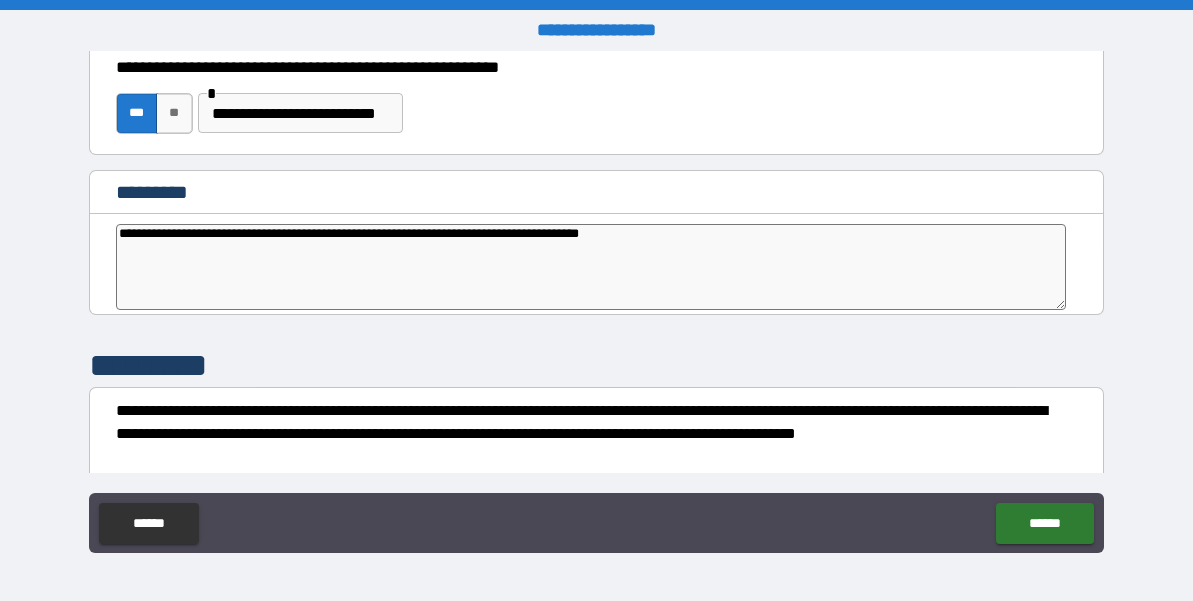 type on "*" 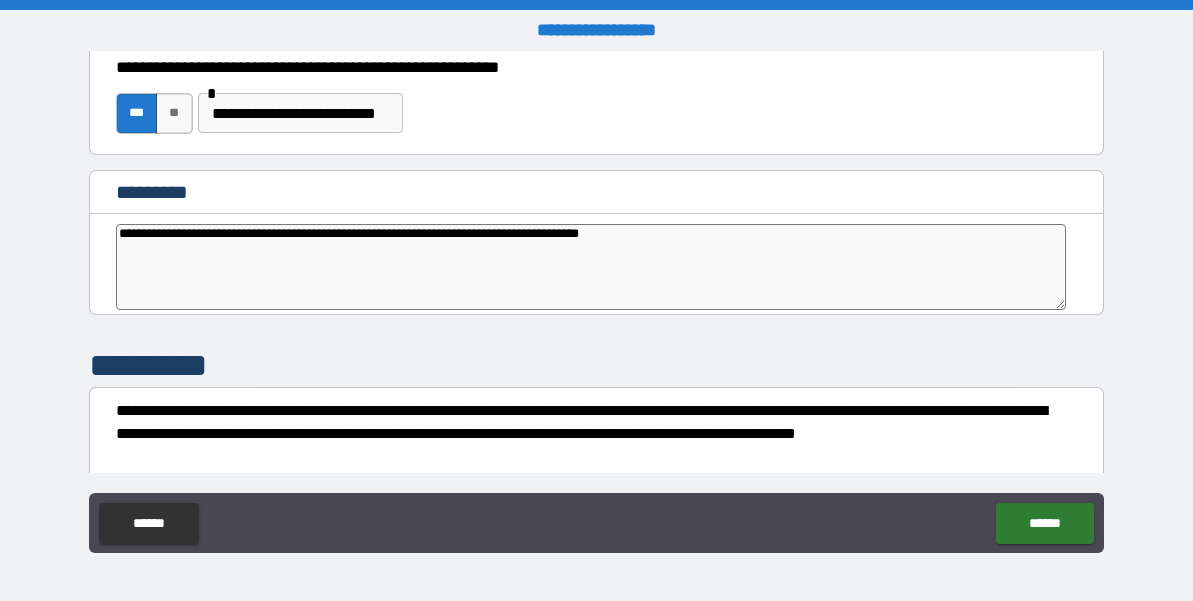 type on "**********" 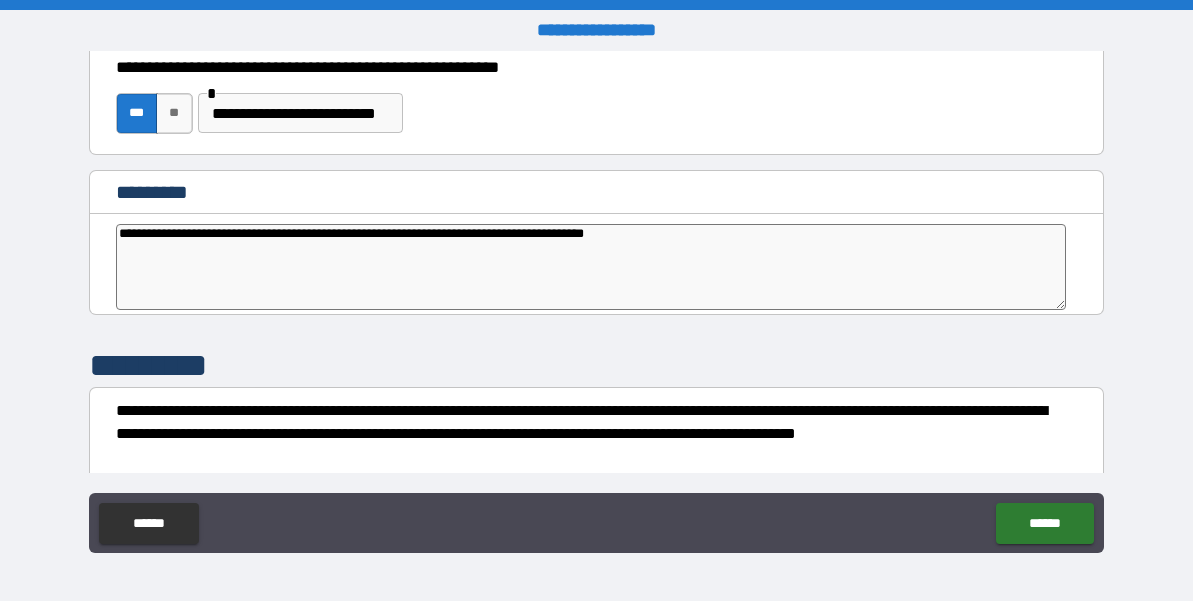 type on "**********" 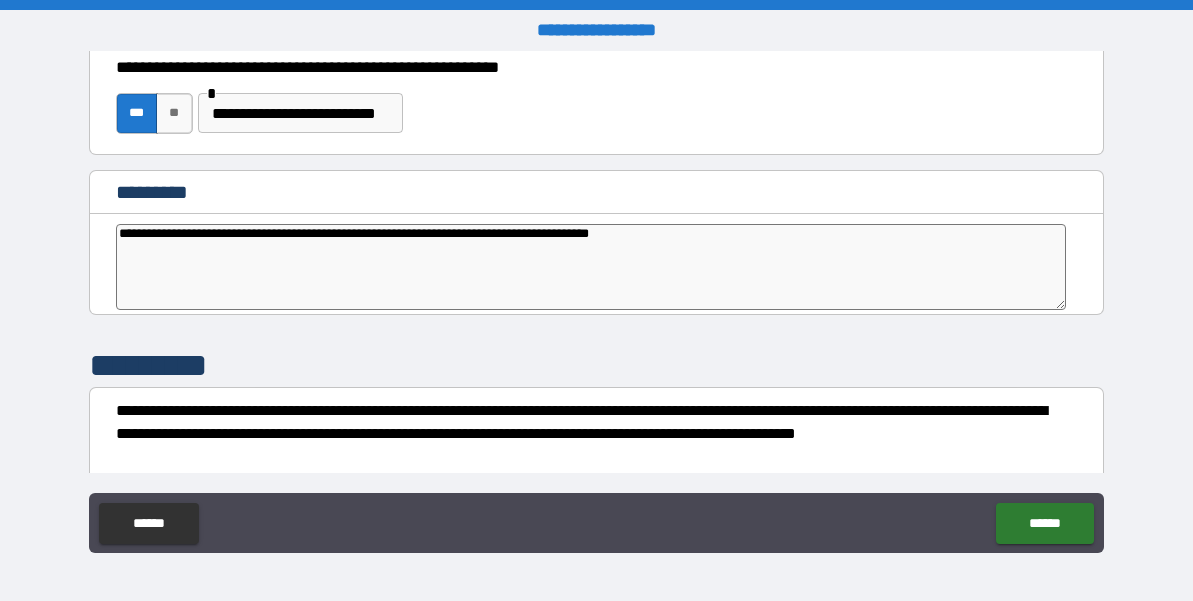 type on "*" 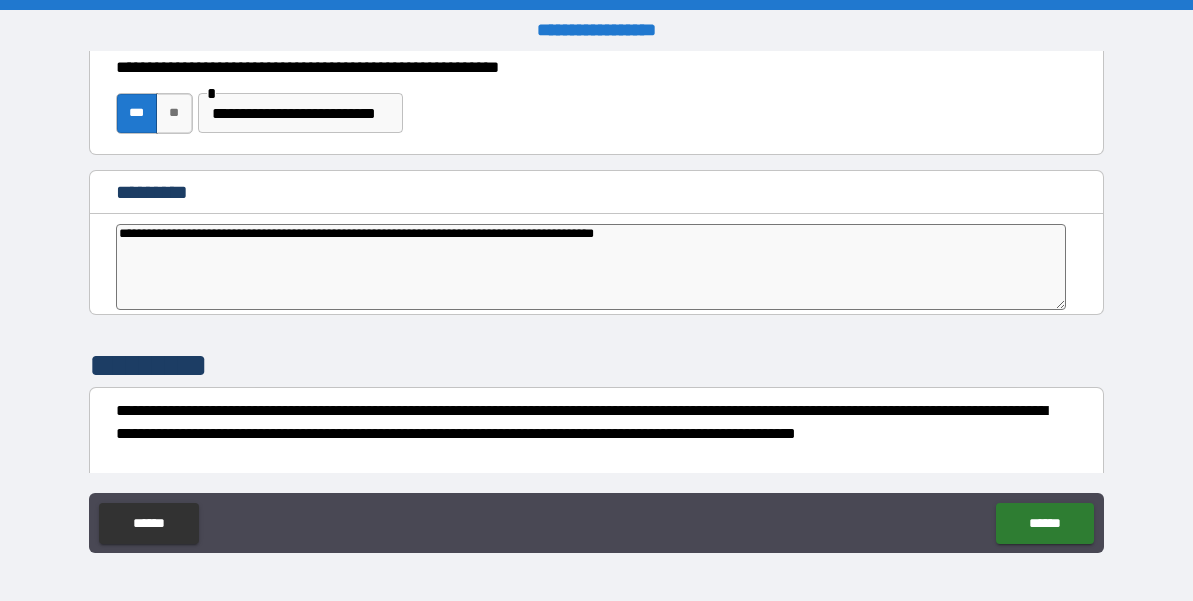 type on "*" 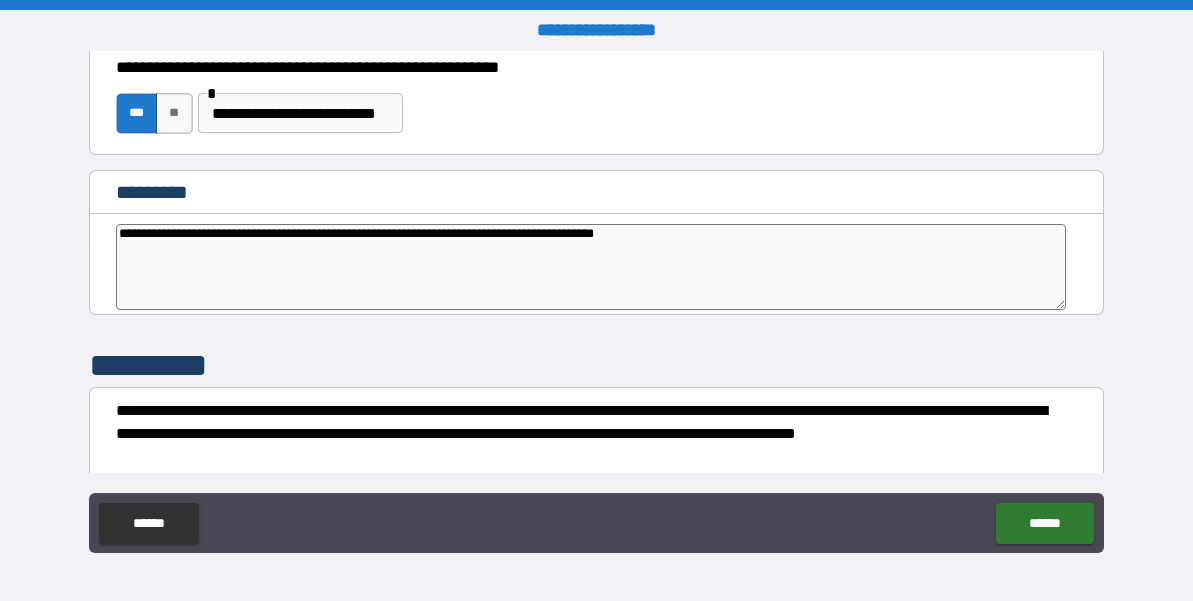 type on "**********" 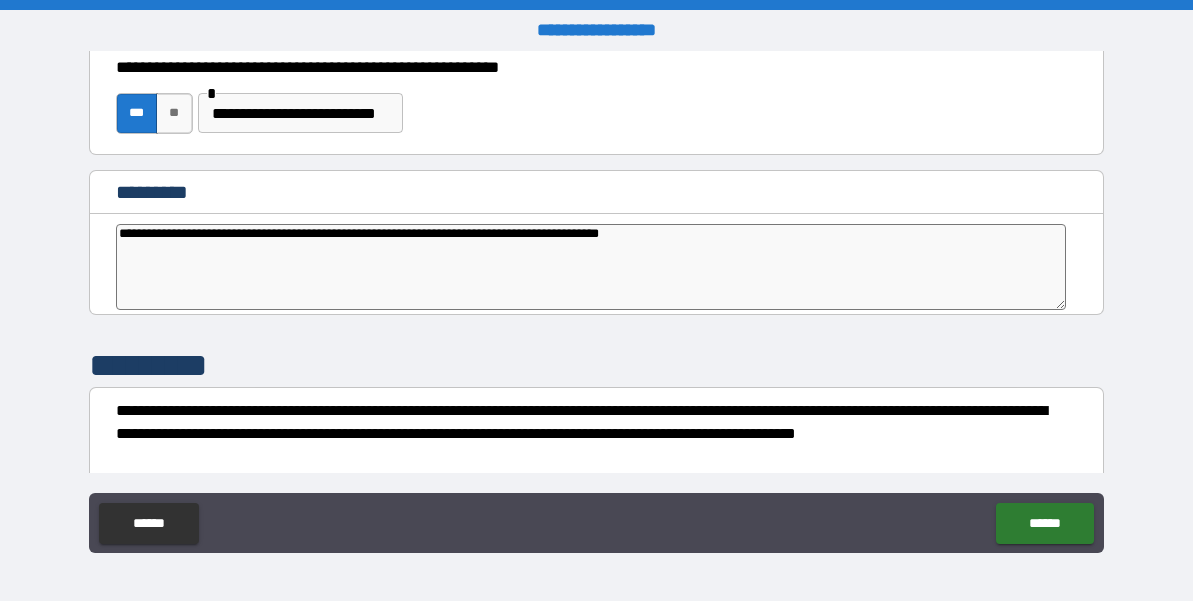 type on "*" 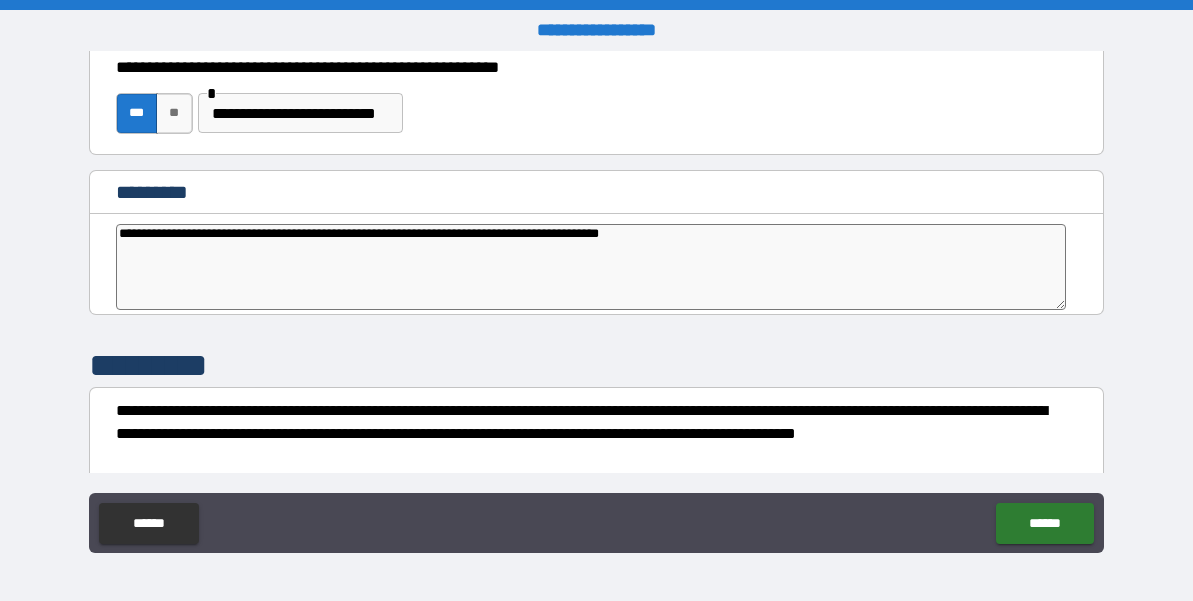 type on "**********" 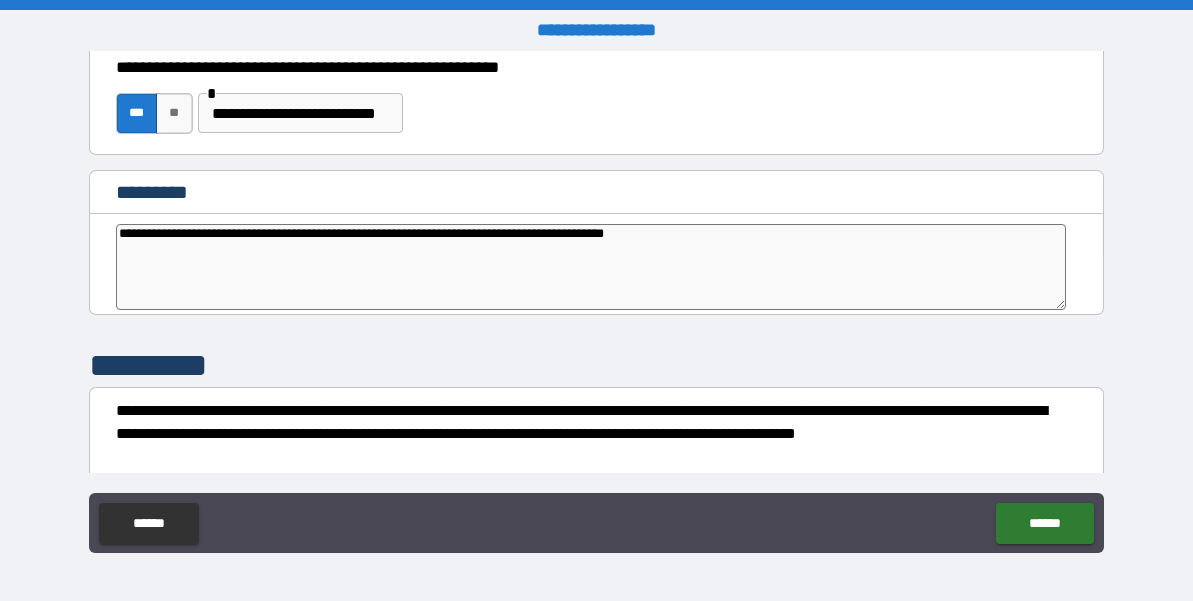 type on "*" 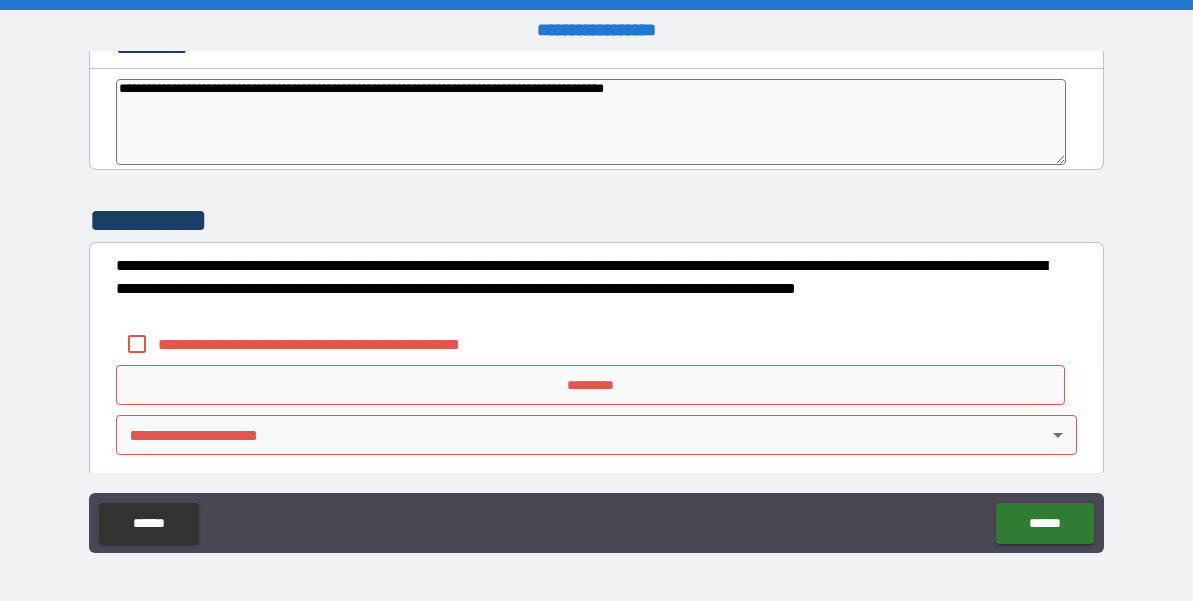scroll, scrollTop: 10542, scrollLeft: 0, axis: vertical 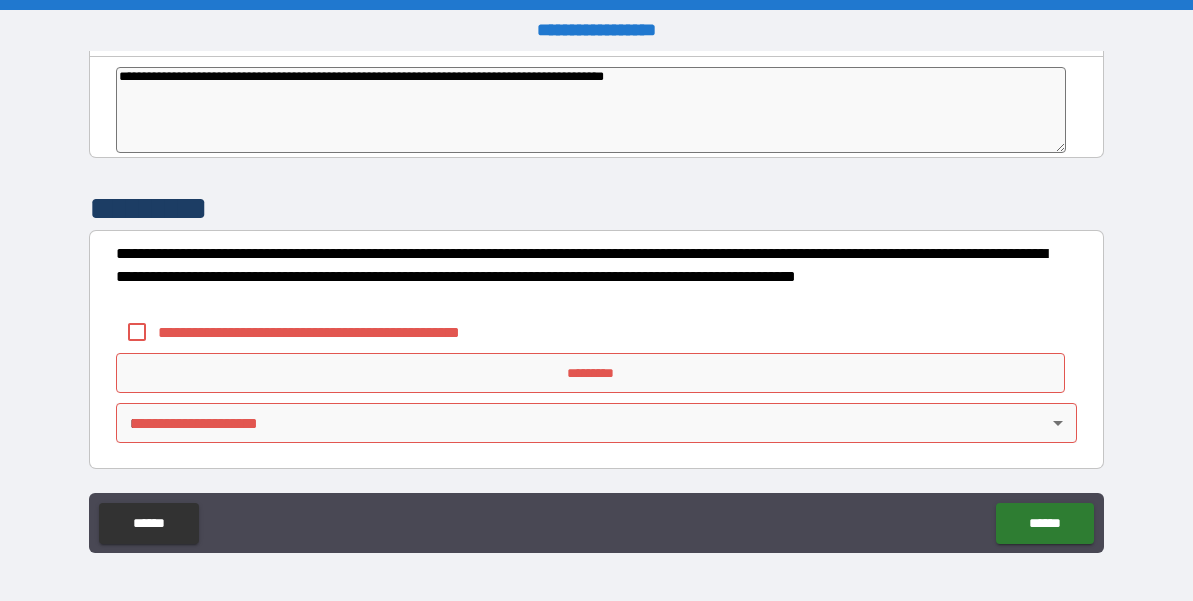 type on "**********" 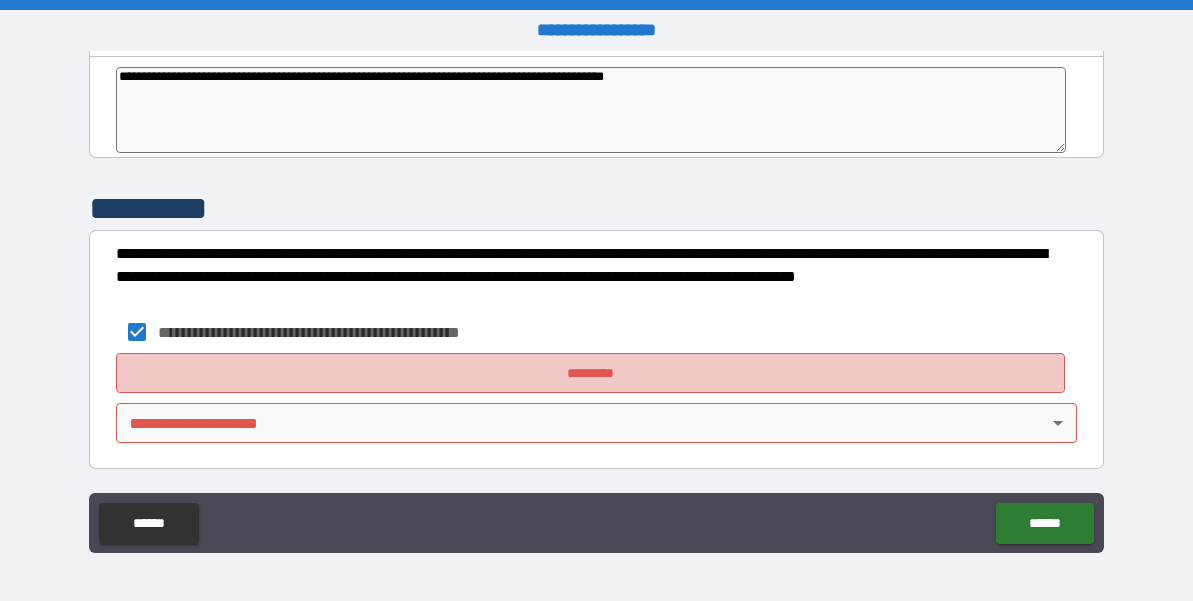 click on "*********" at bounding box center [591, 373] 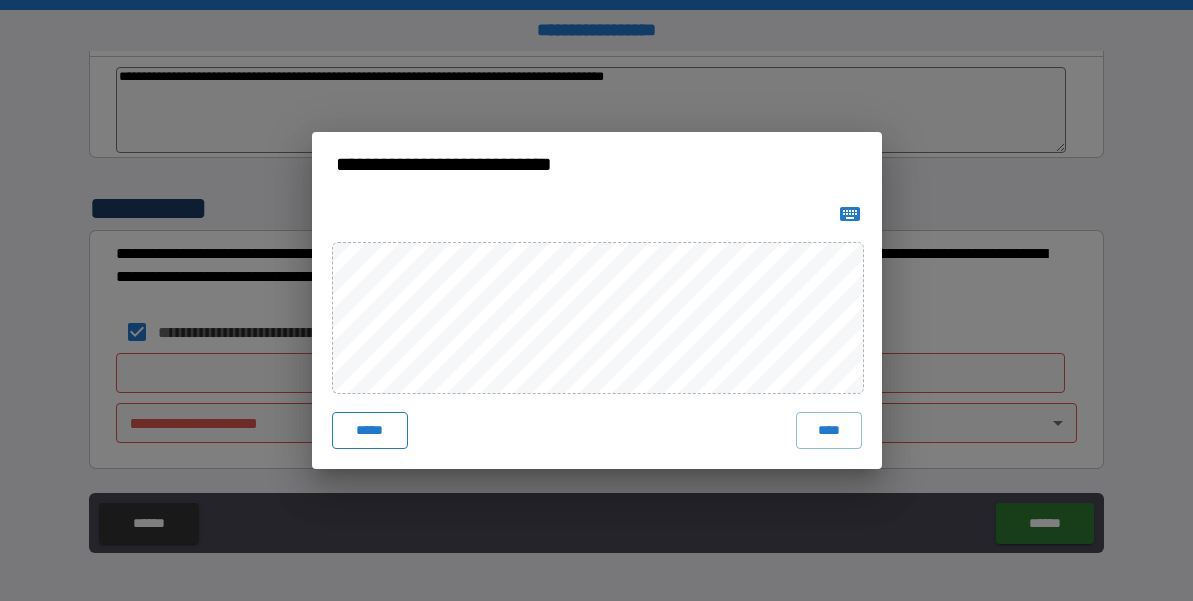 click on "*****" at bounding box center (370, 430) 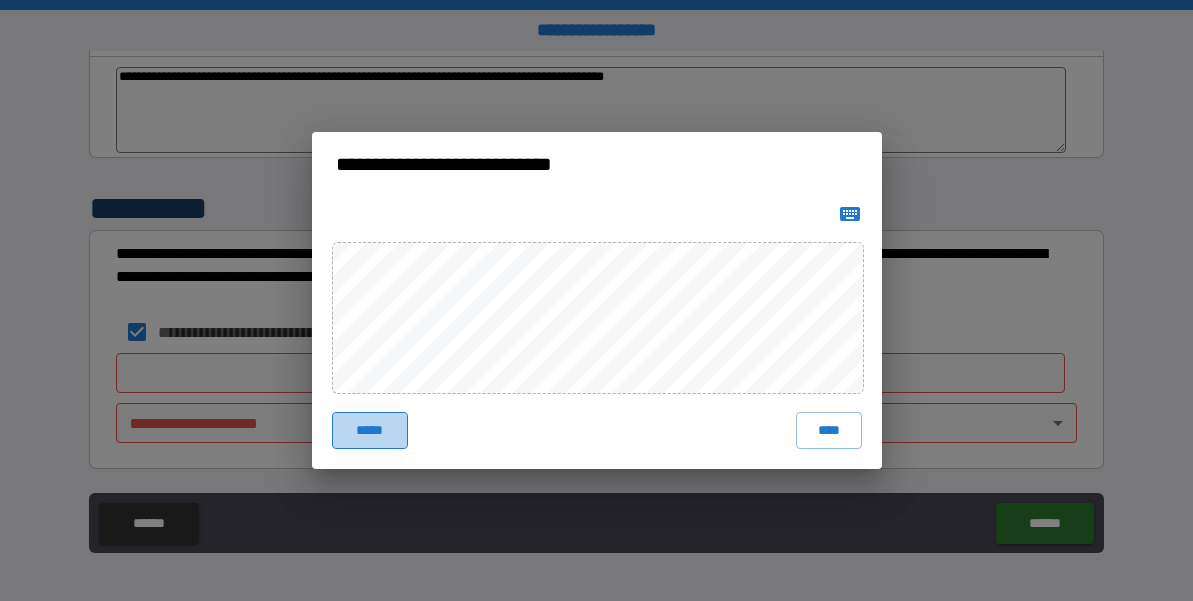 click on "*****" at bounding box center (370, 430) 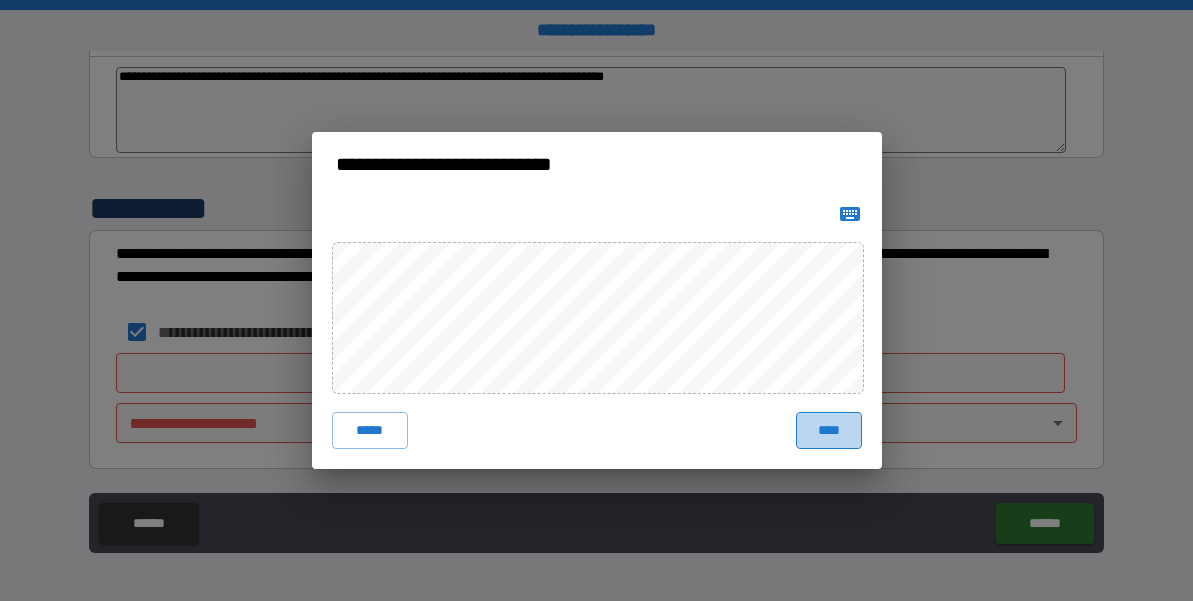 click on "****" at bounding box center (829, 430) 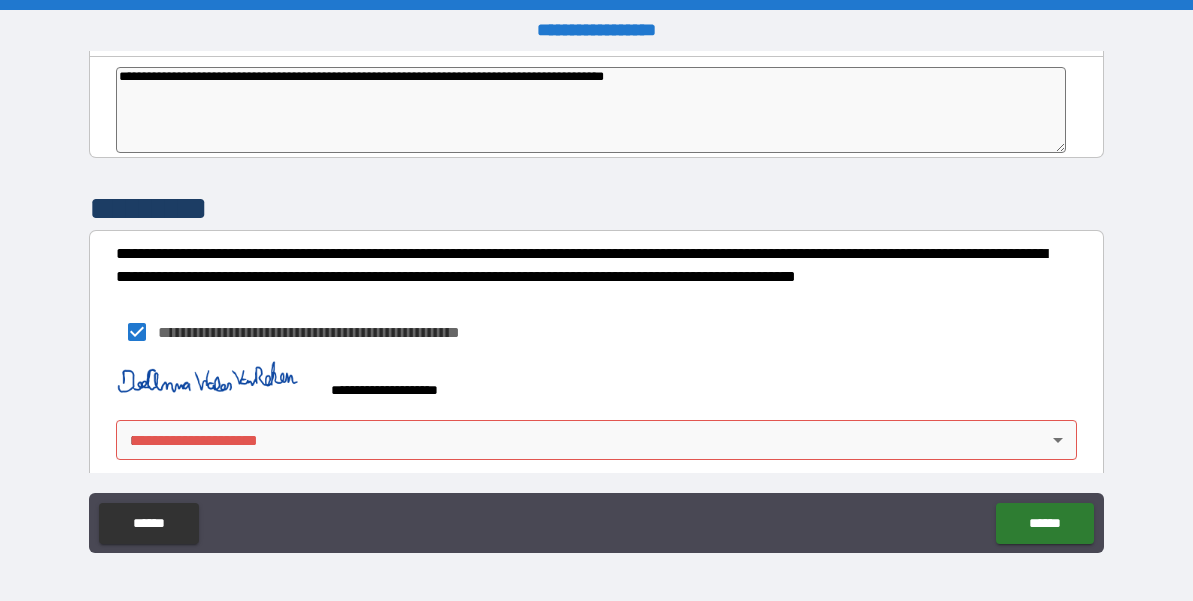 click on "**********" at bounding box center [596, 300] 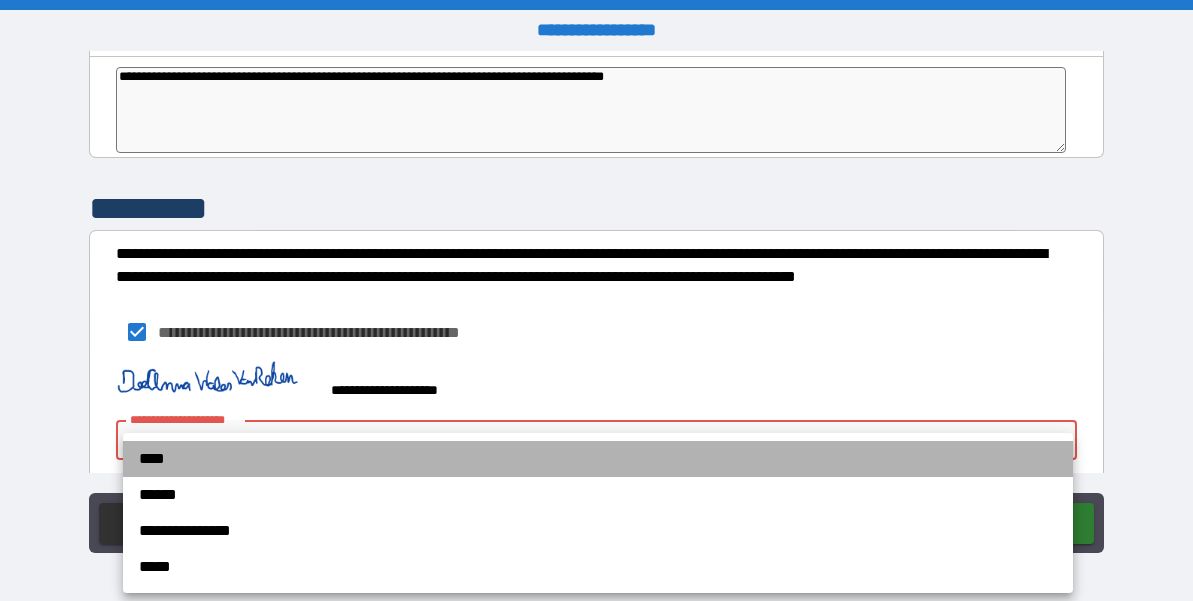 click on "****" at bounding box center [598, 459] 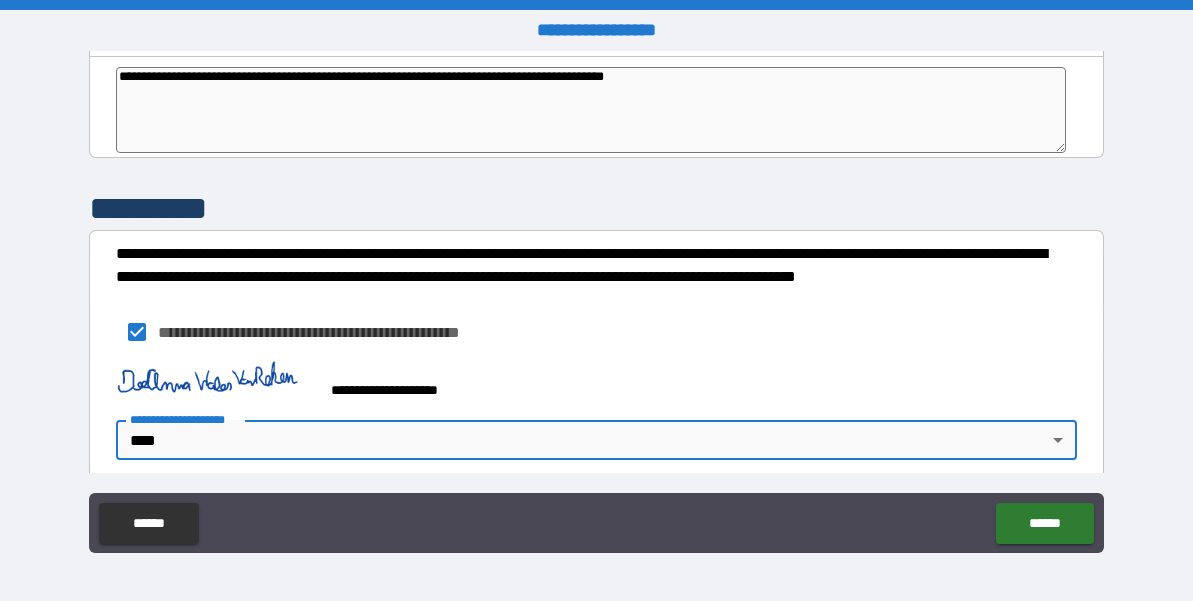 type on "*" 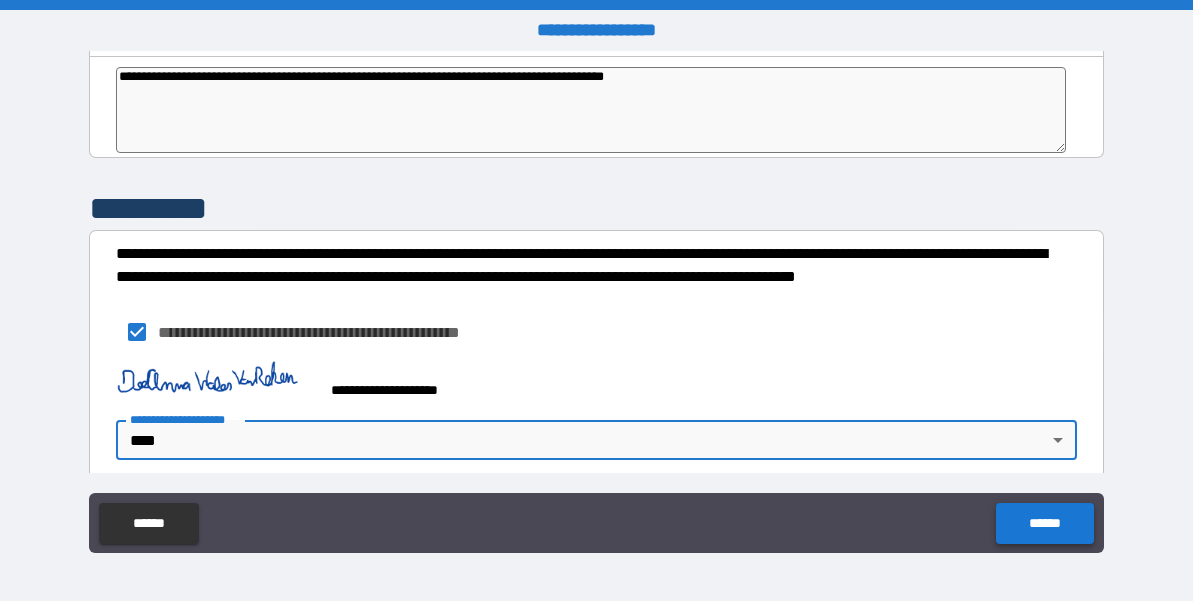 click on "******" at bounding box center [1044, 523] 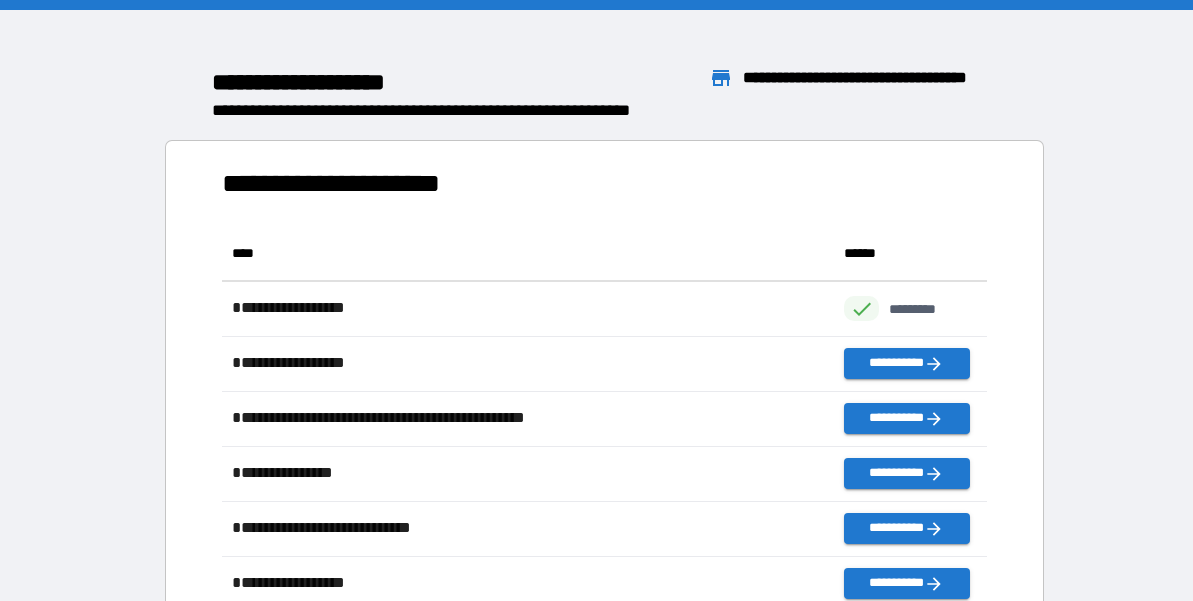scroll, scrollTop: 1, scrollLeft: 1, axis: both 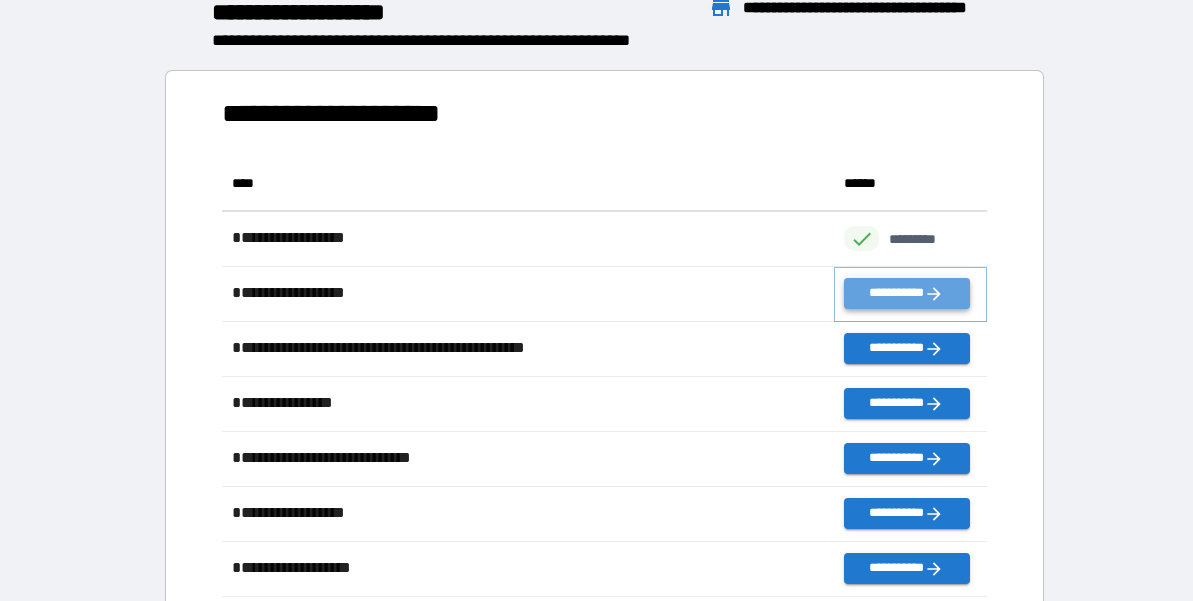 click on "**********" at bounding box center (906, 293) 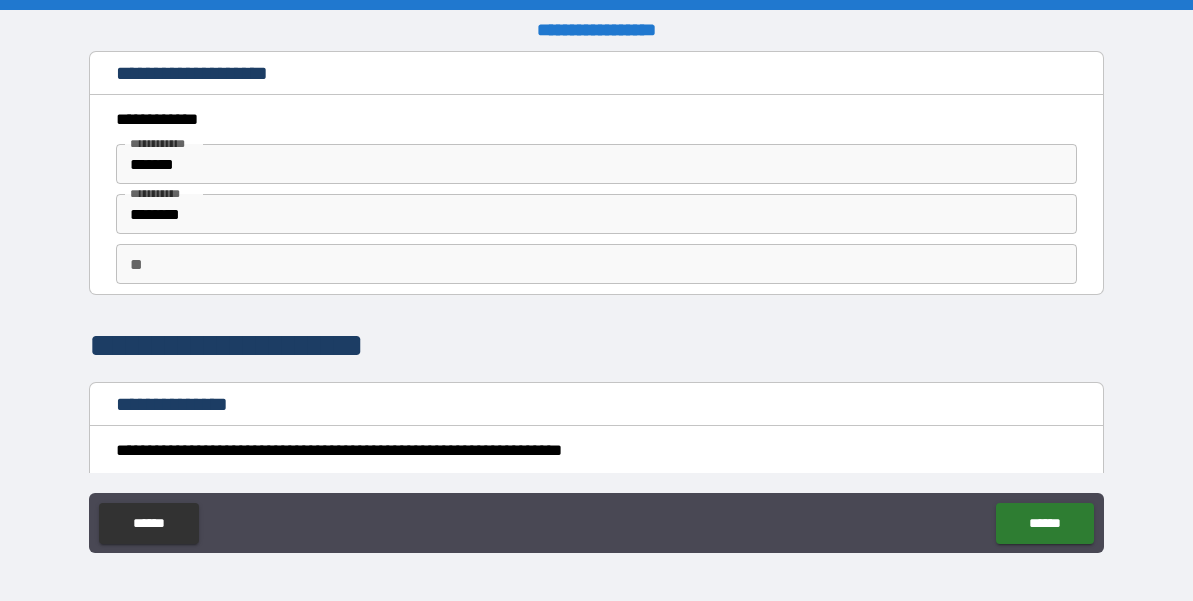 click on "**" at bounding box center (596, 264) 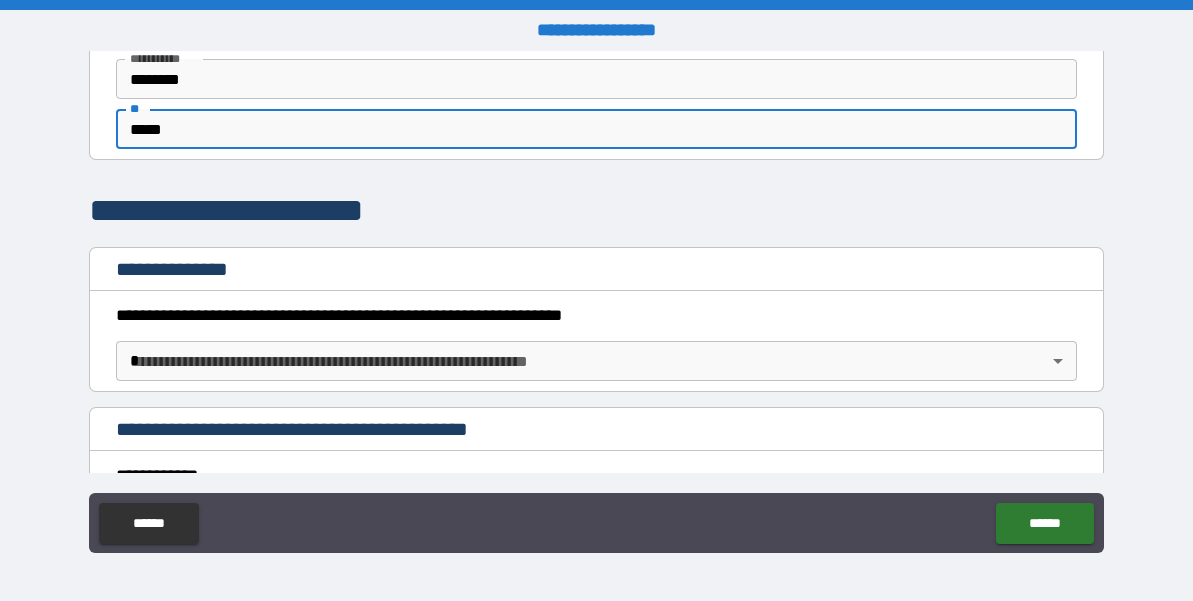 scroll, scrollTop: 159, scrollLeft: 0, axis: vertical 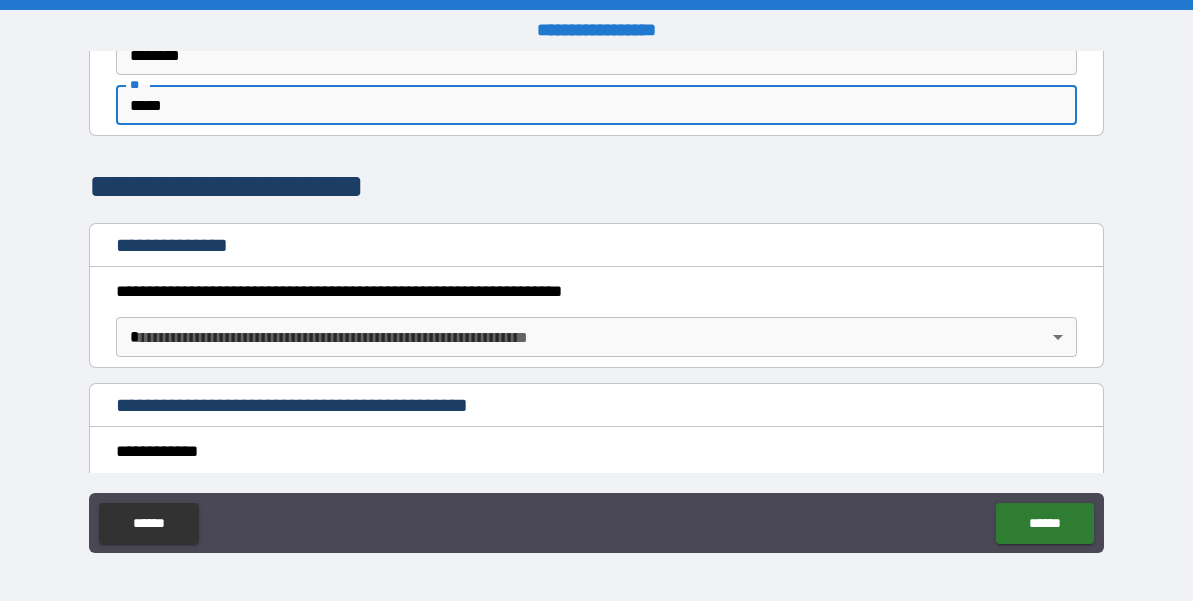 type on "*****" 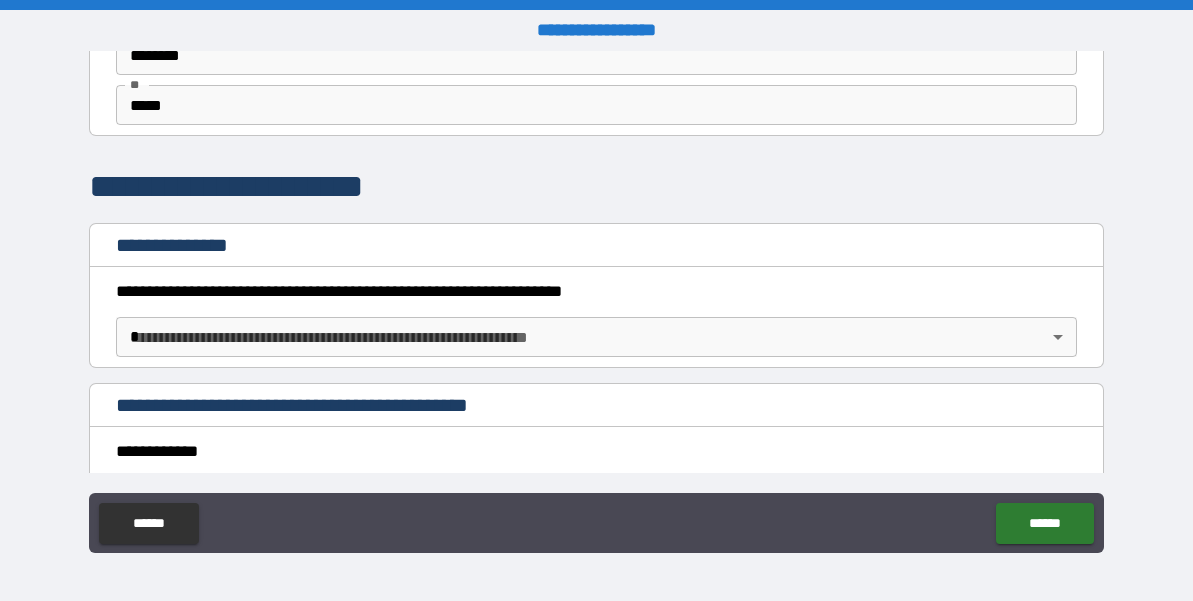 click on "**********" at bounding box center [596, 300] 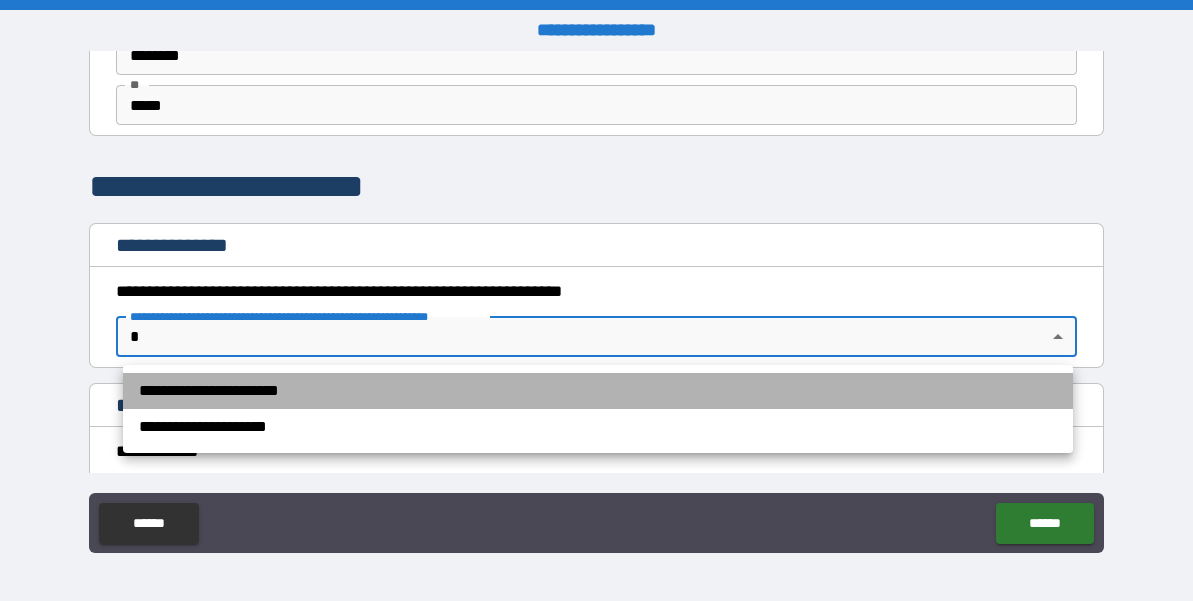 click on "**********" at bounding box center [598, 391] 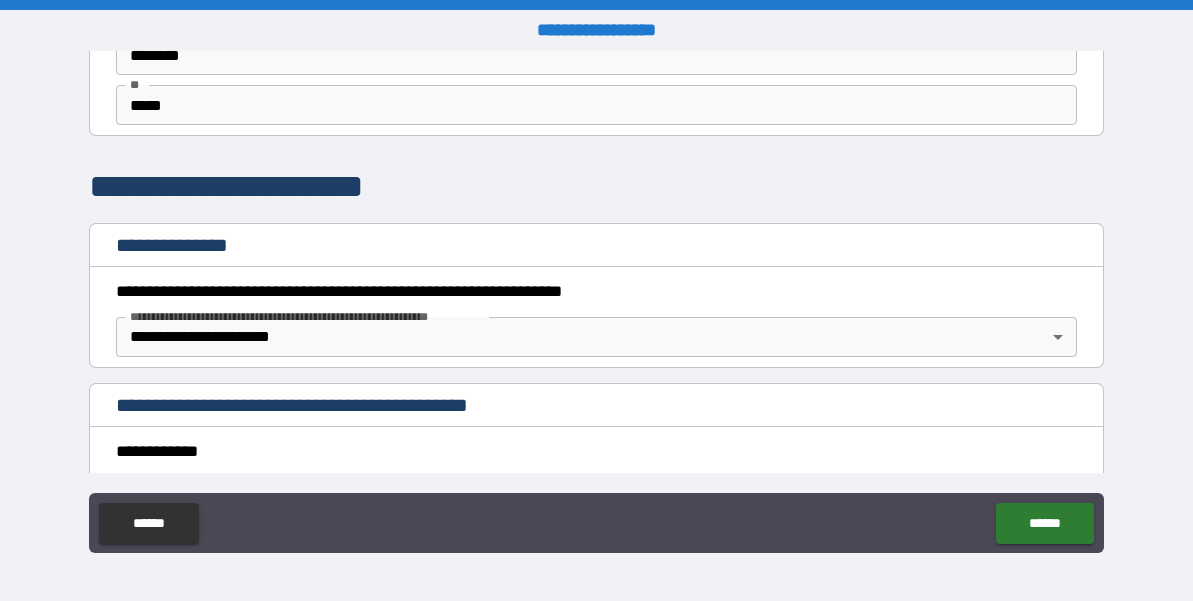 click on "**********" at bounding box center (591, 452) 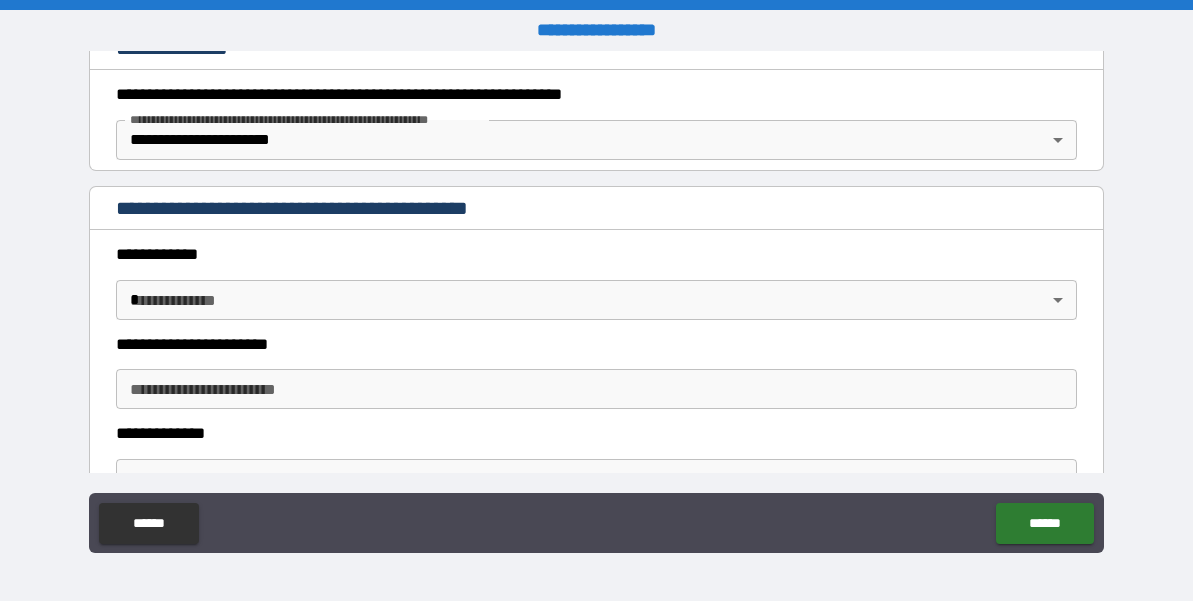 scroll, scrollTop: 358, scrollLeft: 0, axis: vertical 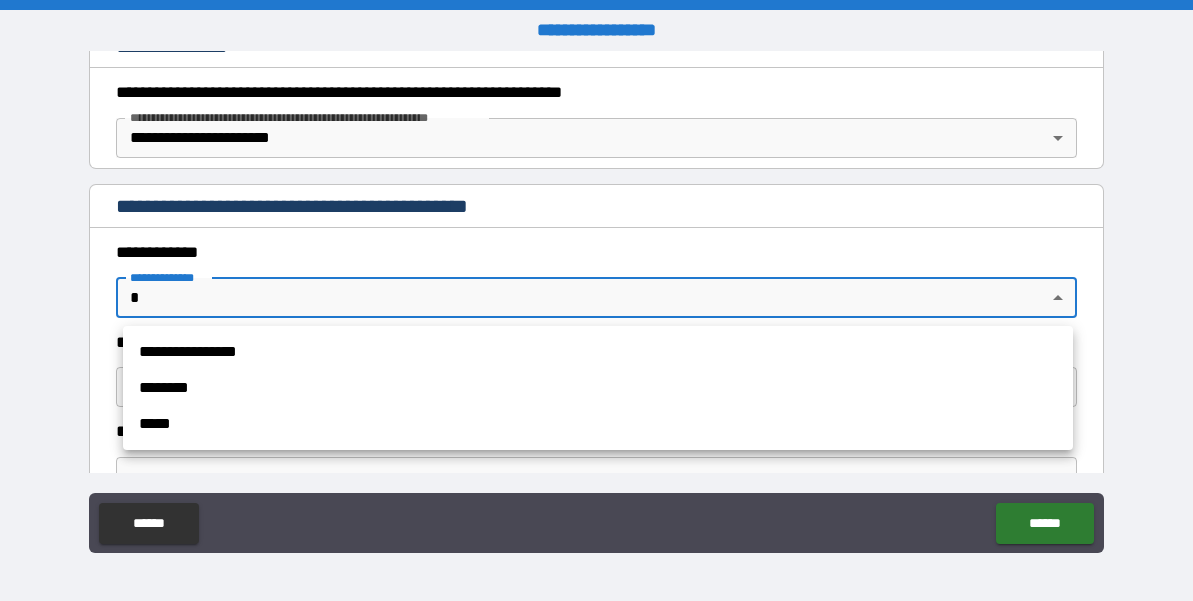 click on "**********" at bounding box center [596, 300] 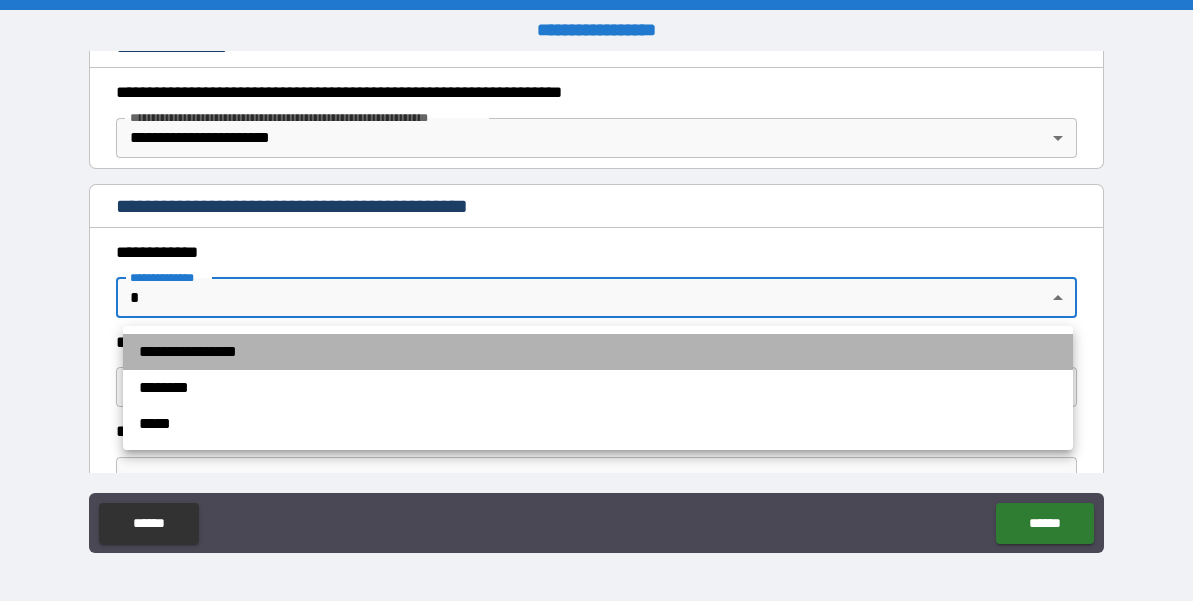 click on "**********" at bounding box center [598, 352] 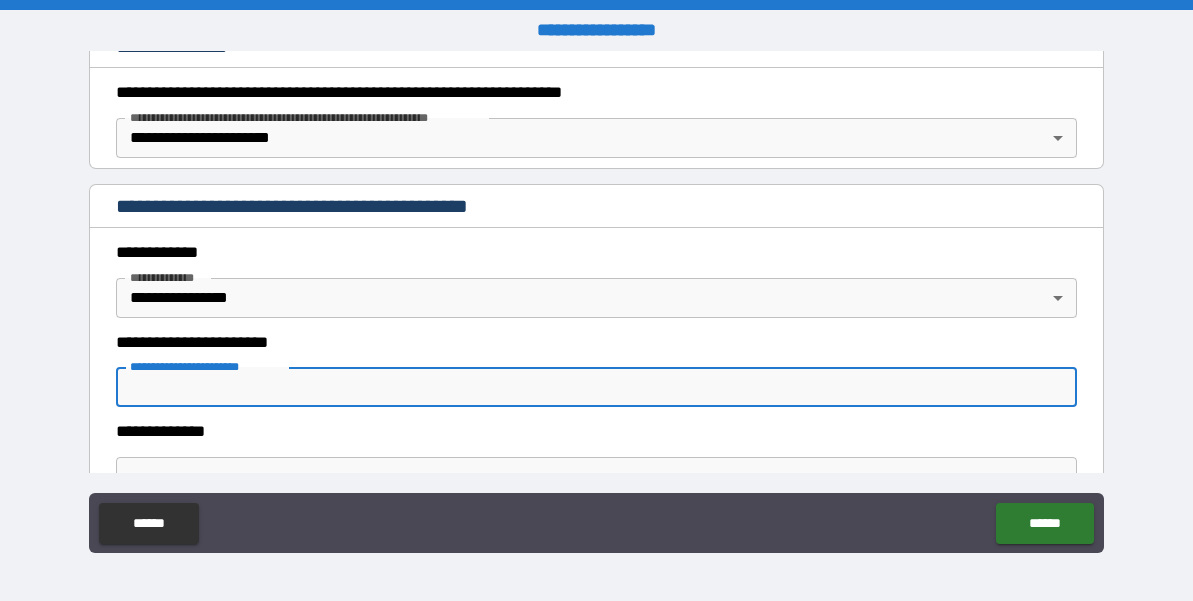 click on "**********" at bounding box center [596, 387] 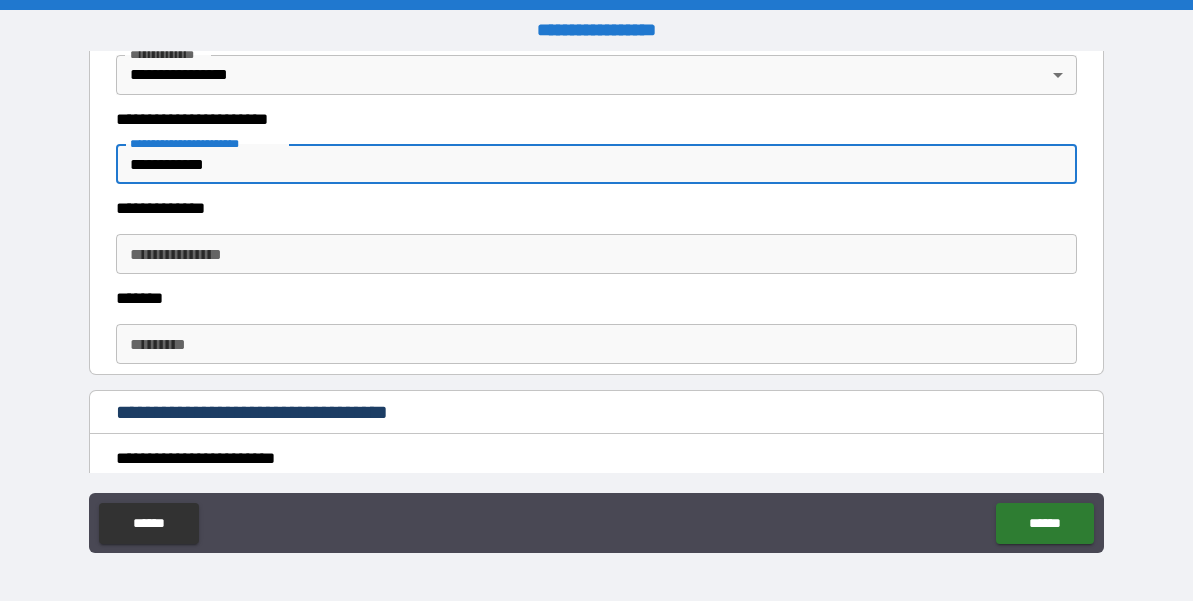 scroll, scrollTop: 585, scrollLeft: 0, axis: vertical 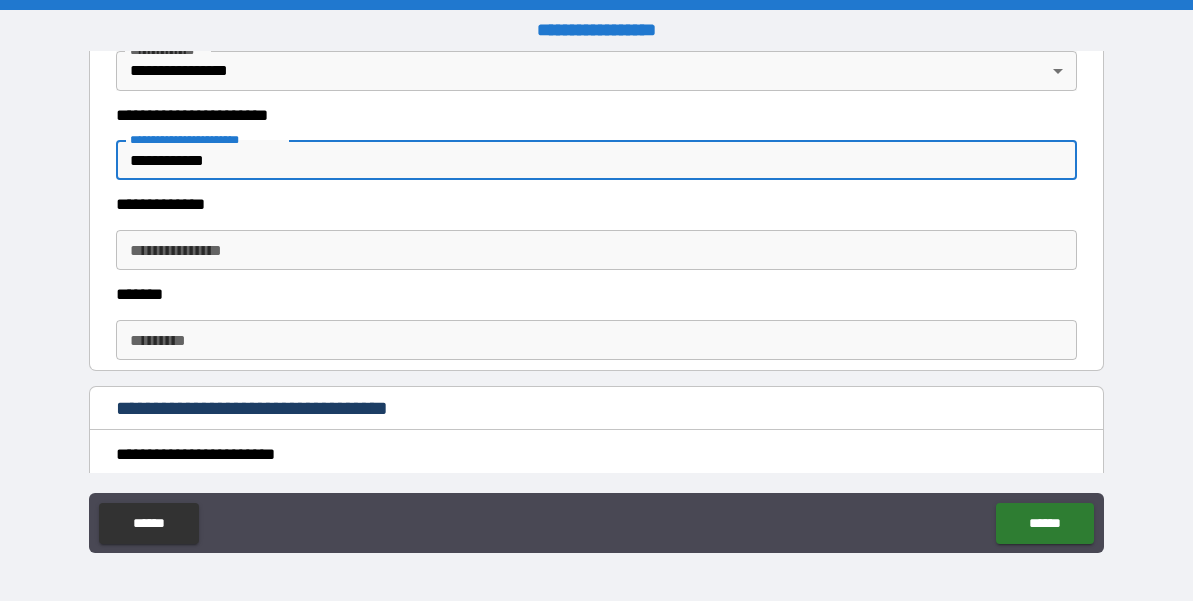 type on "**********" 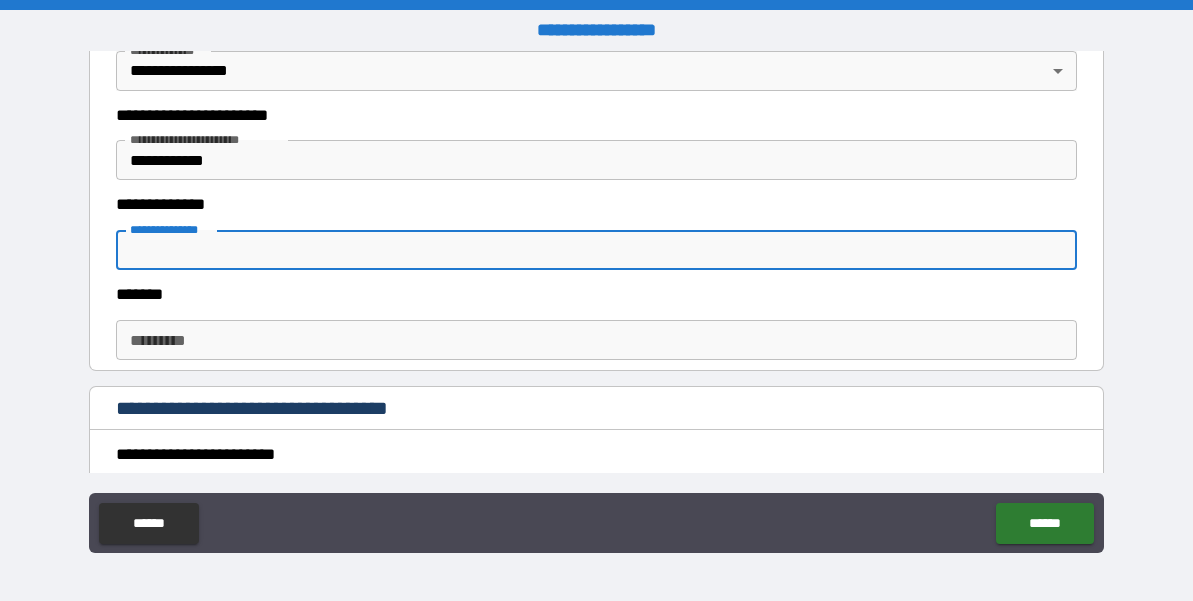 click on "**********" at bounding box center (596, 250) 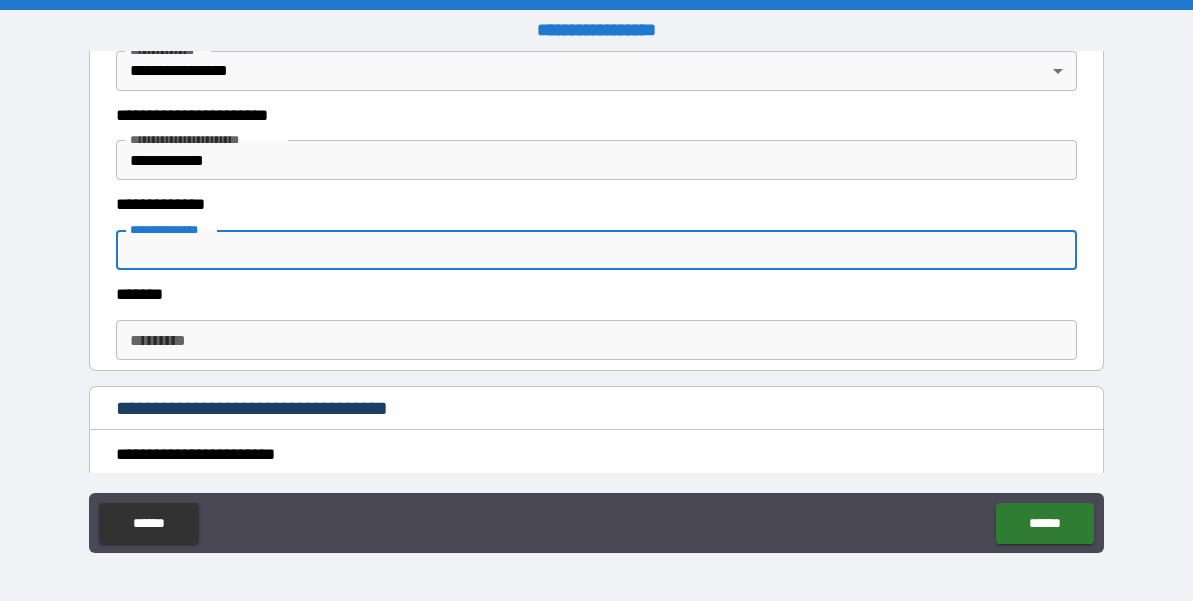 paste on "******" 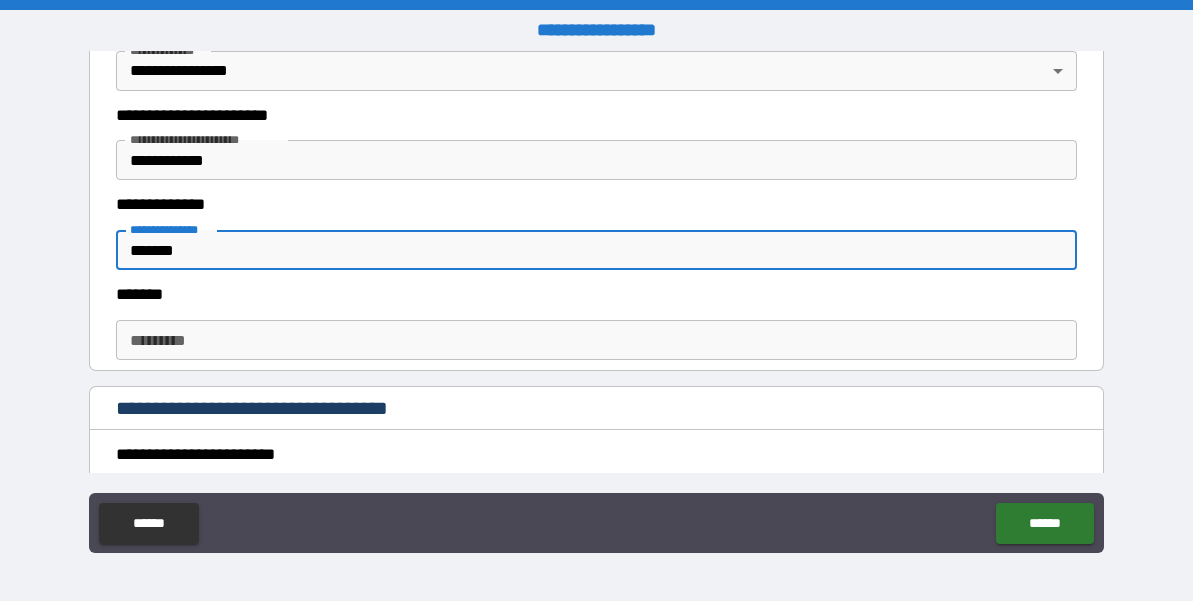 click on "******" at bounding box center (596, 250) 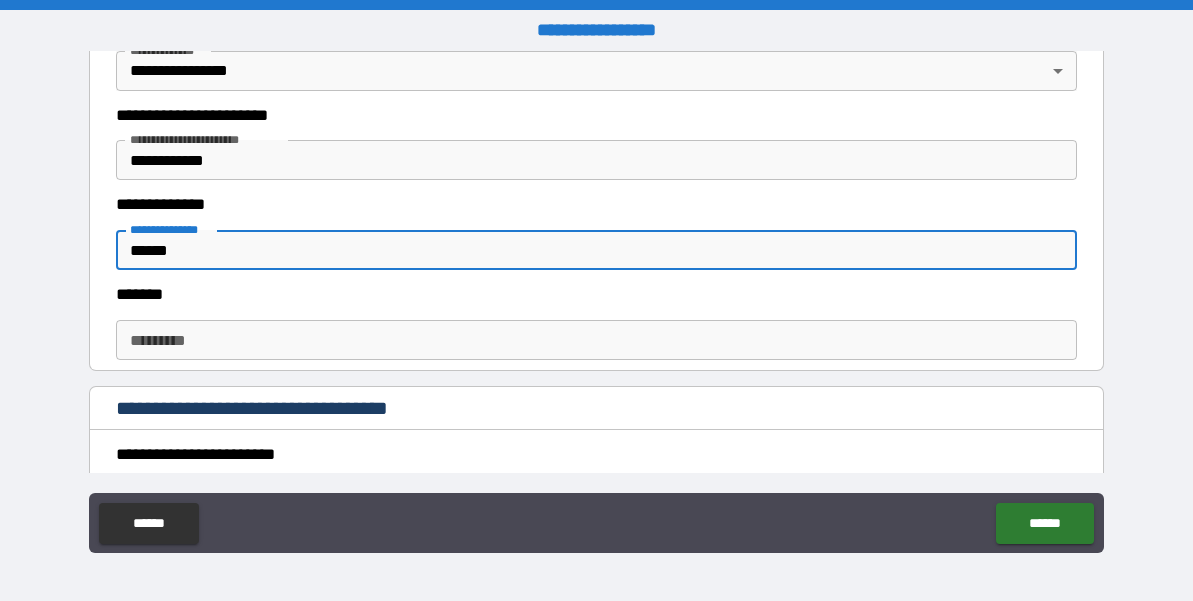 type on "******" 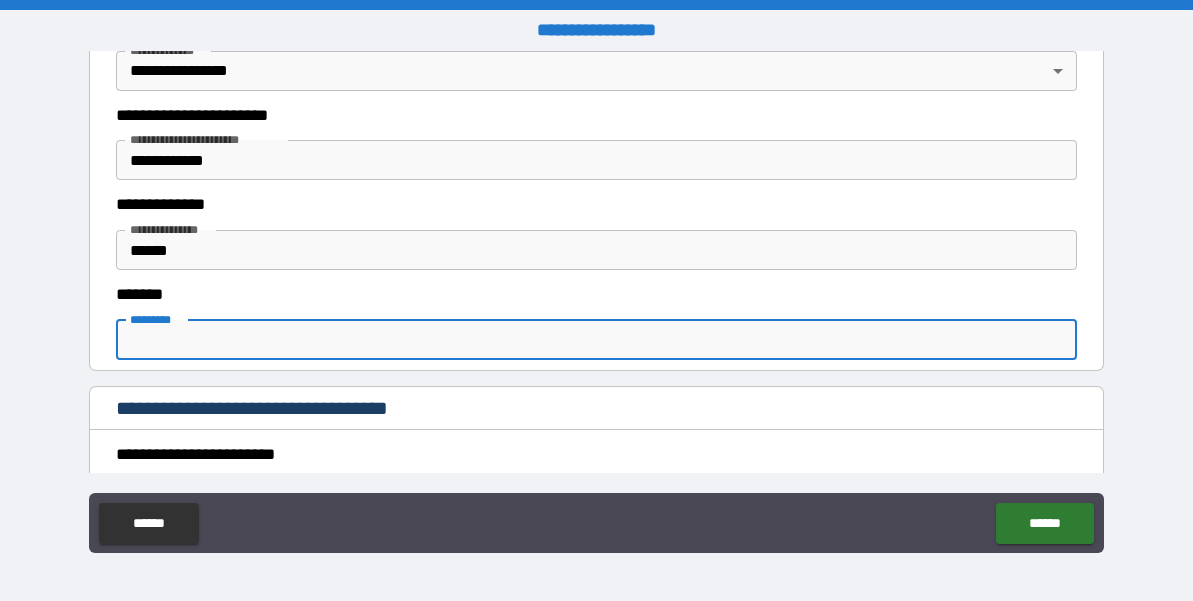 click on "*******   *" at bounding box center [596, 340] 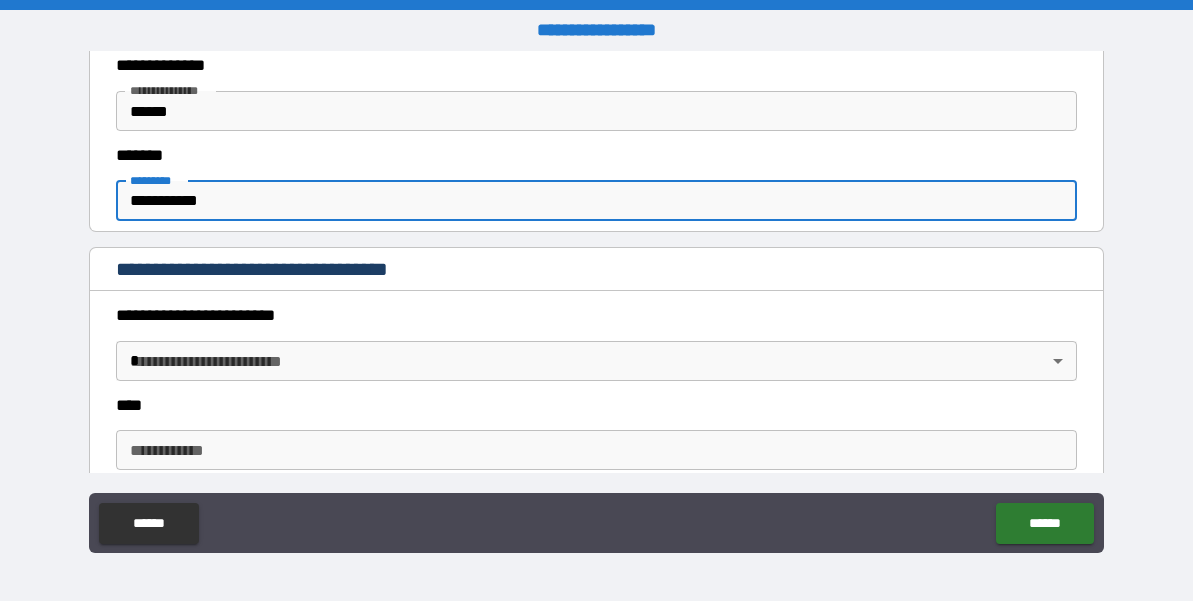 scroll, scrollTop: 731, scrollLeft: 0, axis: vertical 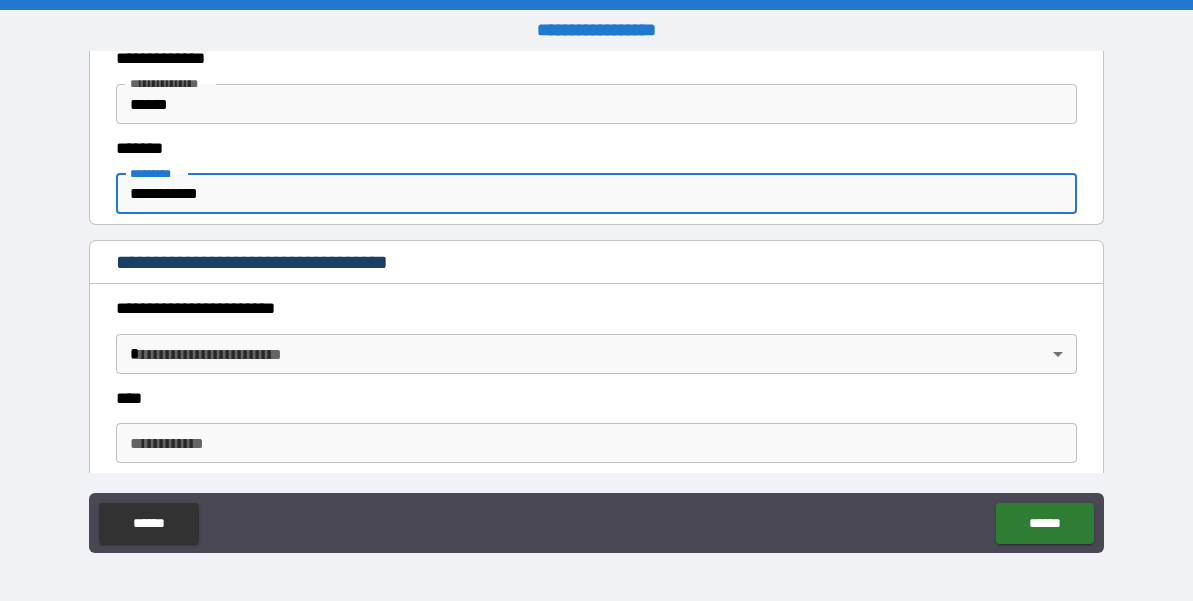 type 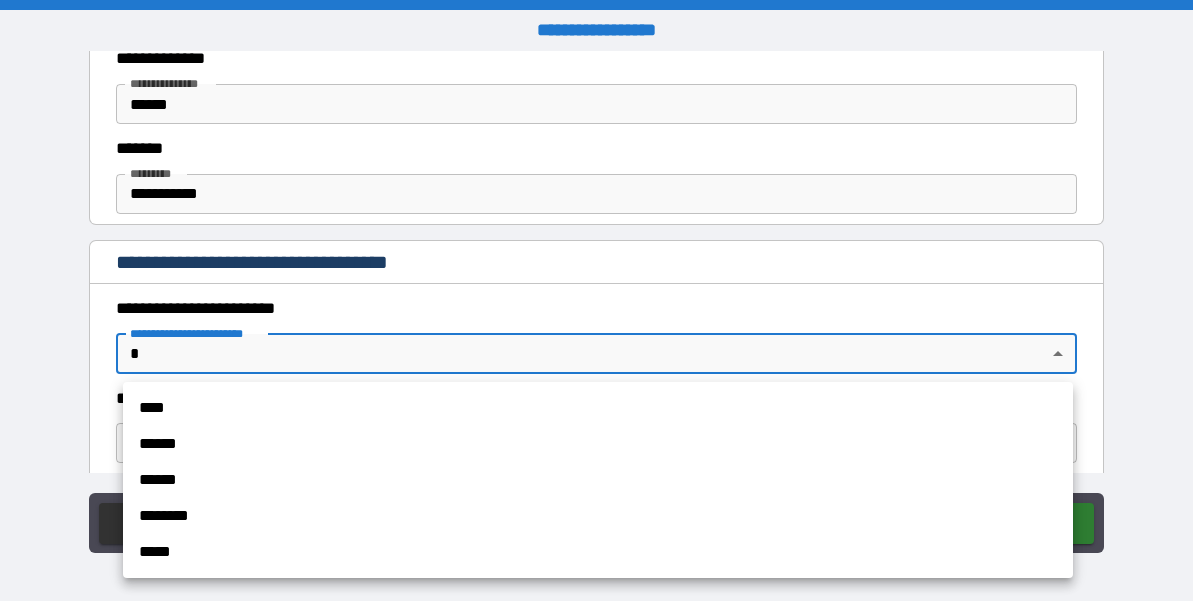 click on "****" at bounding box center [598, 408] 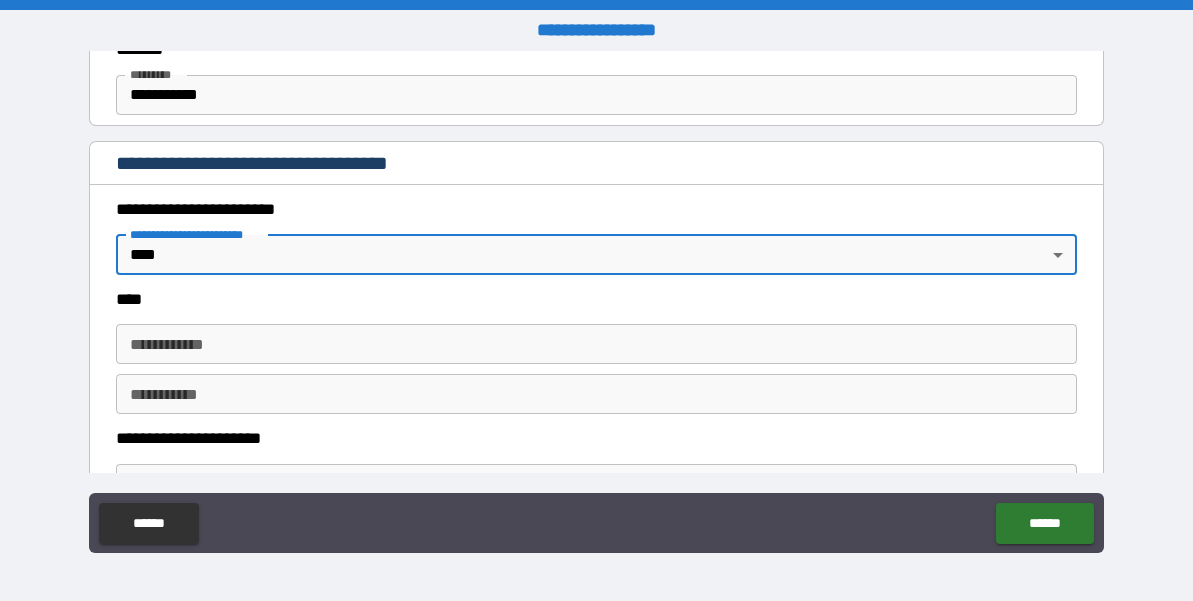 scroll, scrollTop: 843, scrollLeft: 0, axis: vertical 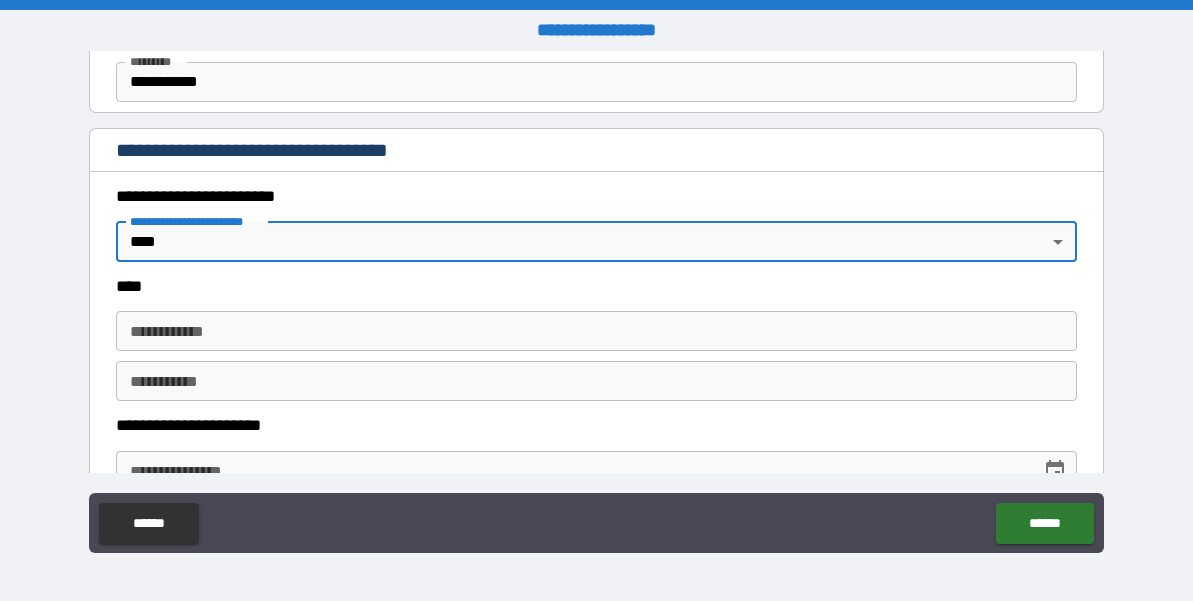 click on "**********" at bounding box center [596, 331] 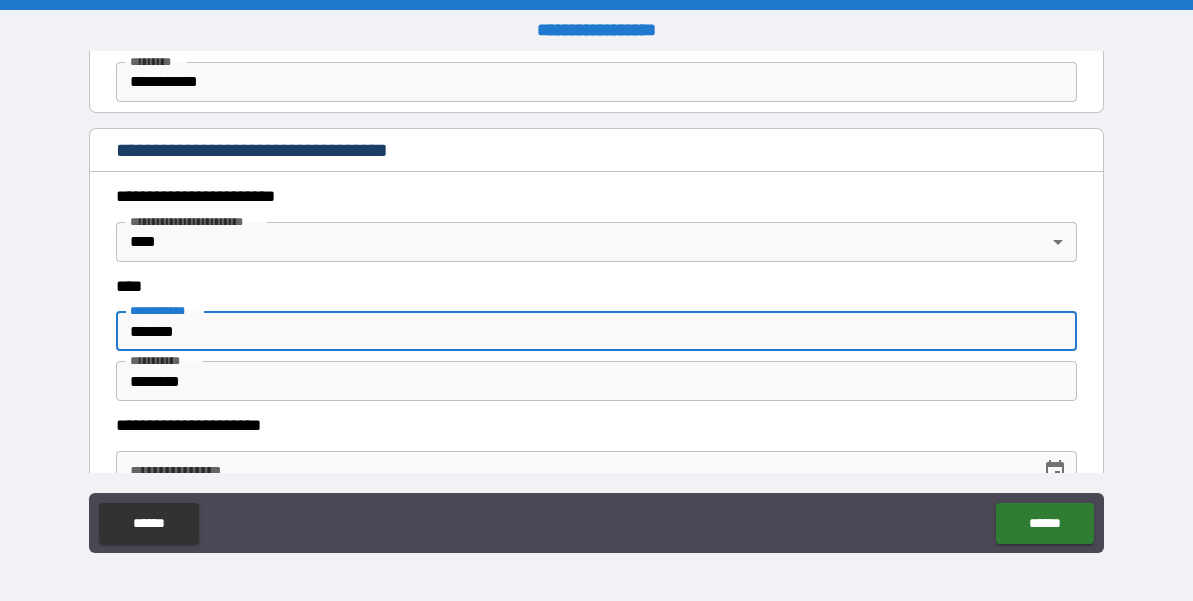 click on "********" at bounding box center (596, 381) 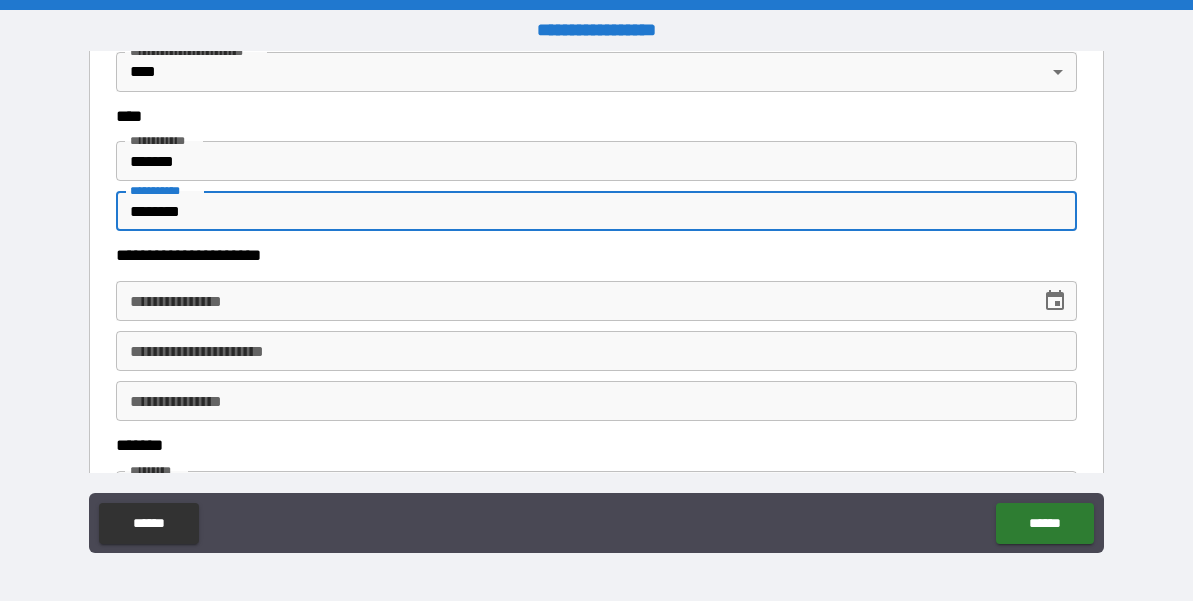scroll, scrollTop: 1022, scrollLeft: 0, axis: vertical 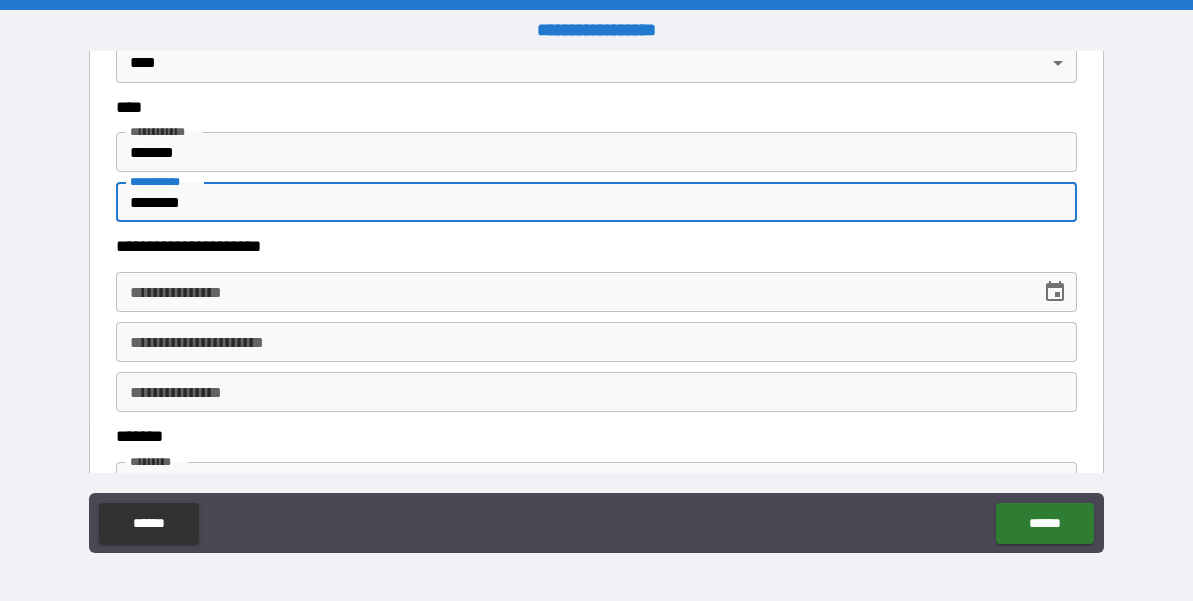 click on "**********" at bounding box center [571, 292] 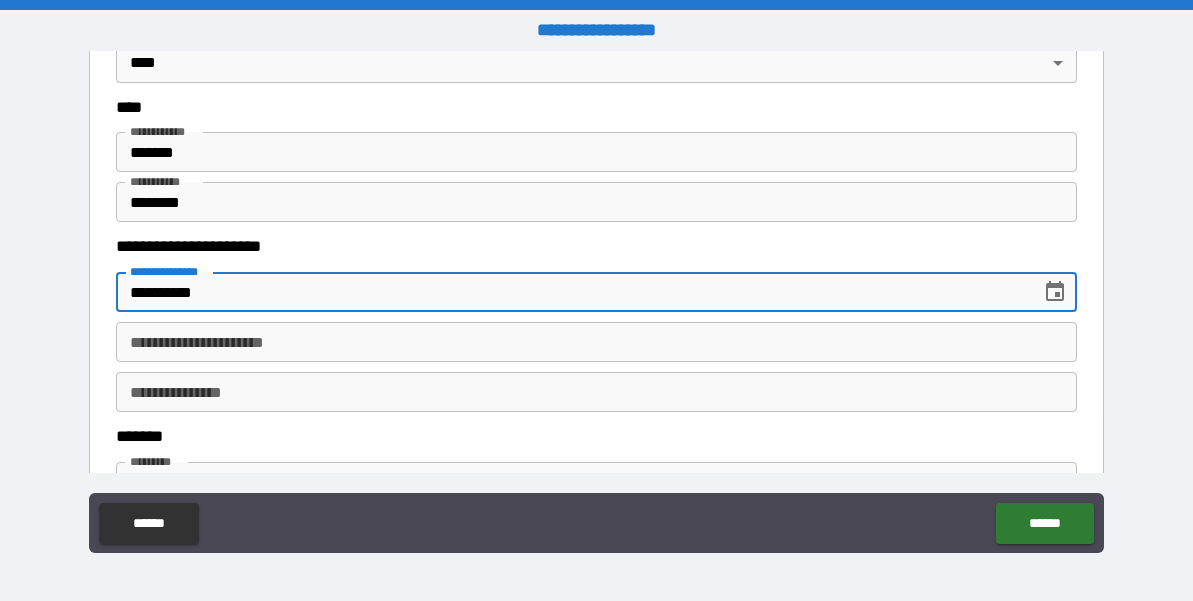 click on "**********" at bounding box center [596, 342] 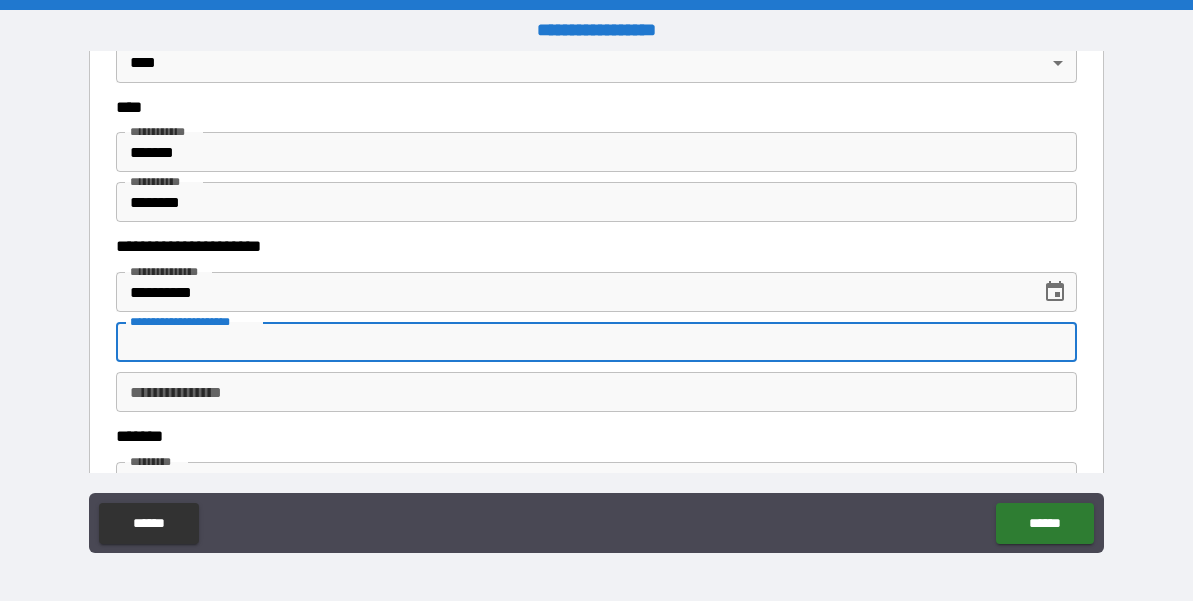 click on "**********" at bounding box center (596, 392) 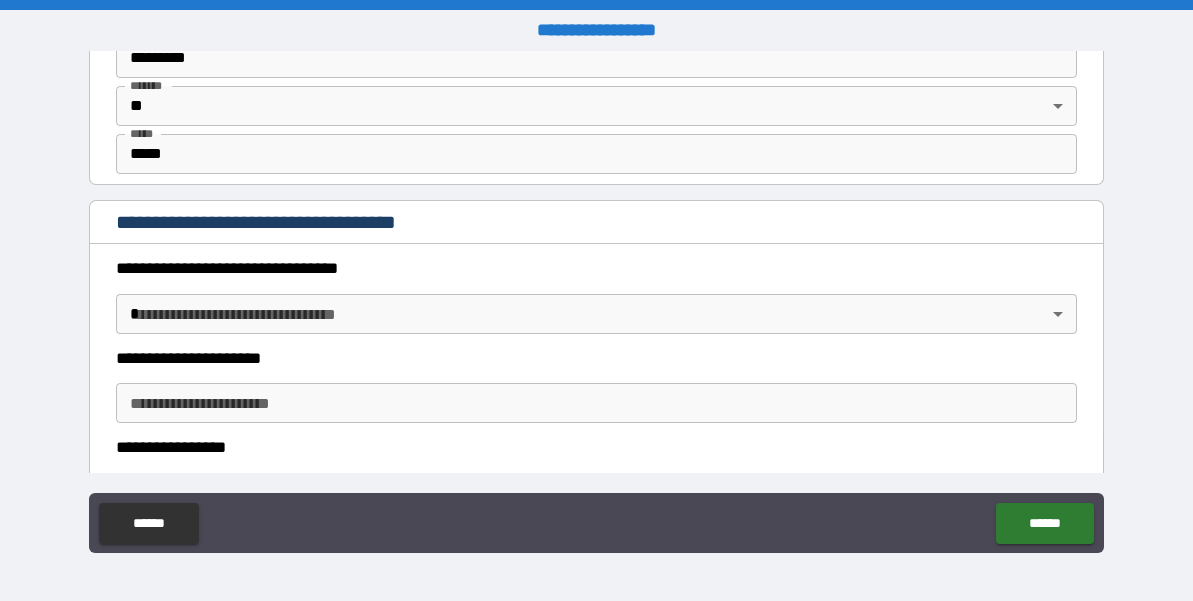 scroll, scrollTop: 1573, scrollLeft: 0, axis: vertical 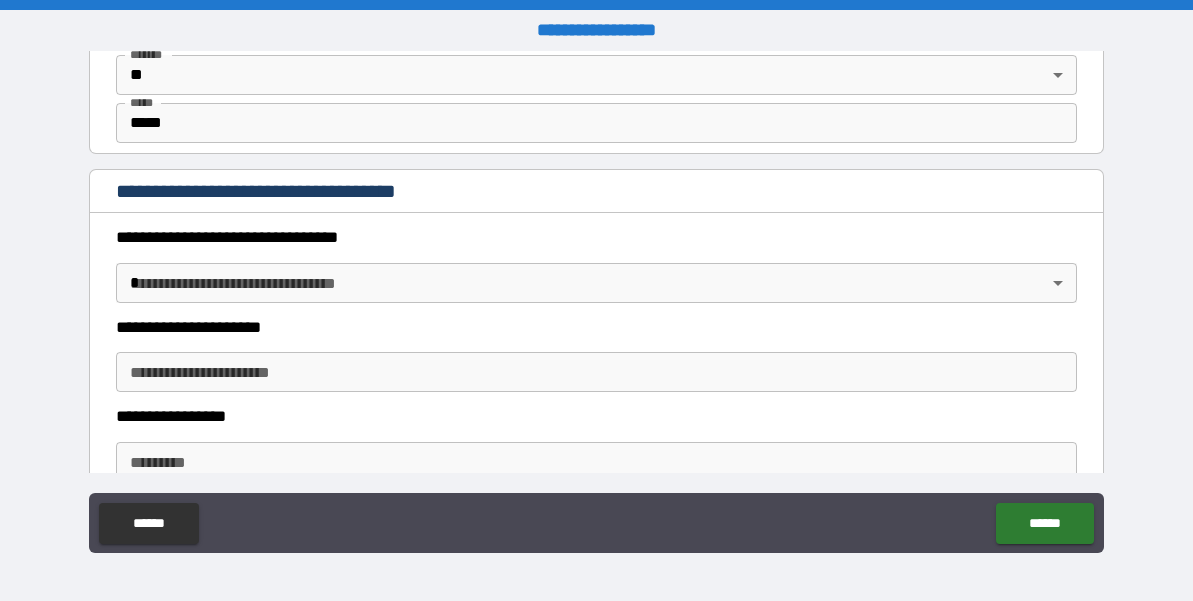 click on "**********" at bounding box center (596, 300) 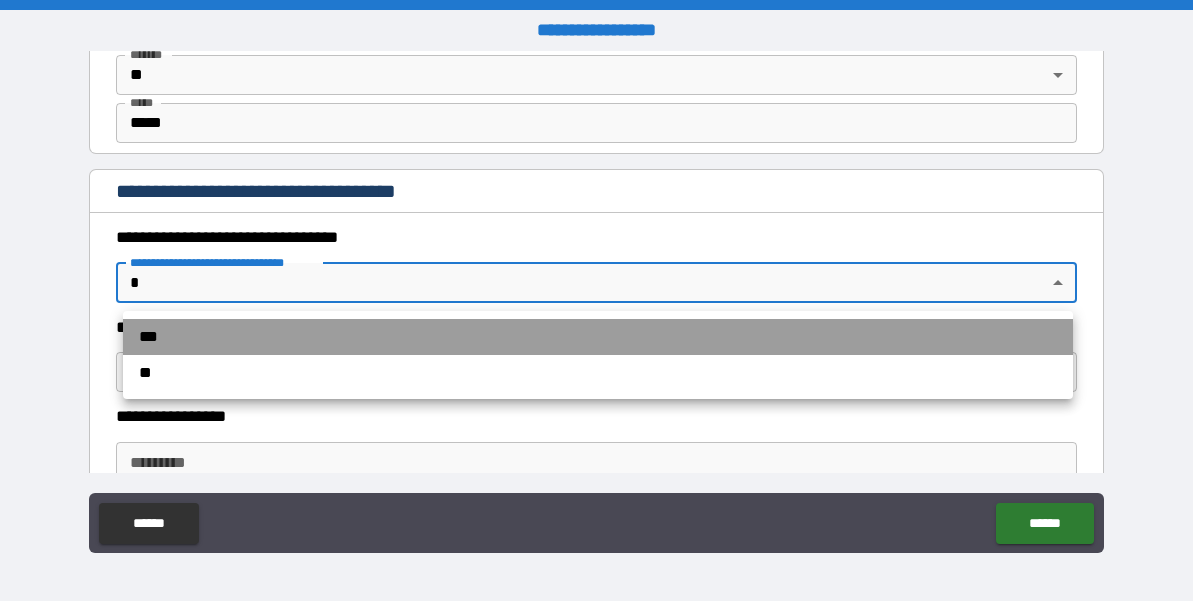 click on "***" at bounding box center [598, 337] 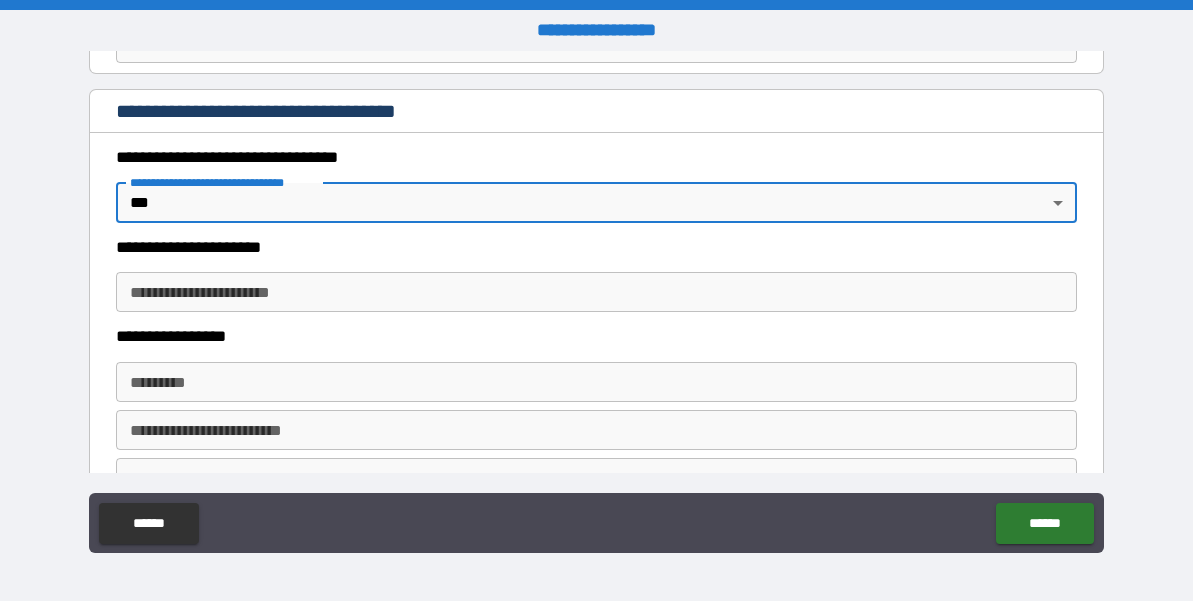 scroll, scrollTop: 1698, scrollLeft: 0, axis: vertical 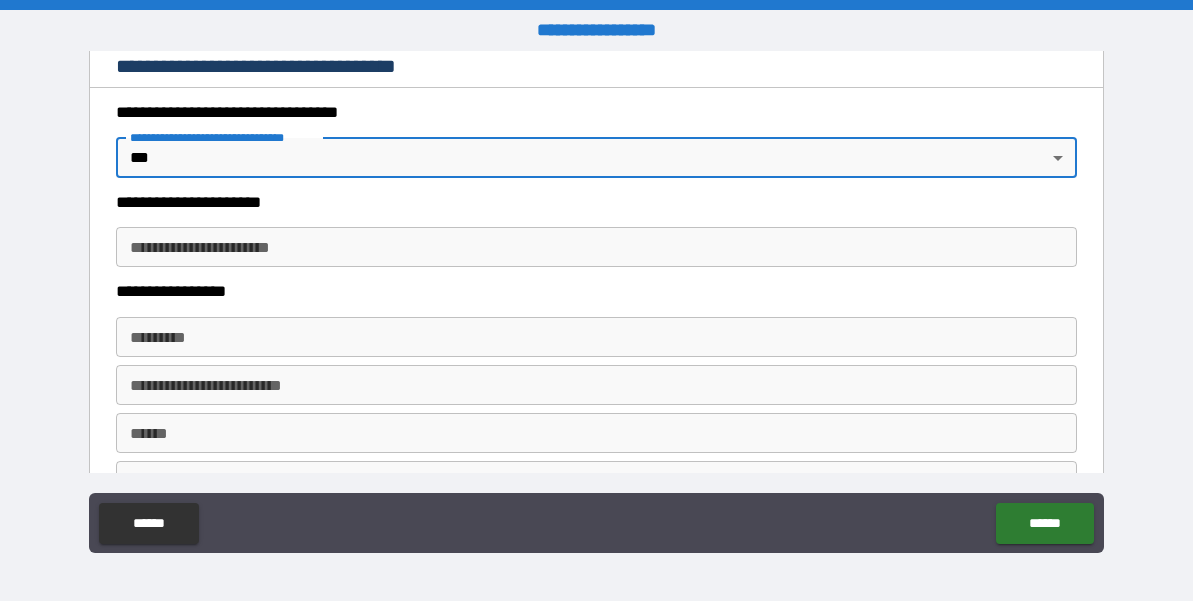 click on "**********" at bounding box center (596, 247) 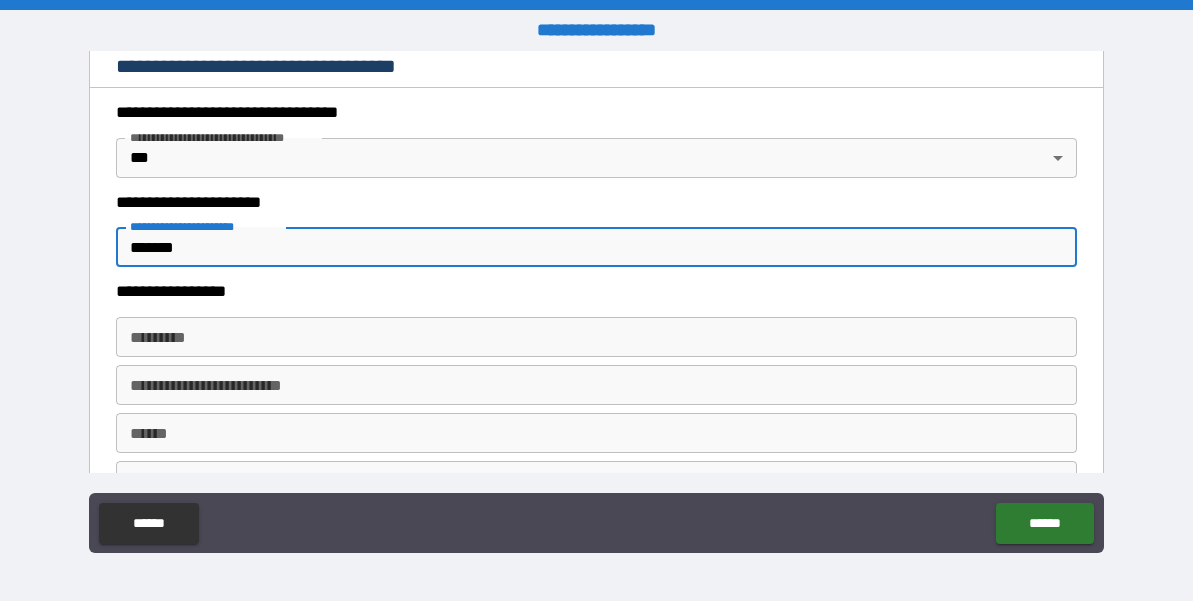 click on "*******   *" at bounding box center (596, 337) 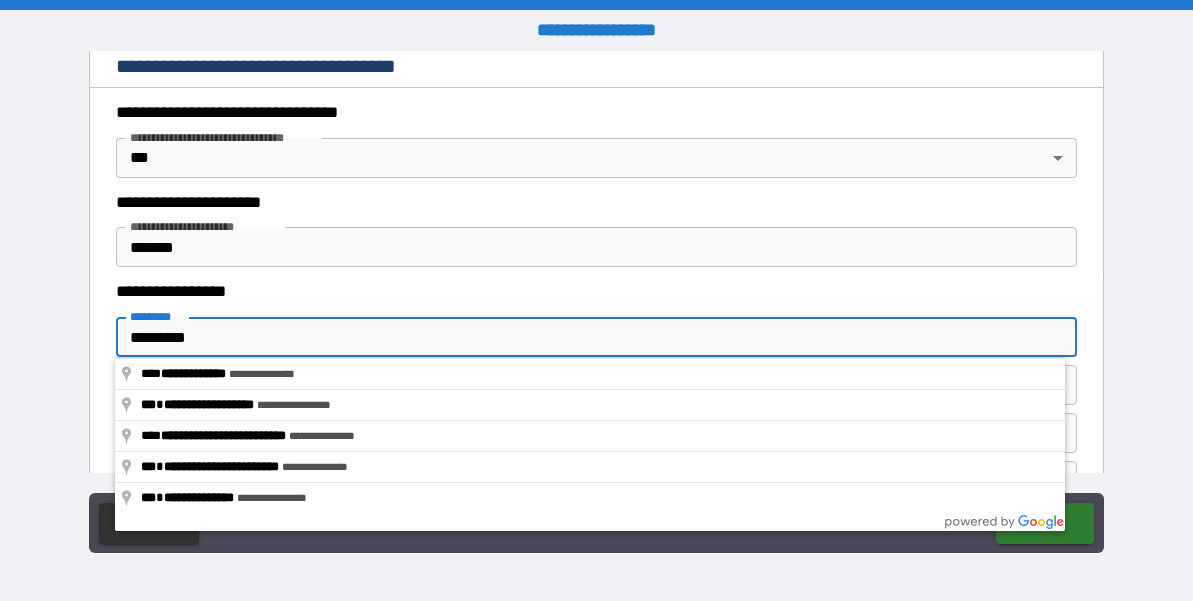 drag, startPoint x: 218, startPoint y: 331, endPoint x: 107, endPoint y: 338, distance: 111.220505 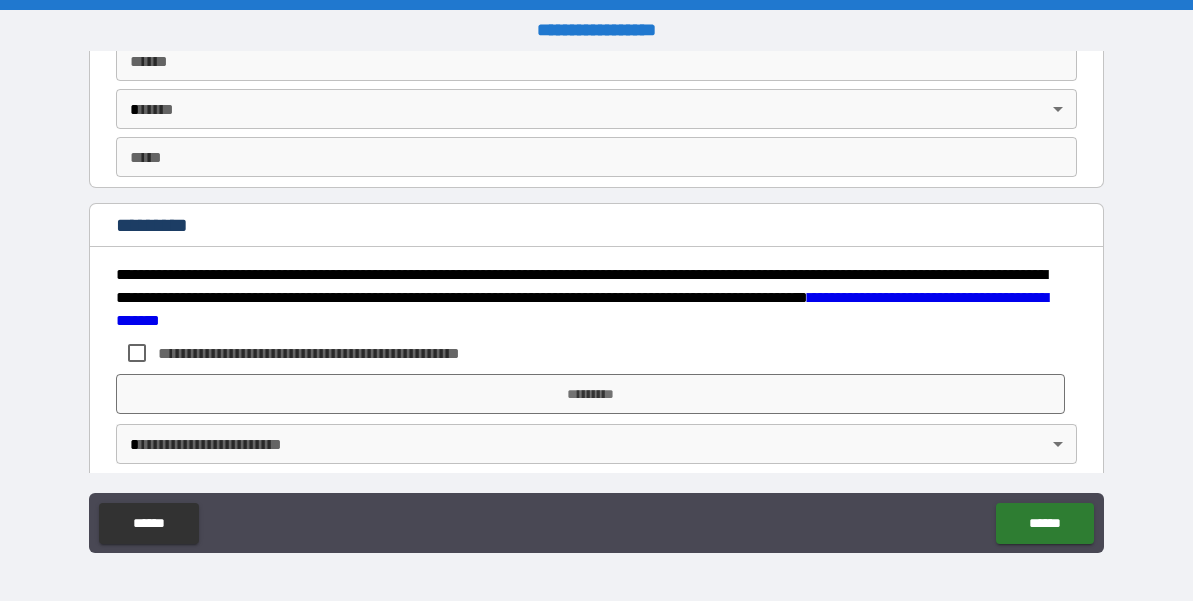 scroll, scrollTop: 3913, scrollLeft: 0, axis: vertical 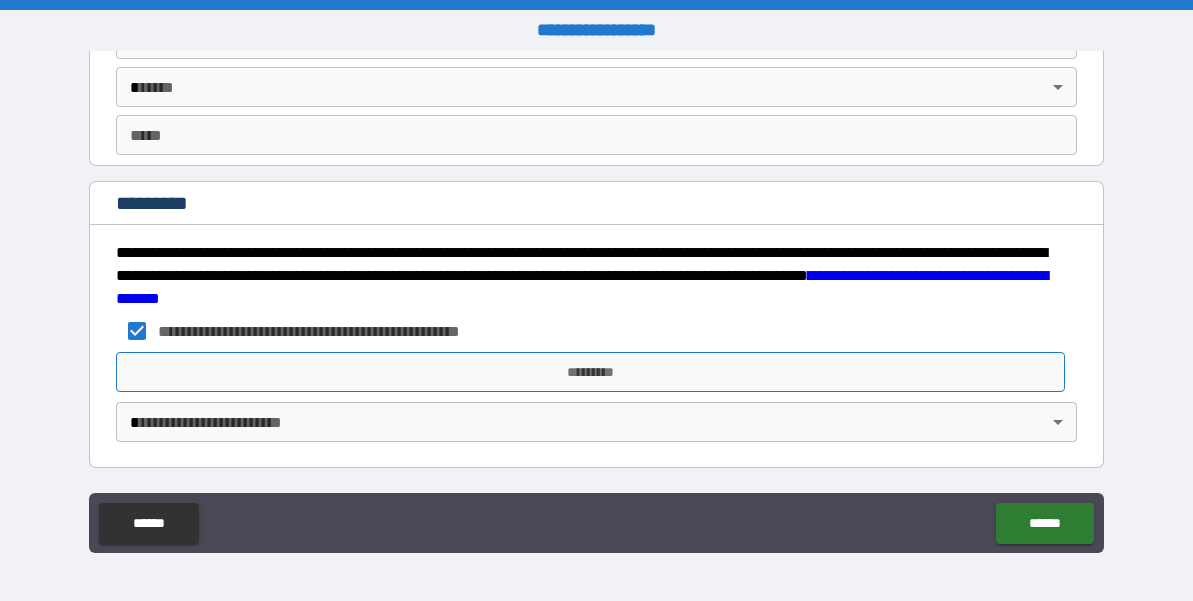 click on "*********" at bounding box center (591, 372) 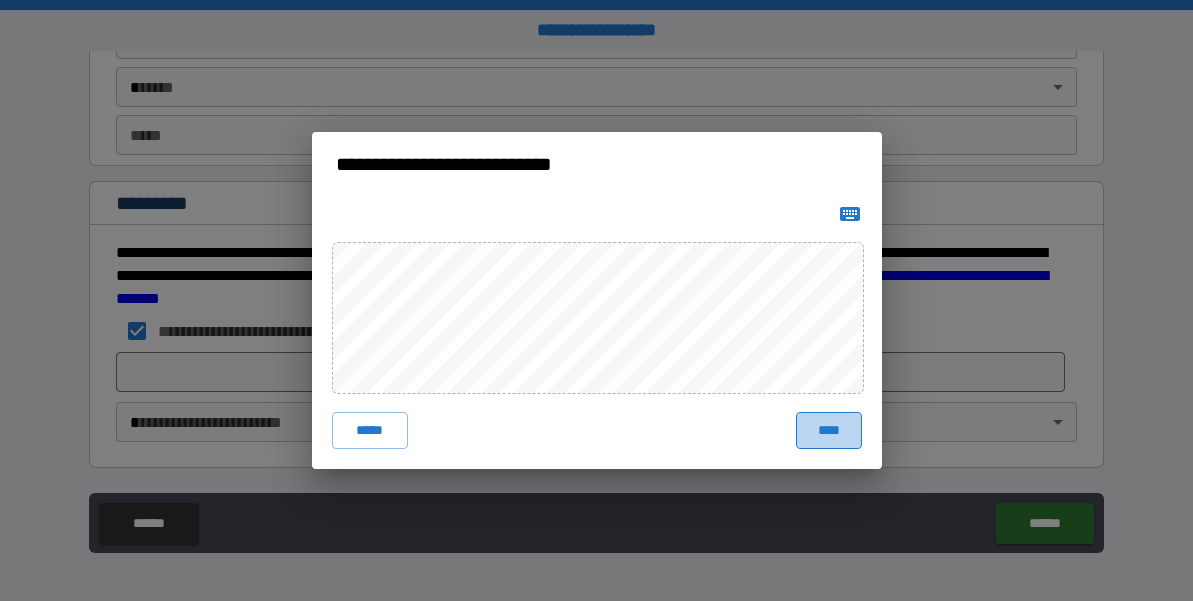 click on "****" at bounding box center (829, 430) 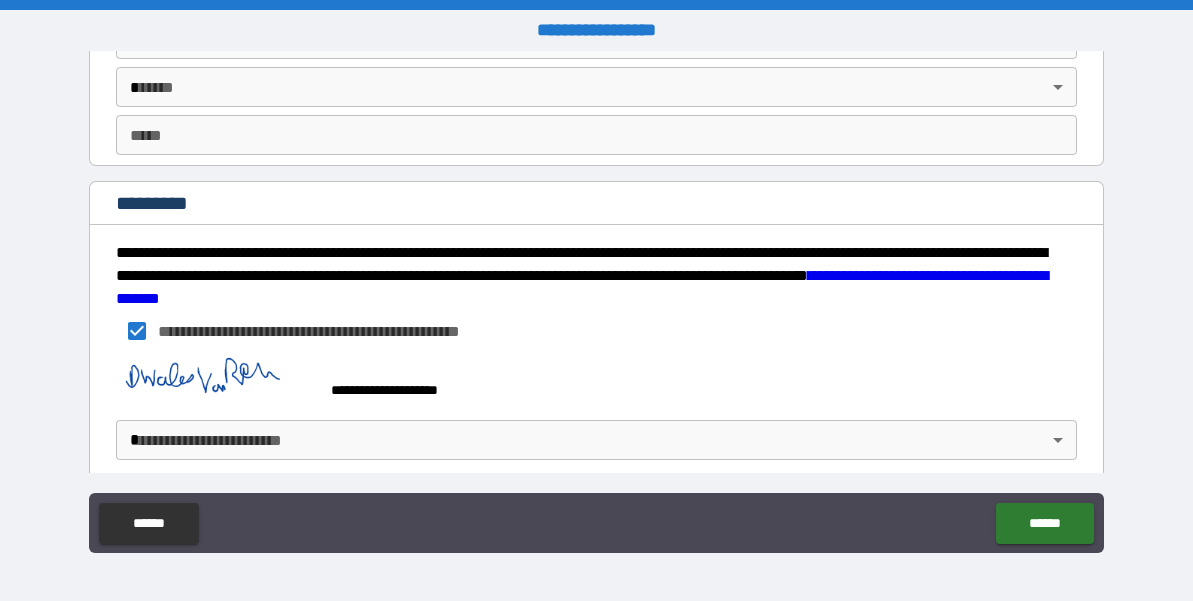 scroll, scrollTop: 3930, scrollLeft: 0, axis: vertical 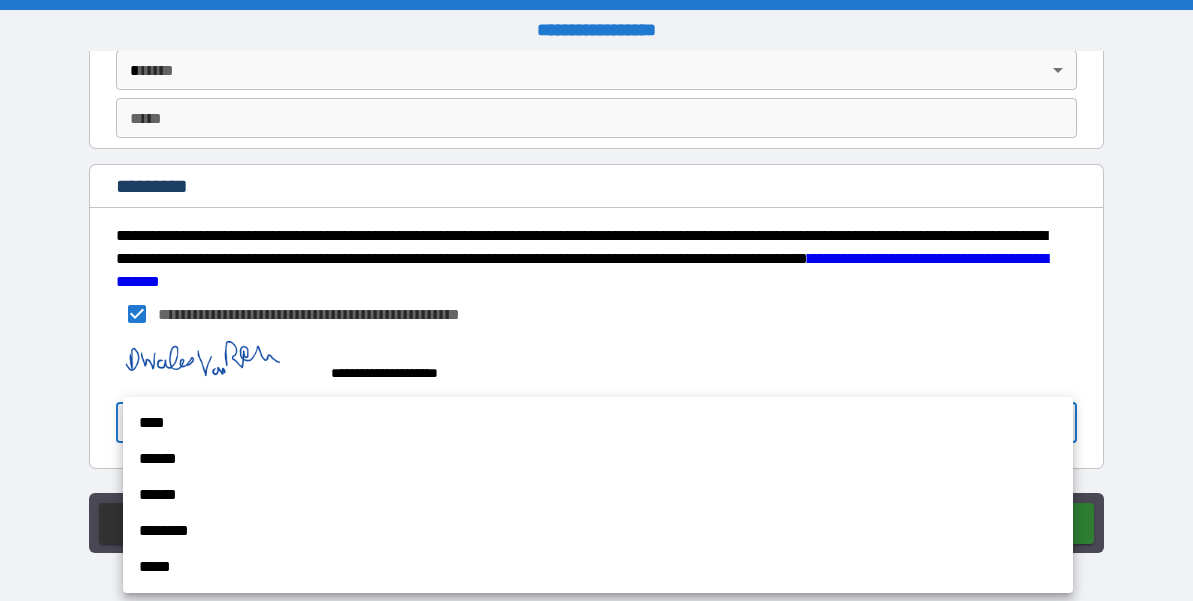 click on "**********" at bounding box center [596, 300] 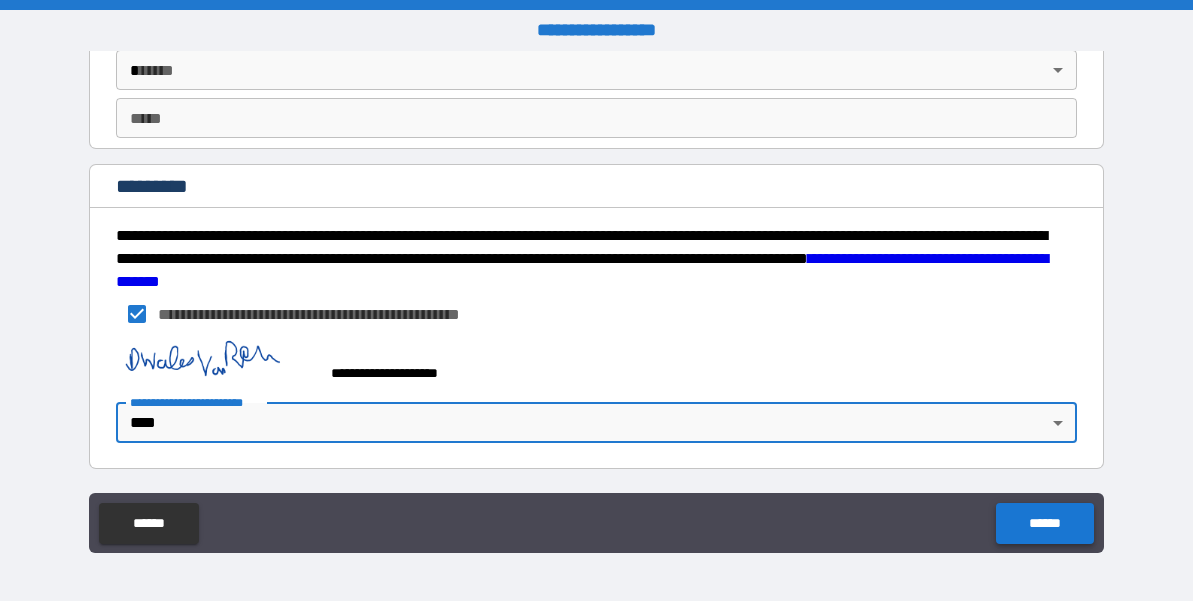 click on "******" at bounding box center (1044, 523) 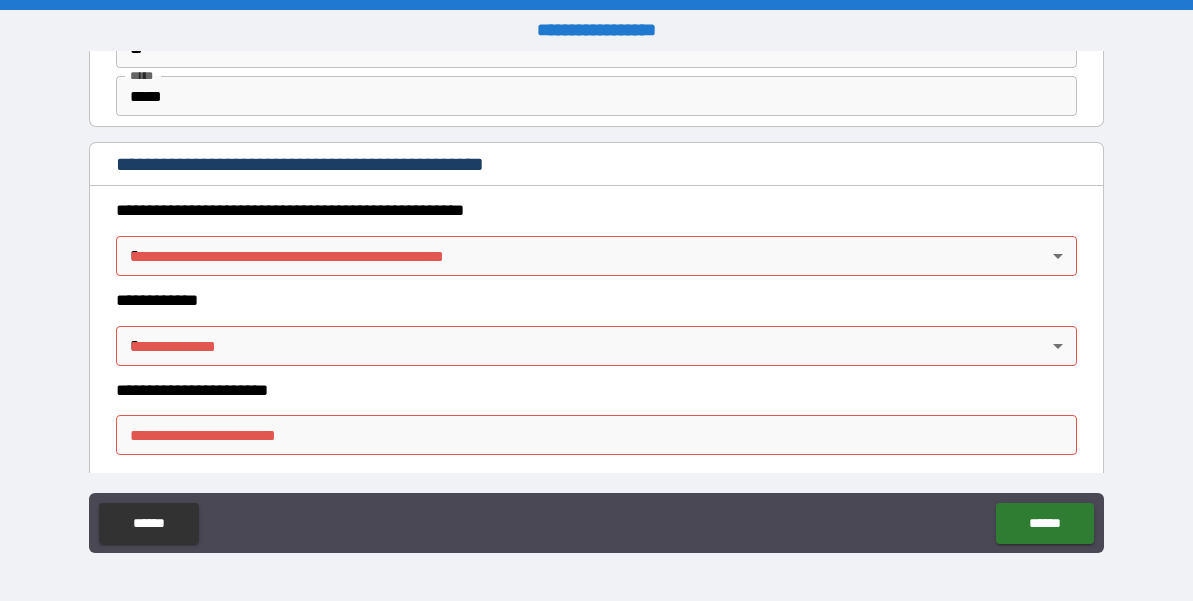 scroll, scrollTop: 2119, scrollLeft: 0, axis: vertical 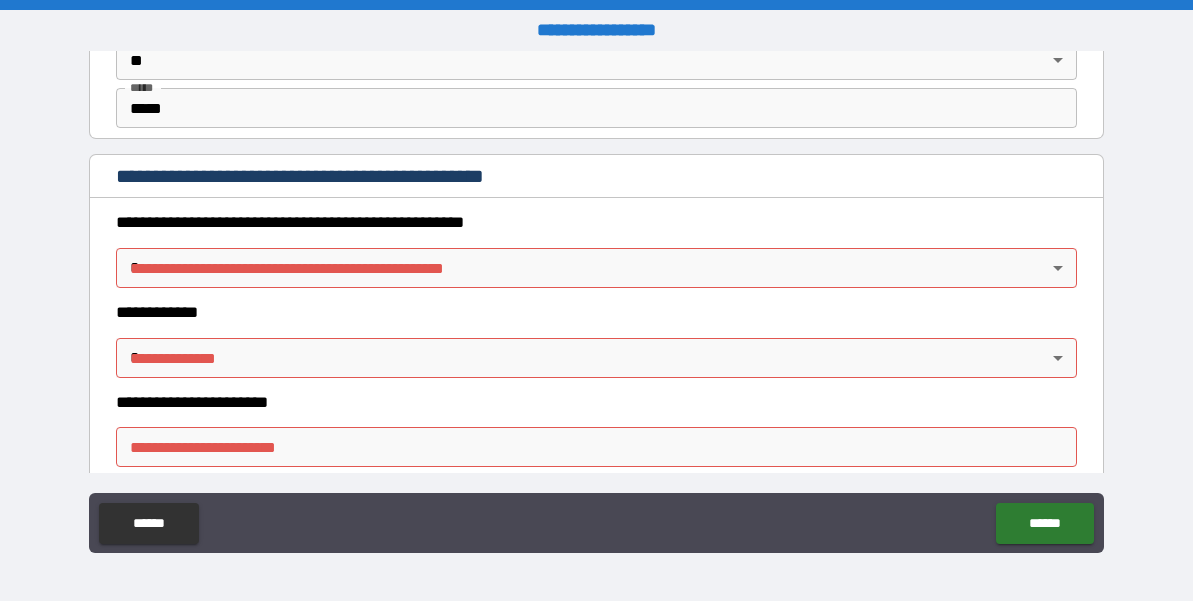 click on "**********" at bounding box center (596, 300) 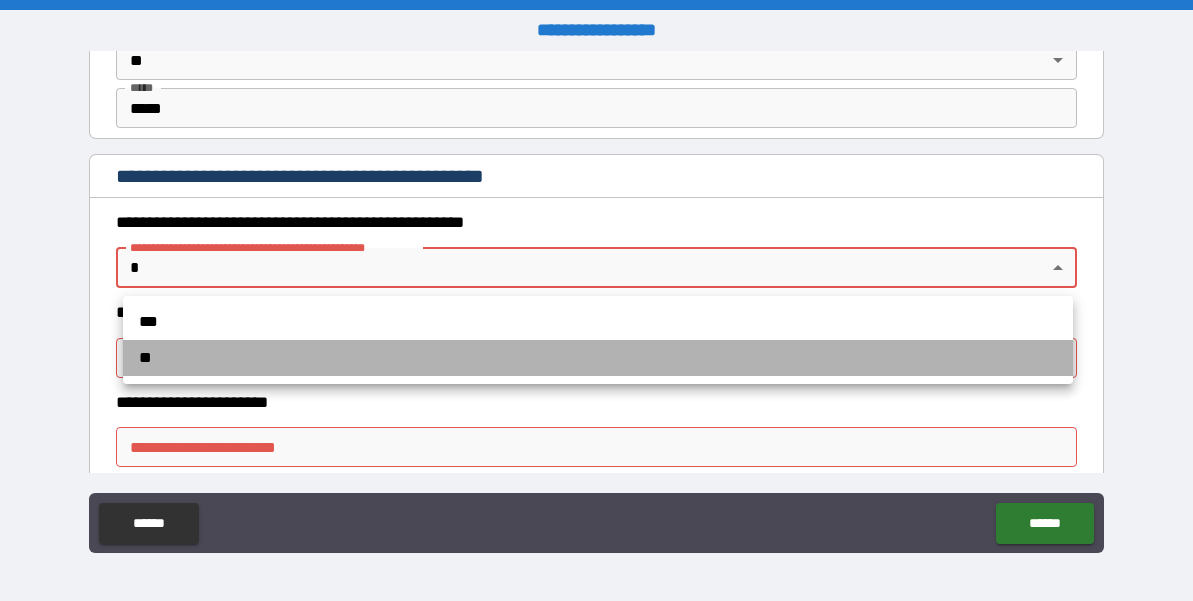 click on "**" at bounding box center [598, 358] 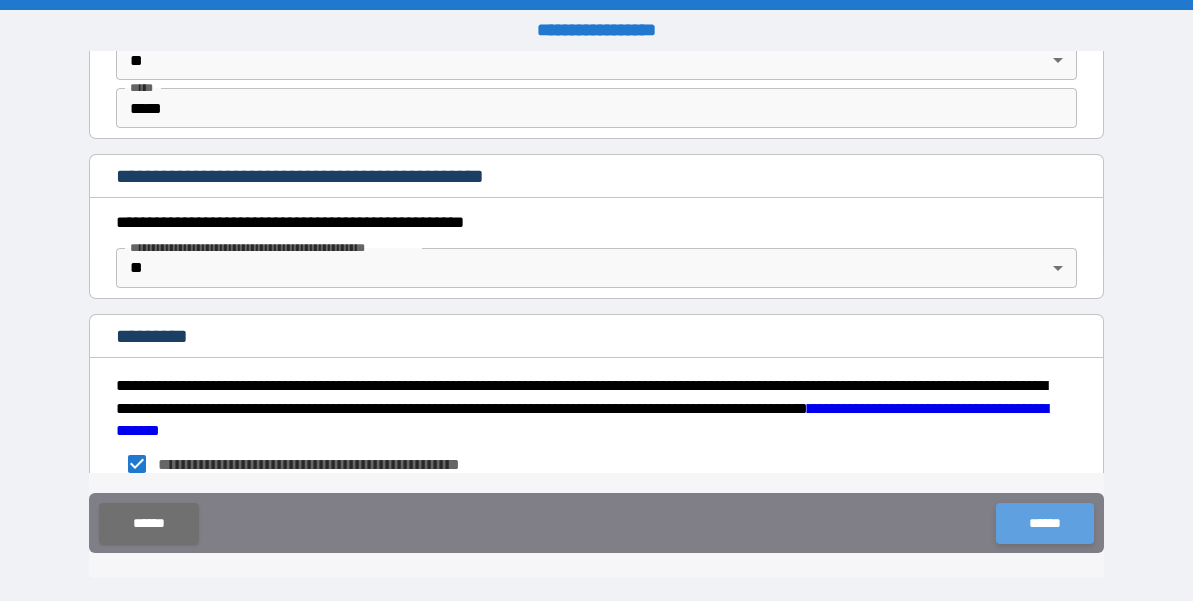click on "******" at bounding box center [1044, 523] 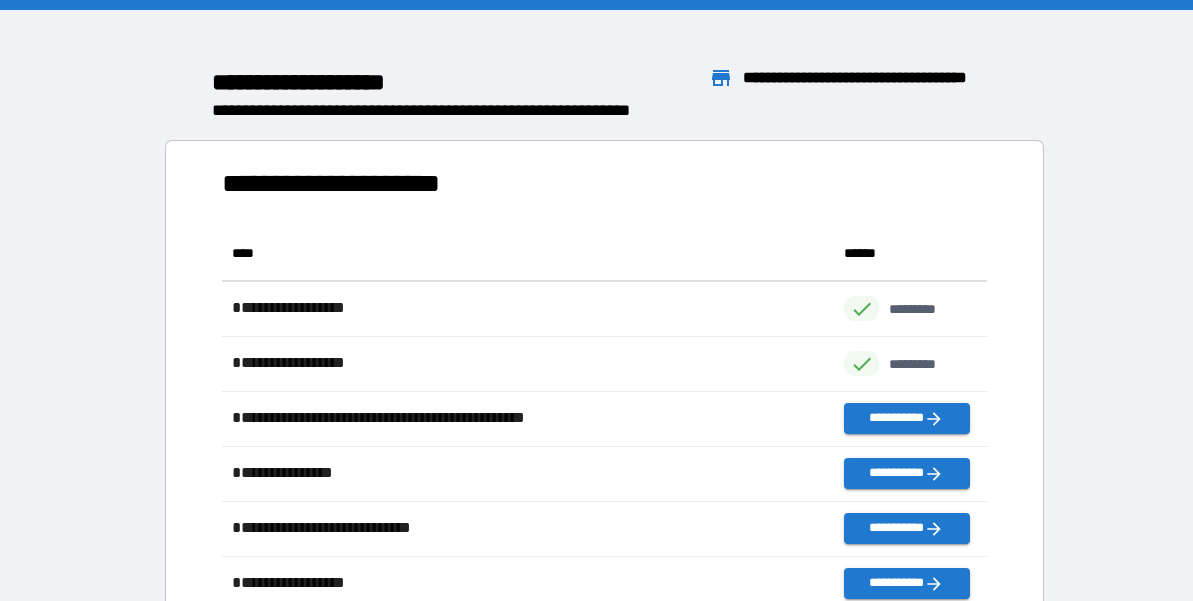 scroll, scrollTop: 1, scrollLeft: 1, axis: both 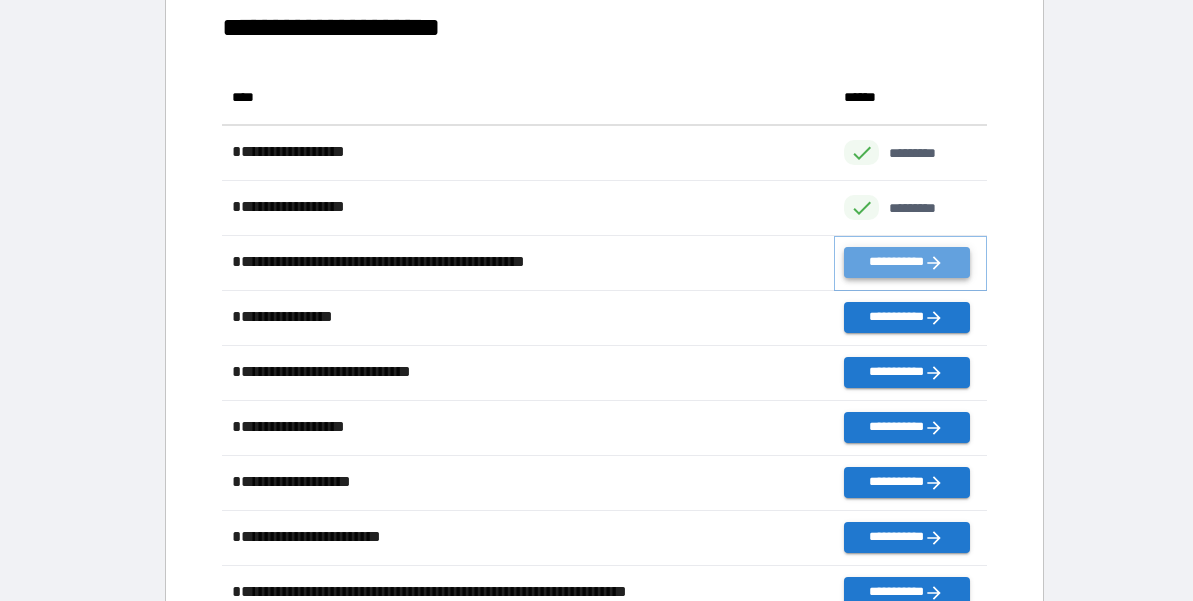 click on "**********" at bounding box center (906, 262) 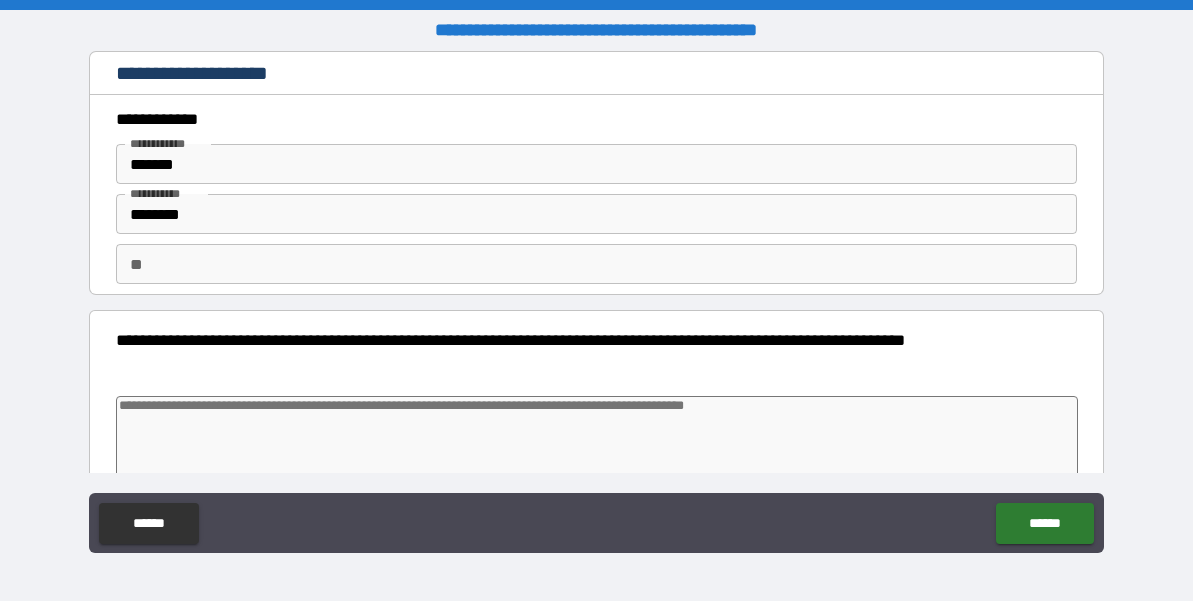 click on "**" at bounding box center [596, 264] 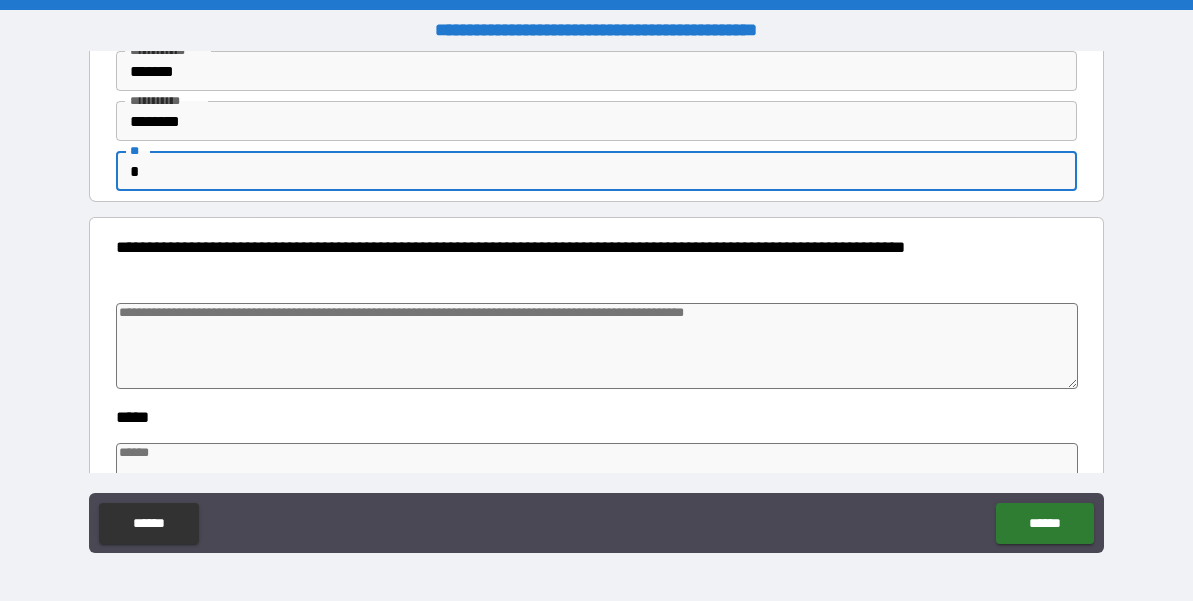 scroll, scrollTop: 99, scrollLeft: 0, axis: vertical 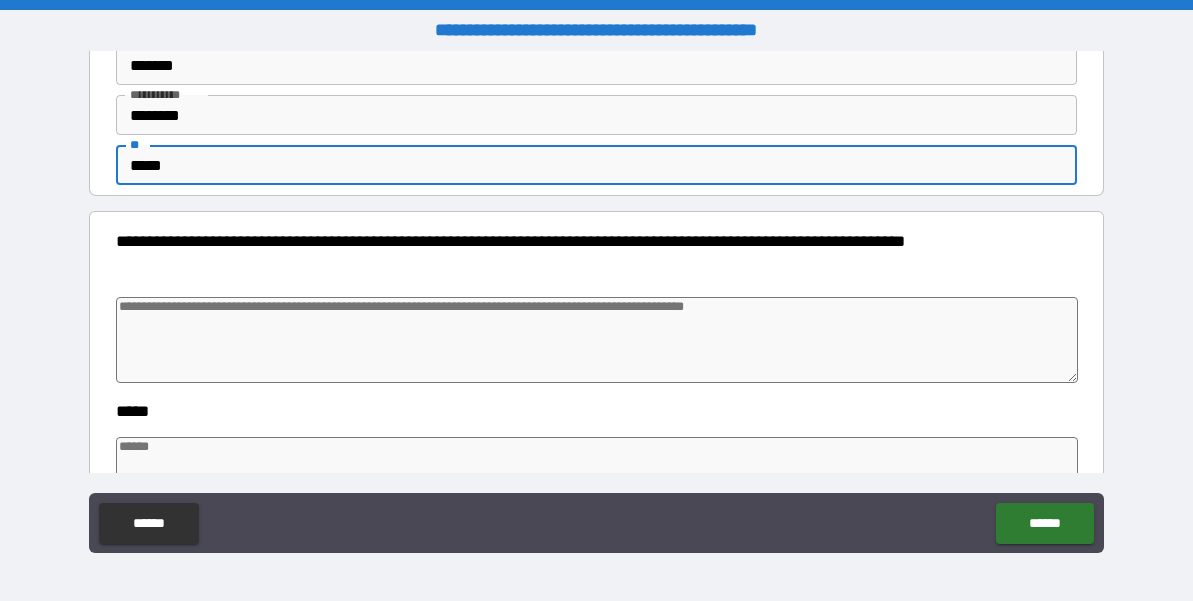 click at bounding box center (597, 340) 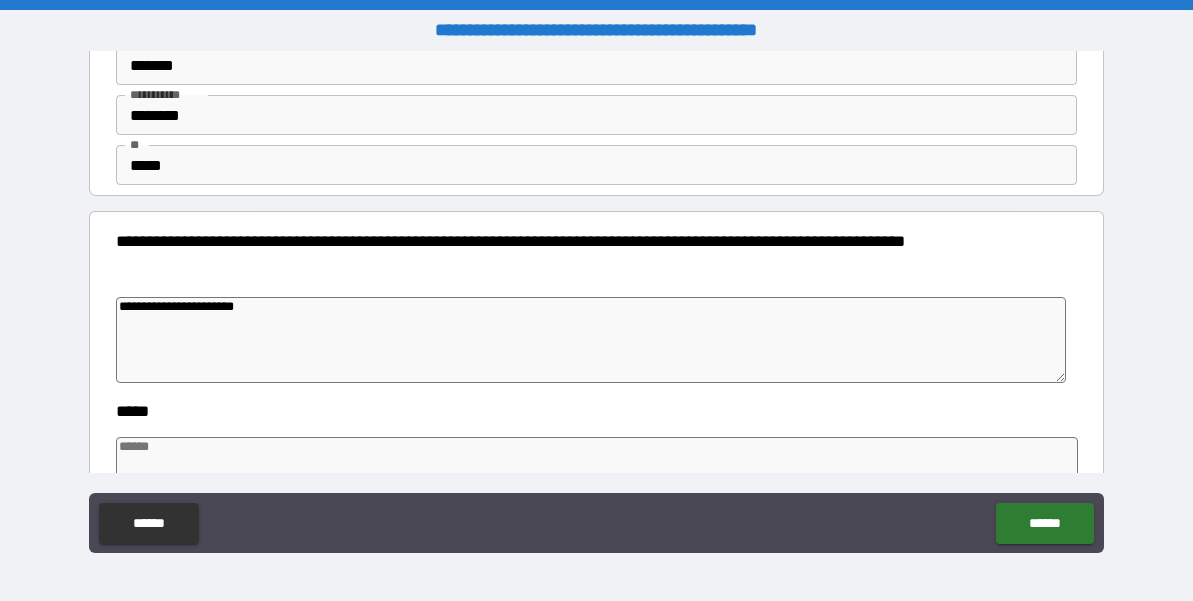 paste on "**********" 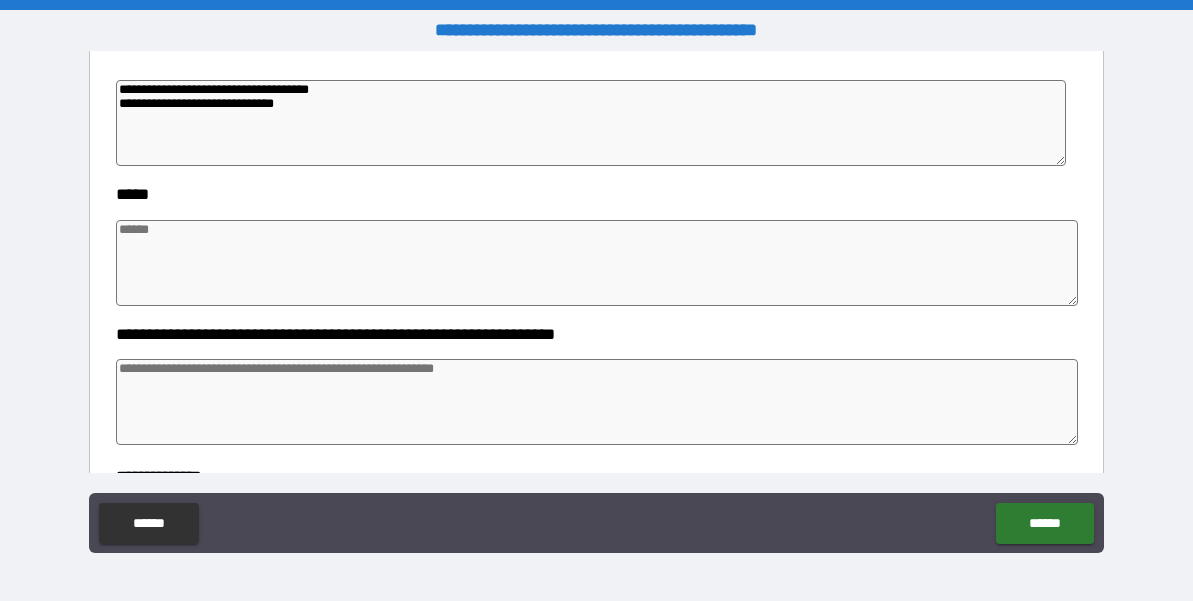 scroll, scrollTop: 335, scrollLeft: 0, axis: vertical 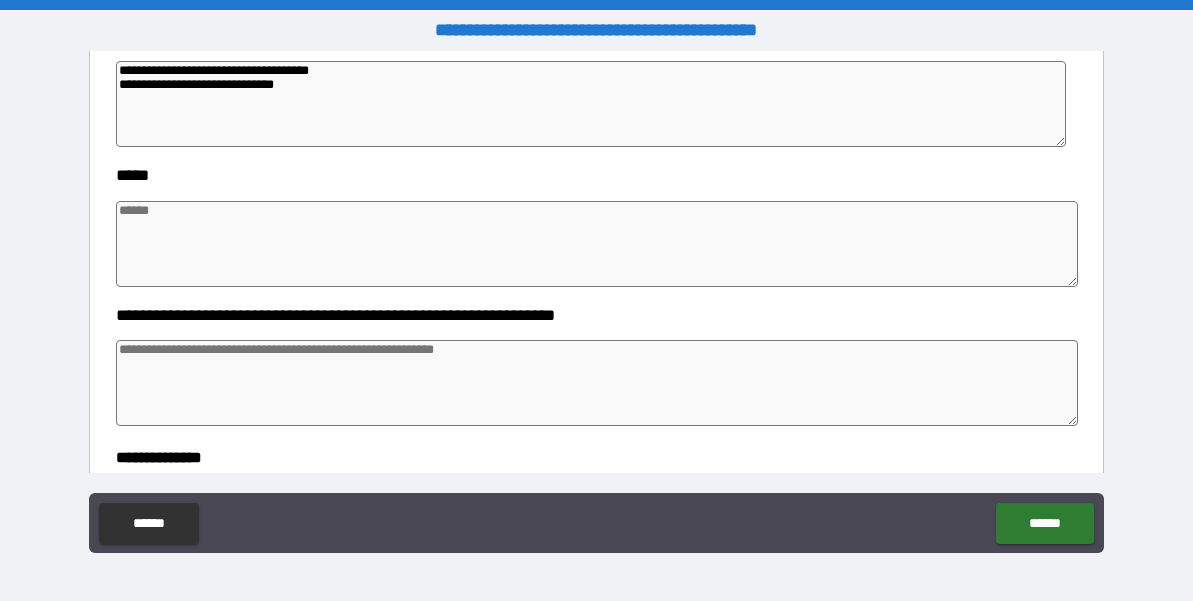 click at bounding box center (597, 244) 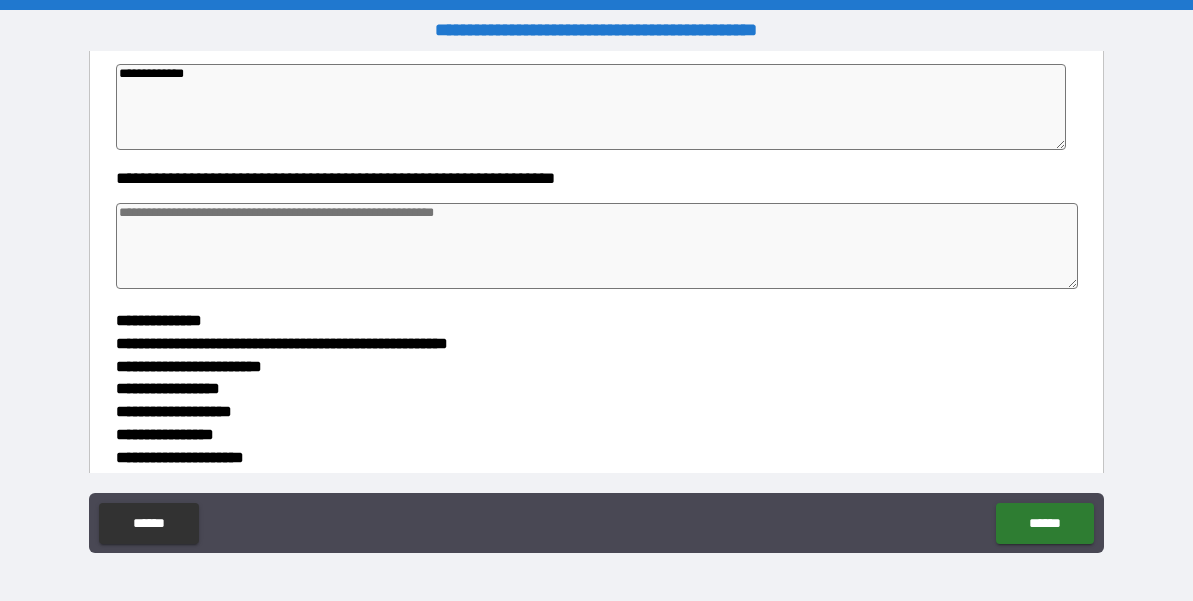 scroll, scrollTop: 473, scrollLeft: 0, axis: vertical 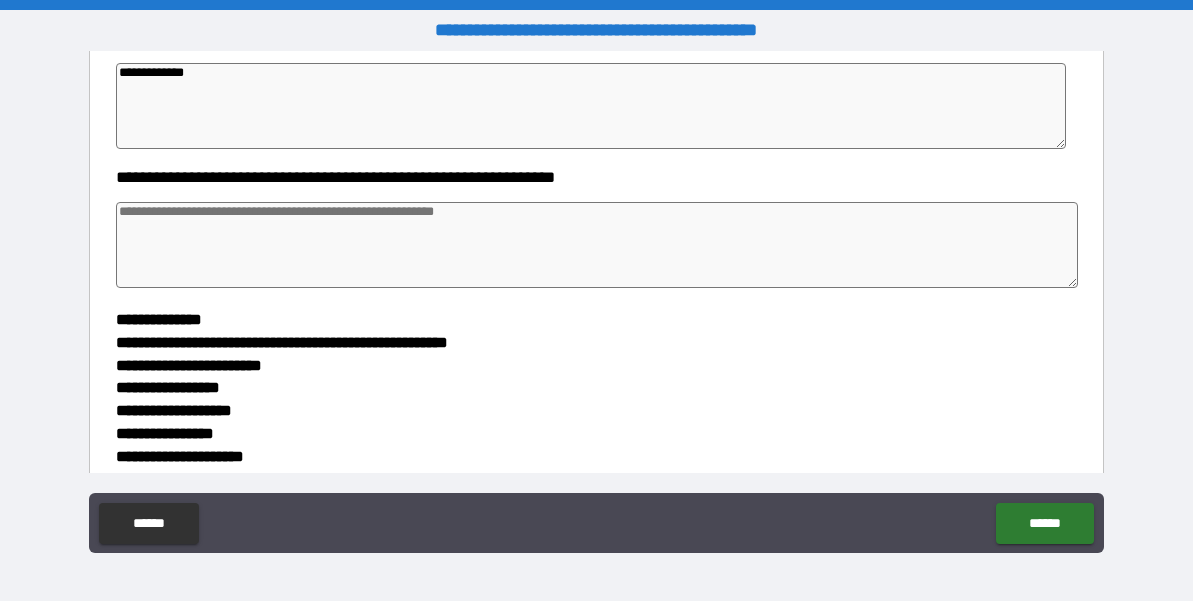 click on "**********" at bounding box center (591, 178) 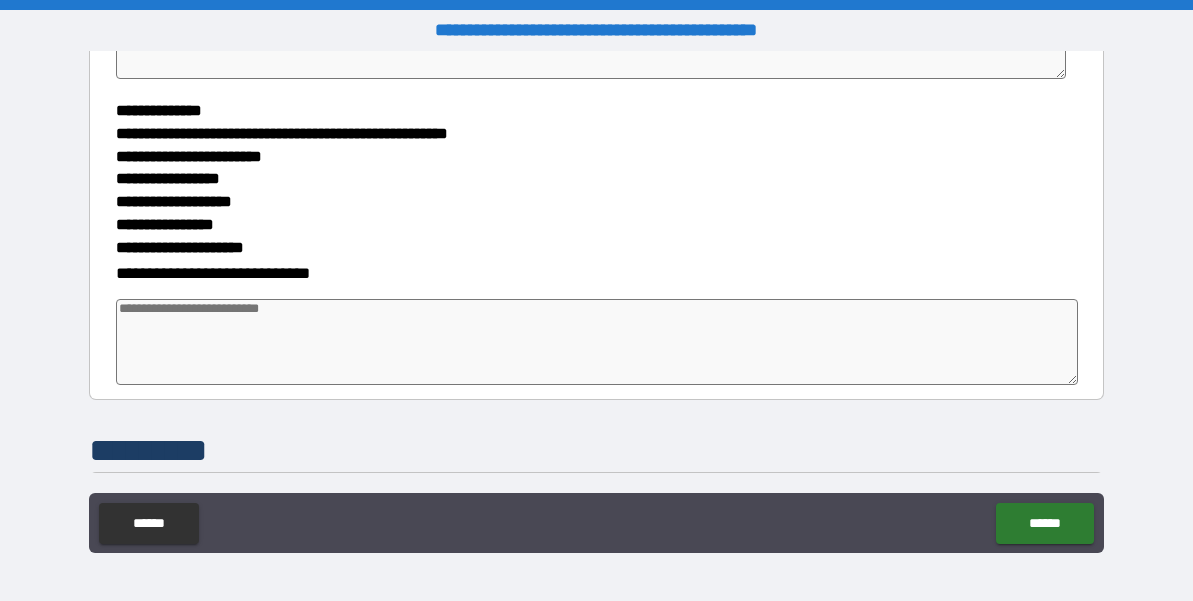 scroll, scrollTop: 704, scrollLeft: 0, axis: vertical 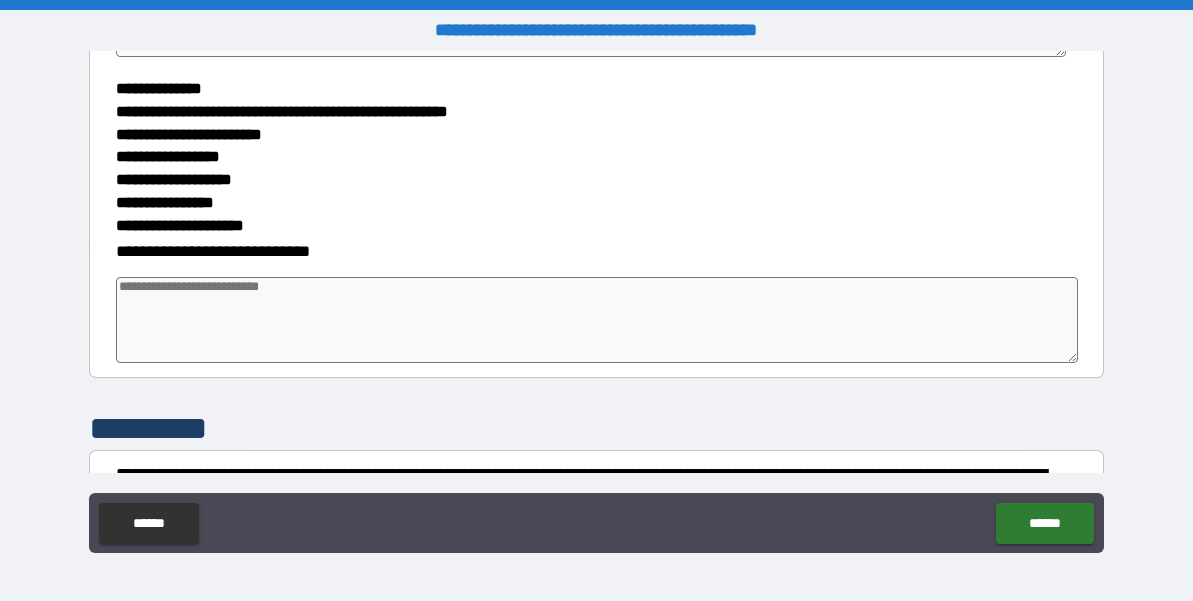 click at bounding box center (597, 320) 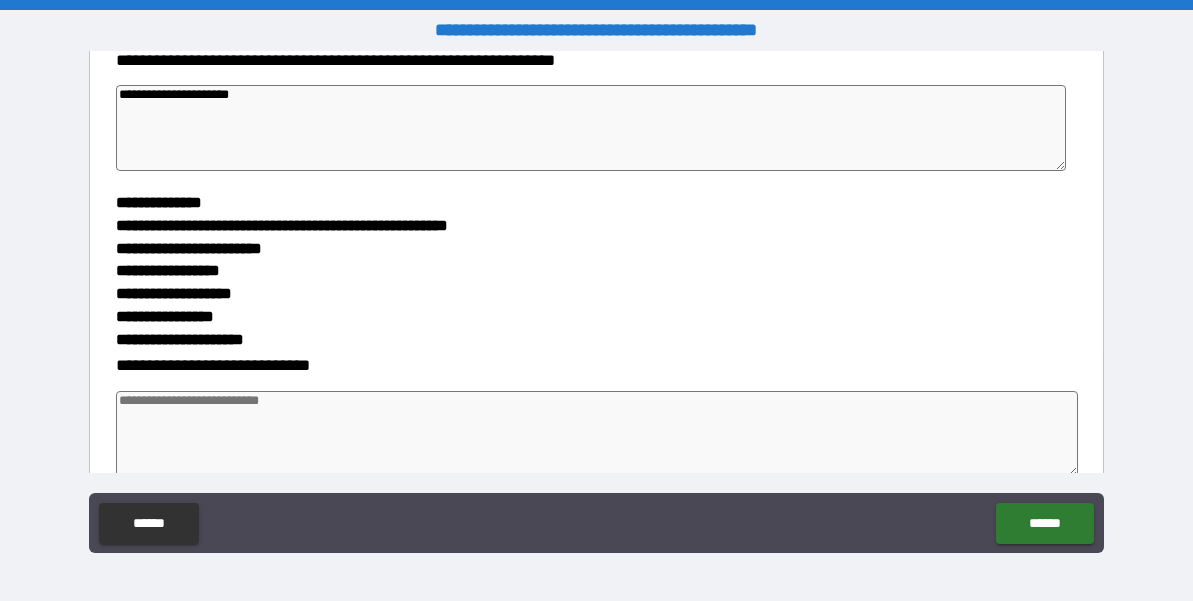 scroll, scrollTop: 638, scrollLeft: 0, axis: vertical 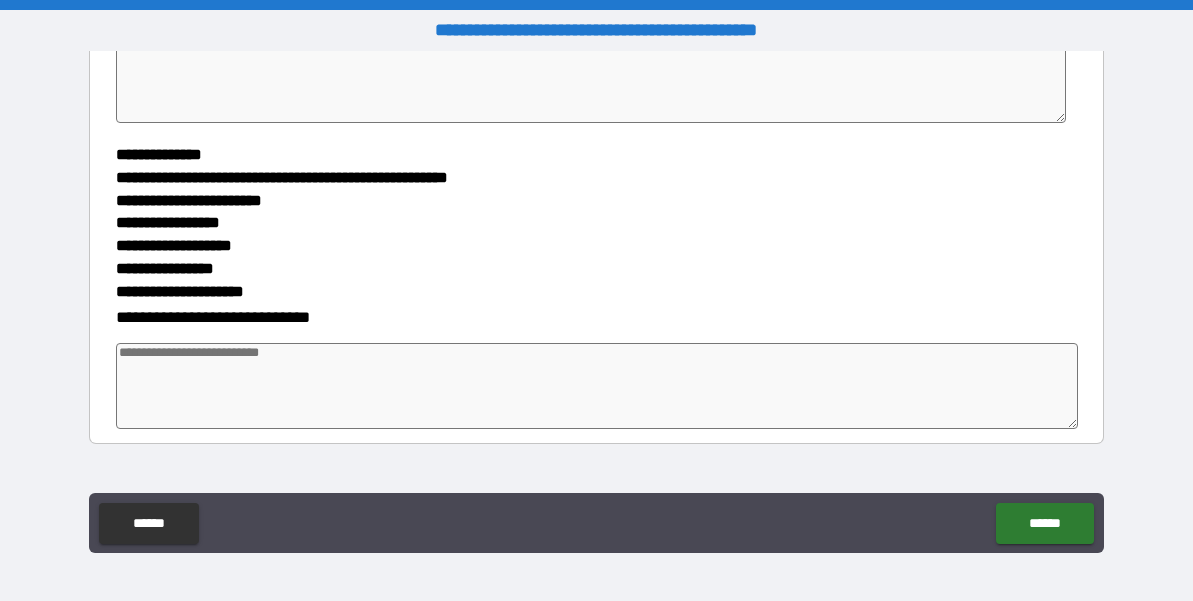 click at bounding box center [597, 386] 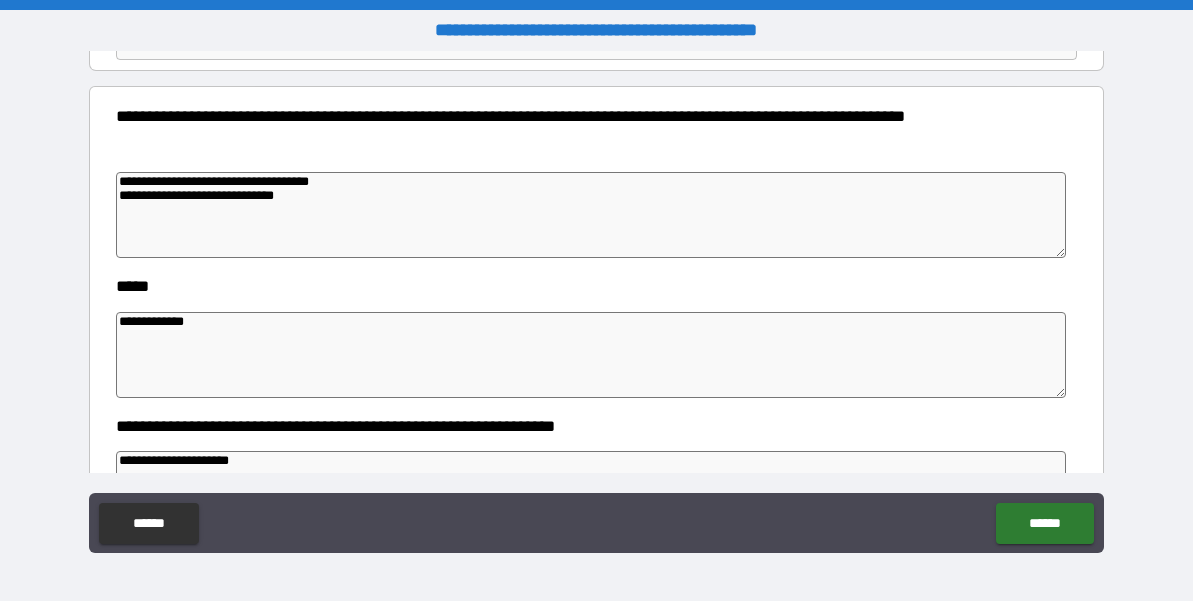 scroll, scrollTop: 221, scrollLeft: 0, axis: vertical 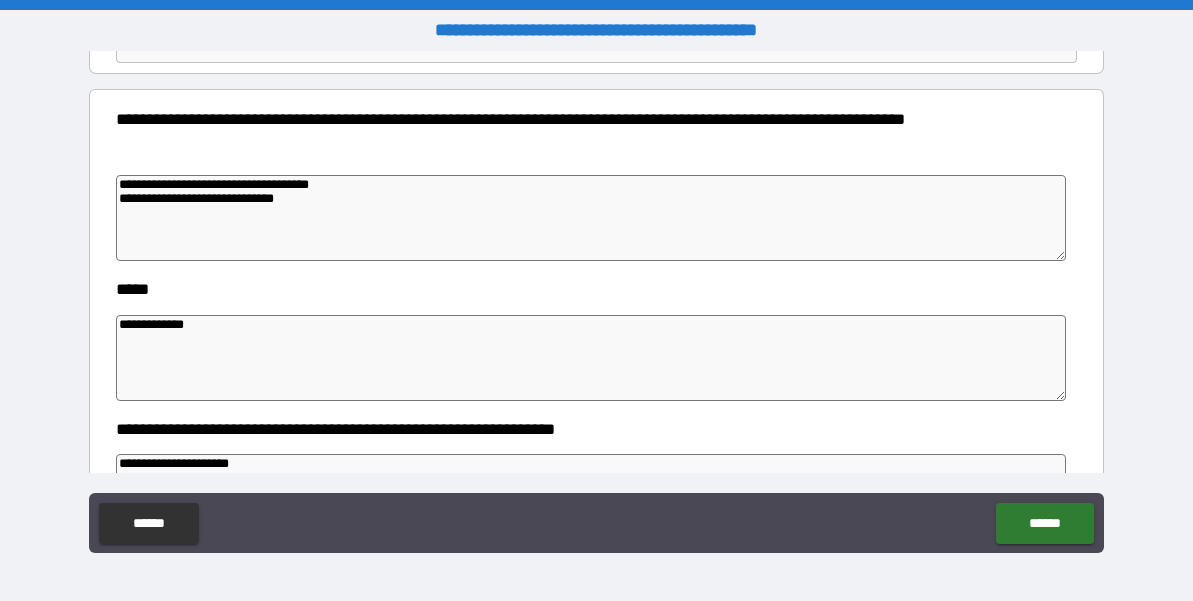 click on "**********" at bounding box center (591, 218) 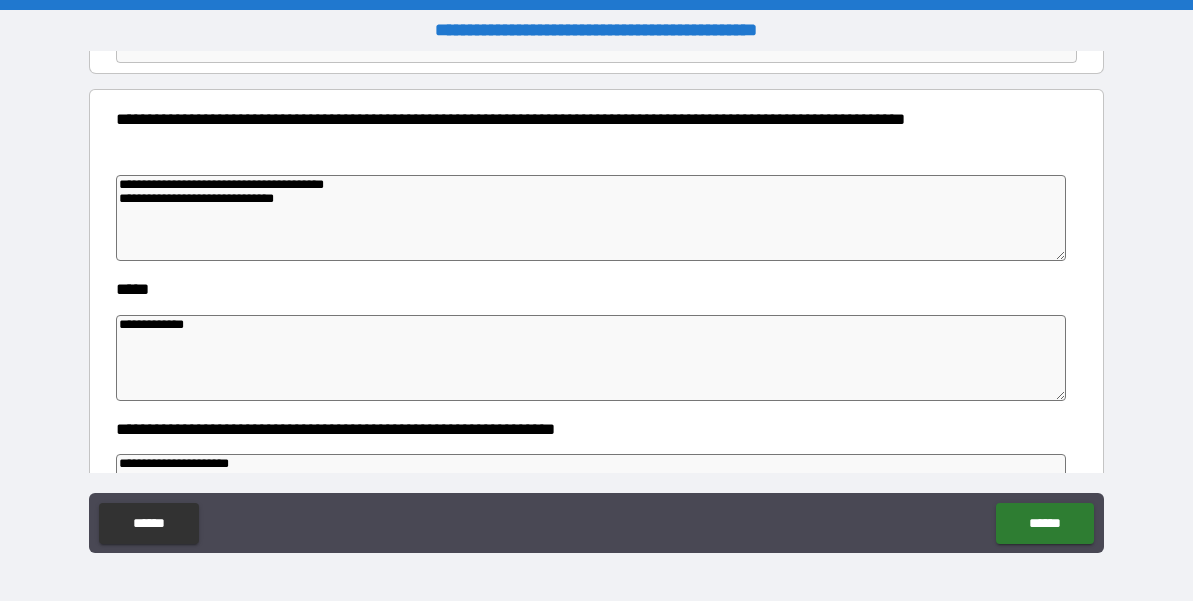 click on "**********" at bounding box center [591, 218] 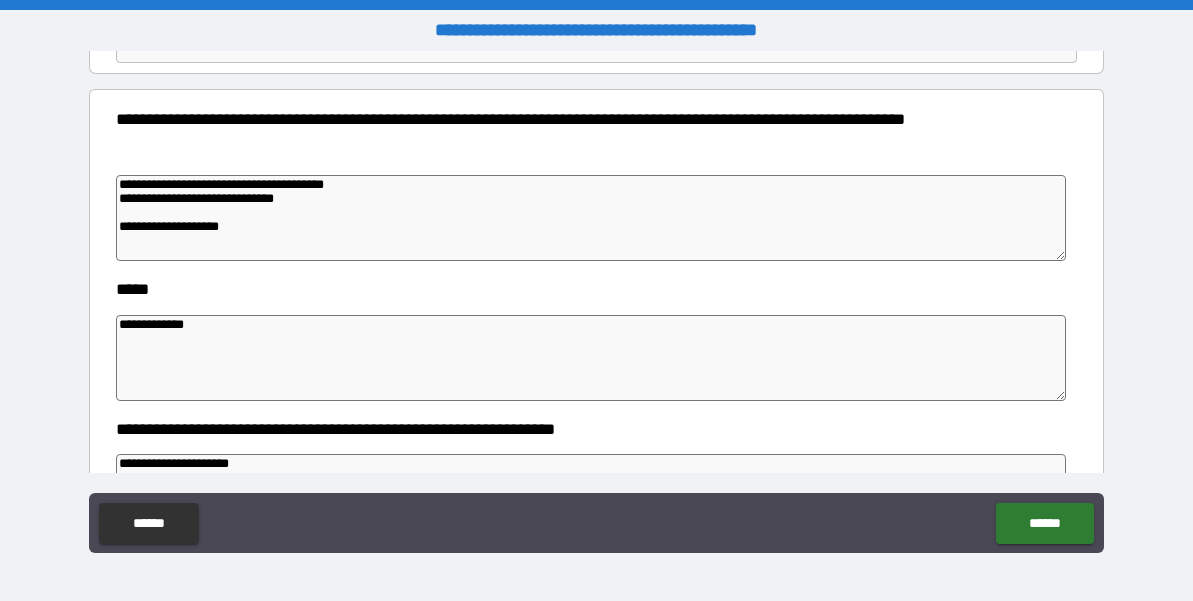 paste on "**********" 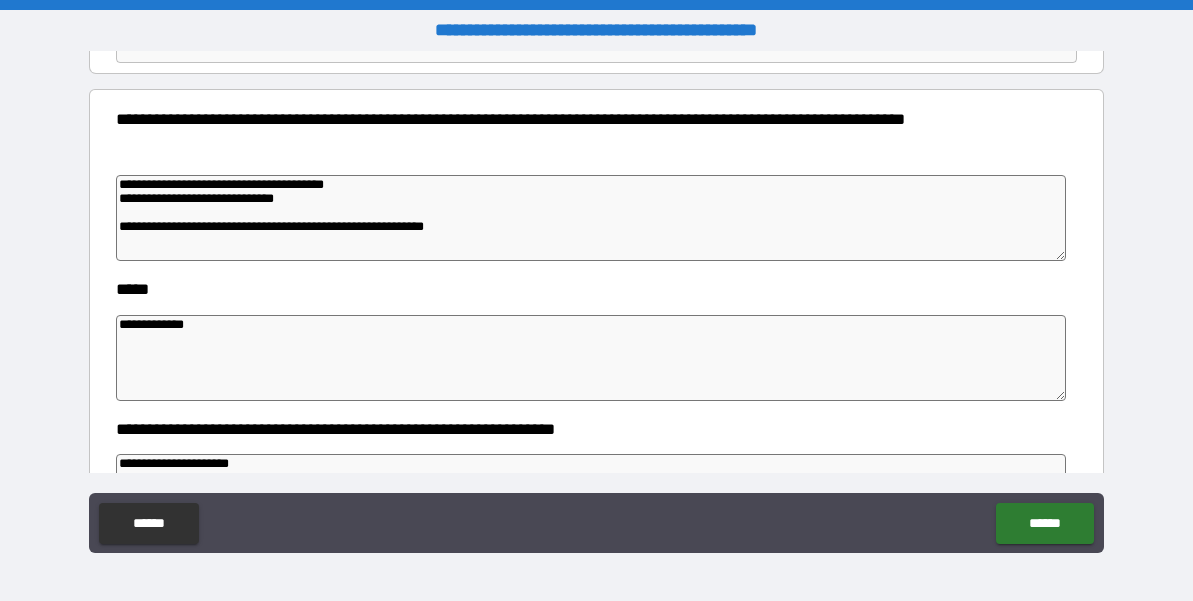 click on "**********" at bounding box center [591, 218] 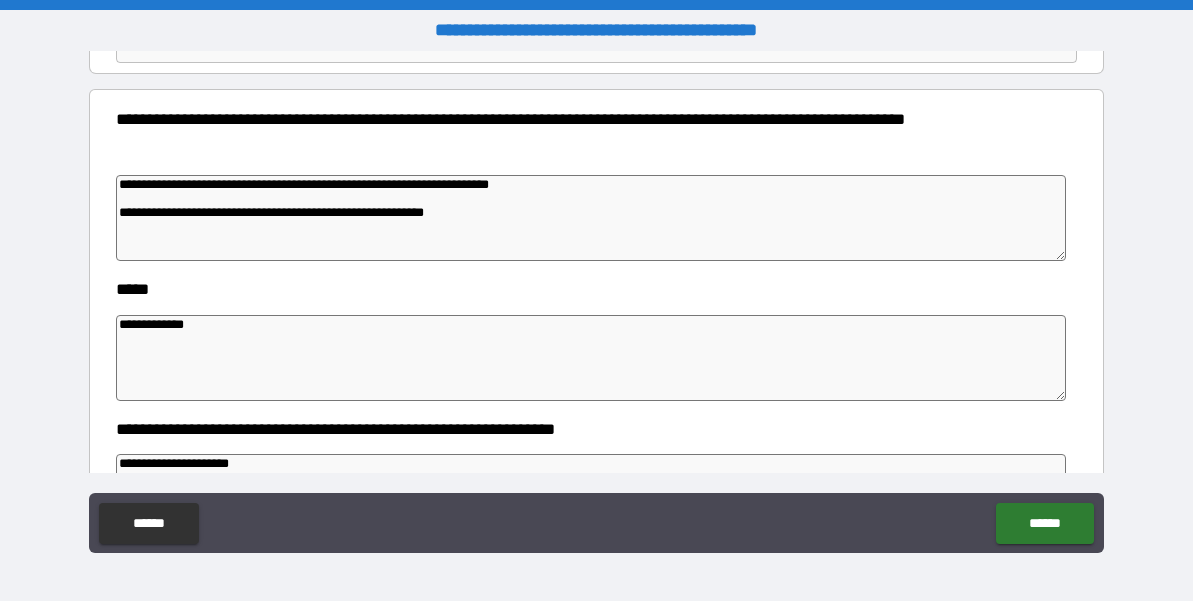 click on "**********" at bounding box center [591, 218] 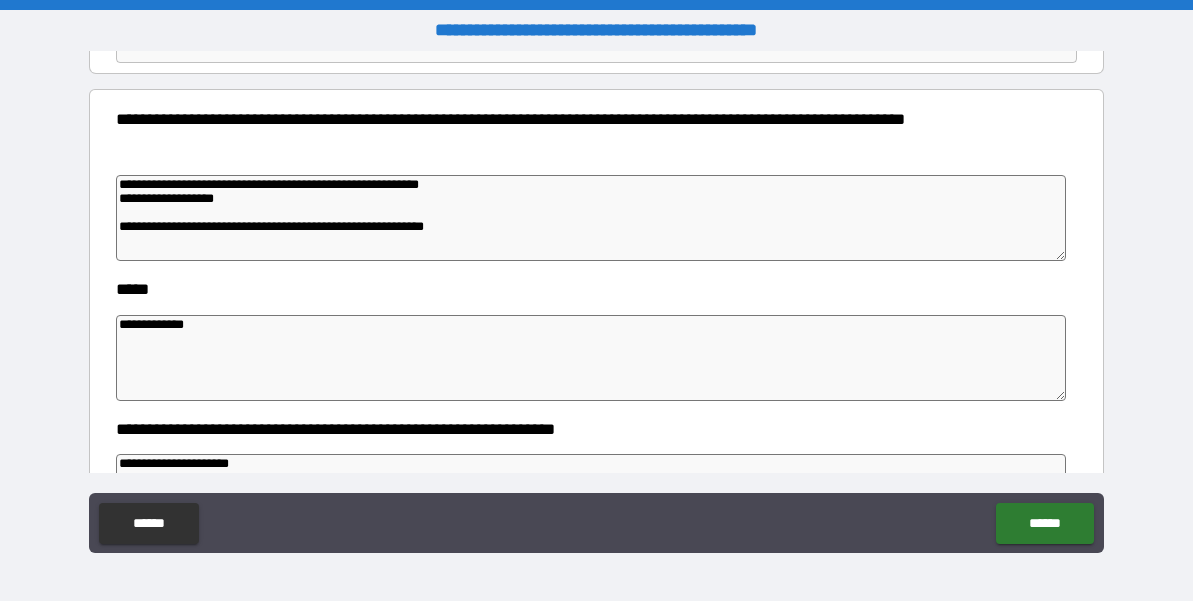 click on "**********" at bounding box center (591, 218) 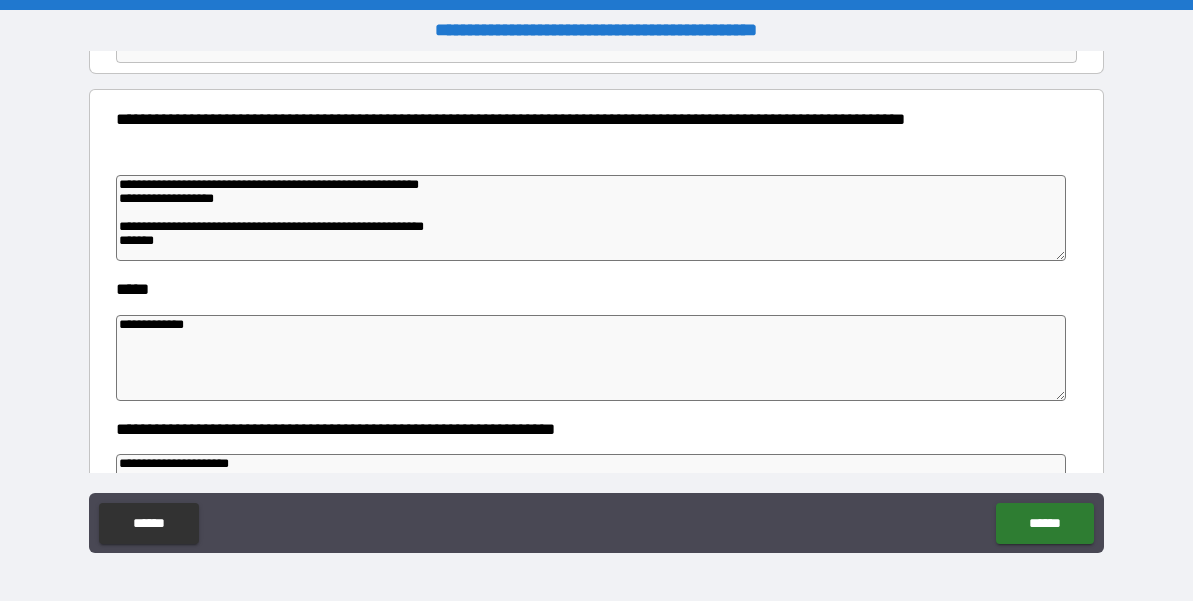 paste on "**********" 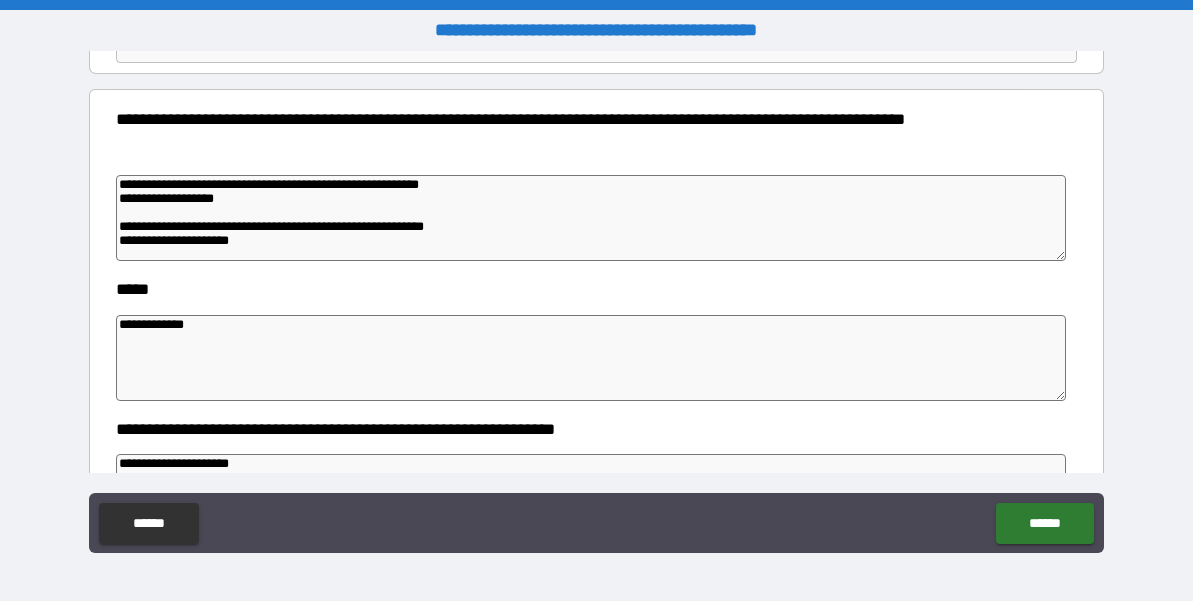 click on "**********" at bounding box center [591, 218] 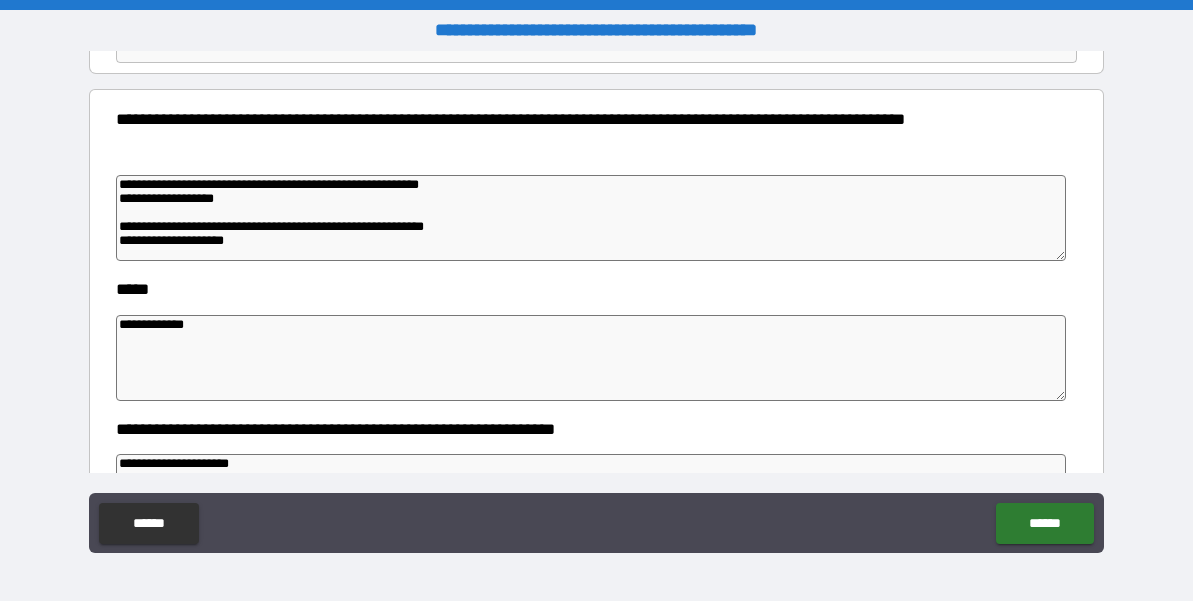 click on "**********" at bounding box center (591, 218) 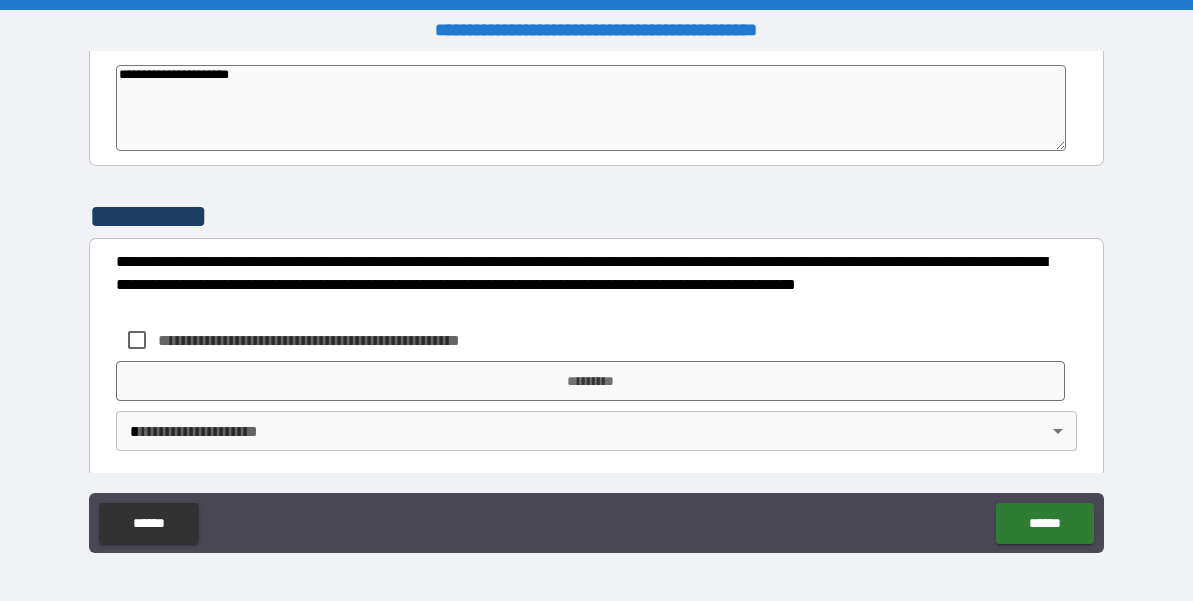 scroll, scrollTop: 924, scrollLeft: 0, axis: vertical 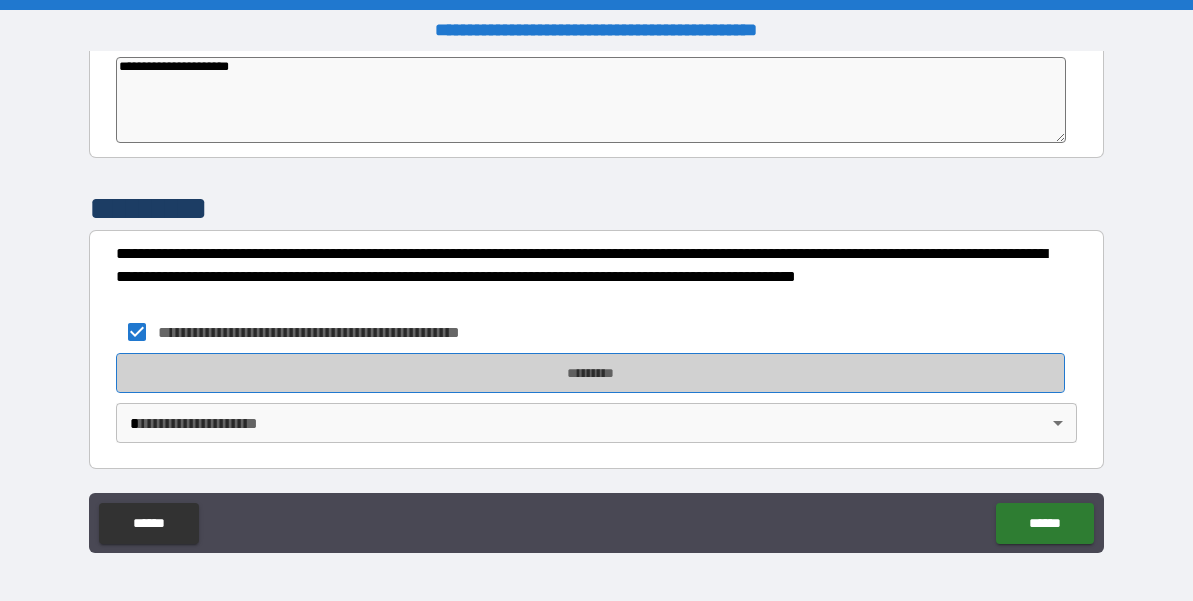 click on "*********" at bounding box center (591, 373) 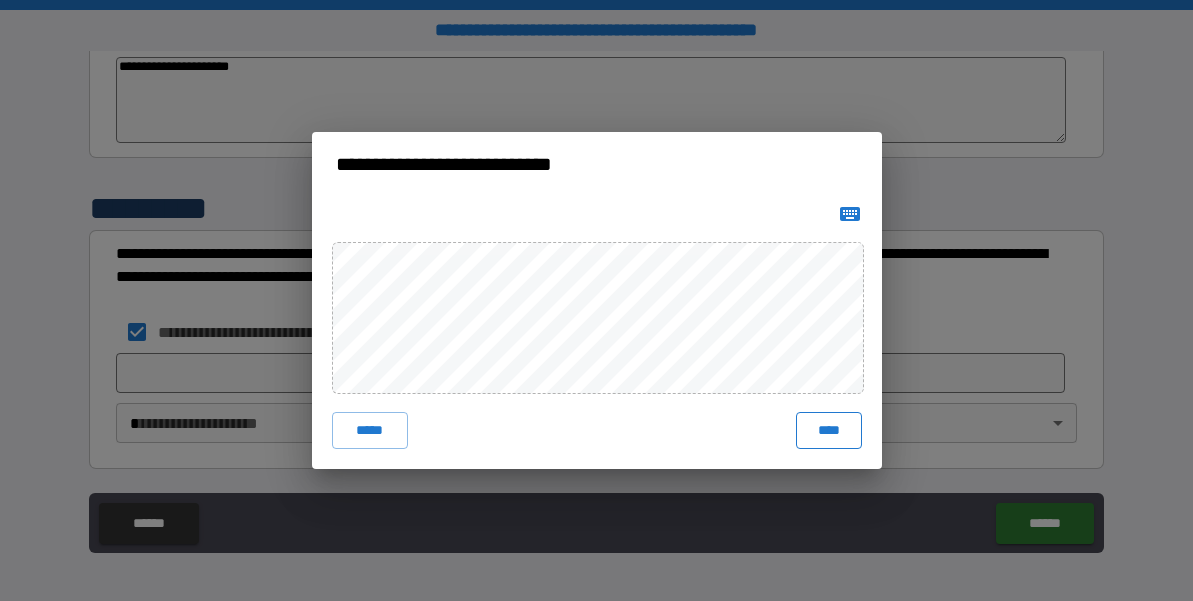 click on "****" at bounding box center [829, 430] 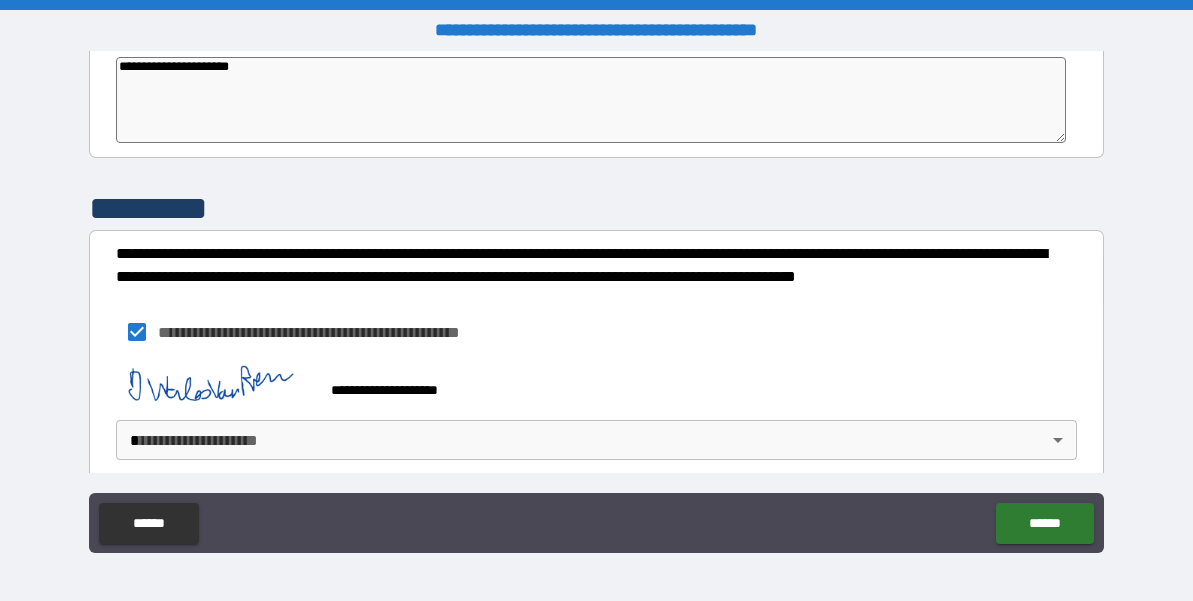 click on "**********" at bounding box center (596, 300) 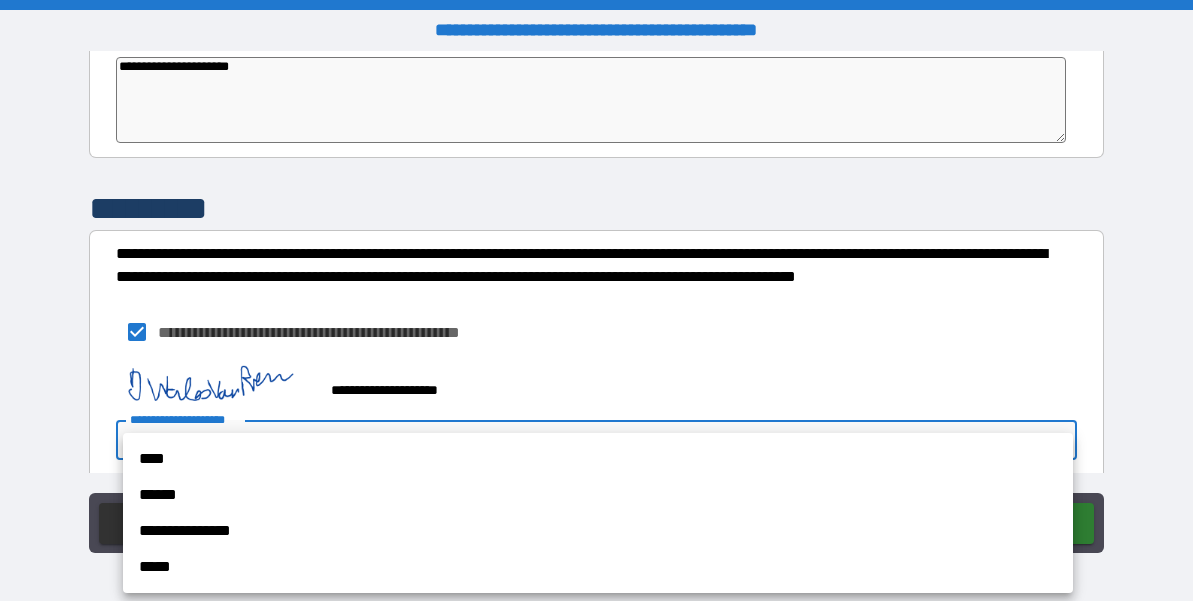 click on "****" at bounding box center (598, 459) 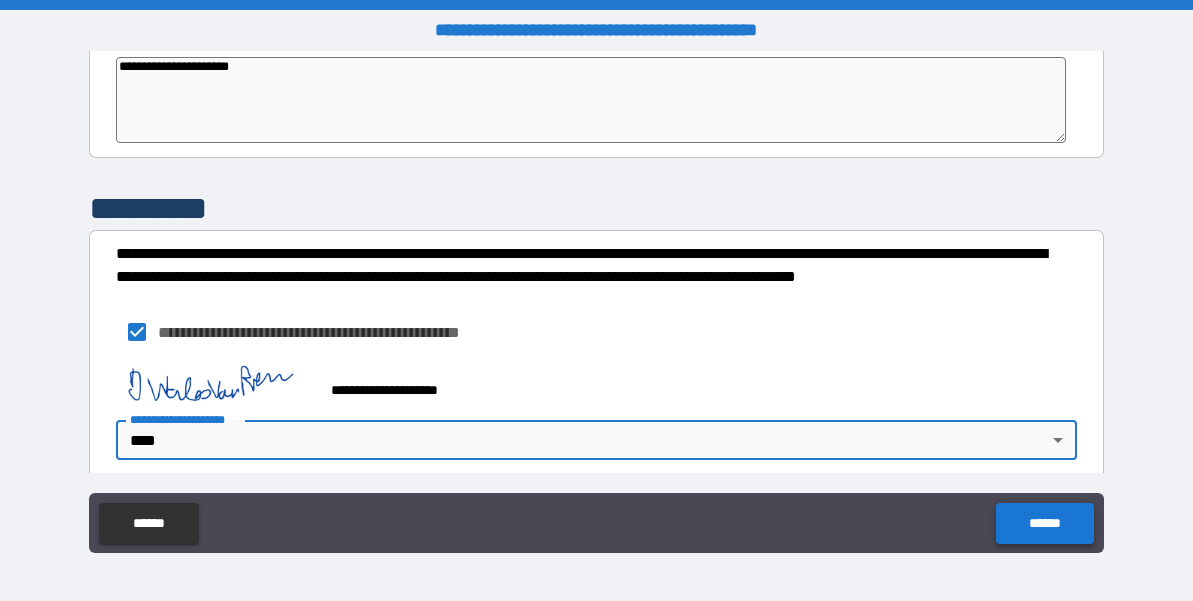 click on "******" at bounding box center [1044, 523] 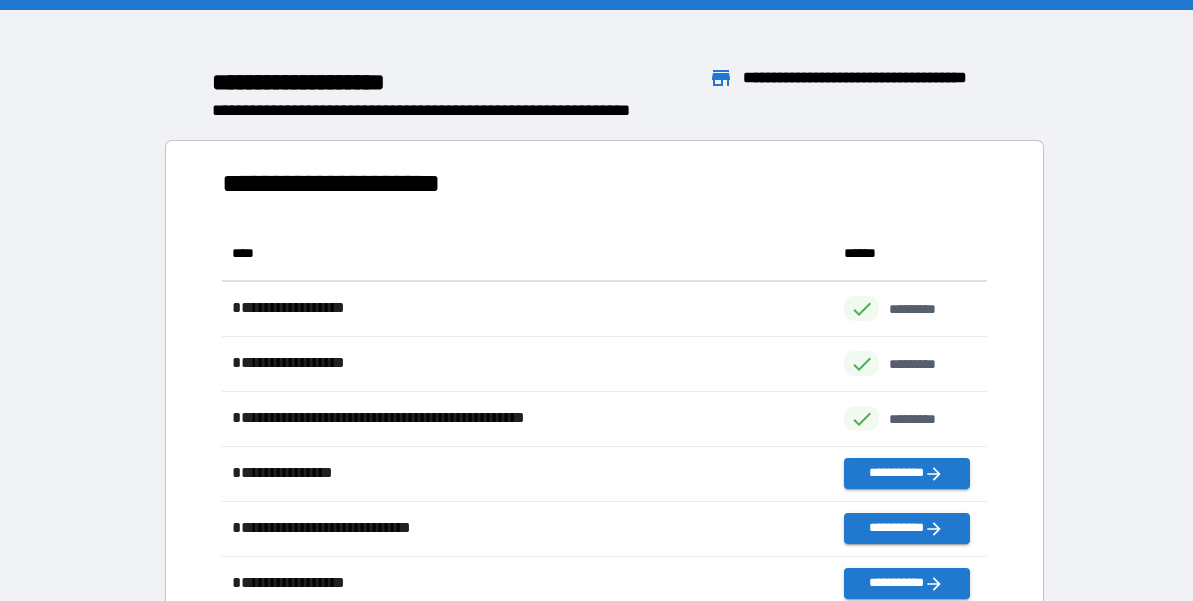 scroll, scrollTop: 1, scrollLeft: 1, axis: both 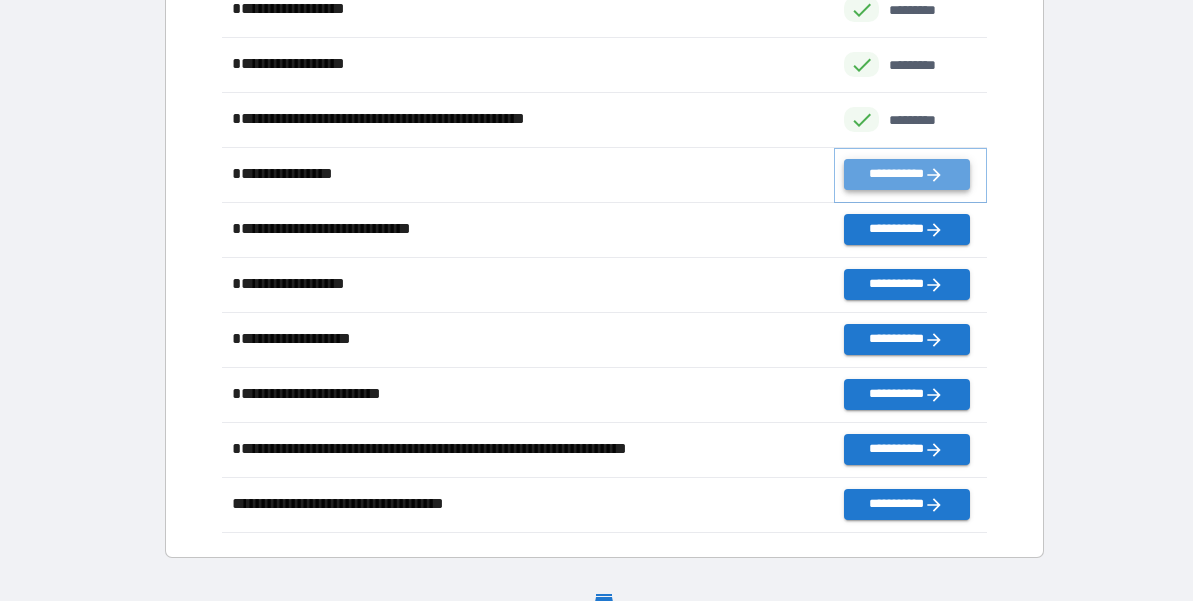 click on "**********" at bounding box center (906, 174) 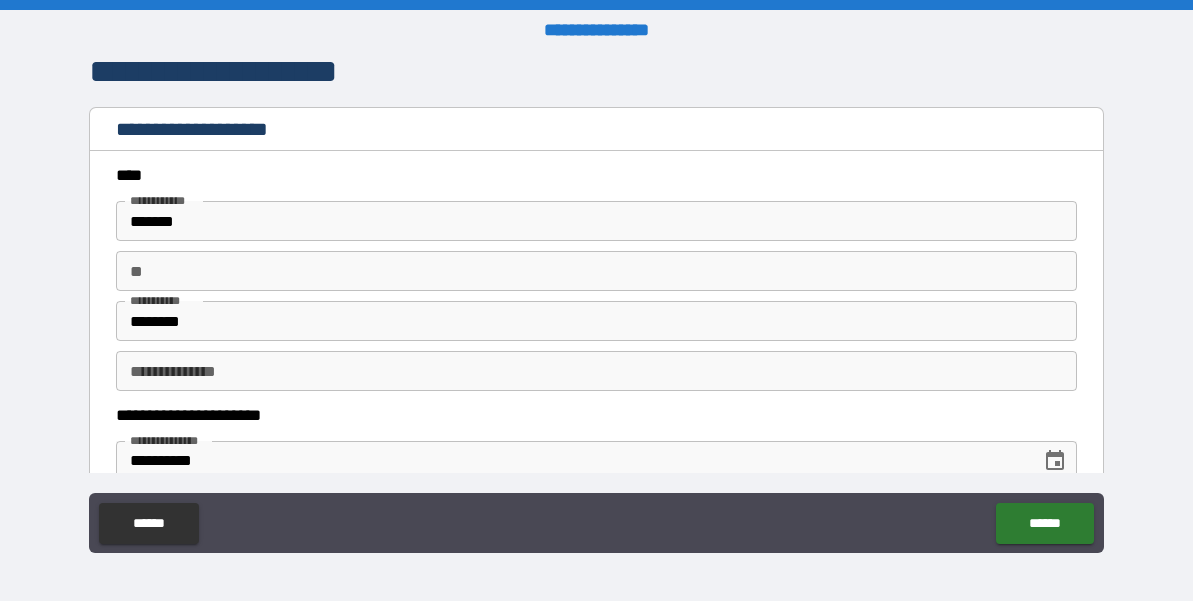 click on "**" at bounding box center [596, 271] 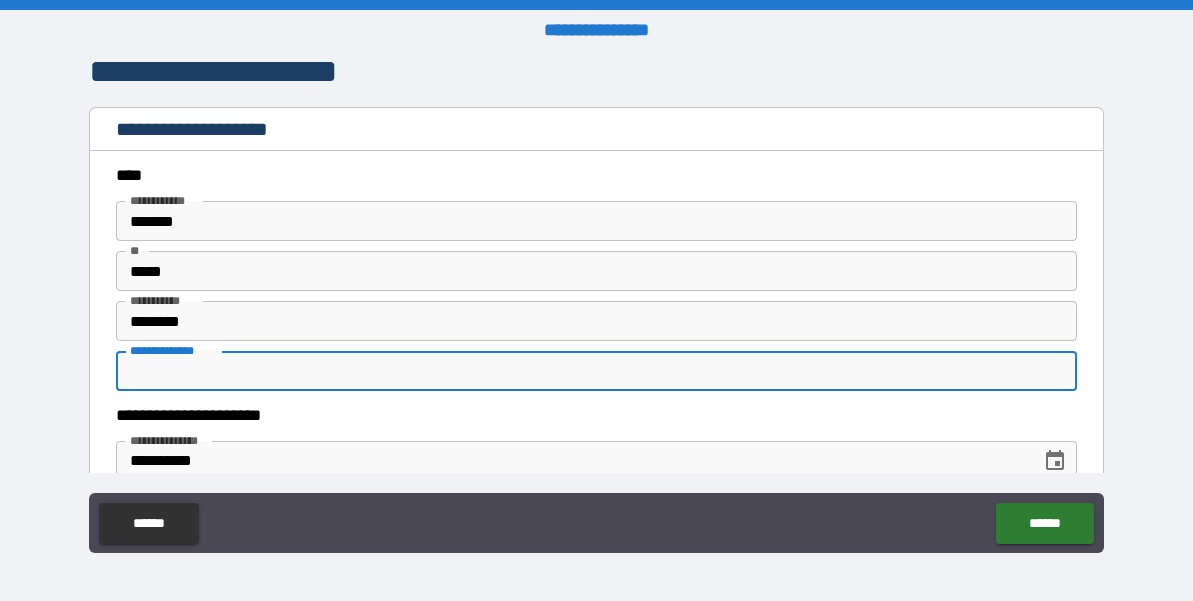 click on "**********" at bounding box center (596, 371) 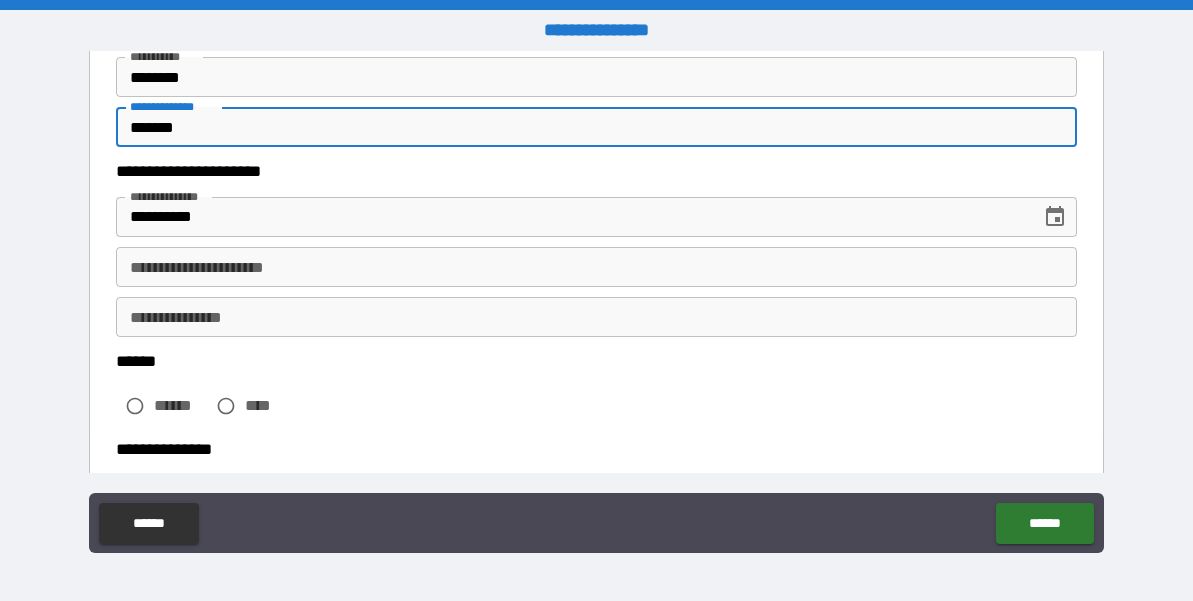 scroll, scrollTop: 247, scrollLeft: 0, axis: vertical 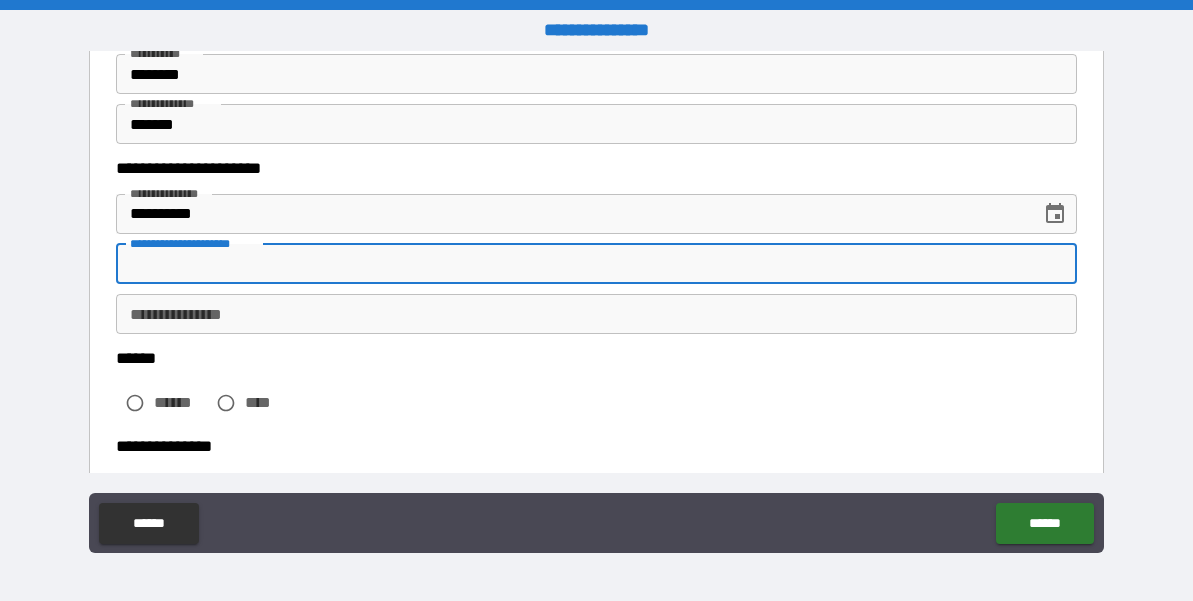 click on "**********" at bounding box center (596, 264) 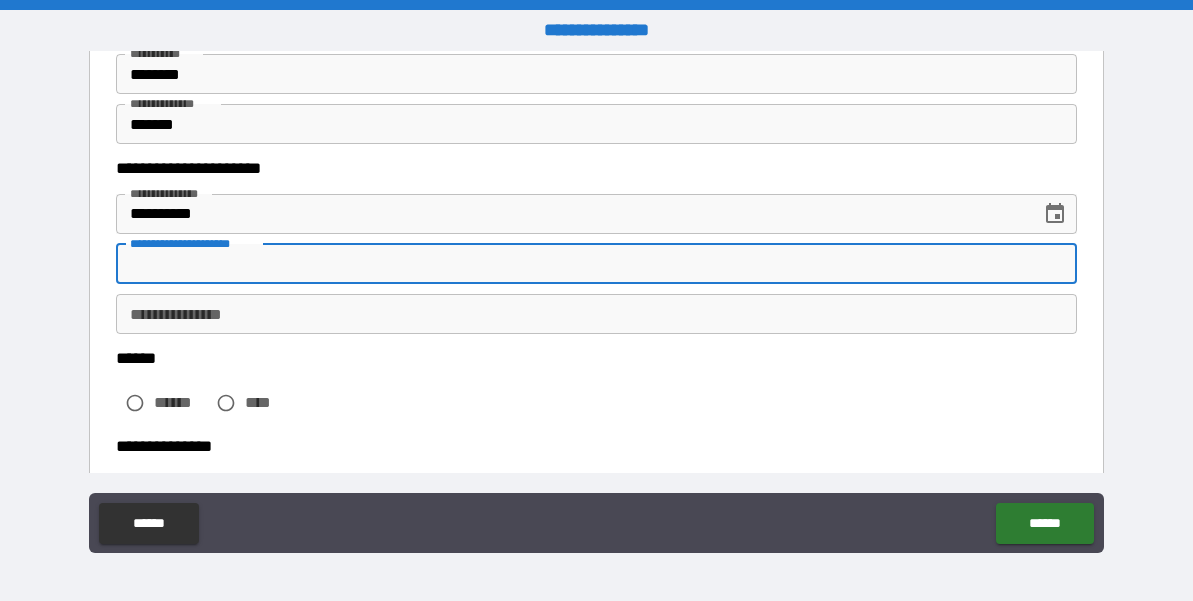 click on "**********" at bounding box center [596, 314] 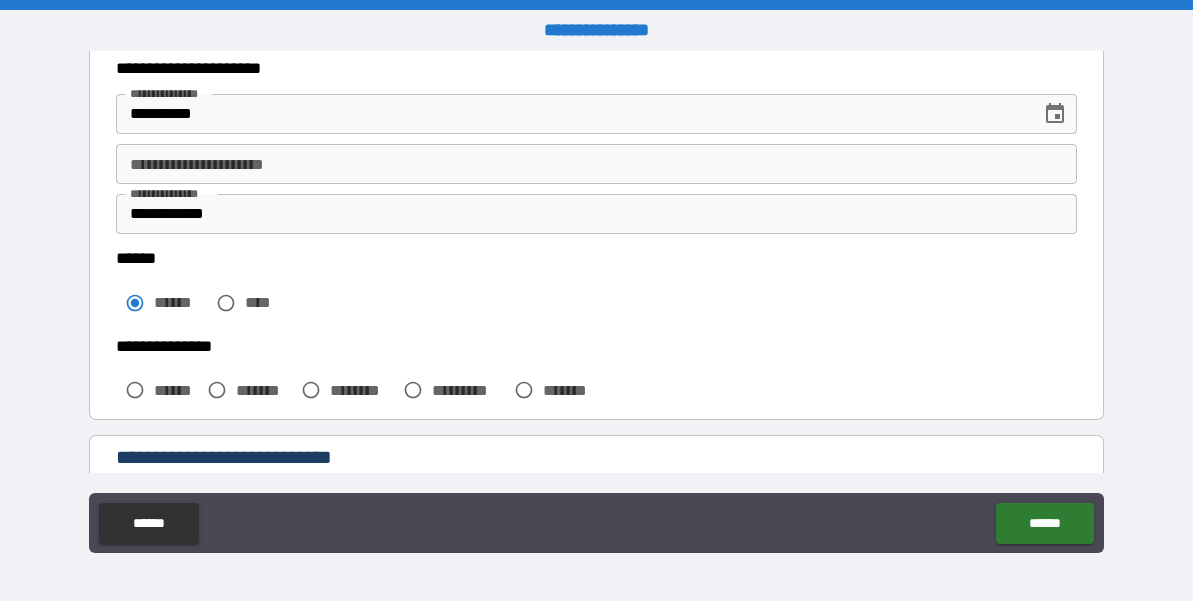 scroll, scrollTop: 428, scrollLeft: 0, axis: vertical 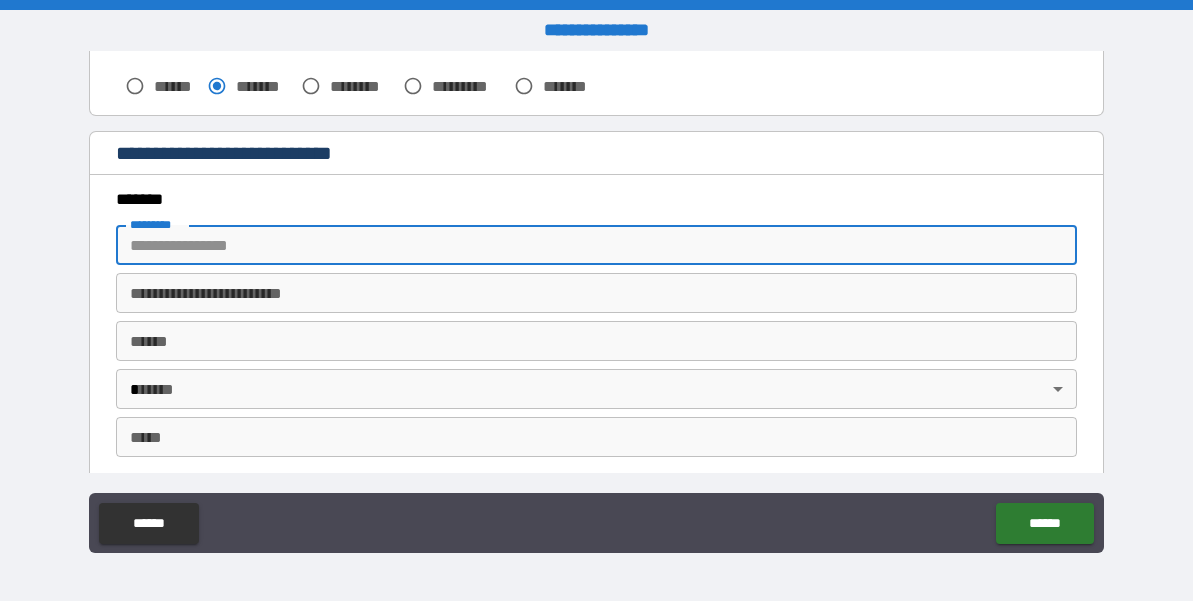 click on "*******   *" at bounding box center (596, 245) 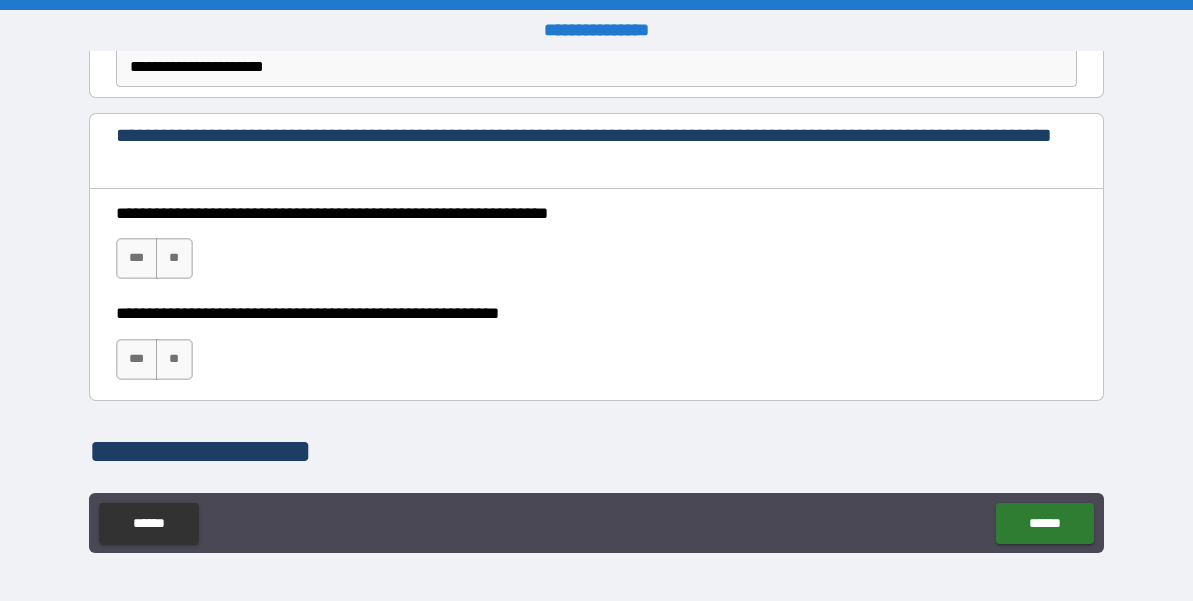 scroll, scrollTop: 1317, scrollLeft: 0, axis: vertical 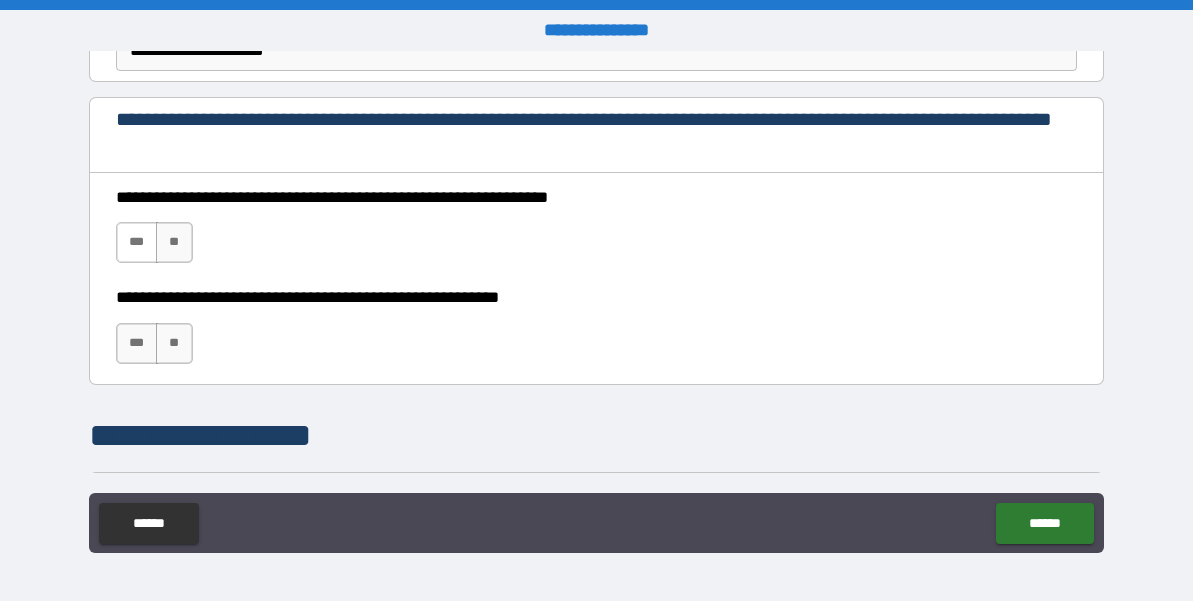 click on "***" at bounding box center (137, 242) 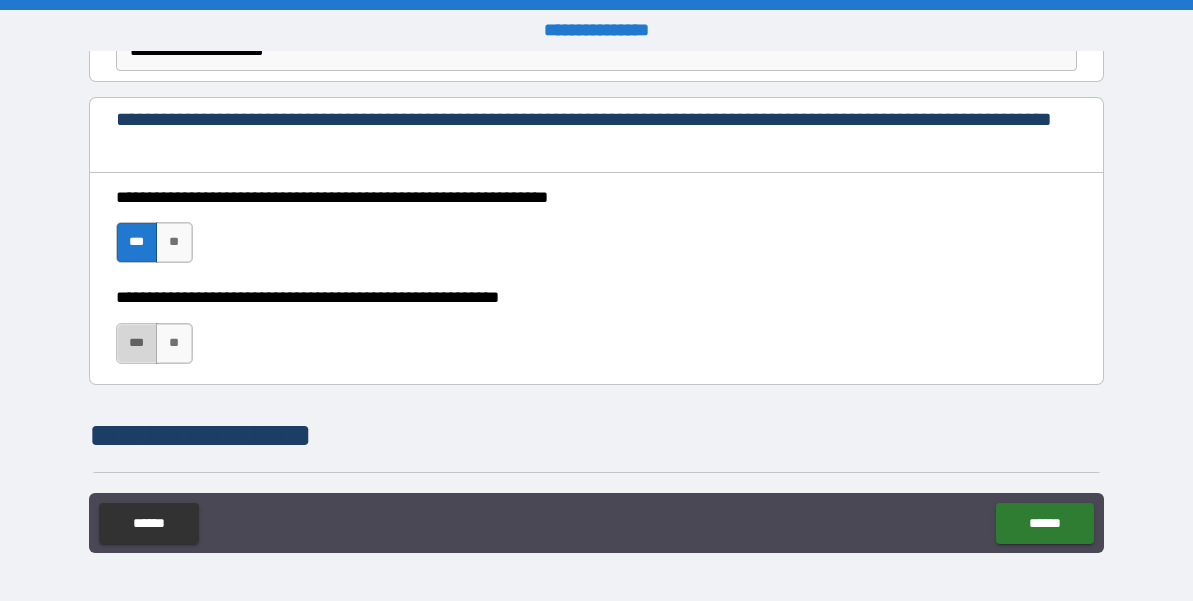 click on "***" at bounding box center (137, 343) 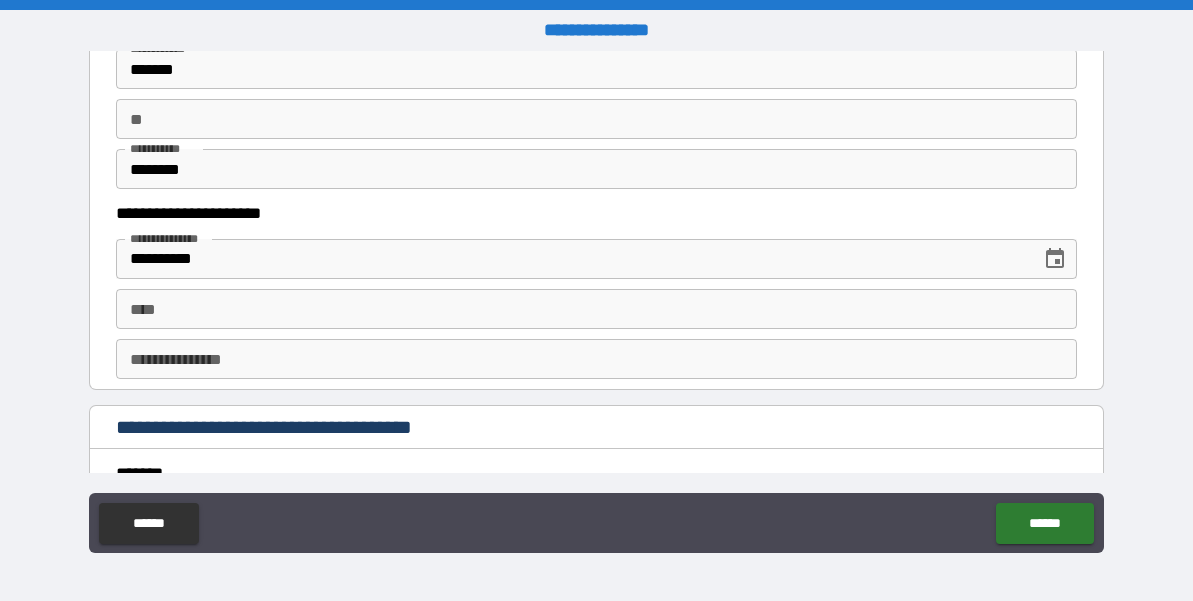 scroll, scrollTop: 1992, scrollLeft: 0, axis: vertical 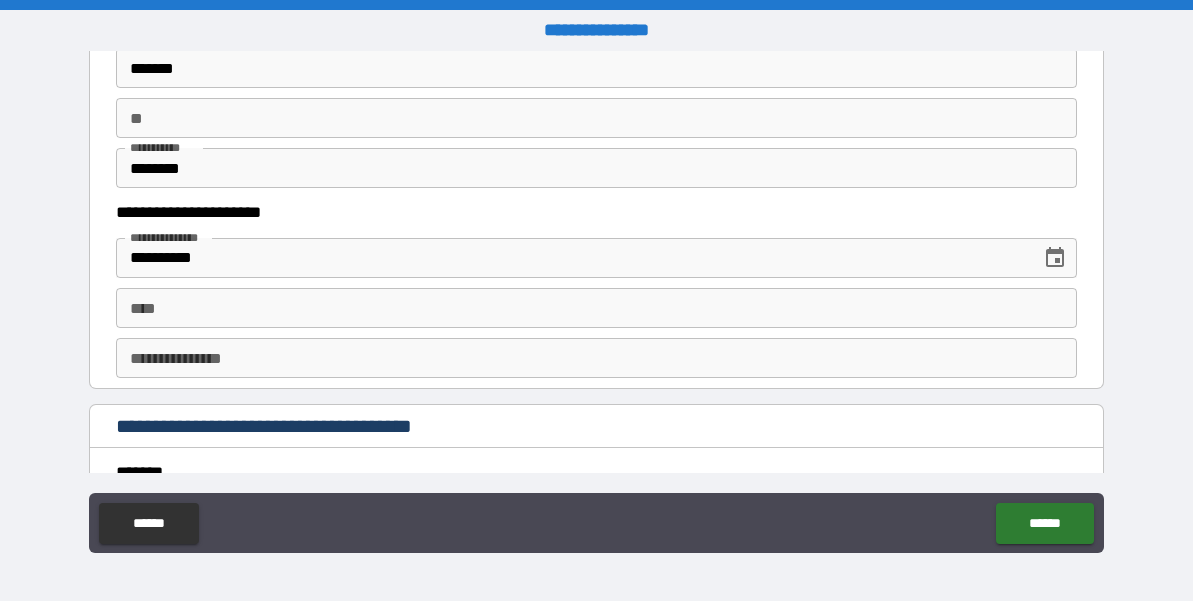 click on "**" at bounding box center (596, 118) 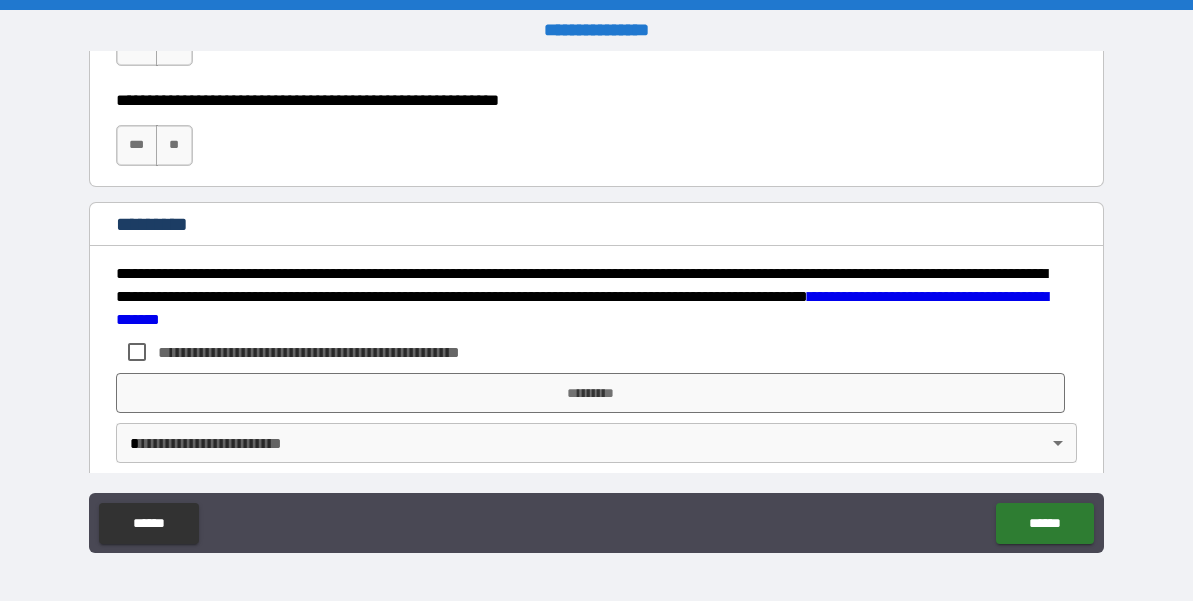 scroll, scrollTop: 3149, scrollLeft: 0, axis: vertical 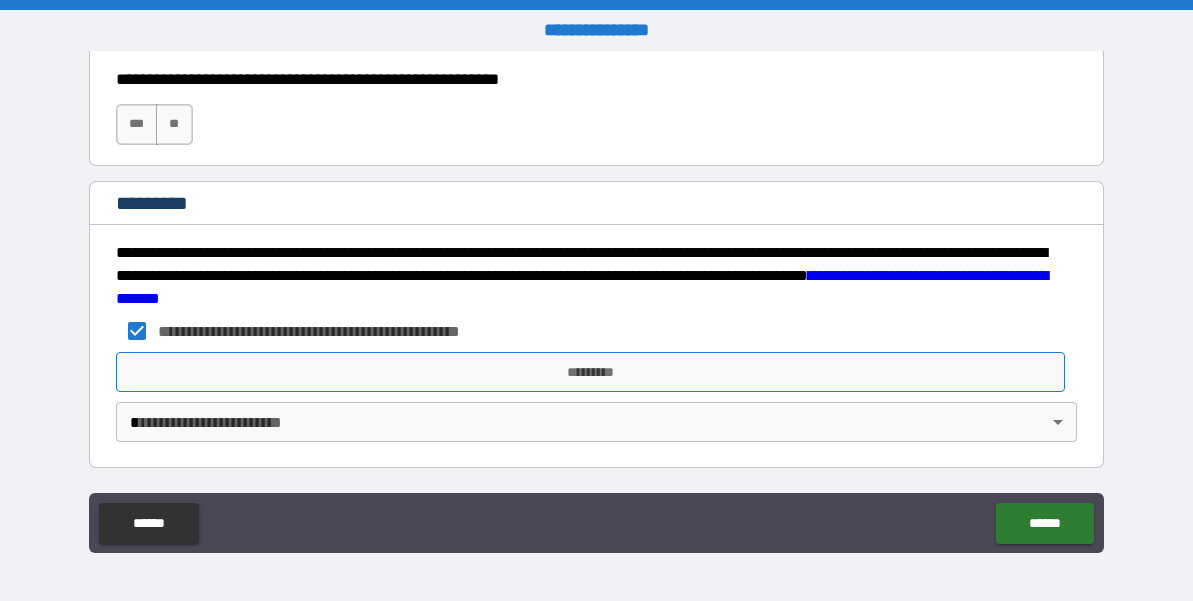 click on "*********" at bounding box center [591, 372] 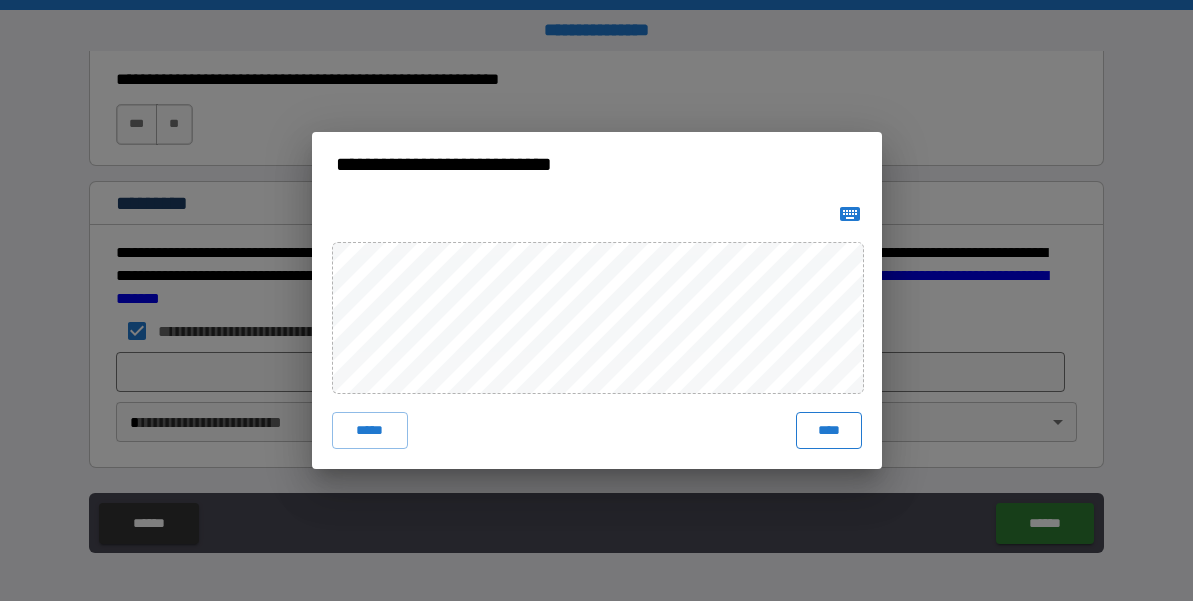 click on "****" at bounding box center [829, 430] 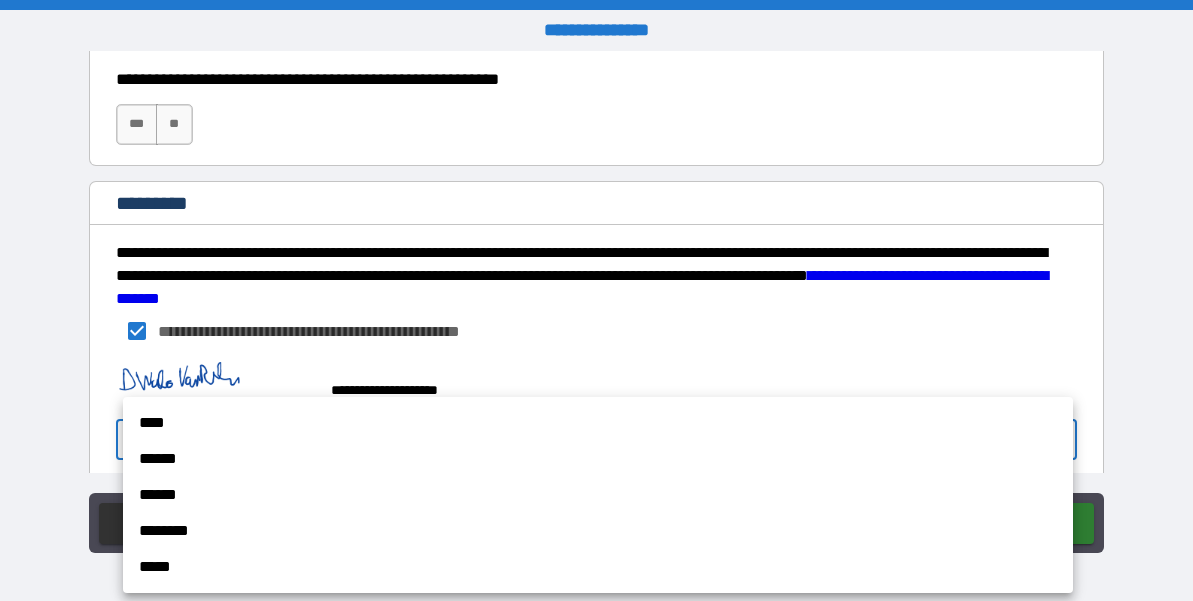 click on "**********" at bounding box center (596, 300) 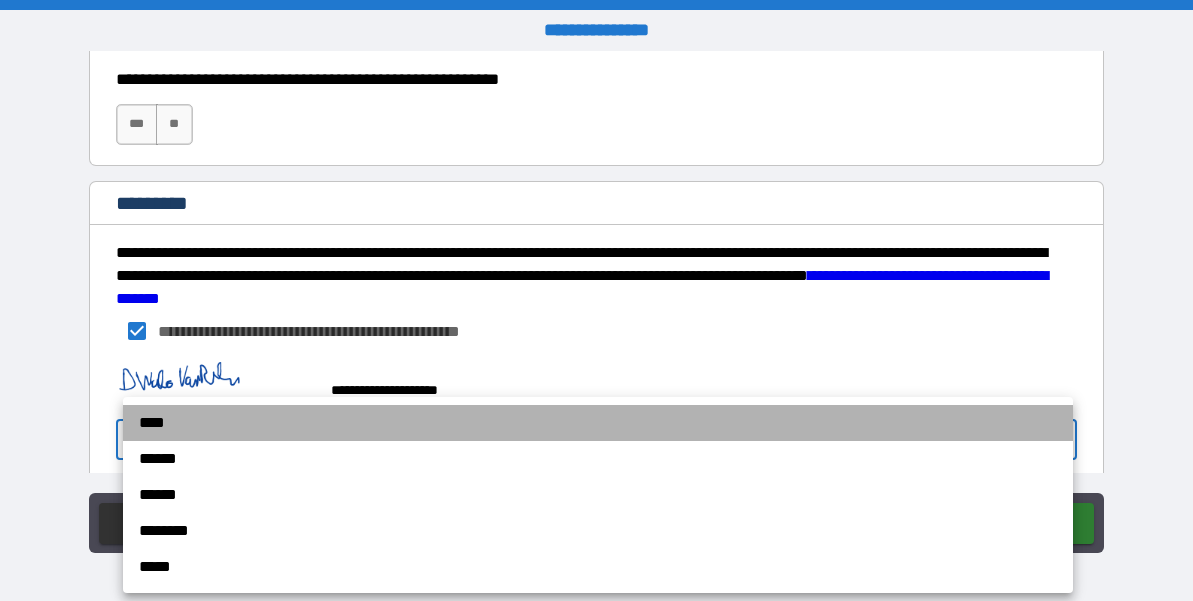 click on "****" at bounding box center [598, 423] 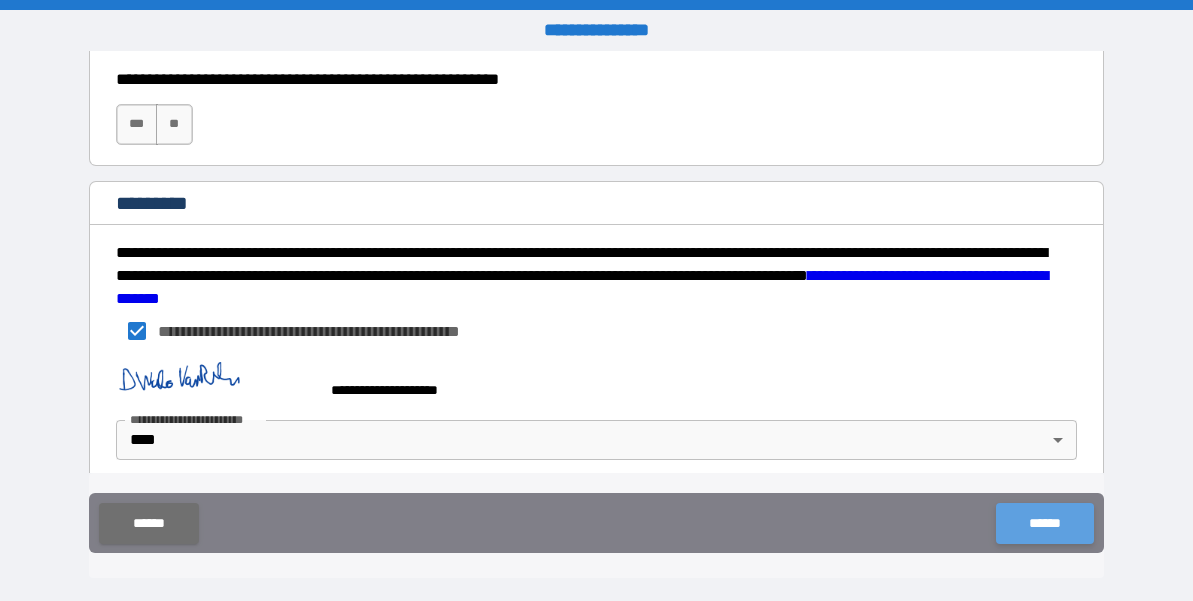 click on "******" at bounding box center [1044, 523] 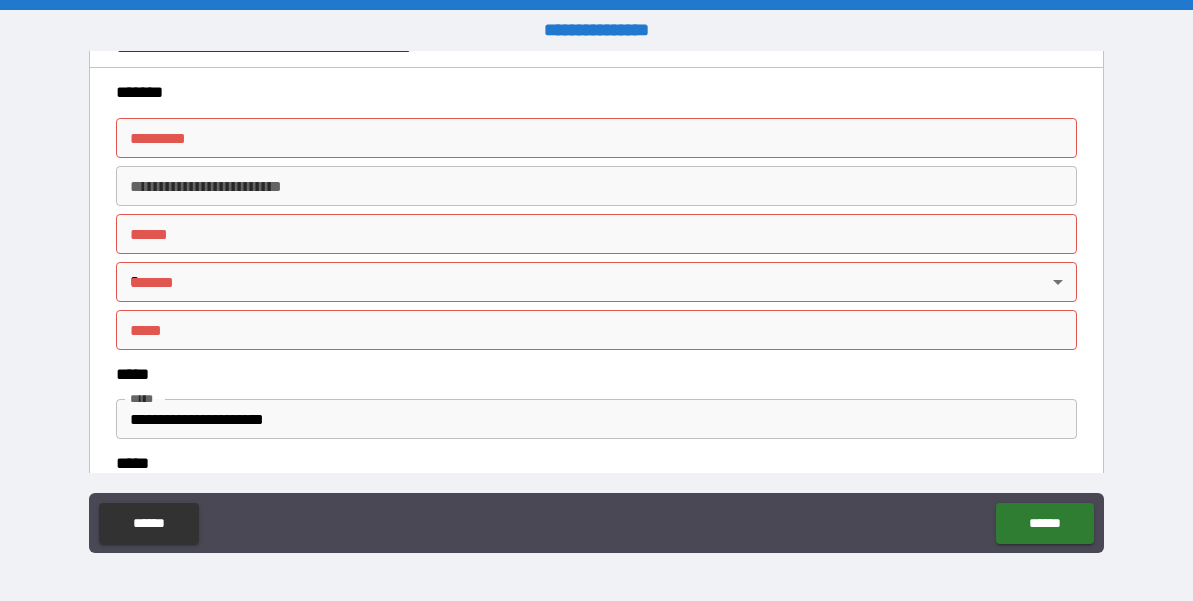 scroll, scrollTop: 2374, scrollLeft: 0, axis: vertical 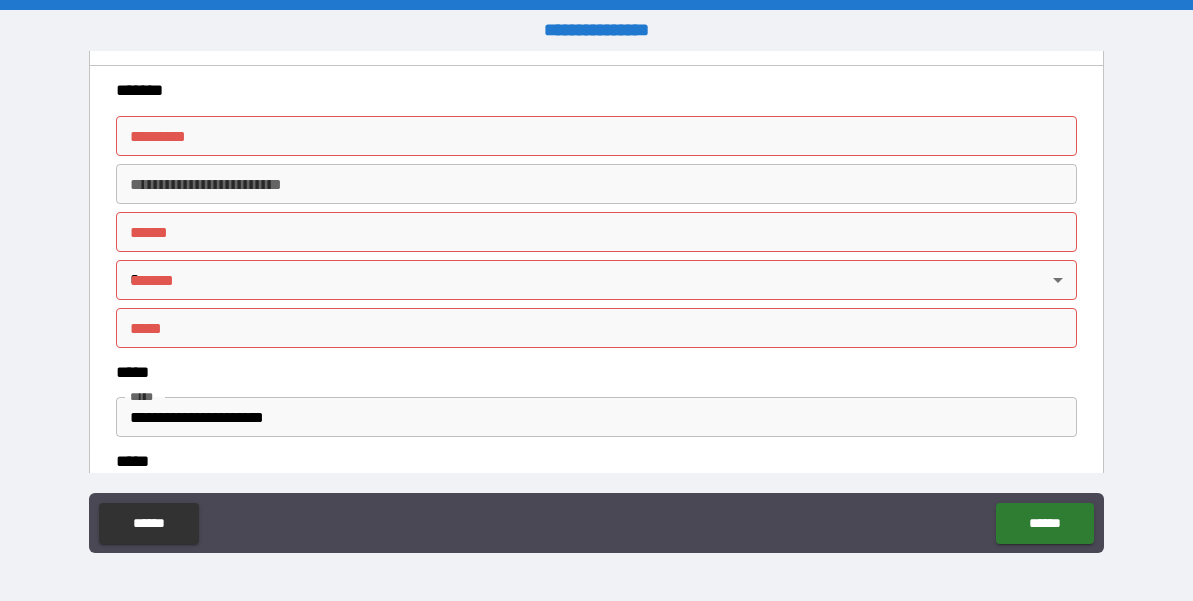 click on "*******   *" at bounding box center (596, 136) 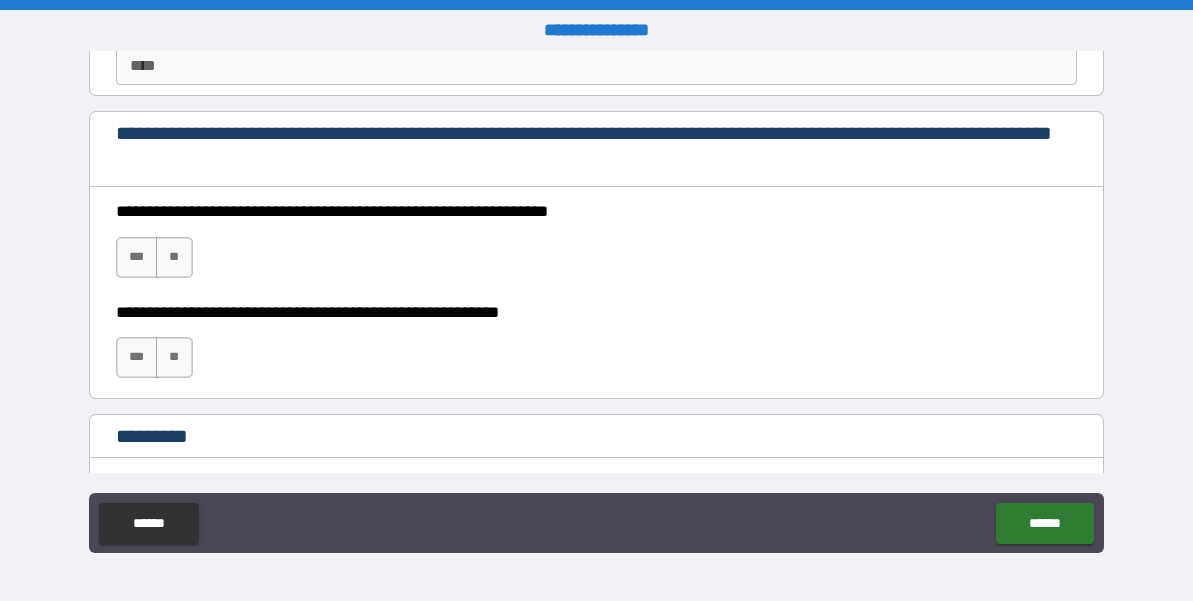scroll, scrollTop: 2936, scrollLeft: 0, axis: vertical 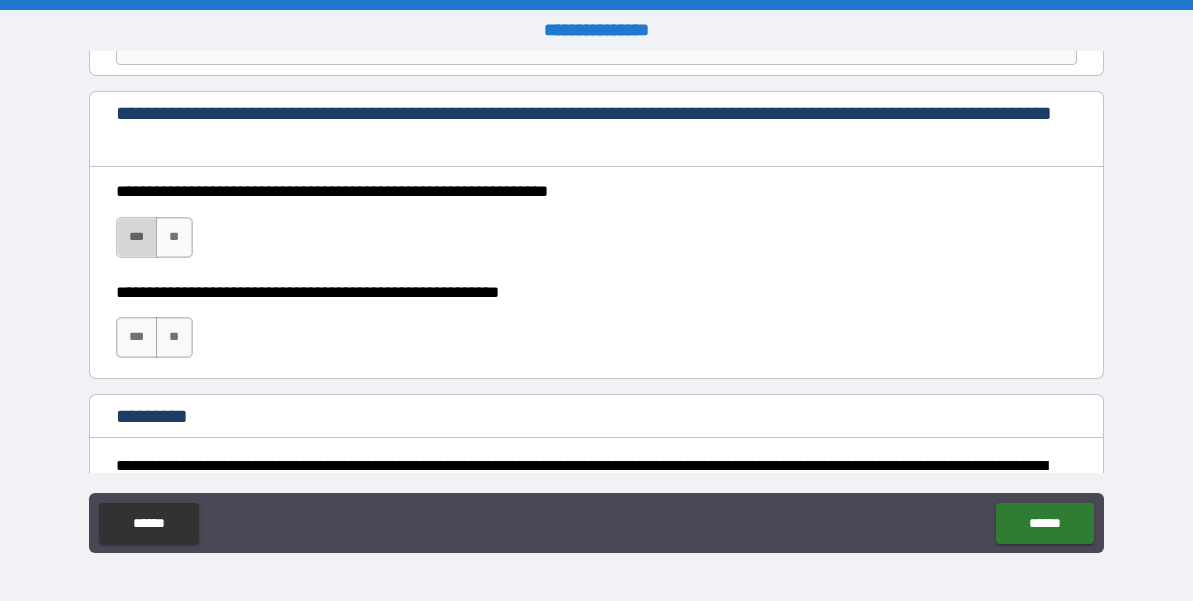 click on "***" at bounding box center (137, 237) 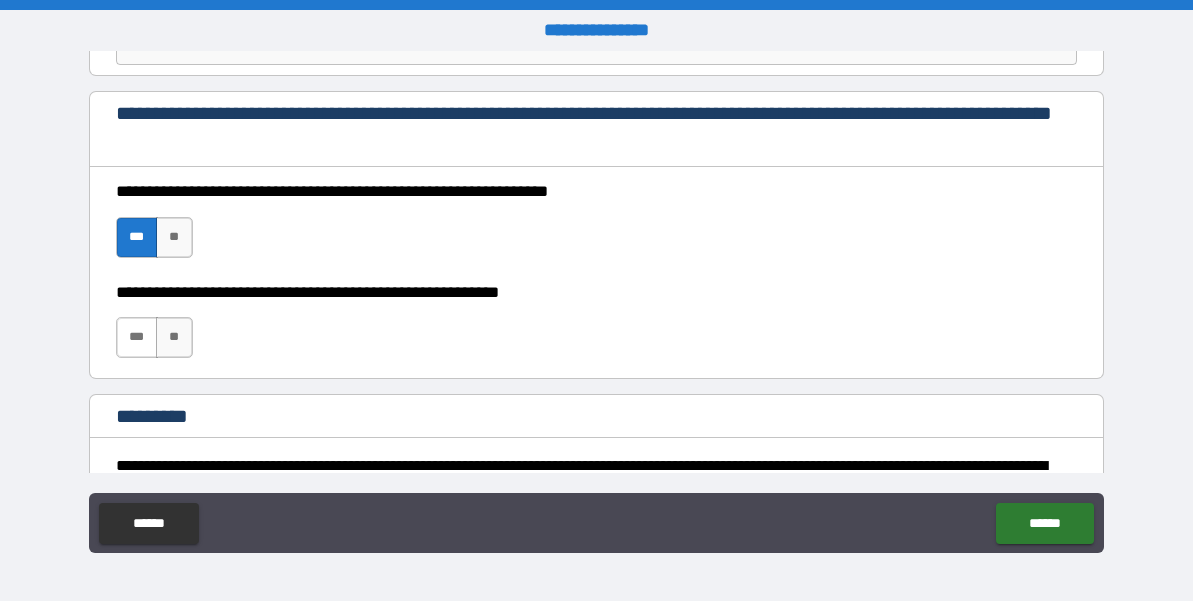 click on "***" at bounding box center (137, 337) 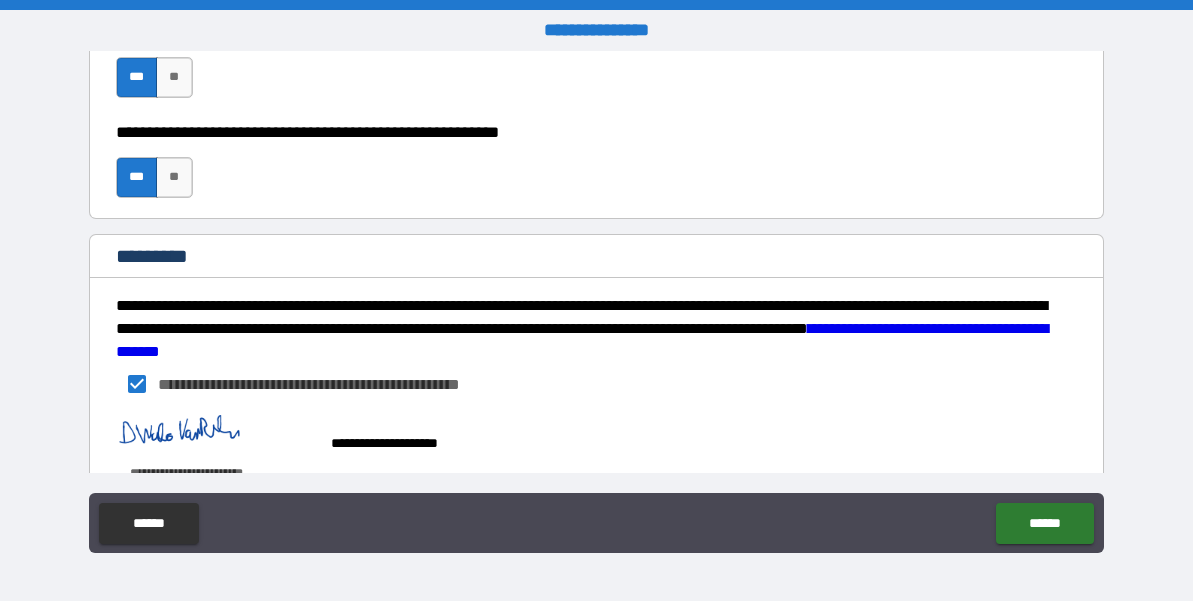 scroll, scrollTop: 3166, scrollLeft: 0, axis: vertical 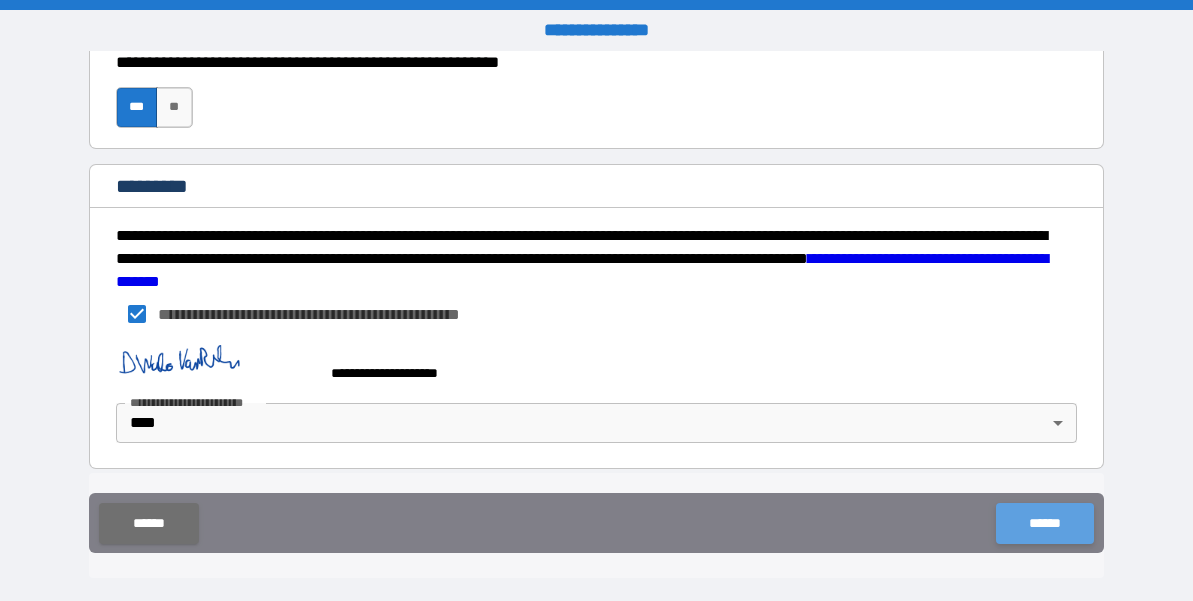 click on "******" at bounding box center [1044, 523] 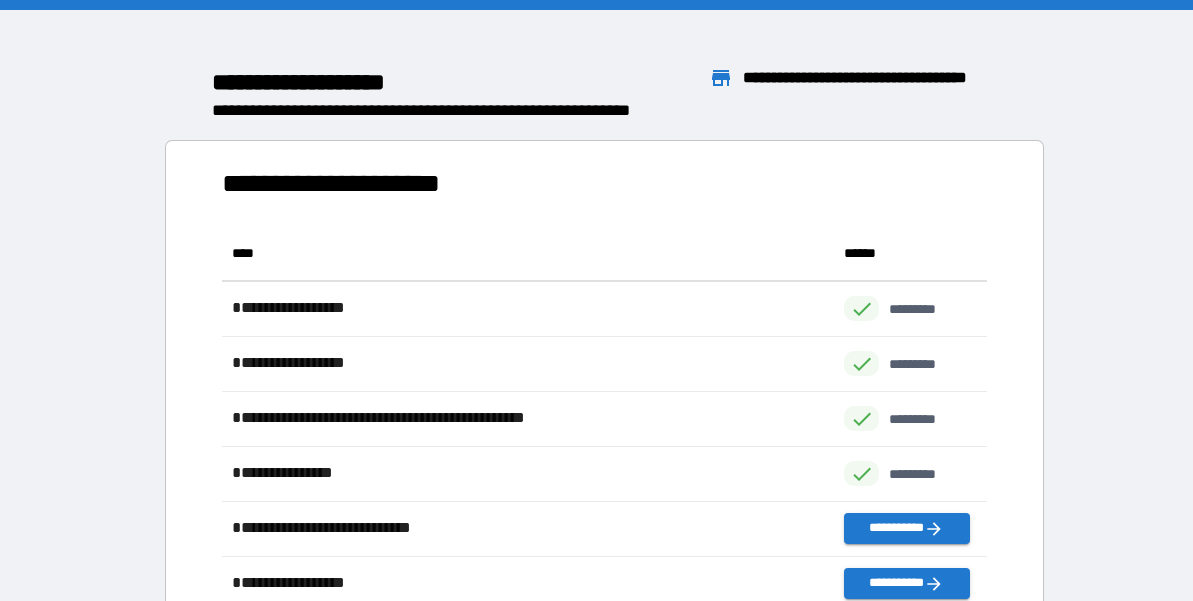 scroll, scrollTop: 1, scrollLeft: 1, axis: both 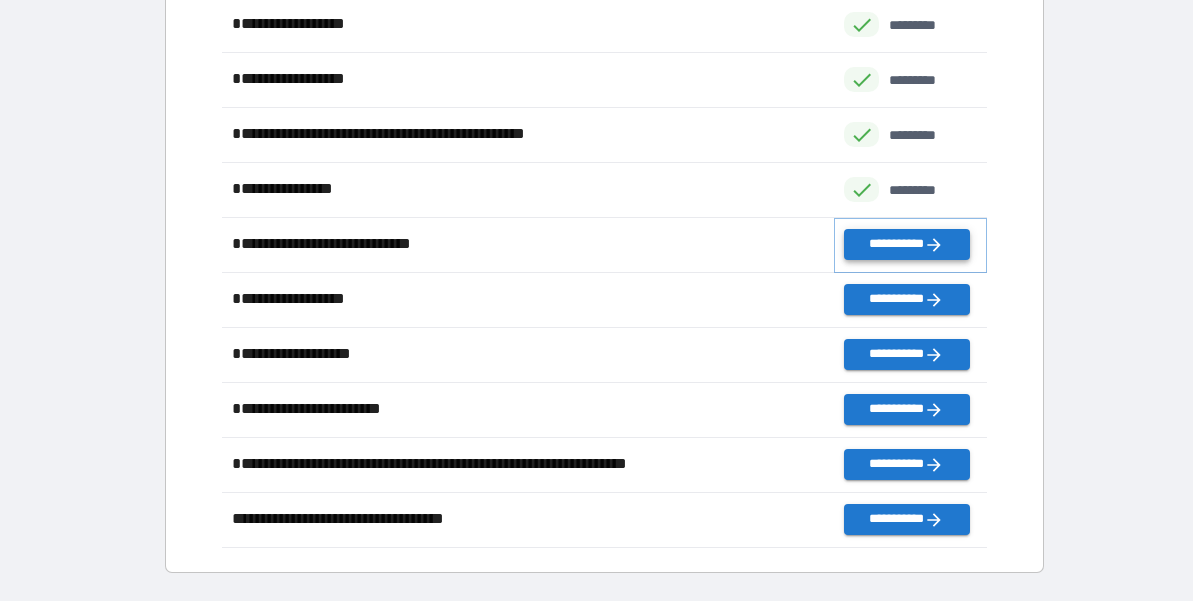 click on "**********" at bounding box center [906, 244] 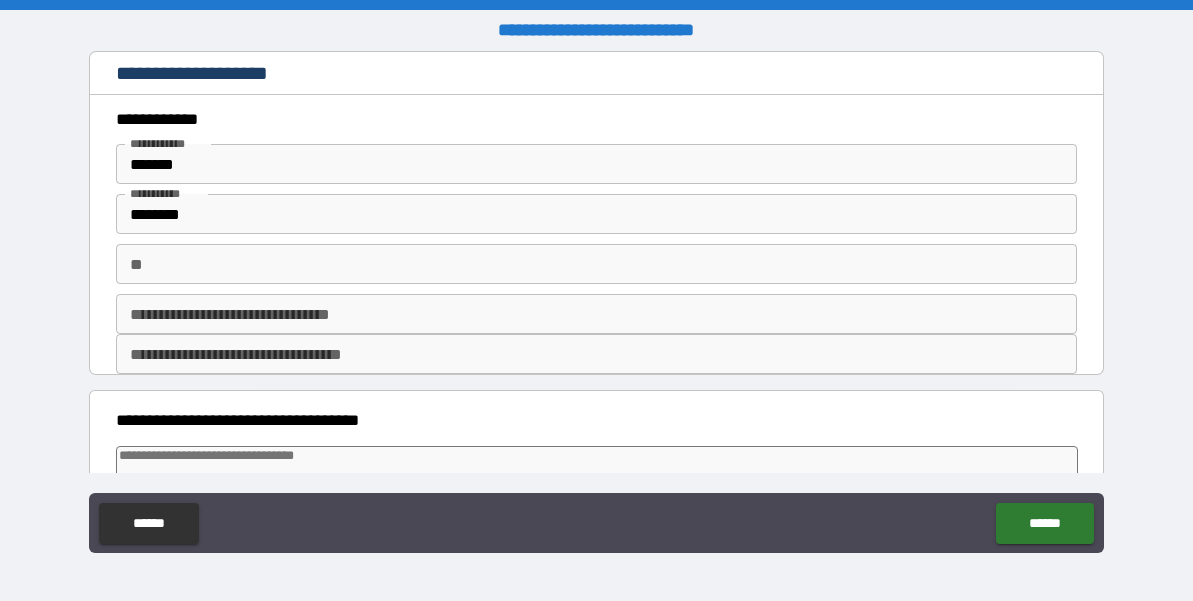 click on "**" at bounding box center [596, 264] 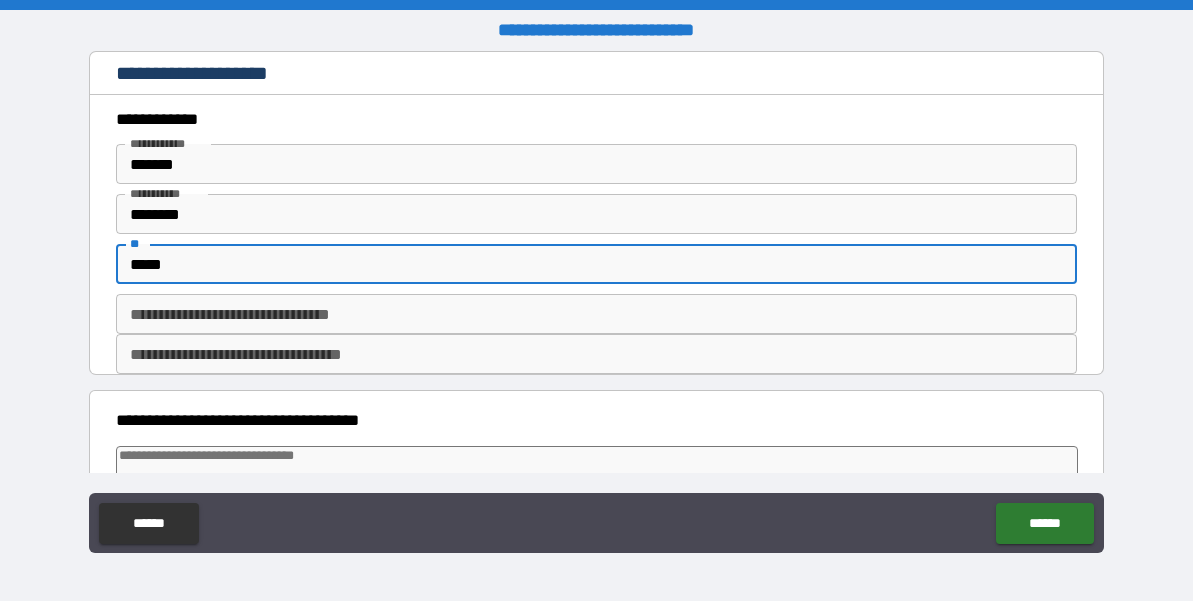 click on "**********" at bounding box center [596, 314] 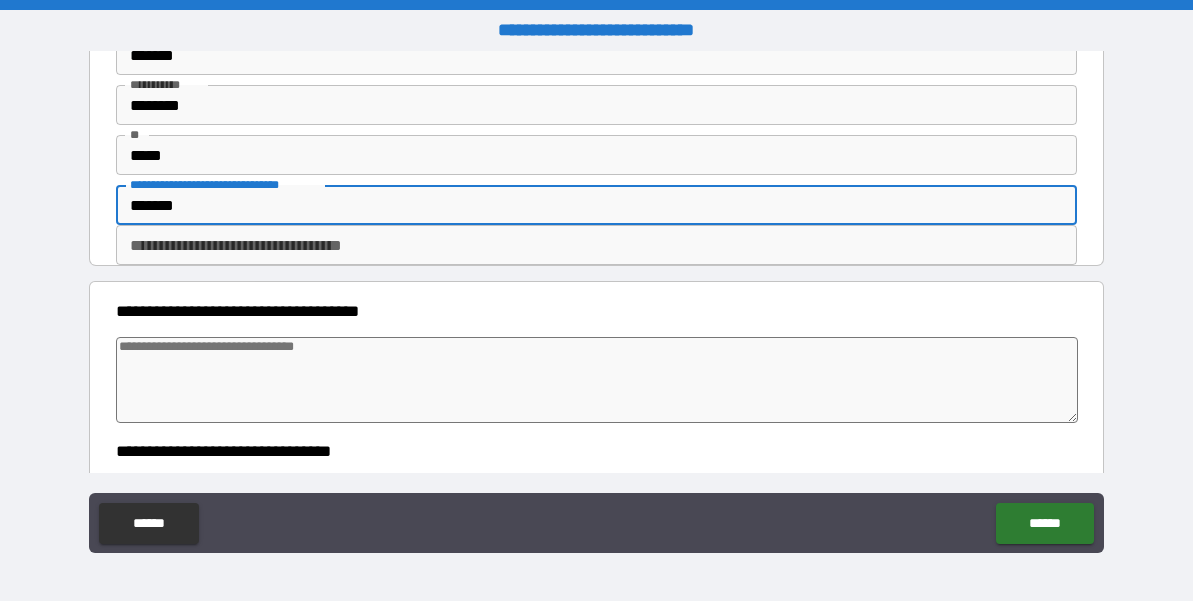 scroll, scrollTop: 135, scrollLeft: 0, axis: vertical 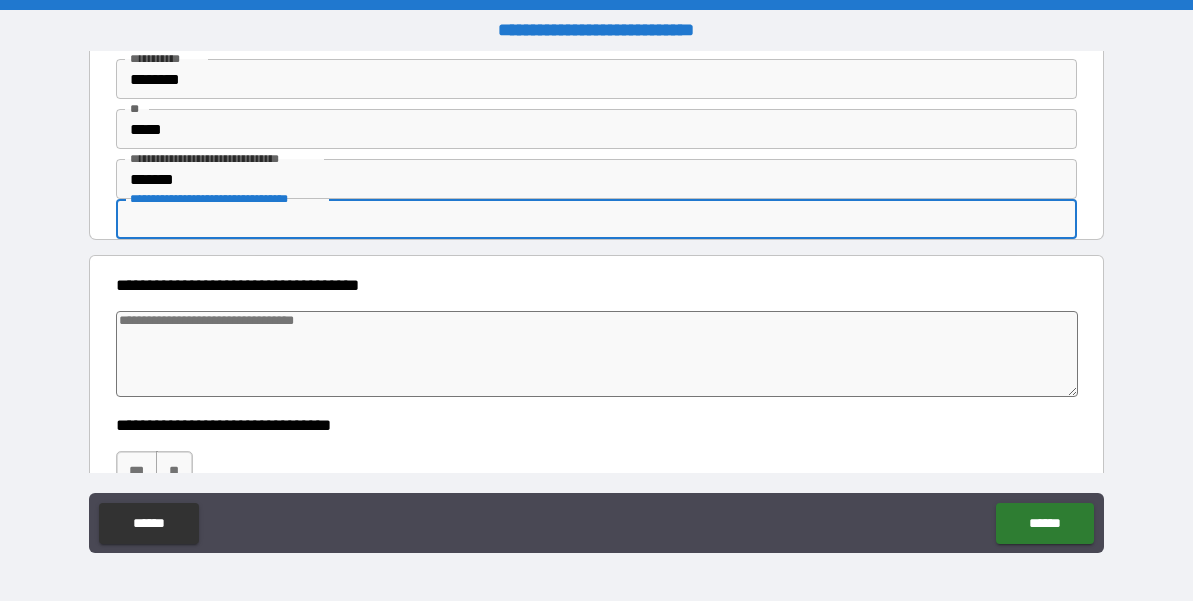 click on "**********" at bounding box center [596, 219] 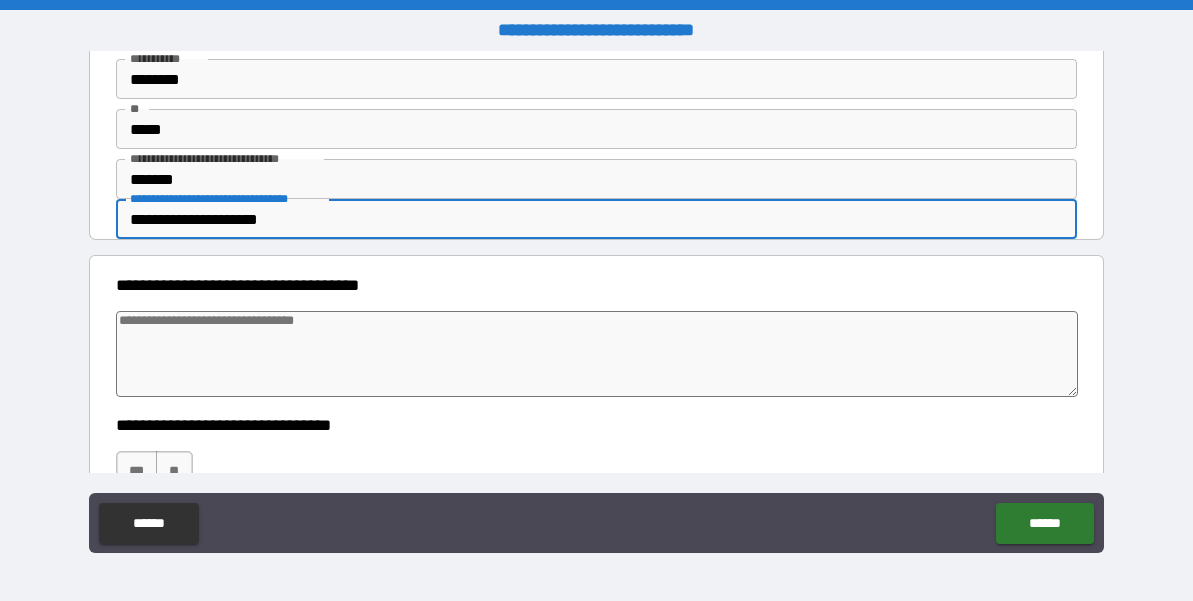 click on "**********" at bounding box center [596, 219] 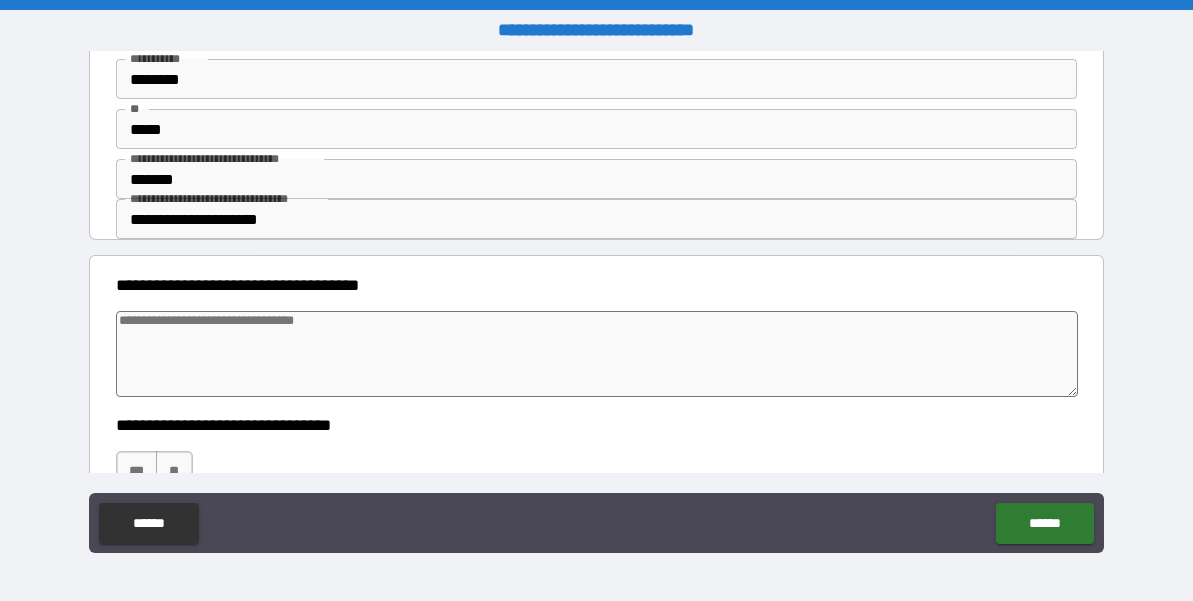 click at bounding box center [597, 354] 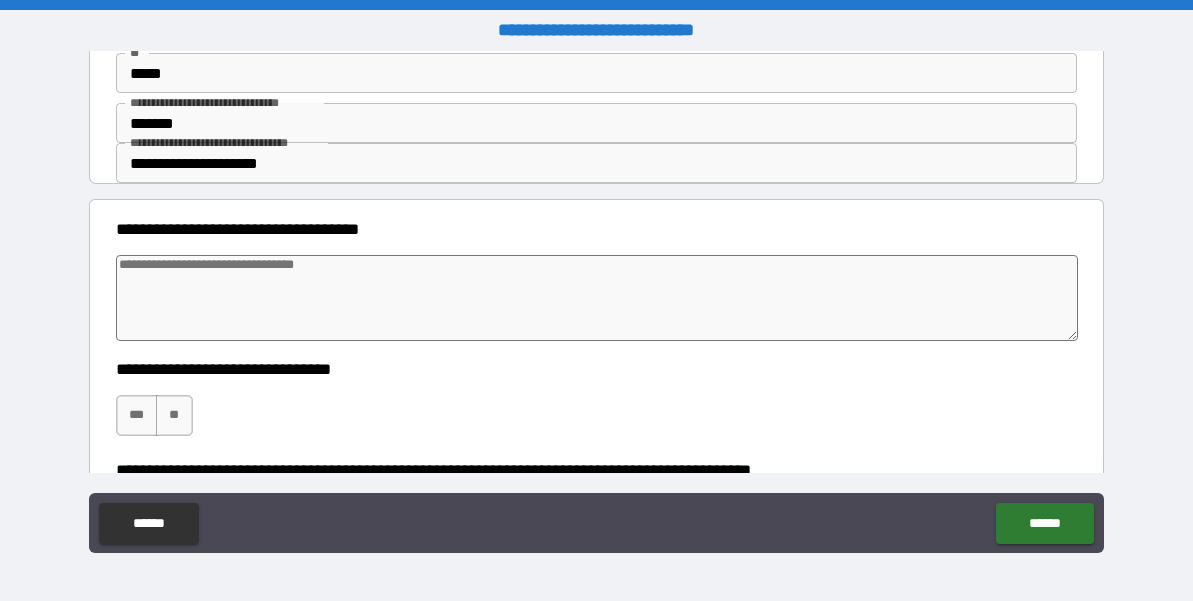 scroll, scrollTop: 193, scrollLeft: 0, axis: vertical 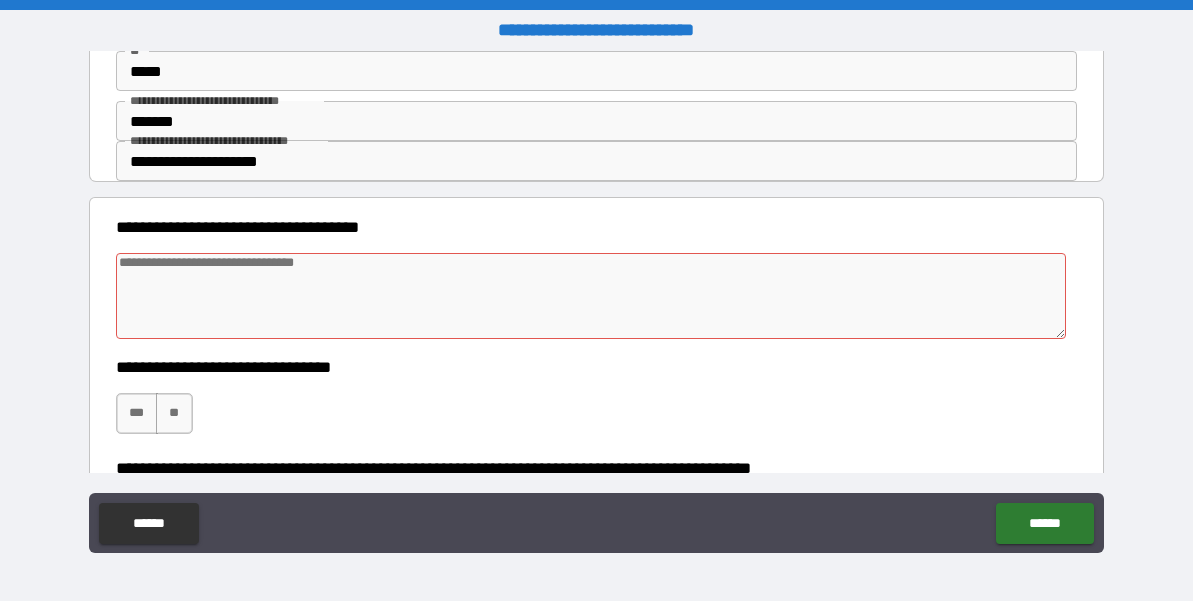 click at bounding box center (591, 296) 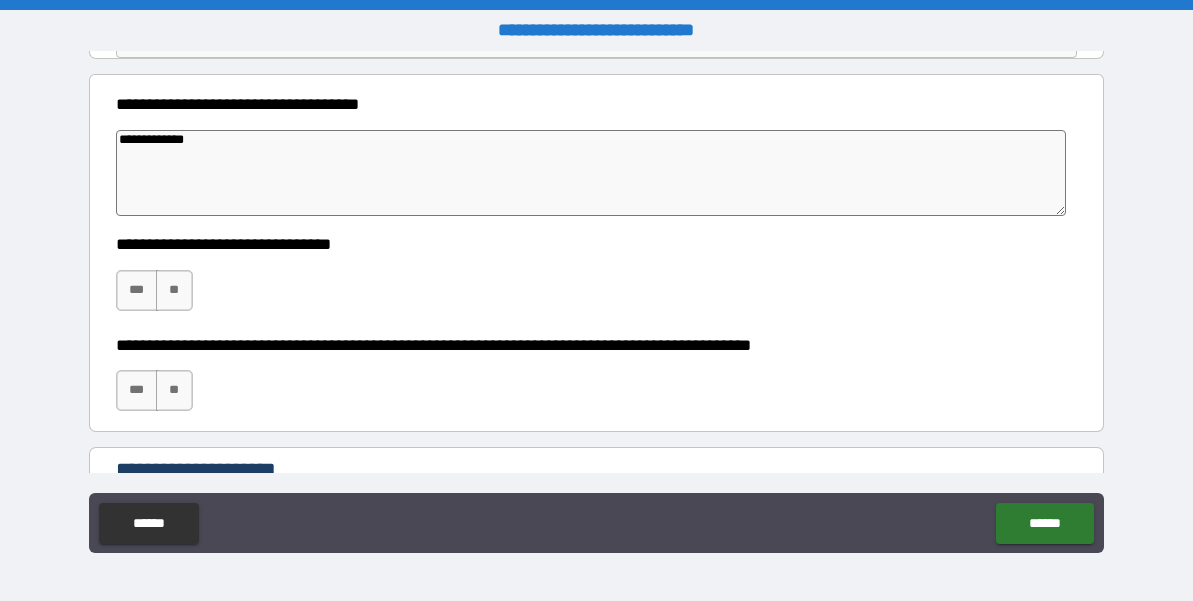 scroll, scrollTop: 329, scrollLeft: 0, axis: vertical 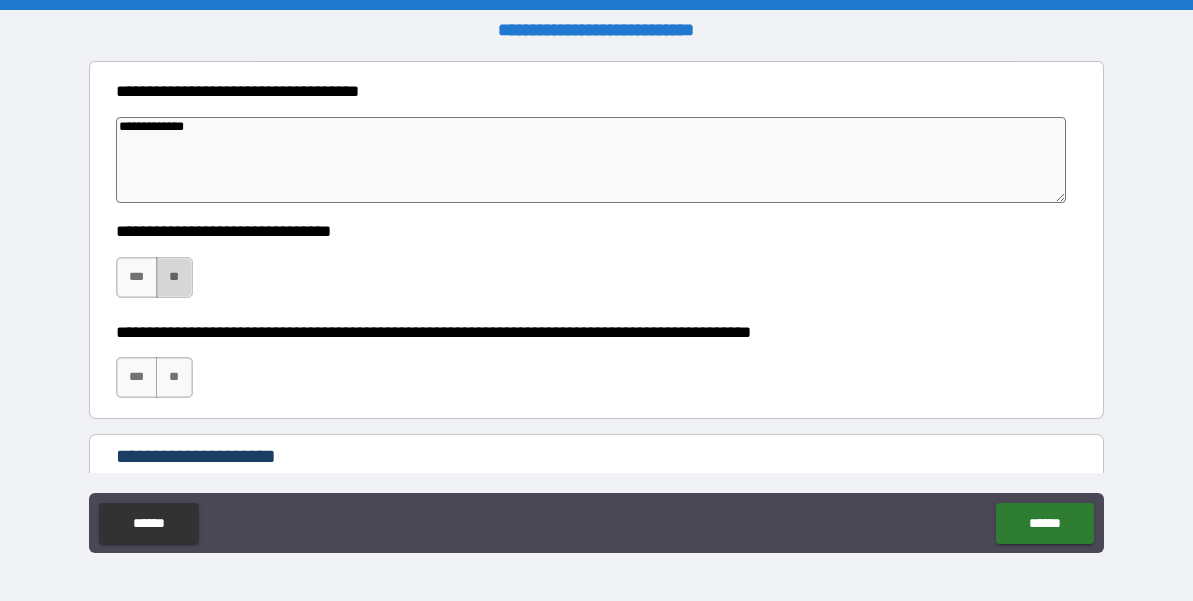 click on "**" at bounding box center [174, 277] 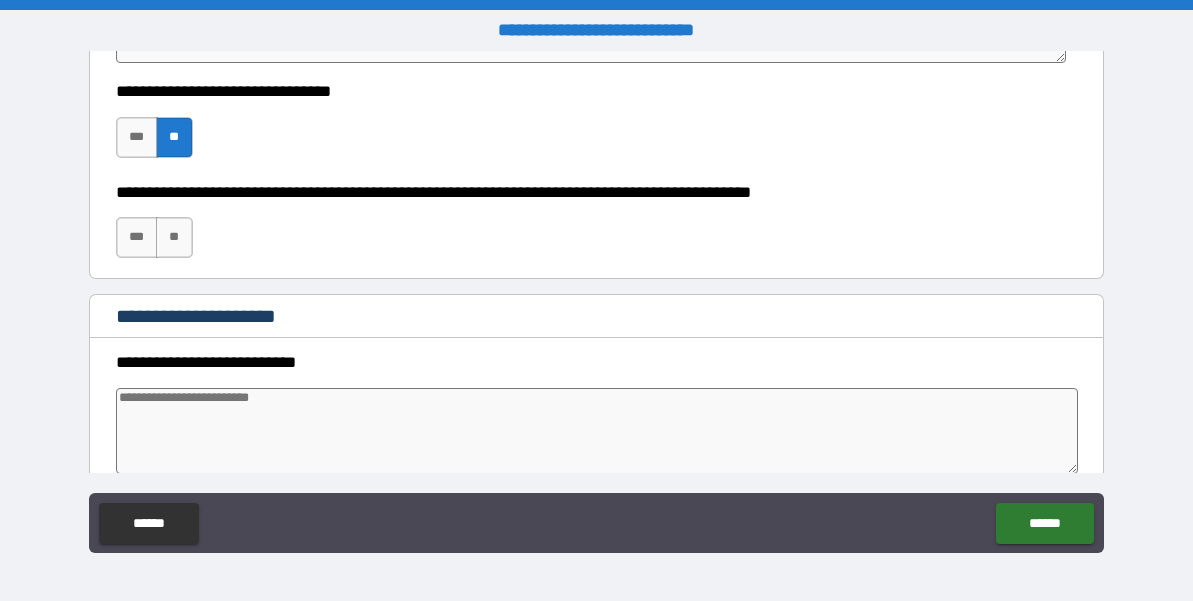 scroll, scrollTop: 480, scrollLeft: 0, axis: vertical 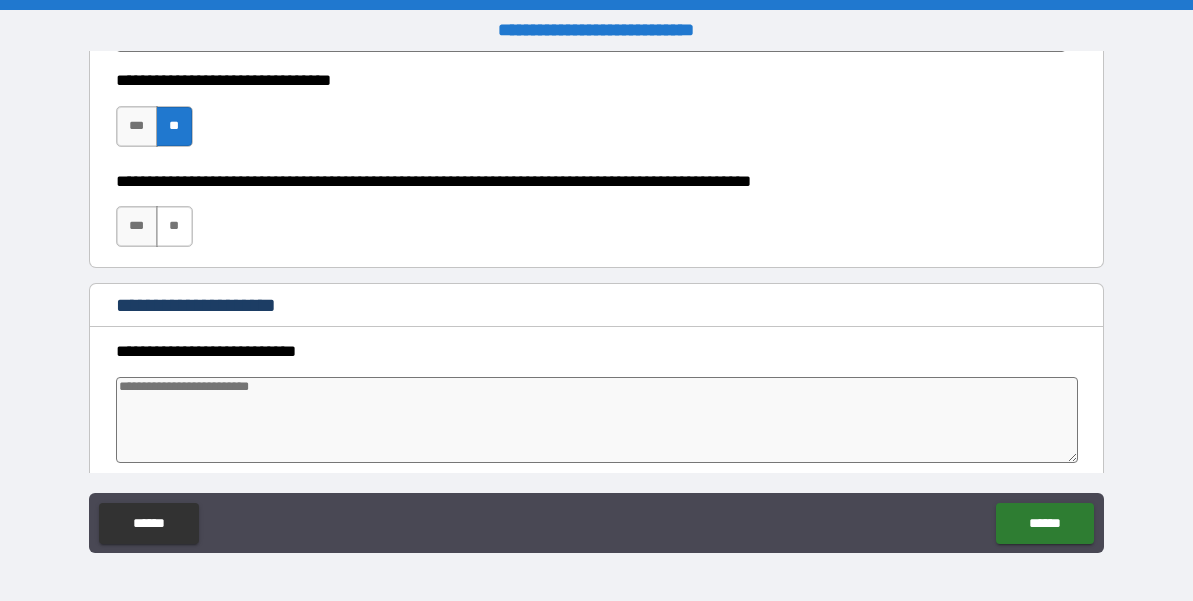 click on "**" at bounding box center [174, 226] 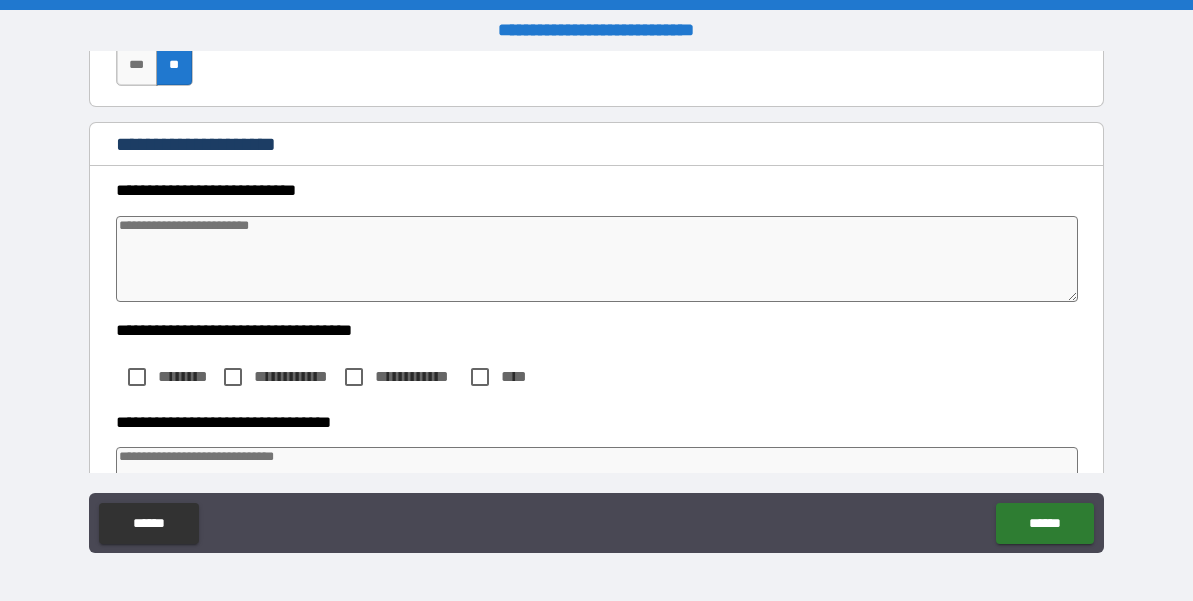 scroll, scrollTop: 720, scrollLeft: 0, axis: vertical 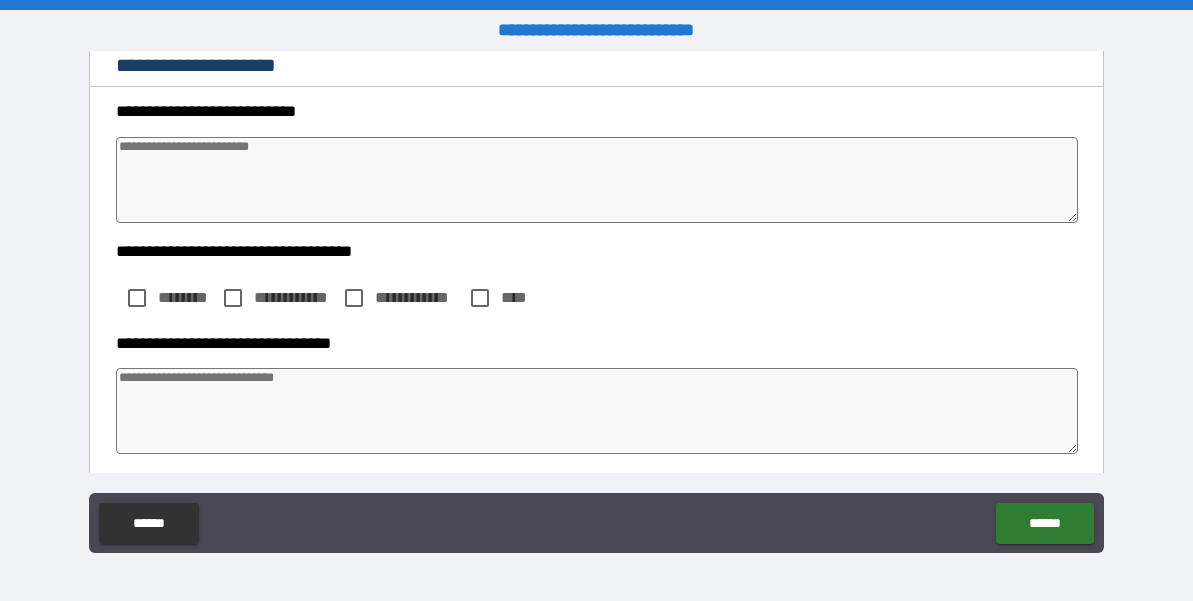 click at bounding box center [597, 180] 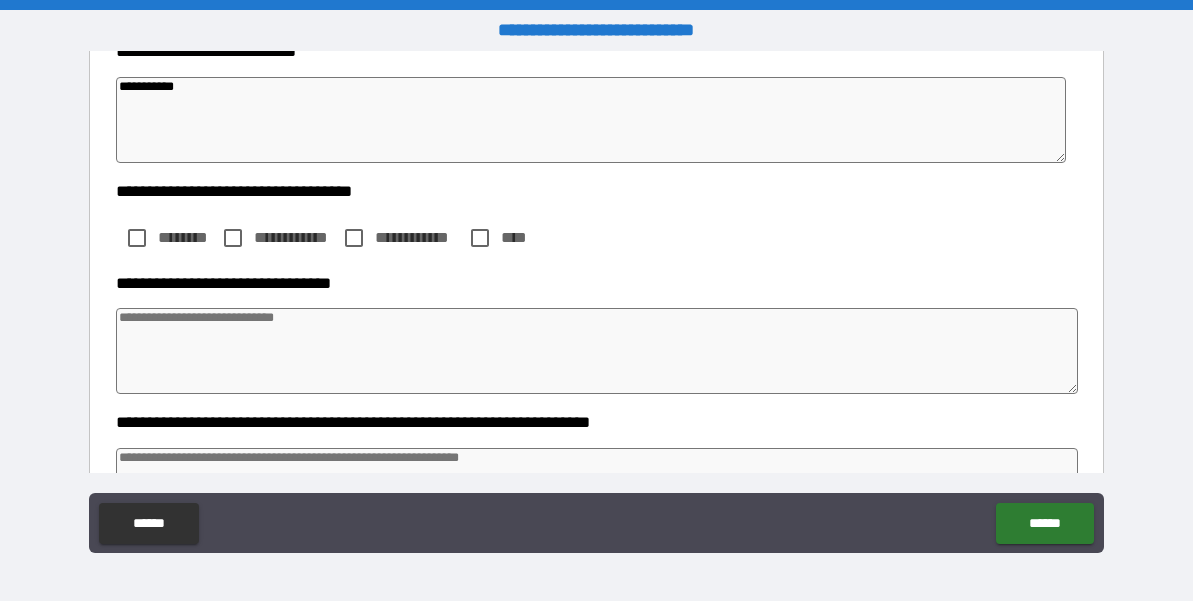 scroll, scrollTop: 808, scrollLeft: 0, axis: vertical 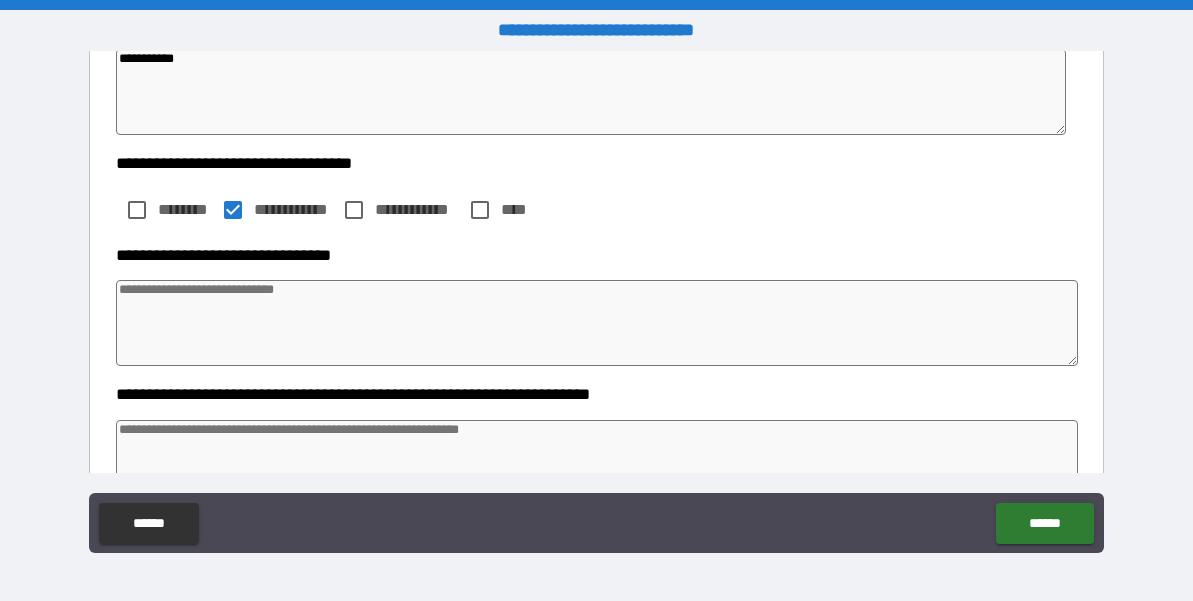 click at bounding box center [597, 323] 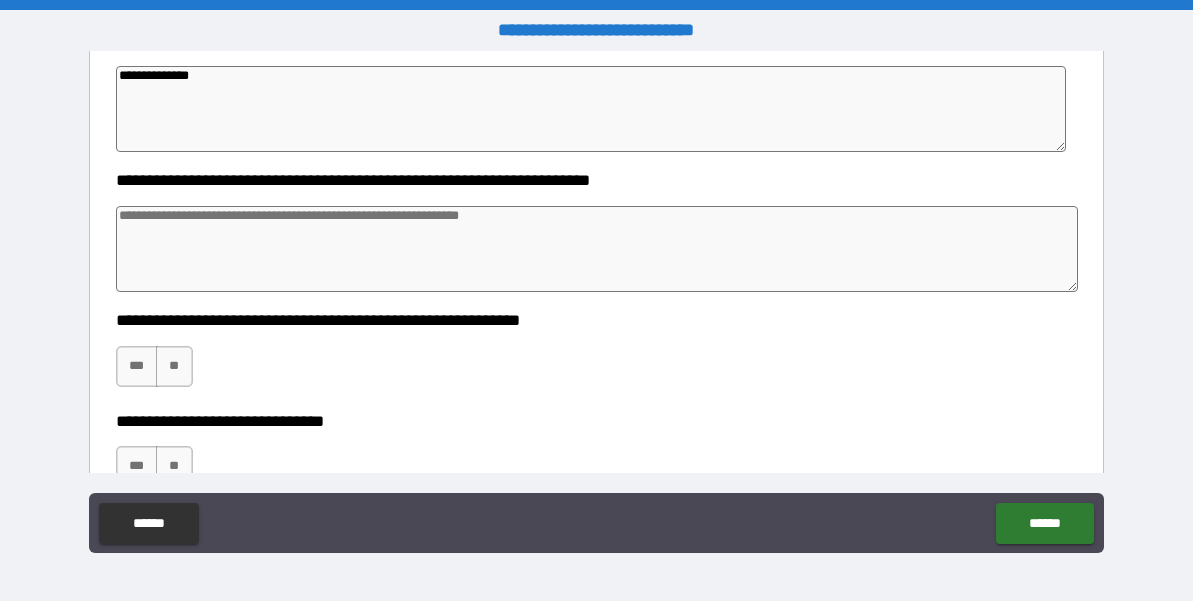 scroll, scrollTop: 1021, scrollLeft: 0, axis: vertical 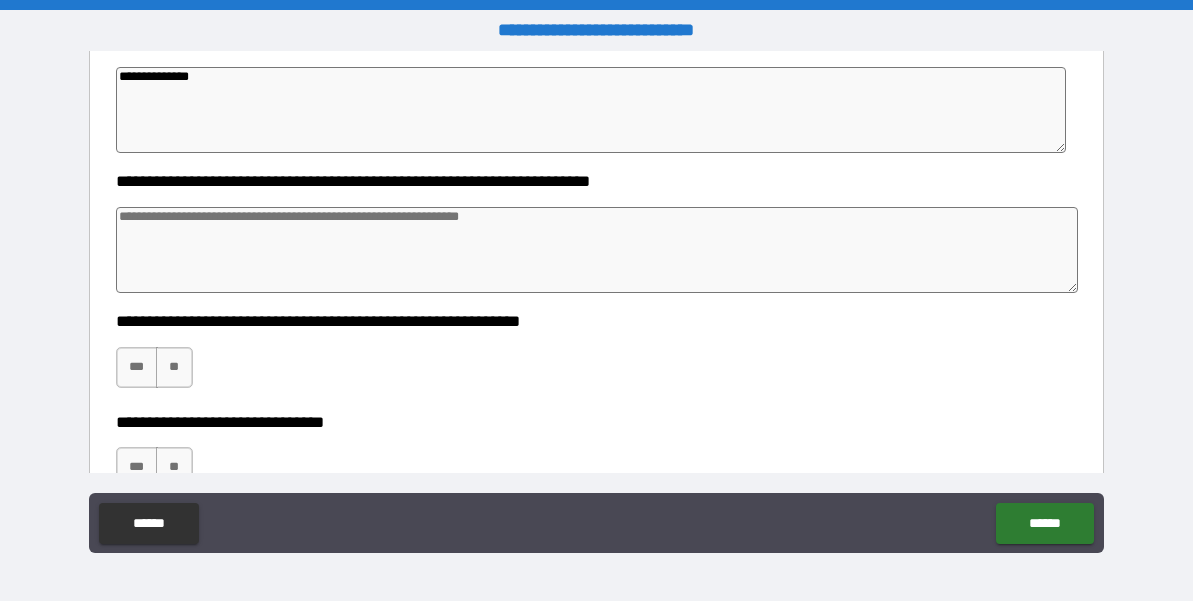 drag, startPoint x: 217, startPoint y: 79, endPoint x: 143, endPoint y: 77, distance: 74.02702 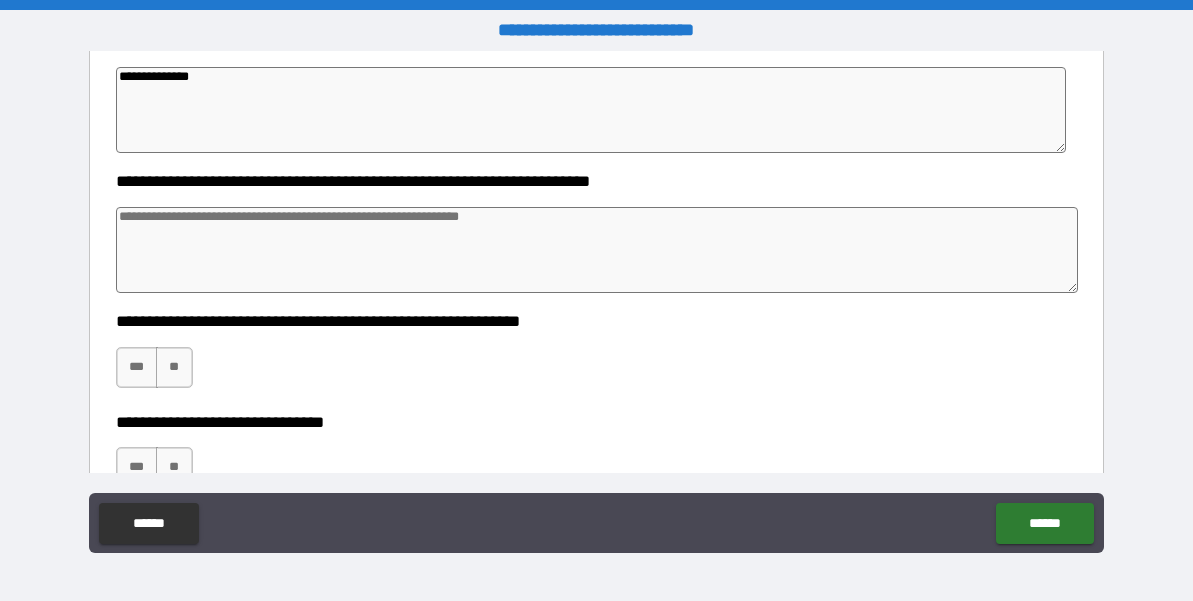 click on "**********" at bounding box center (591, 110) 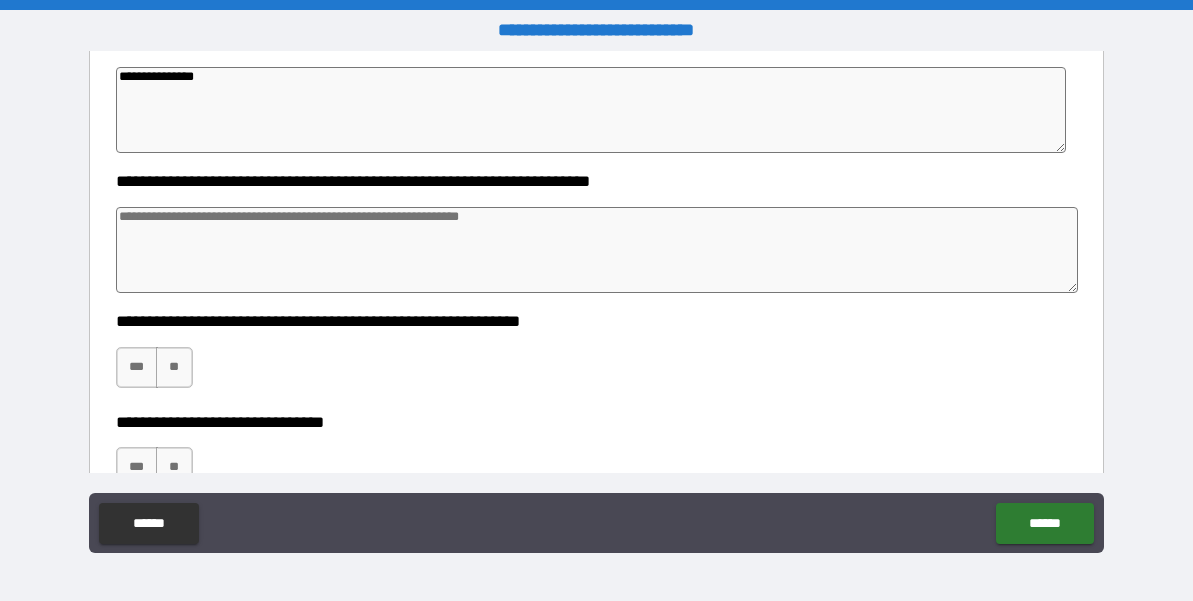 click at bounding box center (597, 250) 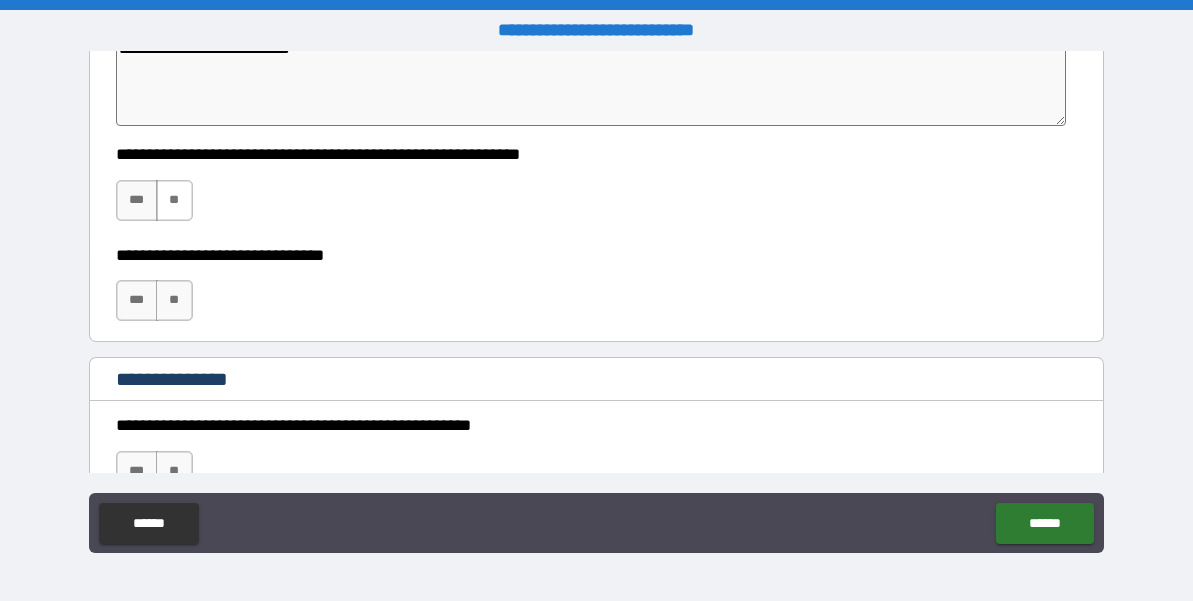 scroll, scrollTop: 1195, scrollLeft: 0, axis: vertical 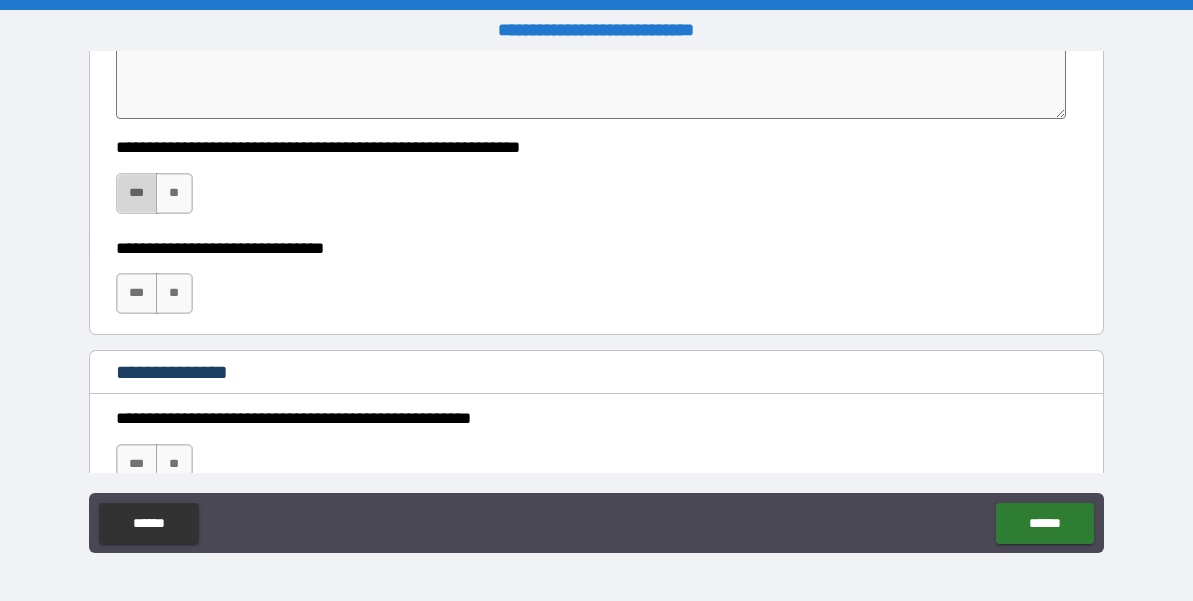 click on "***" at bounding box center [137, 193] 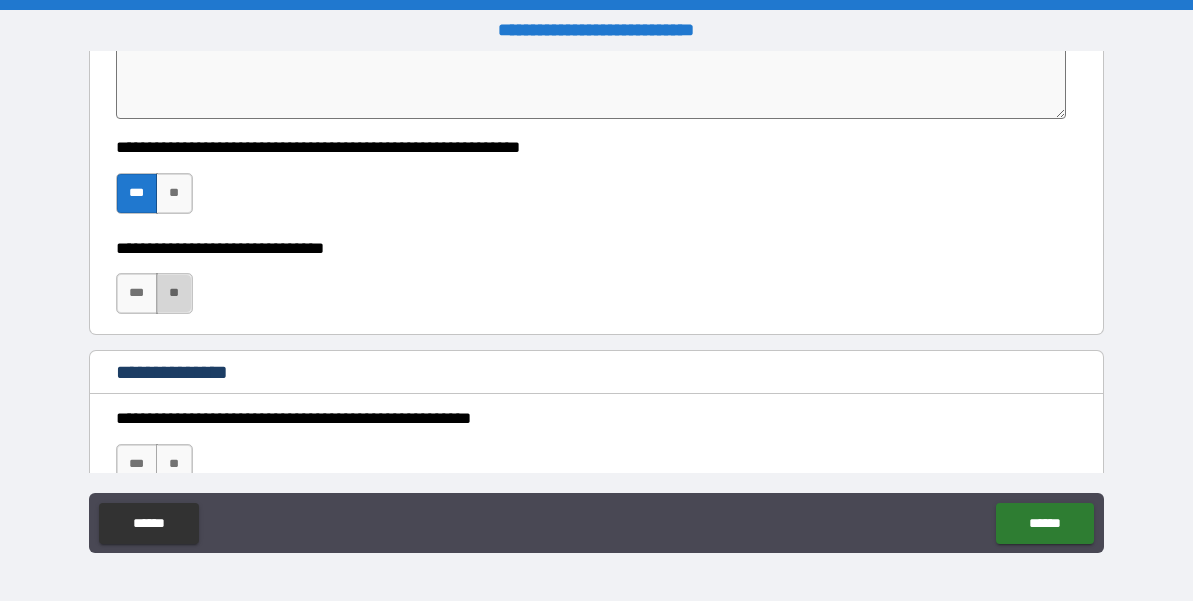 click on "**" at bounding box center [174, 293] 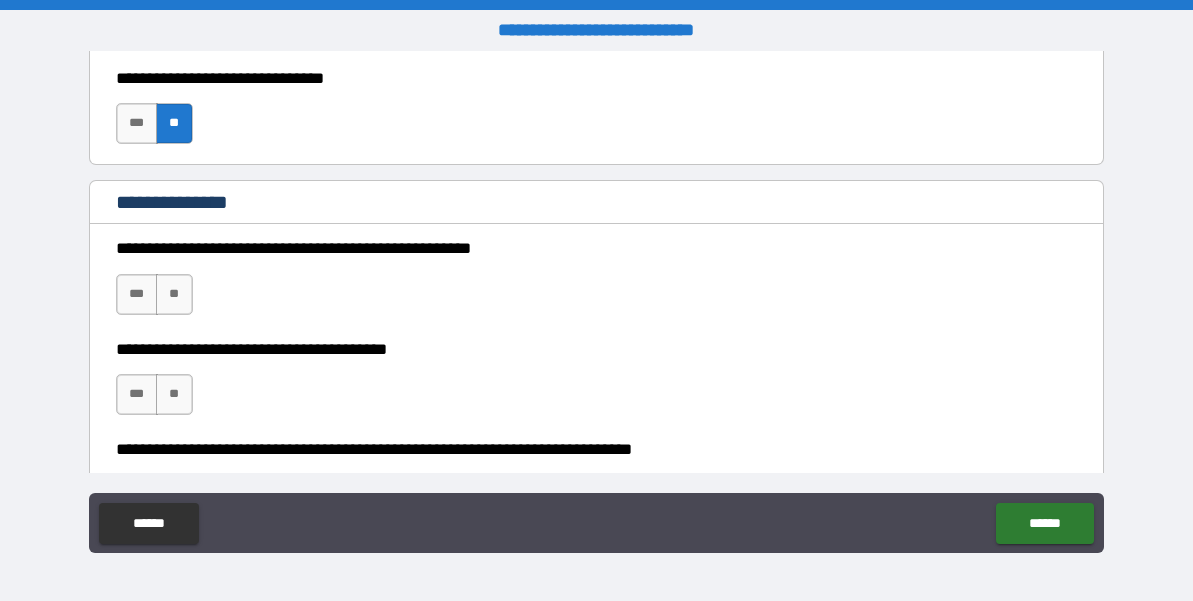 scroll, scrollTop: 1459, scrollLeft: 0, axis: vertical 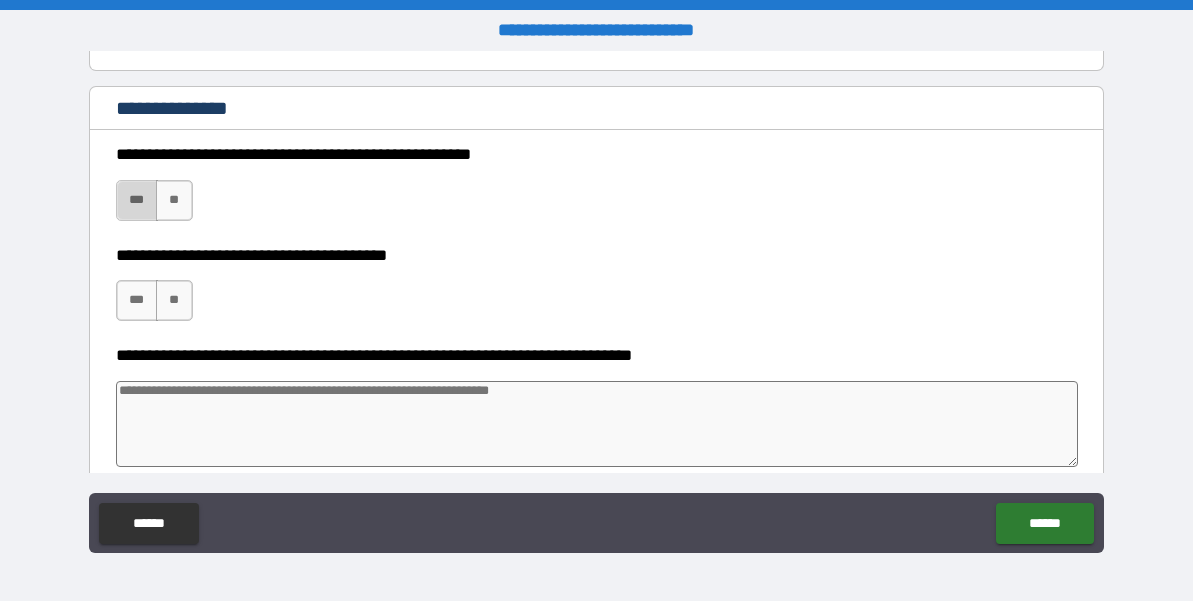 click on "***" at bounding box center (137, 200) 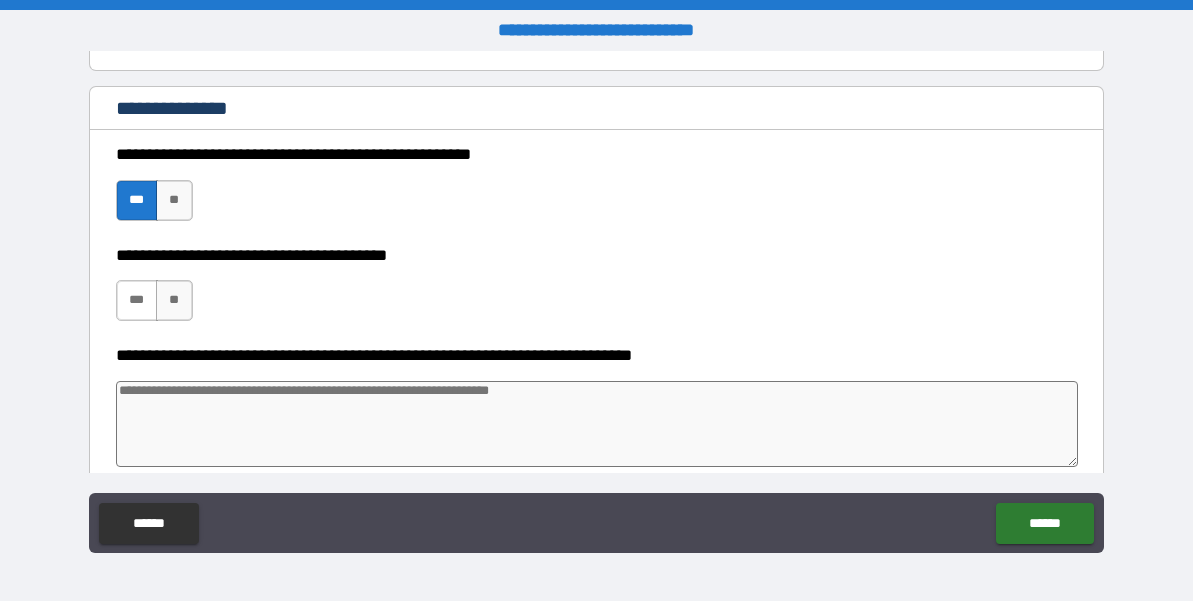 click on "***" at bounding box center [137, 300] 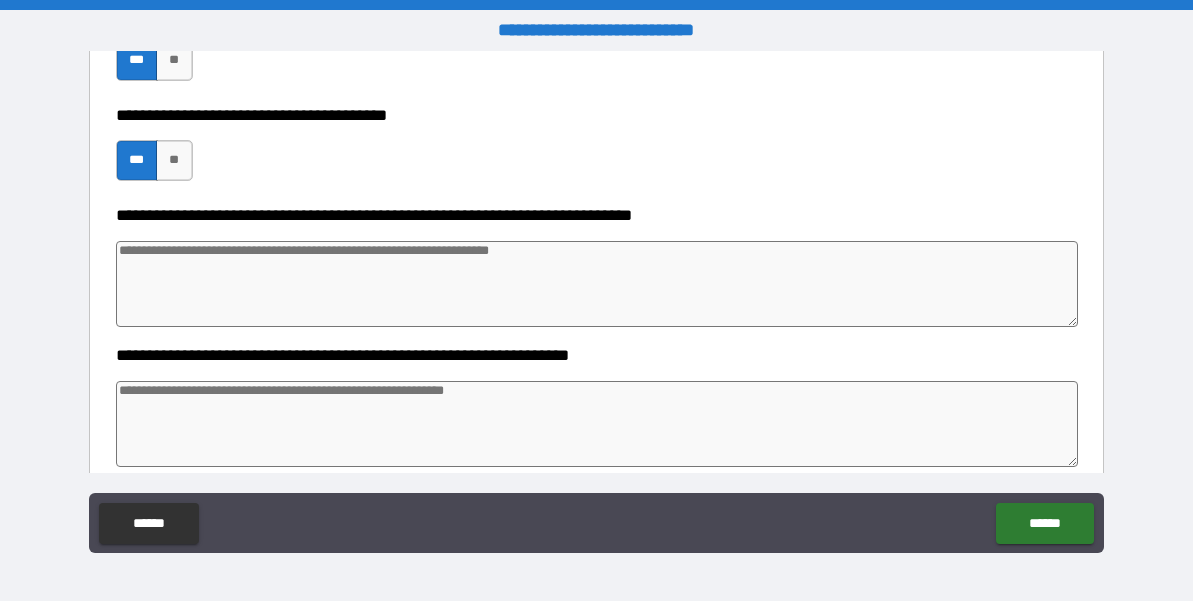 scroll, scrollTop: 1616, scrollLeft: 0, axis: vertical 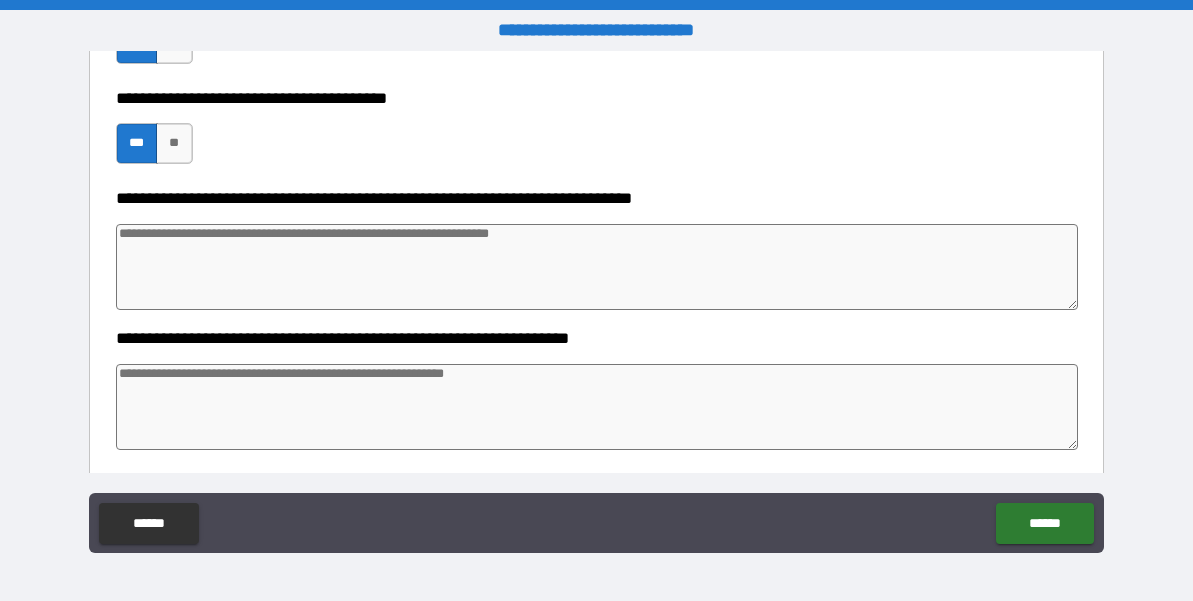 click at bounding box center (597, 267) 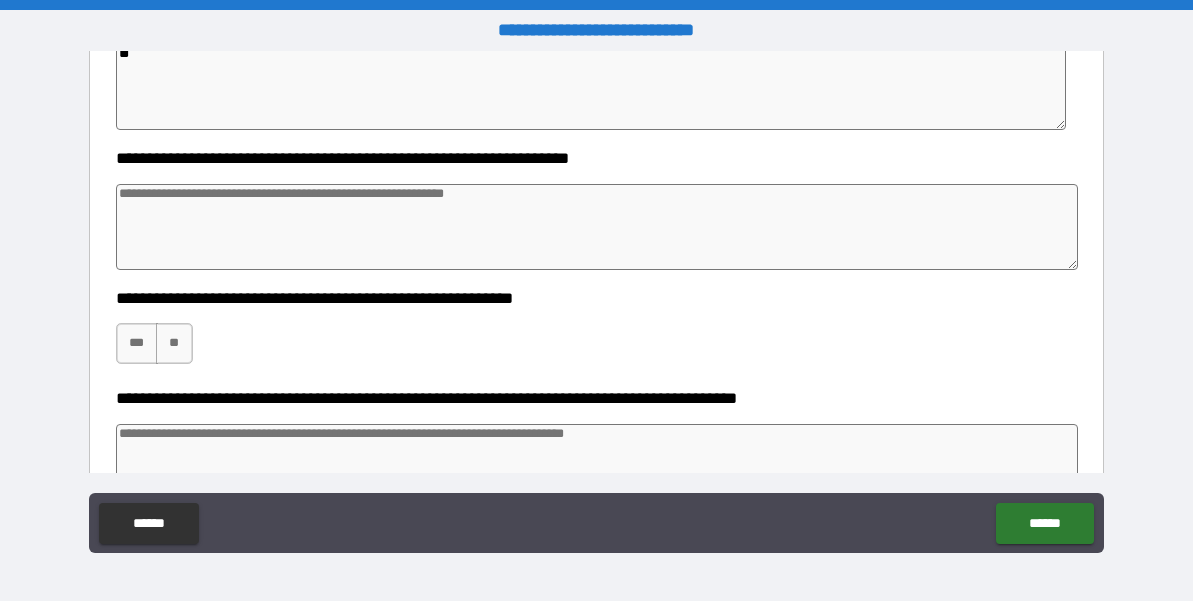 scroll, scrollTop: 1809, scrollLeft: 0, axis: vertical 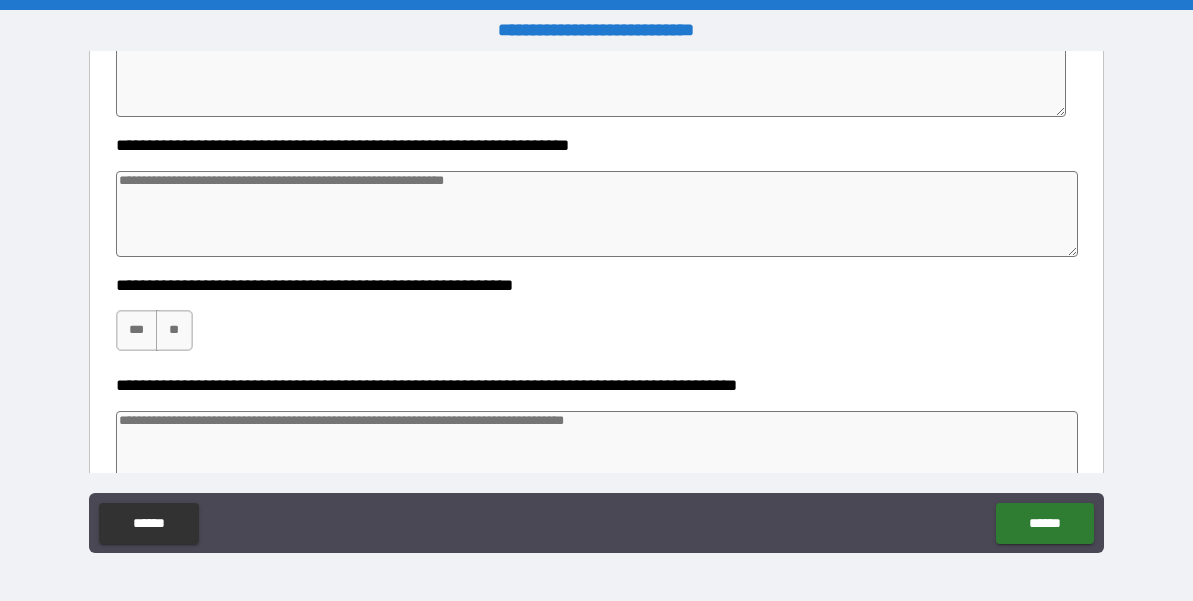 click at bounding box center (597, 214) 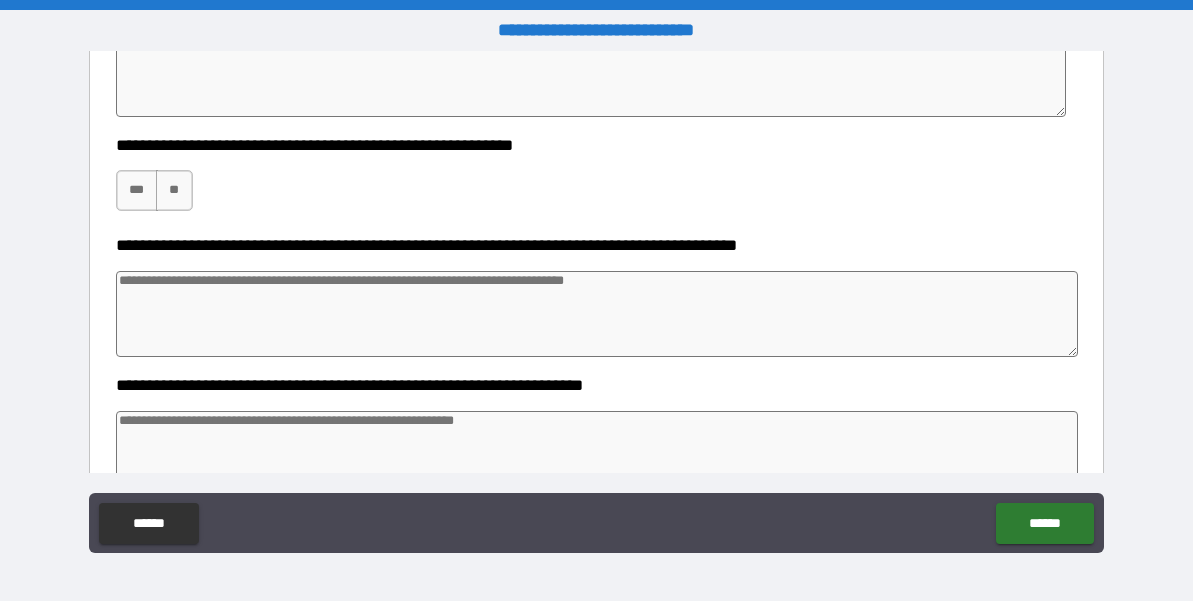 scroll, scrollTop: 1951, scrollLeft: 0, axis: vertical 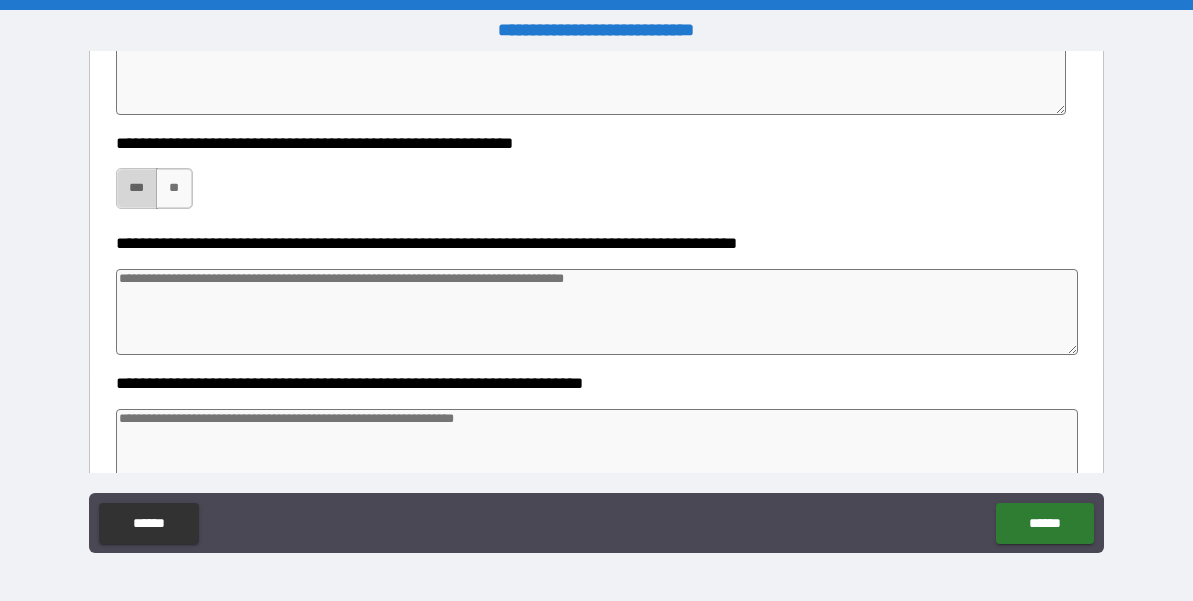 click on "***" at bounding box center (137, 188) 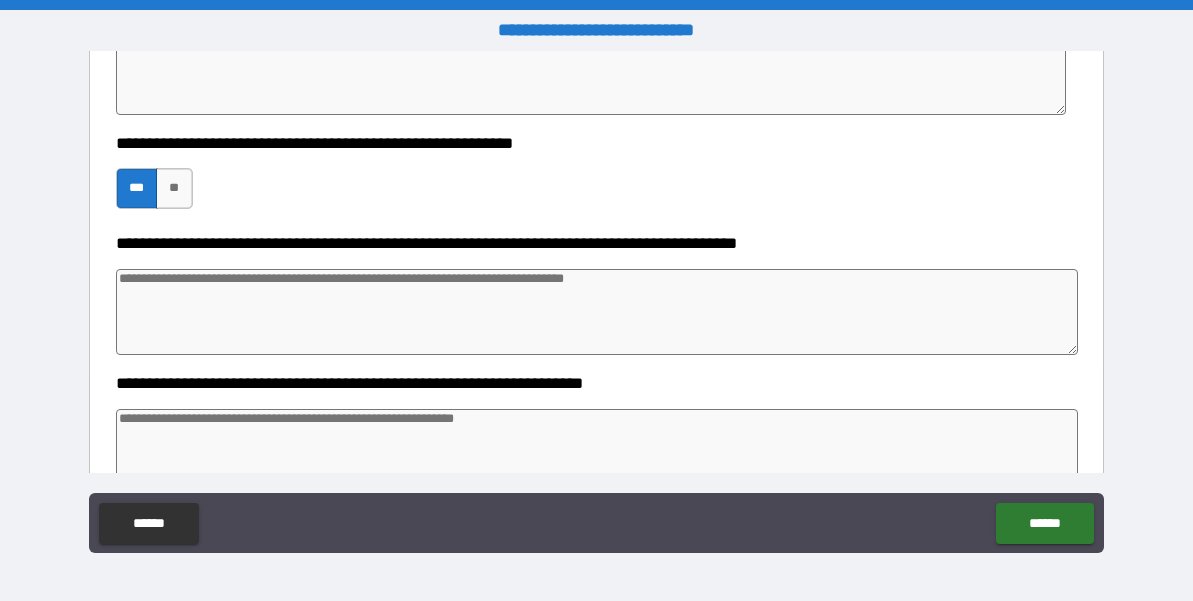 click at bounding box center [597, 312] 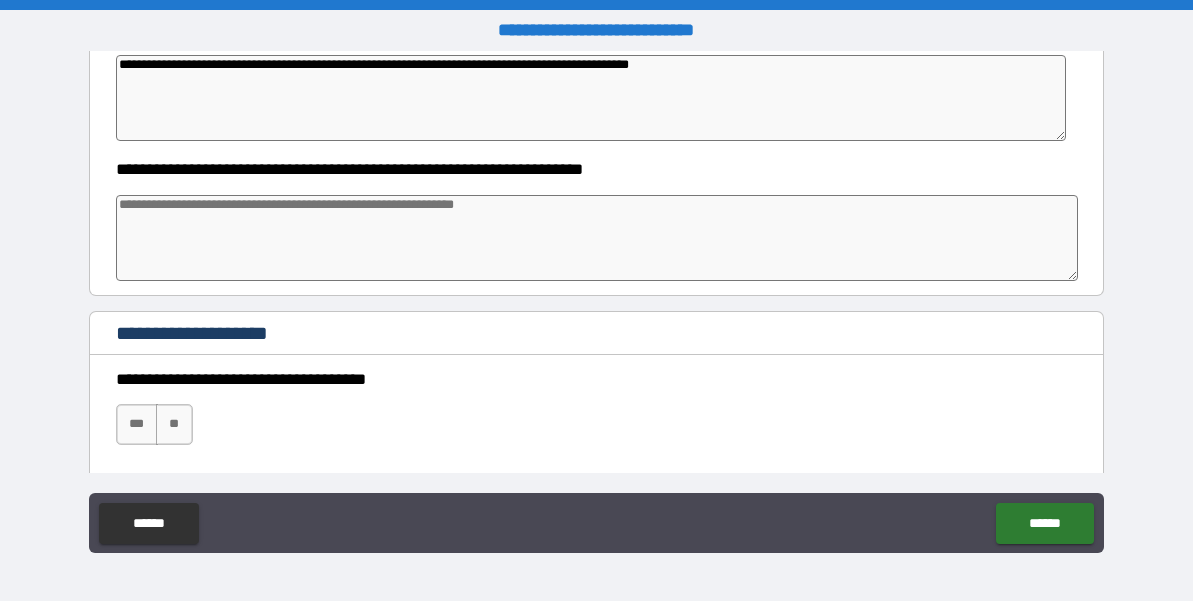 scroll, scrollTop: 2169, scrollLeft: 0, axis: vertical 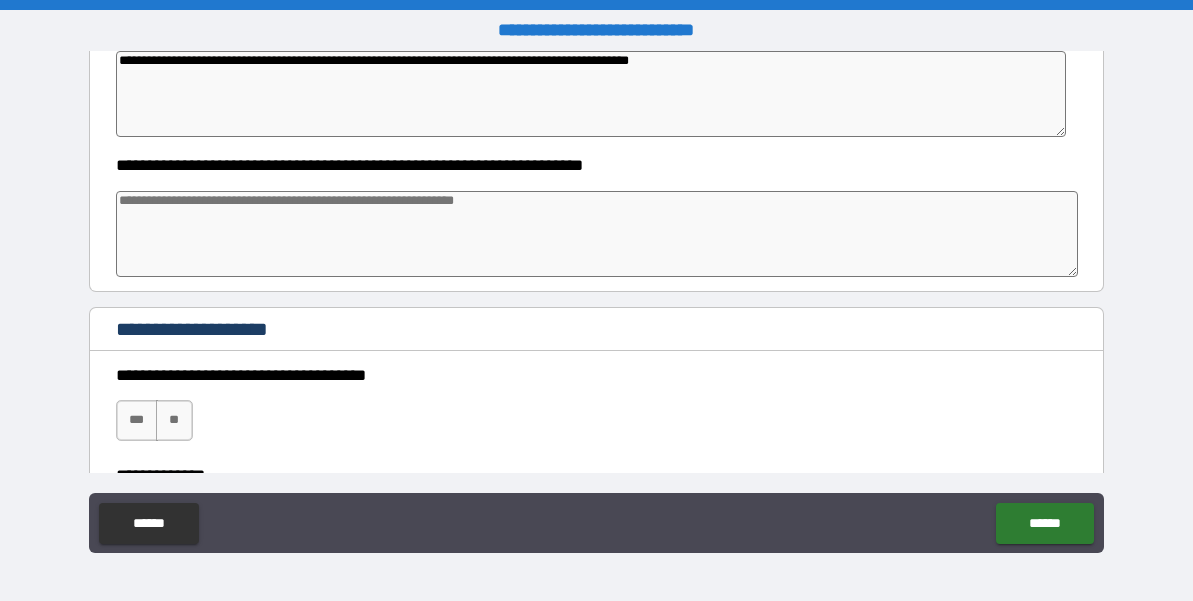 click at bounding box center (597, 234) 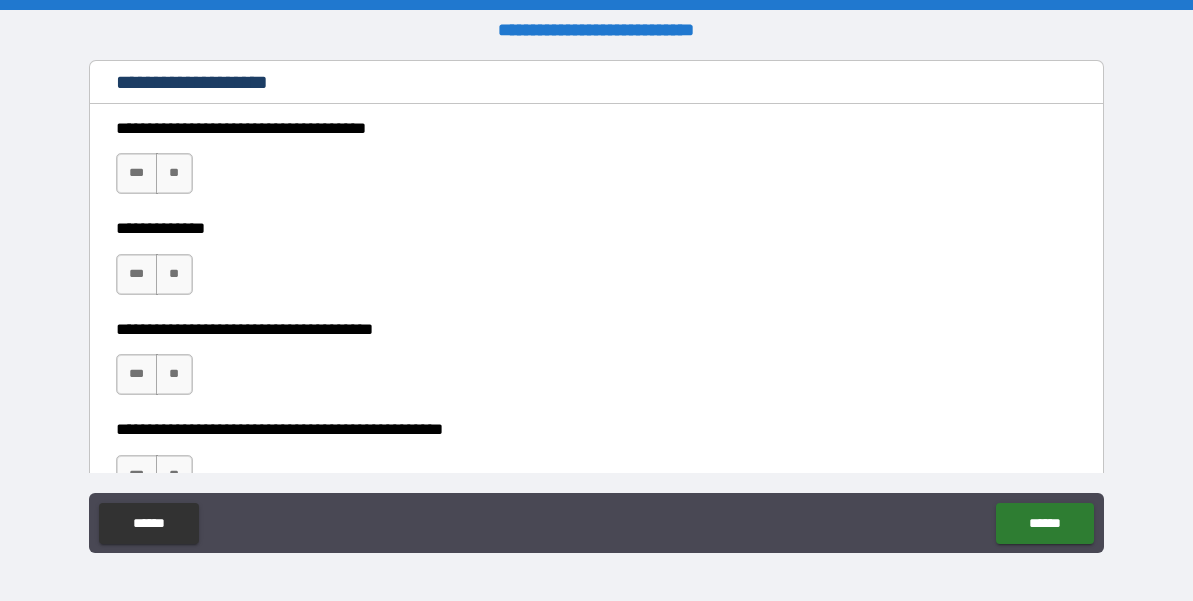 scroll, scrollTop: 2442, scrollLeft: 0, axis: vertical 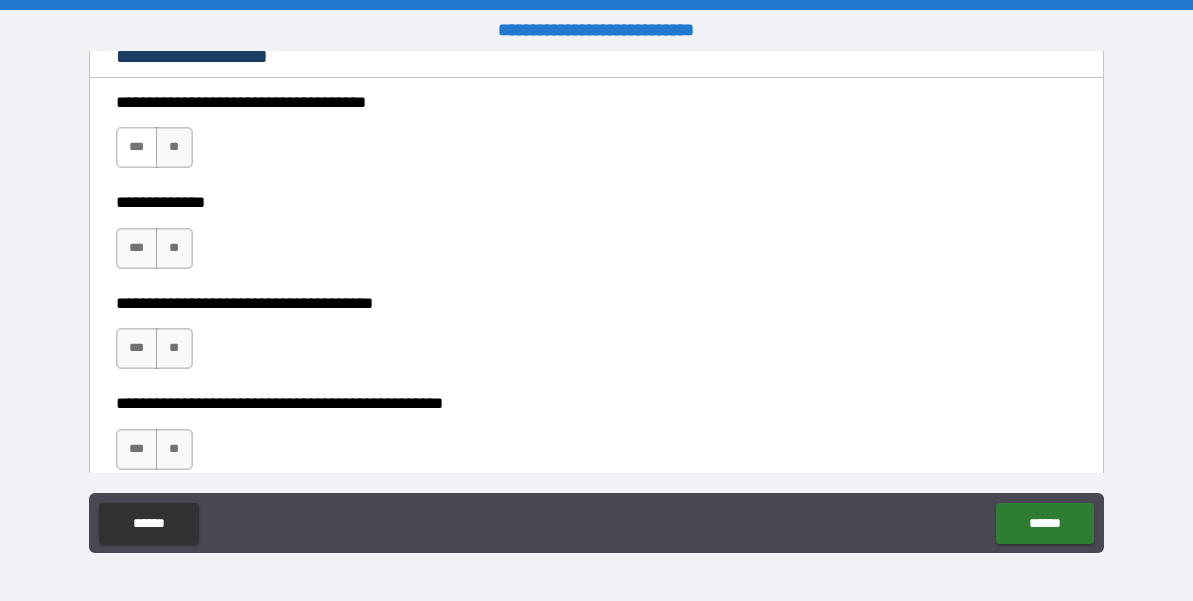 click on "***" at bounding box center (137, 147) 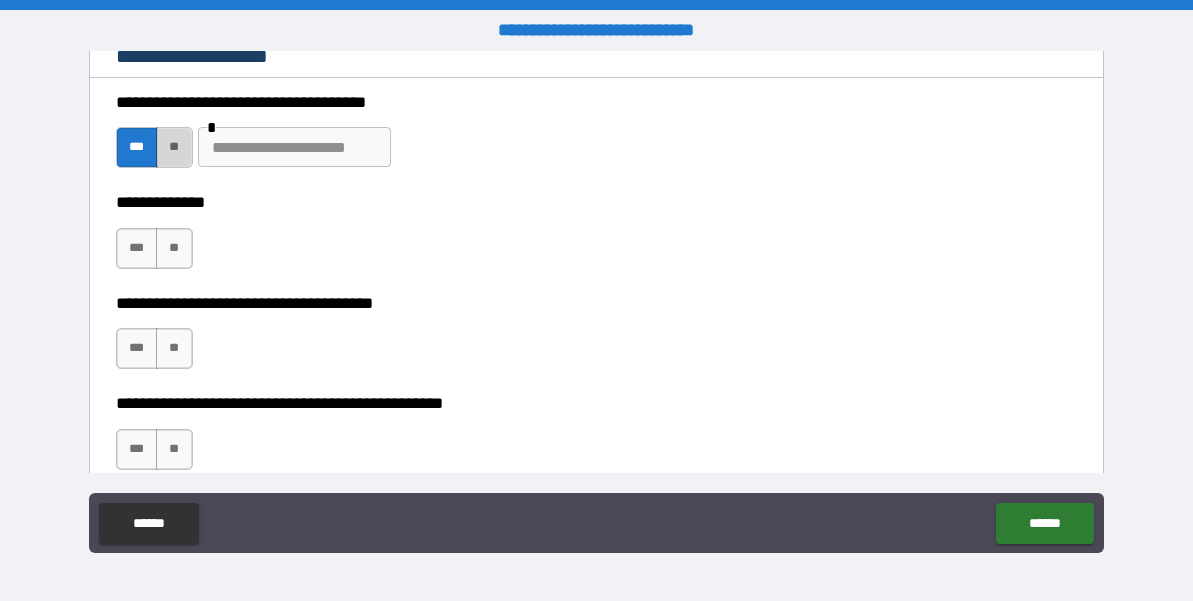 click on "**" at bounding box center [174, 147] 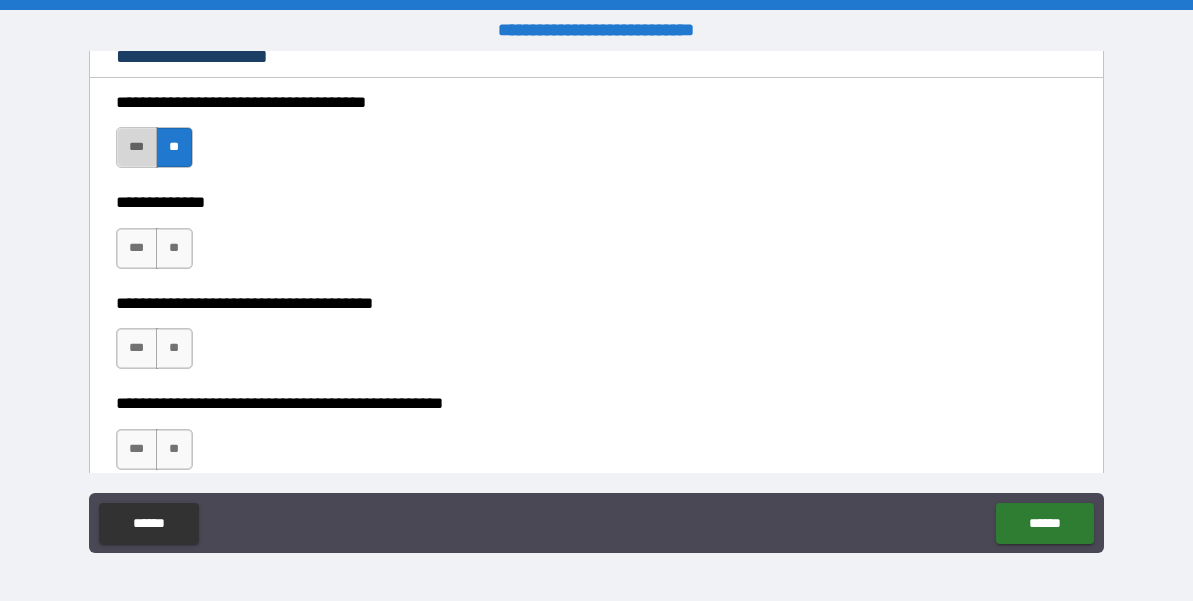 click on "***" at bounding box center (137, 147) 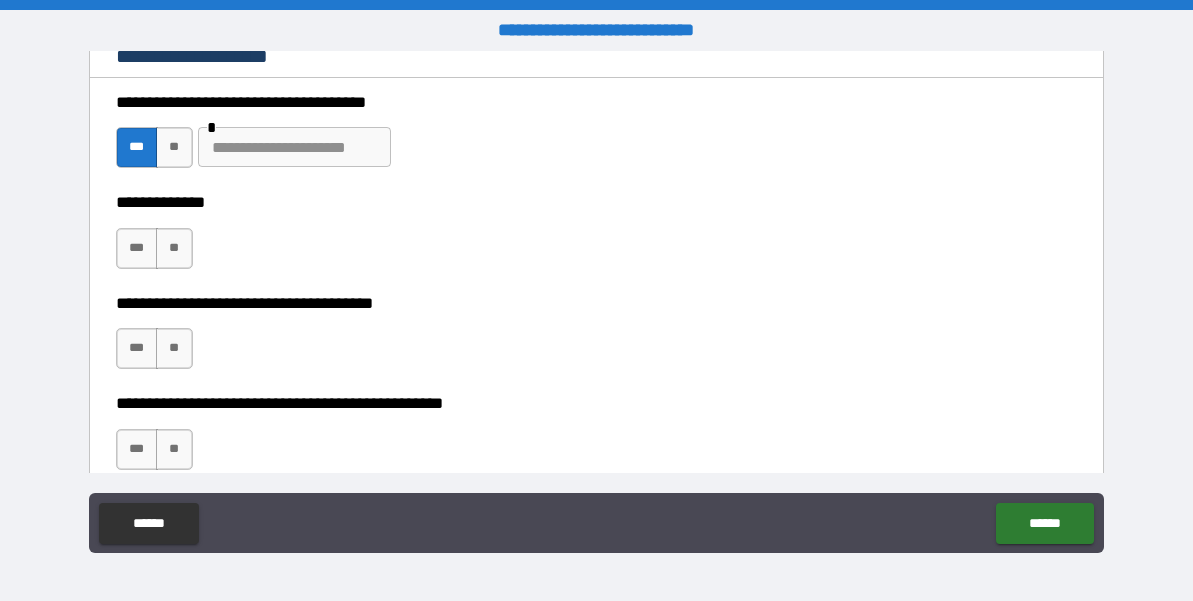 click at bounding box center [294, 147] 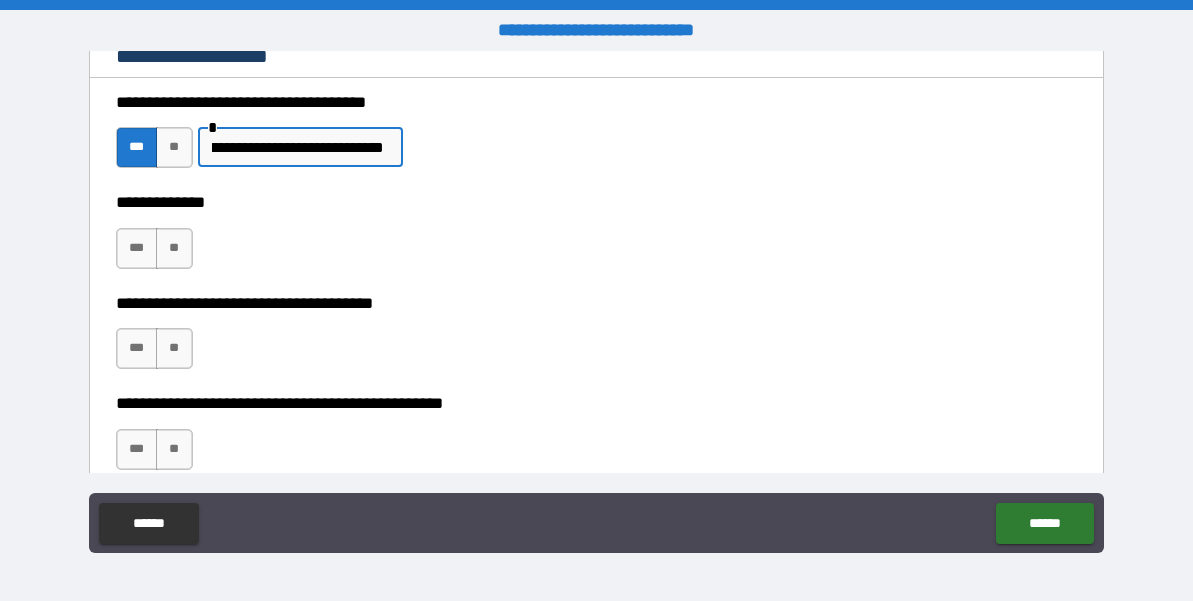 scroll, scrollTop: 0, scrollLeft: 264, axis: horizontal 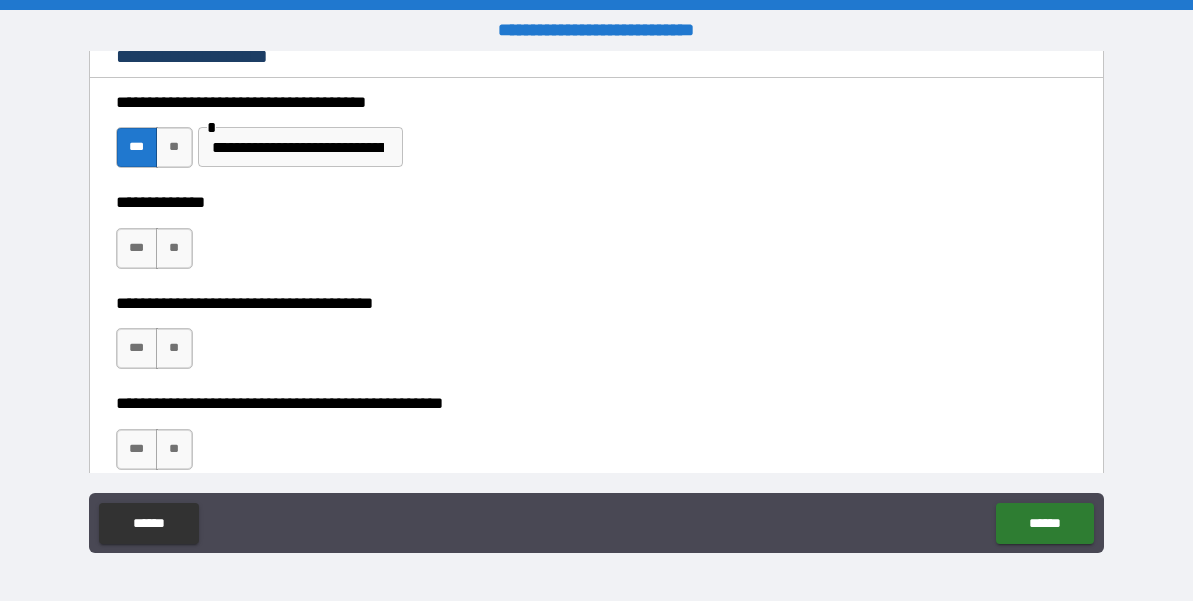 click on "**********" at bounding box center (298, 147) 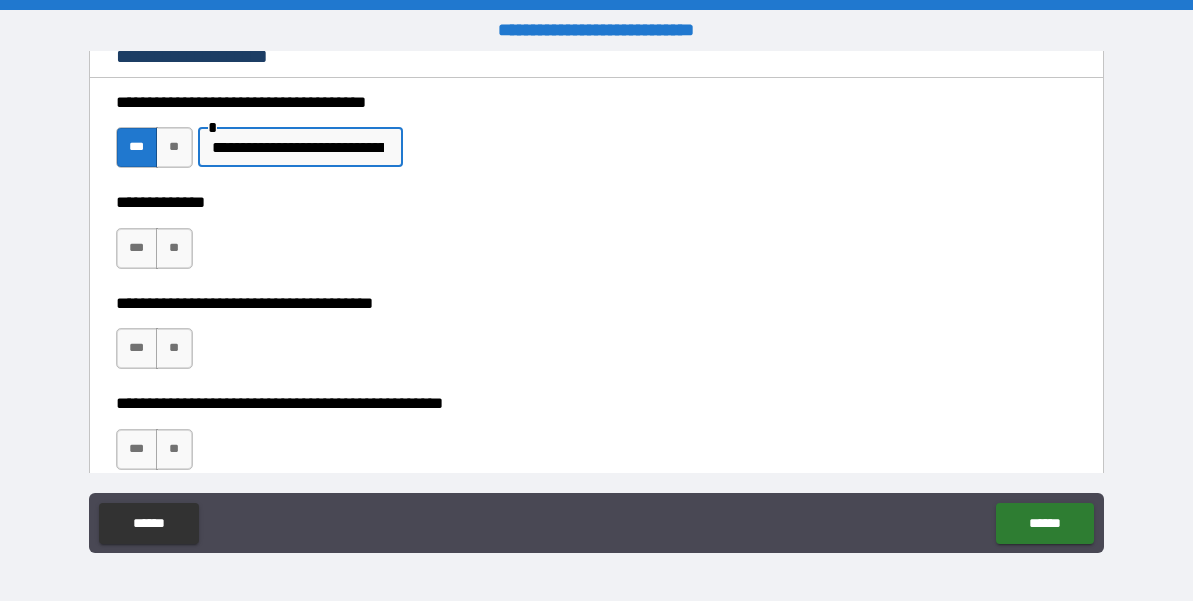 click on "**********" at bounding box center (298, 147) 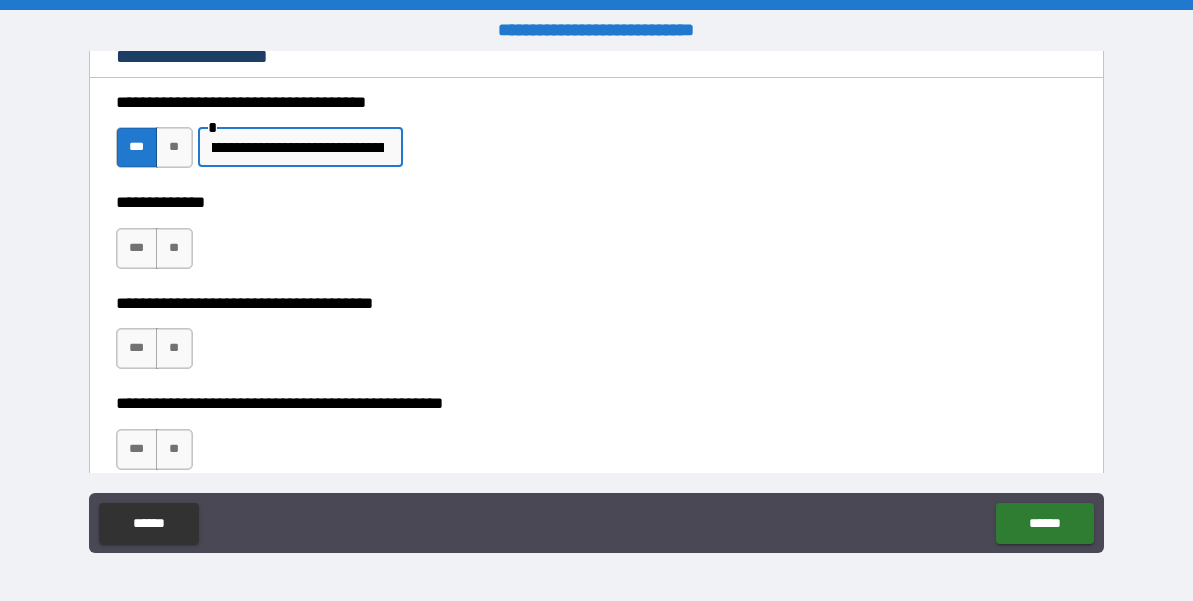 scroll, scrollTop: 0, scrollLeft: 432, axis: horizontal 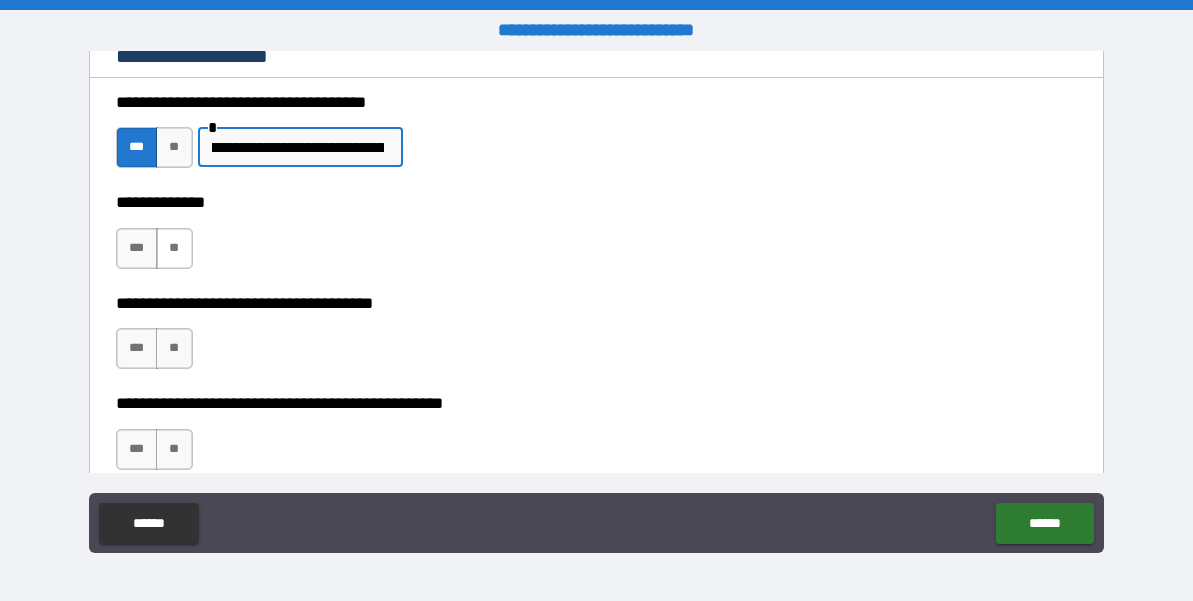 click on "**" at bounding box center (174, 248) 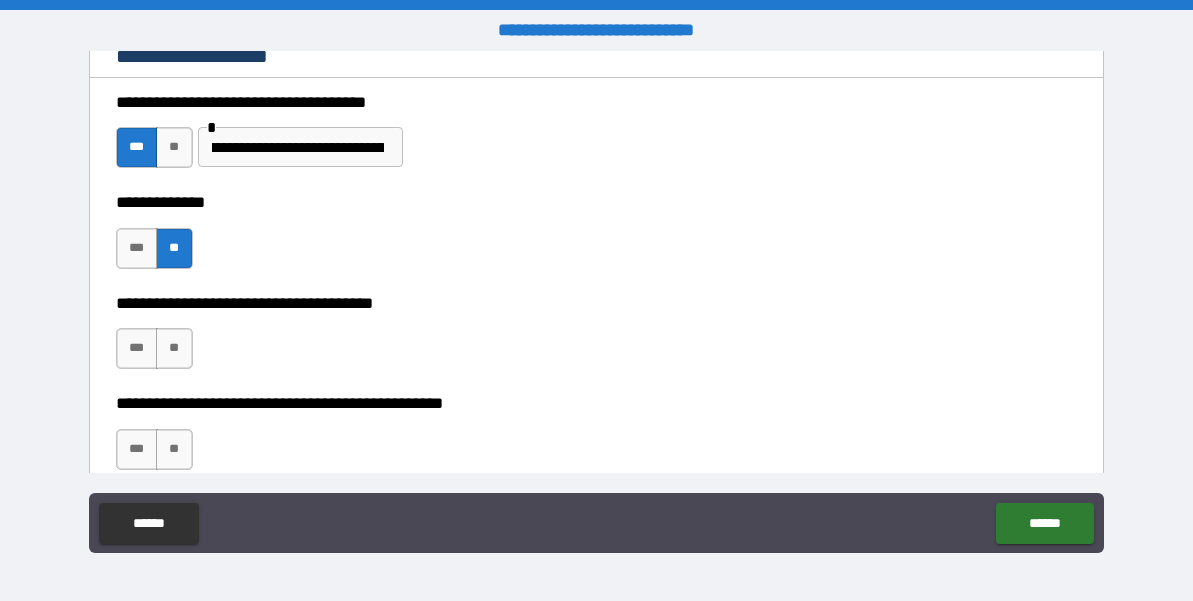 scroll, scrollTop: 0, scrollLeft: 0, axis: both 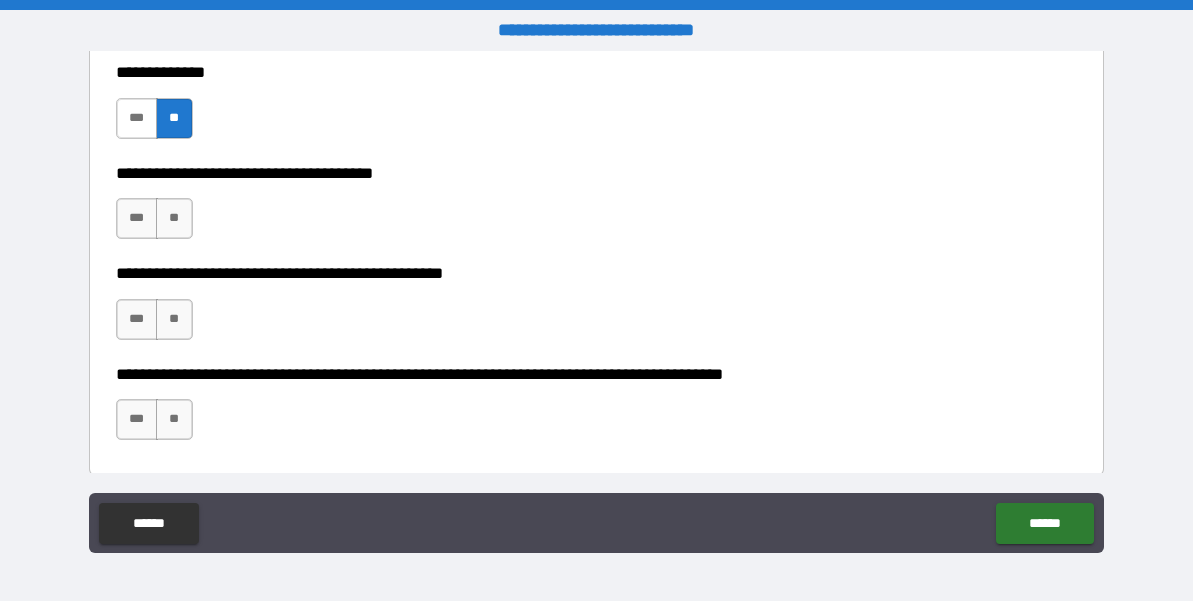 click on "***" at bounding box center [137, 118] 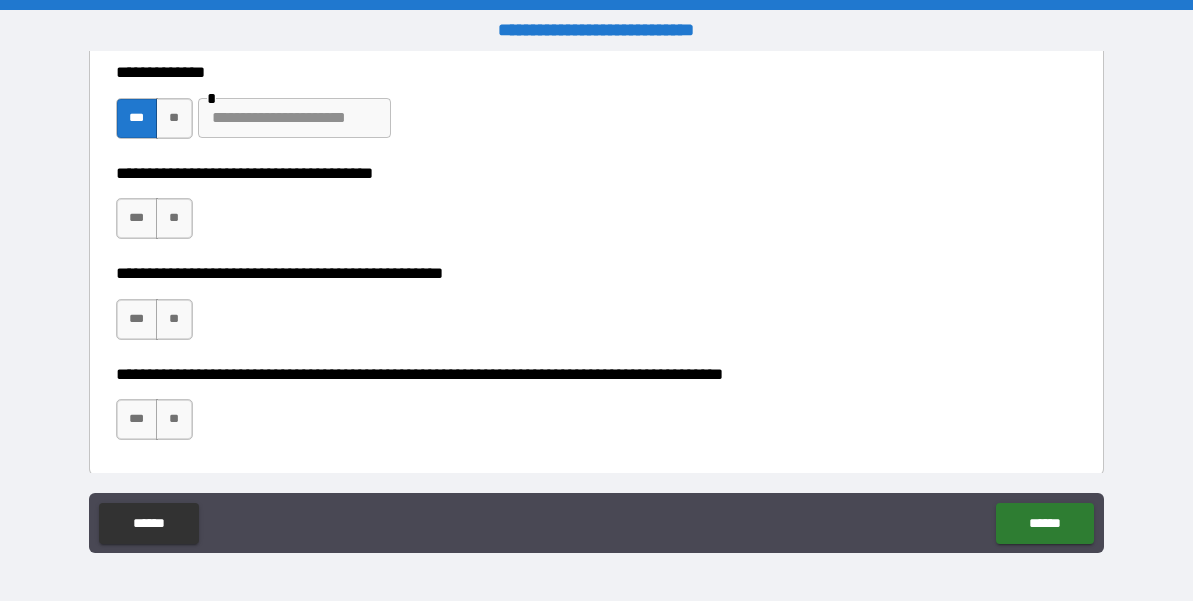 click at bounding box center (294, 118) 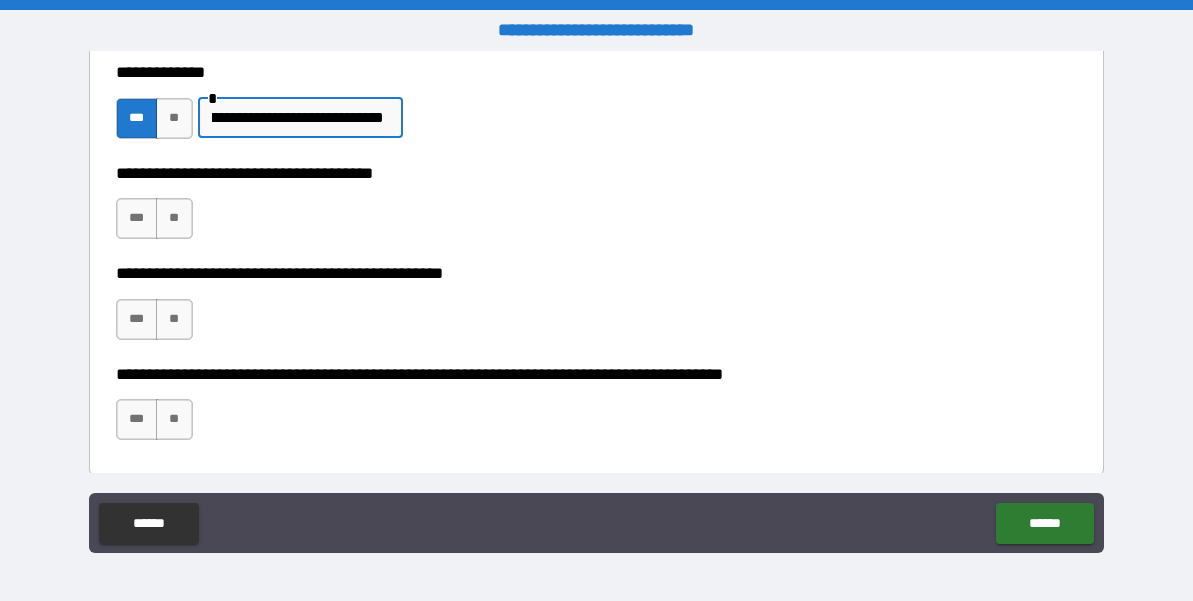 scroll, scrollTop: 0, scrollLeft: 264, axis: horizontal 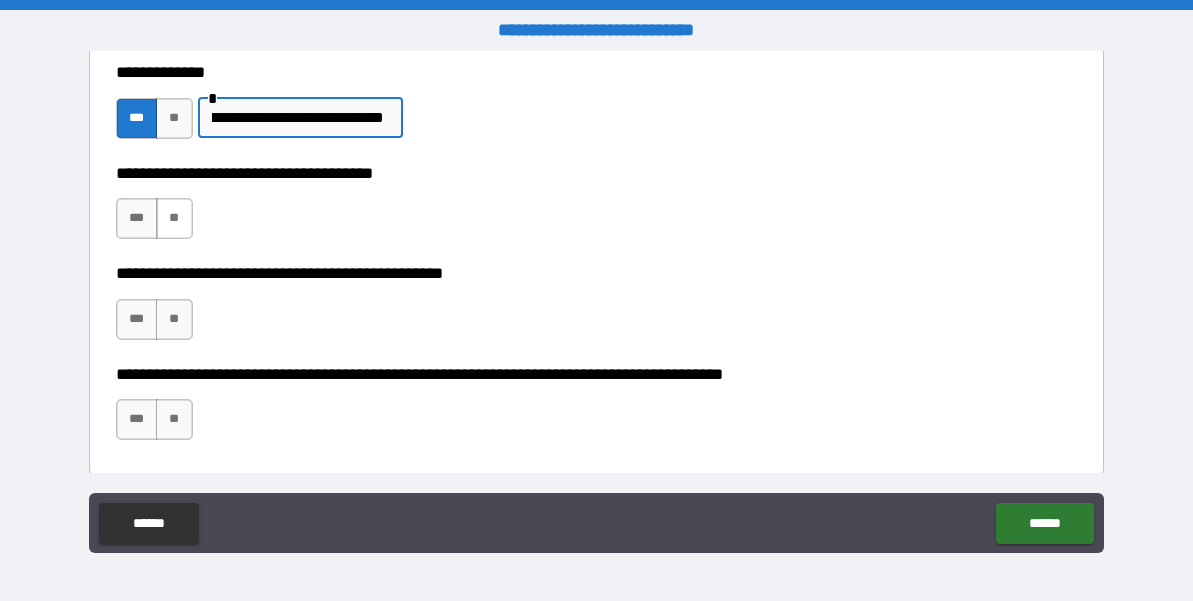 click on "**" at bounding box center (174, 218) 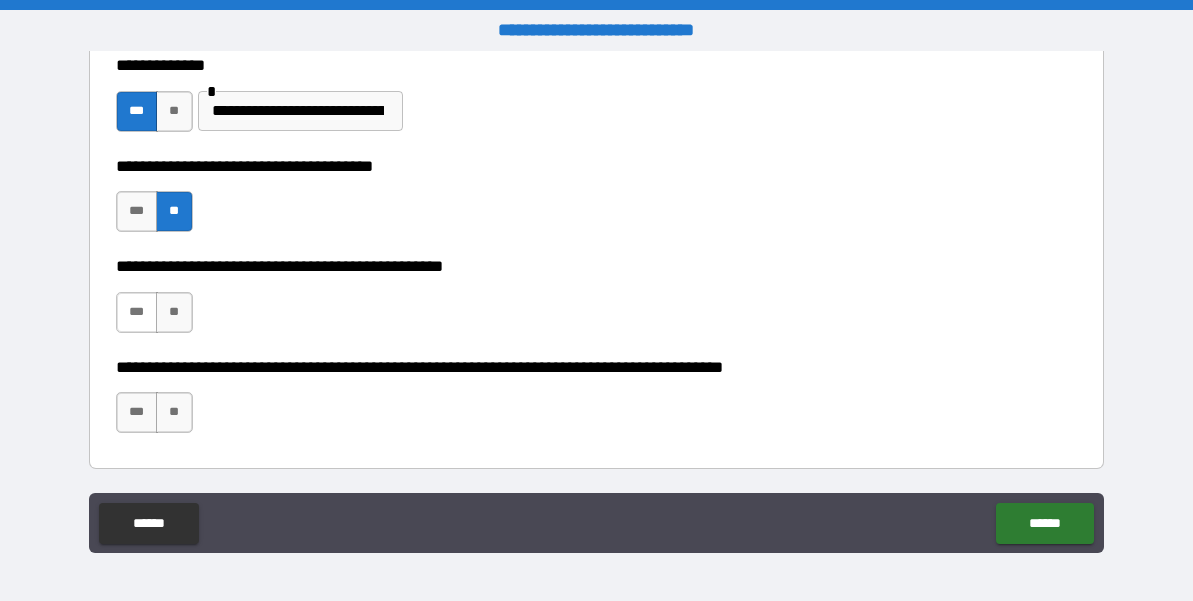 scroll, scrollTop: 2572, scrollLeft: 0, axis: vertical 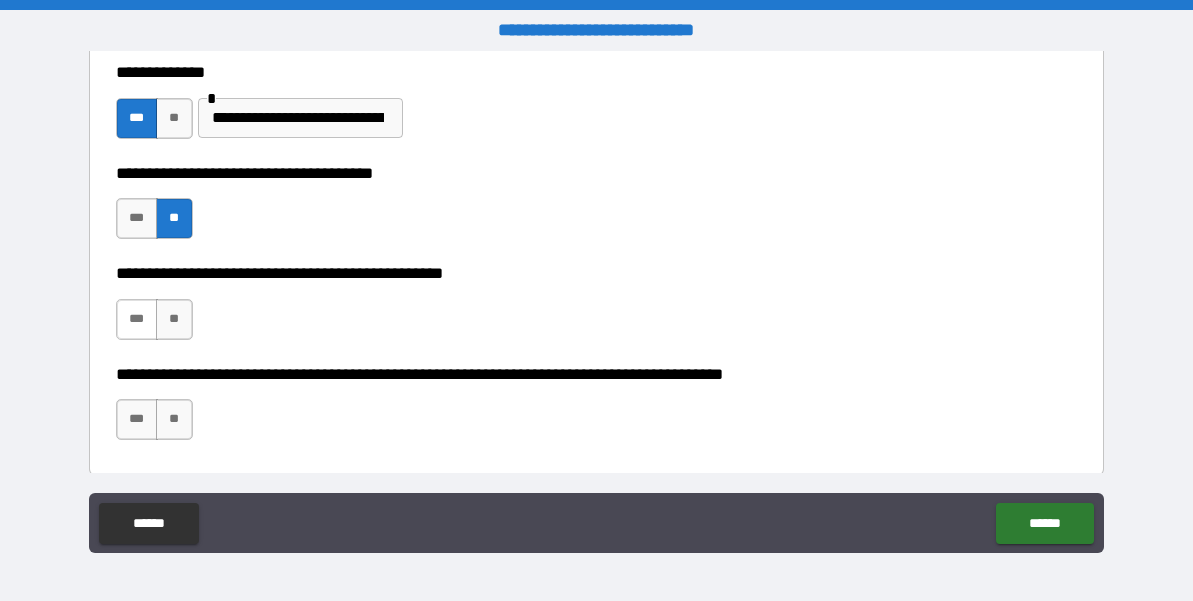 click on "***" at bounding box center [137, 319] 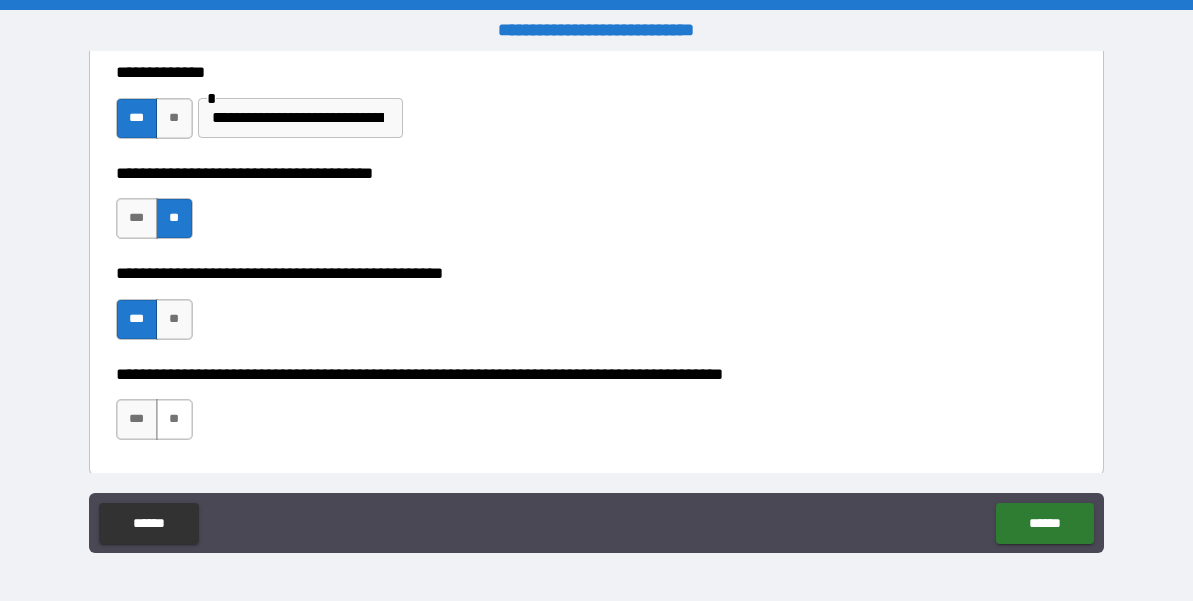 click on "**" at bounding box center [174, 419] 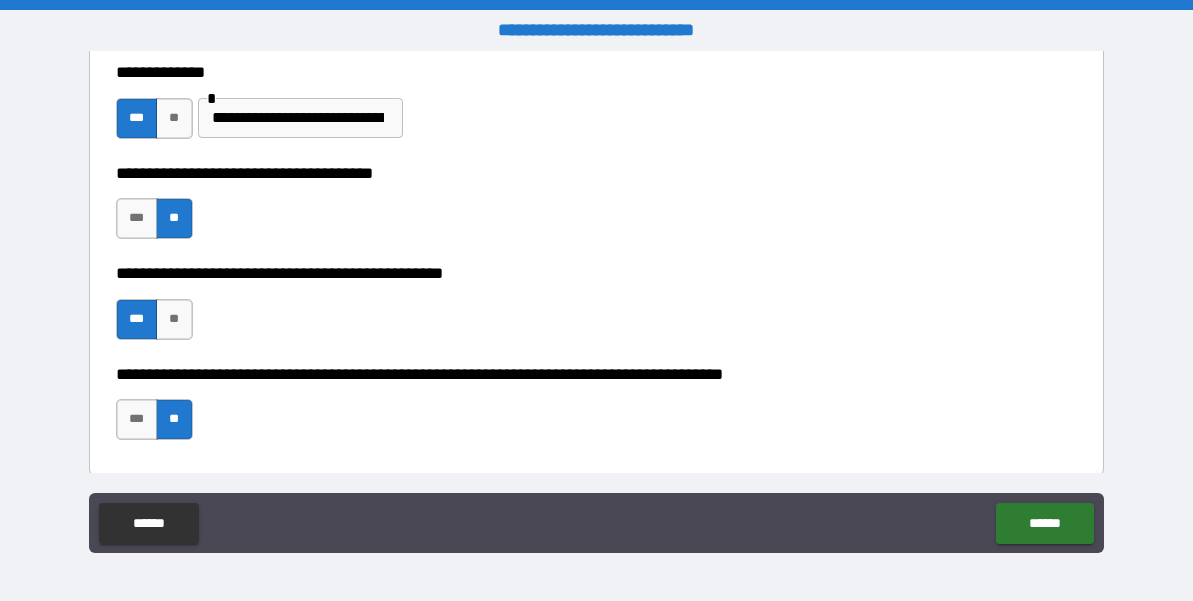 scroll, scrollTop: 2579, scrollLeft: 0, axis: vertical 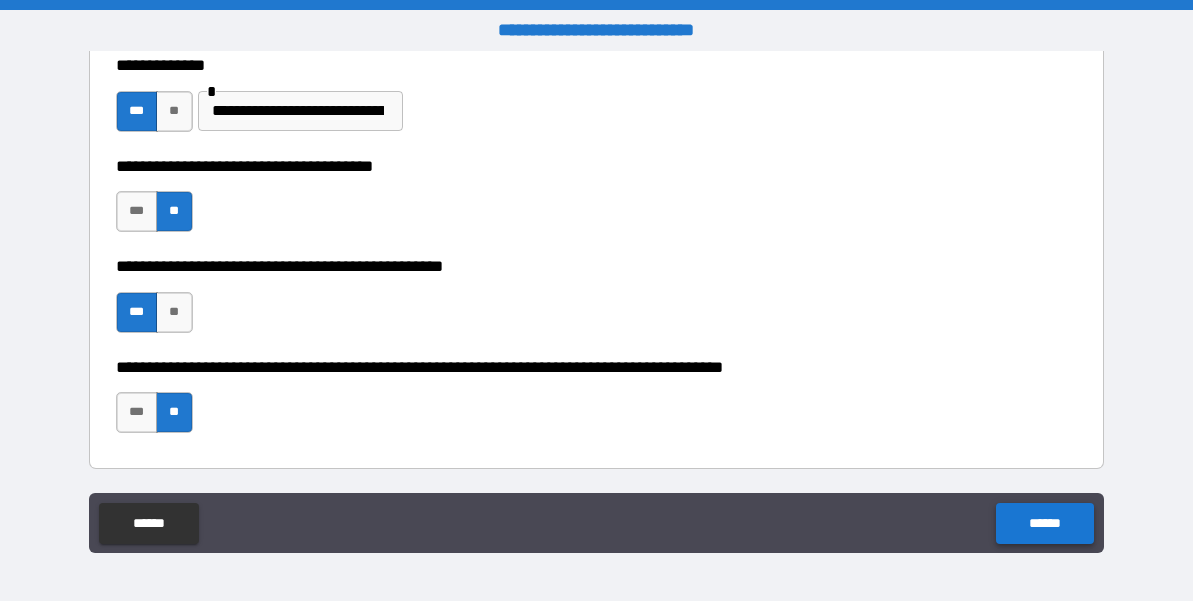 click on "******" at bounding box center (1044, 523) 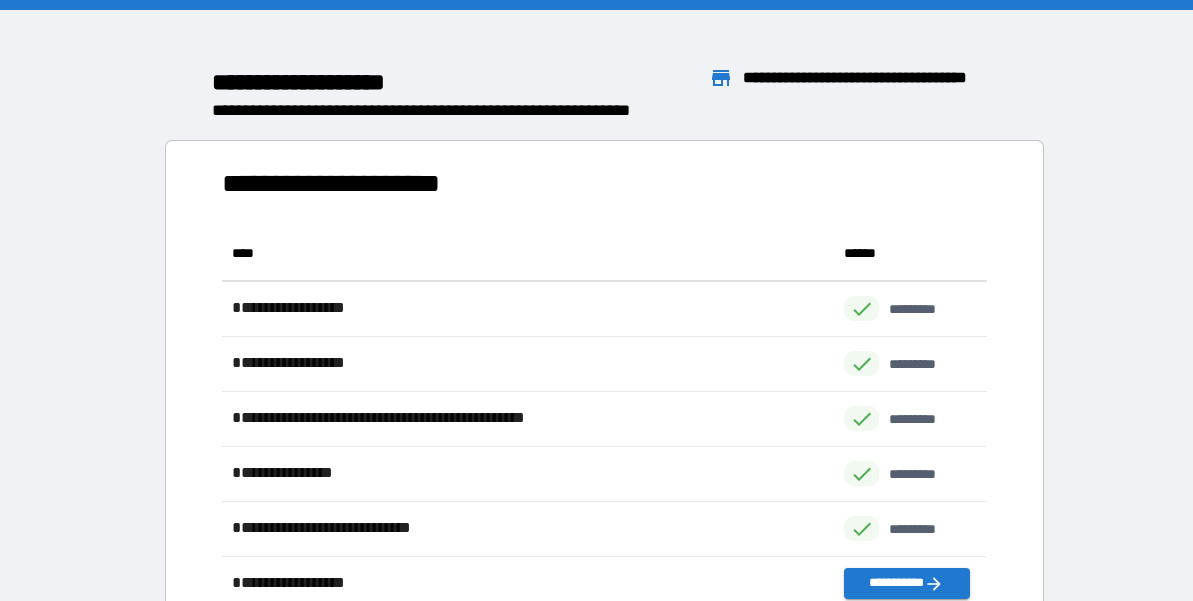 scroll, scrollTop: 1, scrollLeft: 1, axis: both 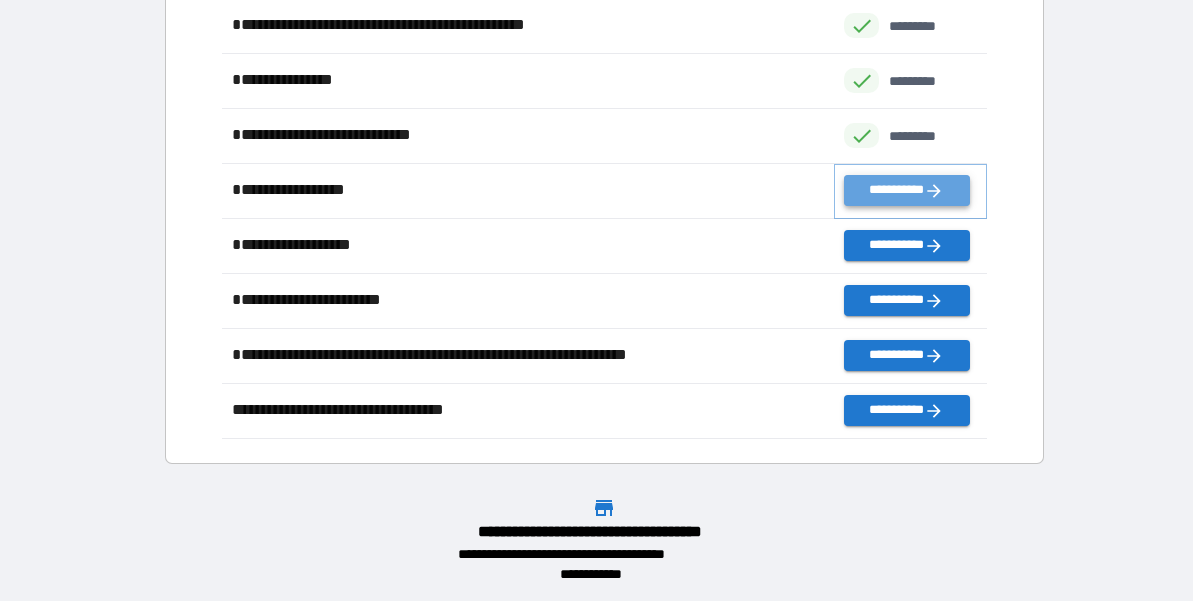 click on "**********" at bounding box center [906, 190] 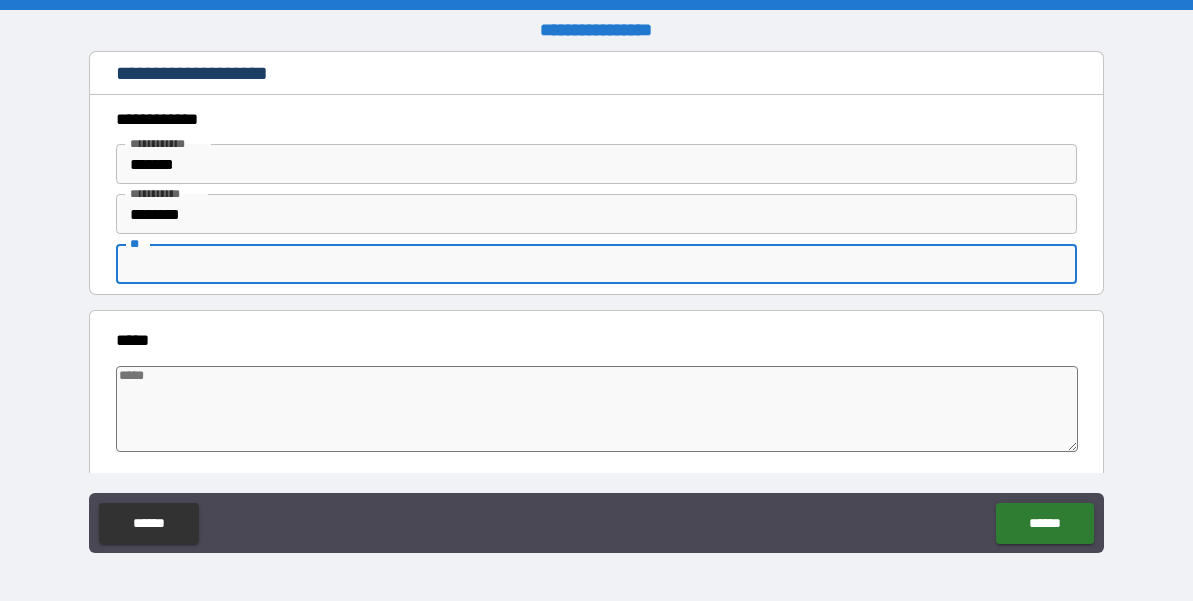 click on "**" at bounding box center [596, 264] 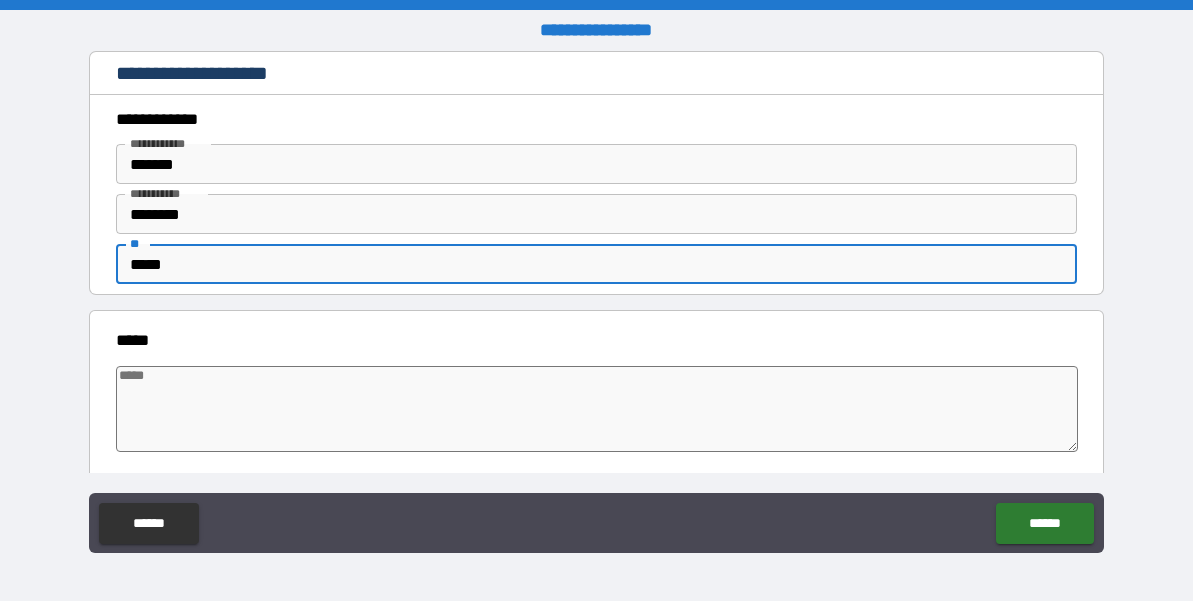 click at bounding box center [597, 409] 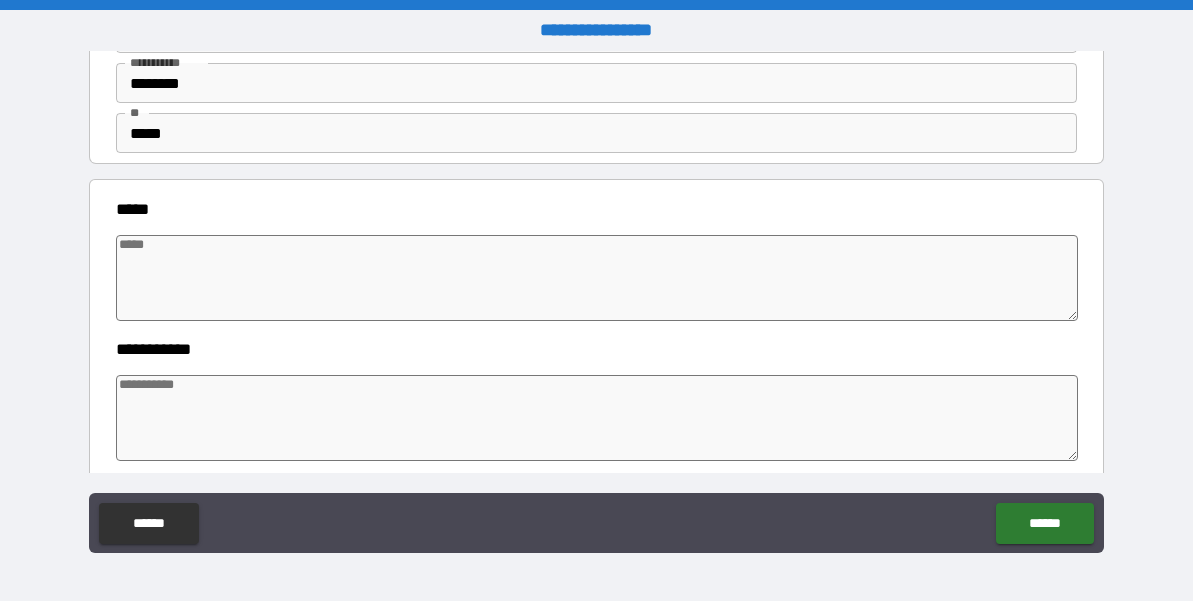 scroll, scrollTop: 200, scrollLeft: 0, axis: vertical 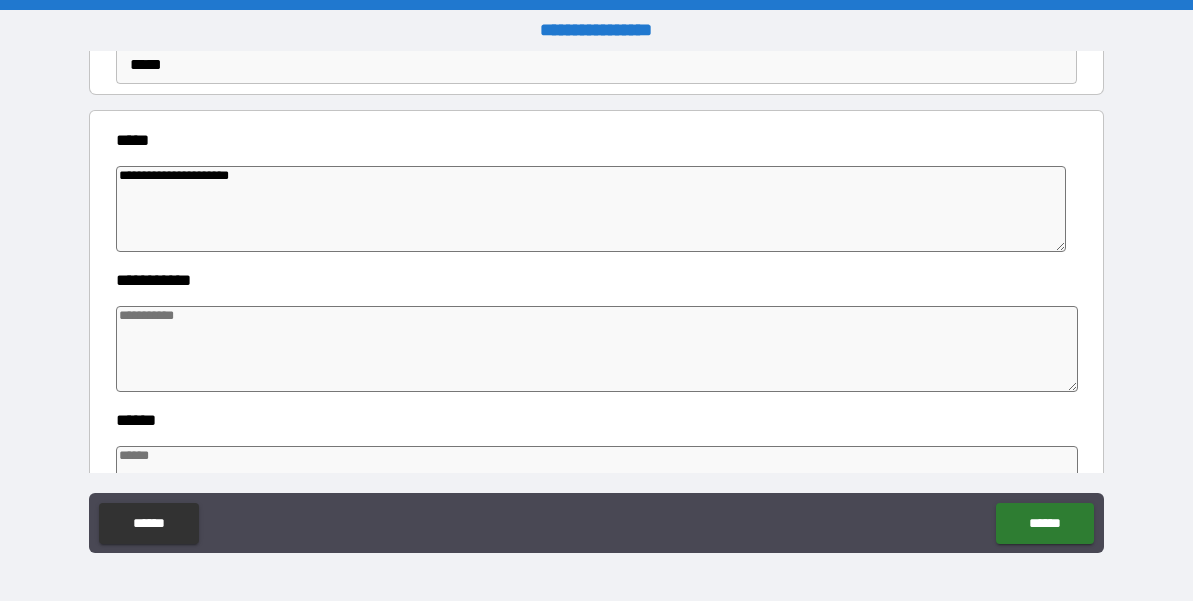 click at bounding box center [597, 349] 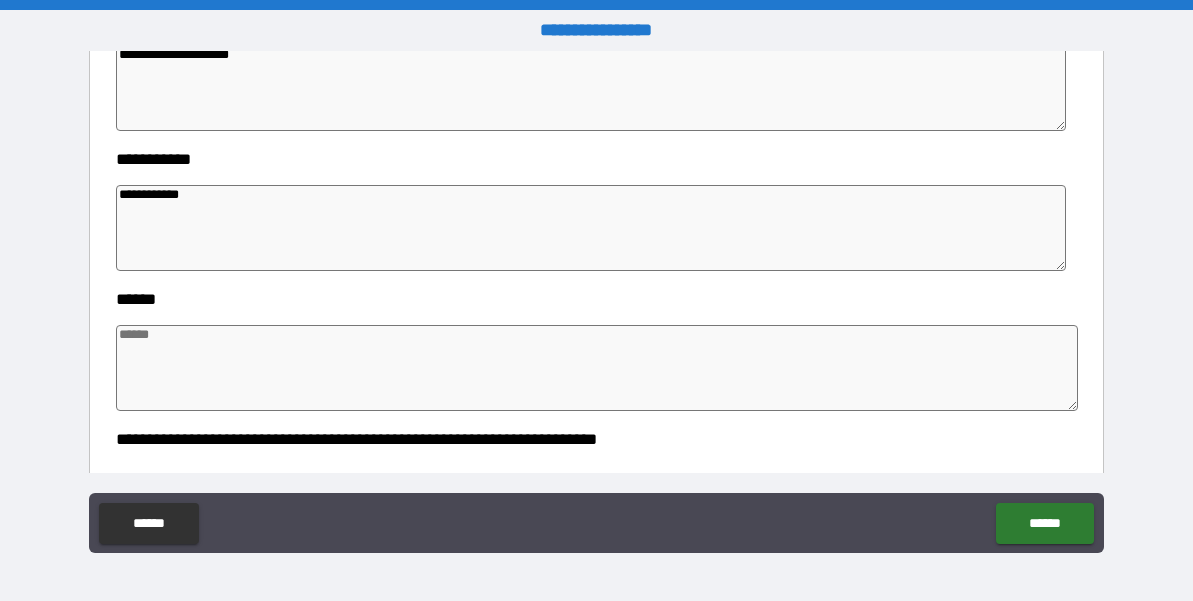 scroll, scrollTop: 375, scrollLeft: 0, axis: vertical 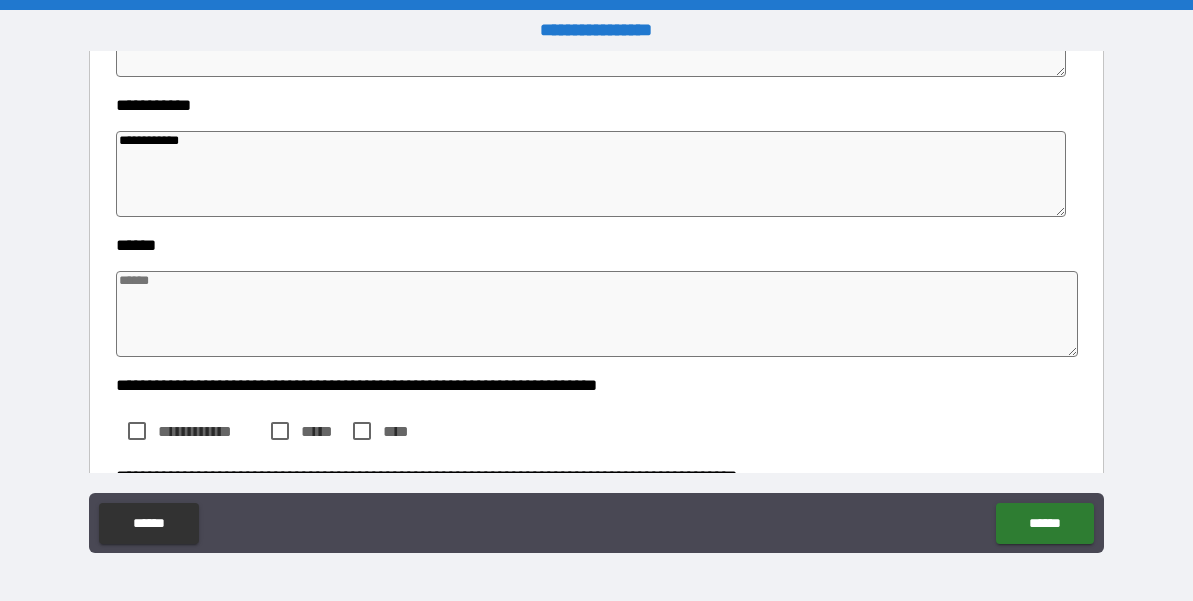 click at bounding box center [597, 314] 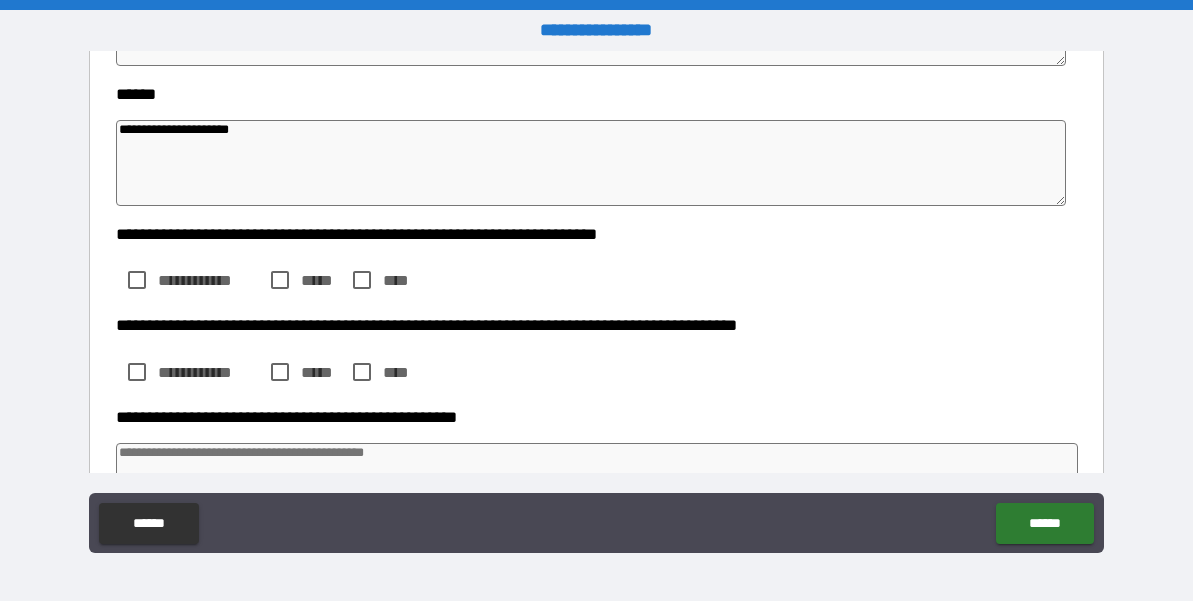 scroll, scrollTop: 528, scrollLeft: 0, axis: vertical 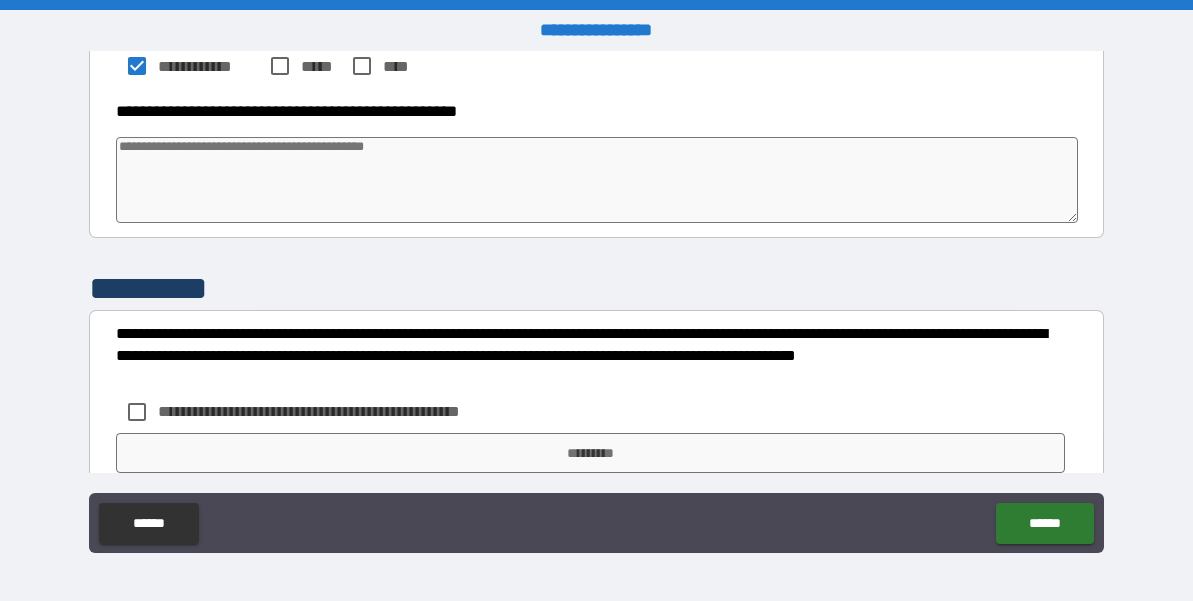 click at bounding box center (597, 180) 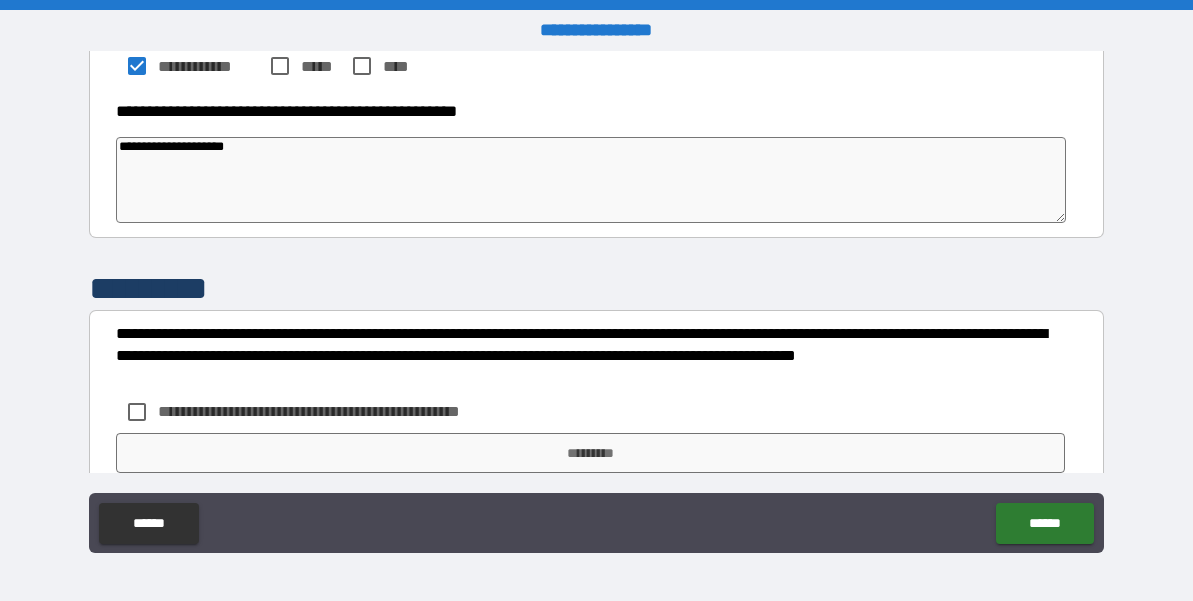 scroll, scrollTop: 912, scrollLeft: 0, axis: vertical 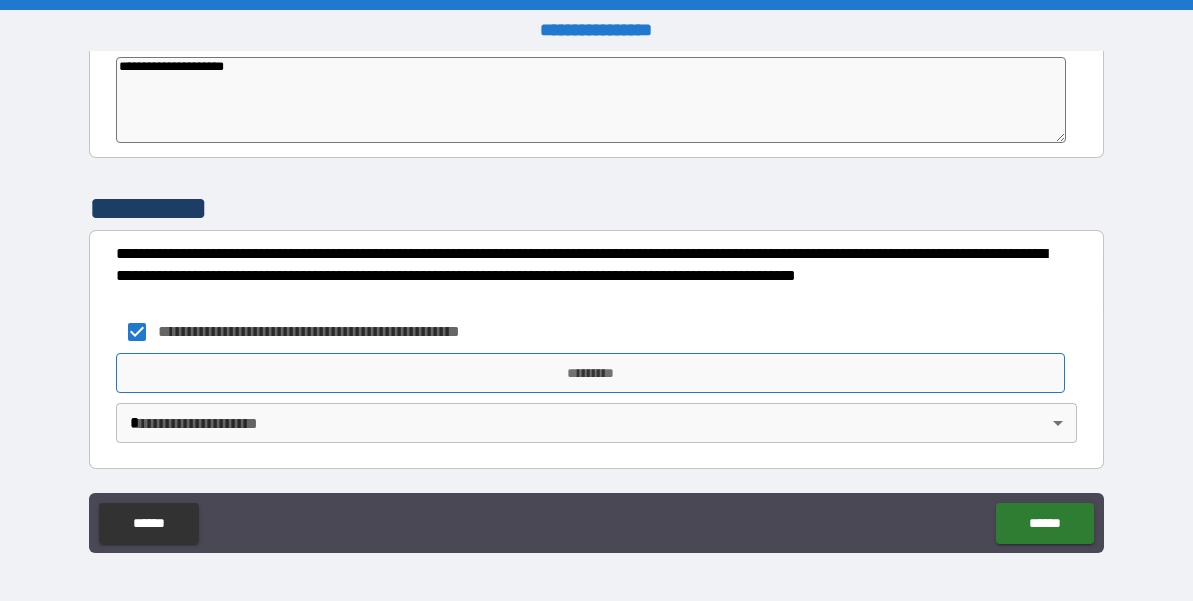 click on "*********" at bounding box center [591, 373] 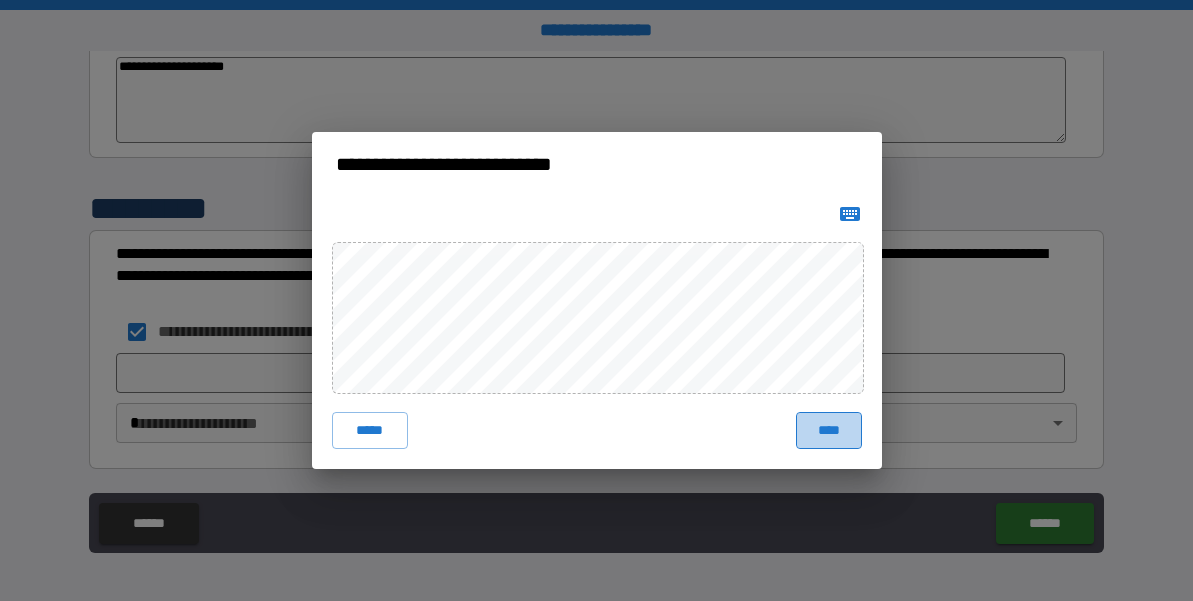 click on "****" at bounding box center (829, 430) 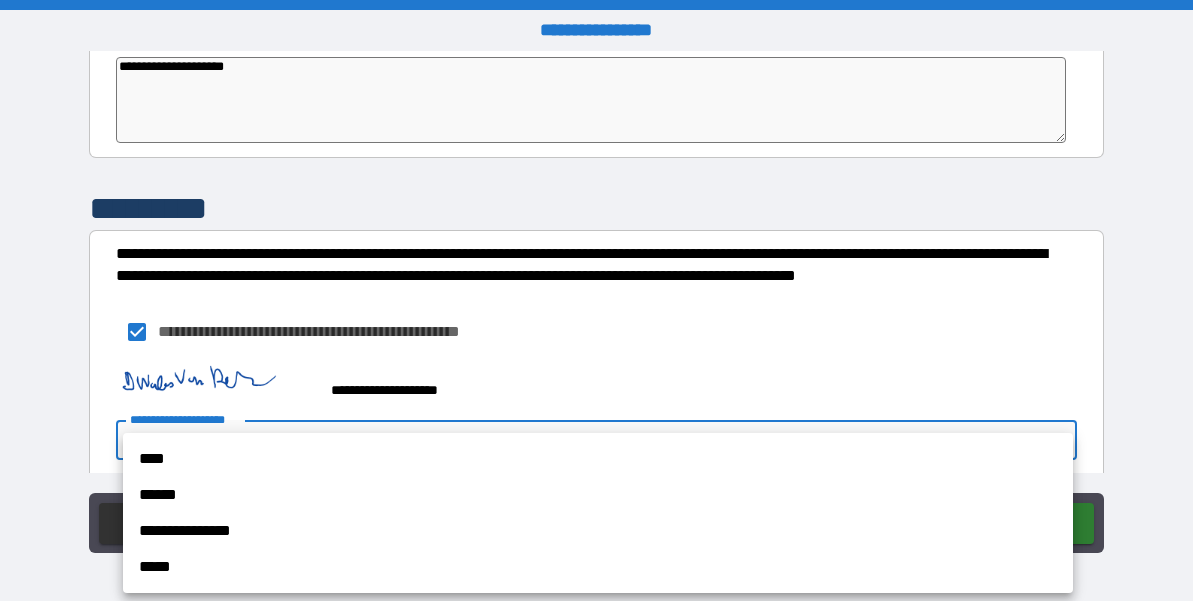 click on "**********" at bounding box center (596, 300) 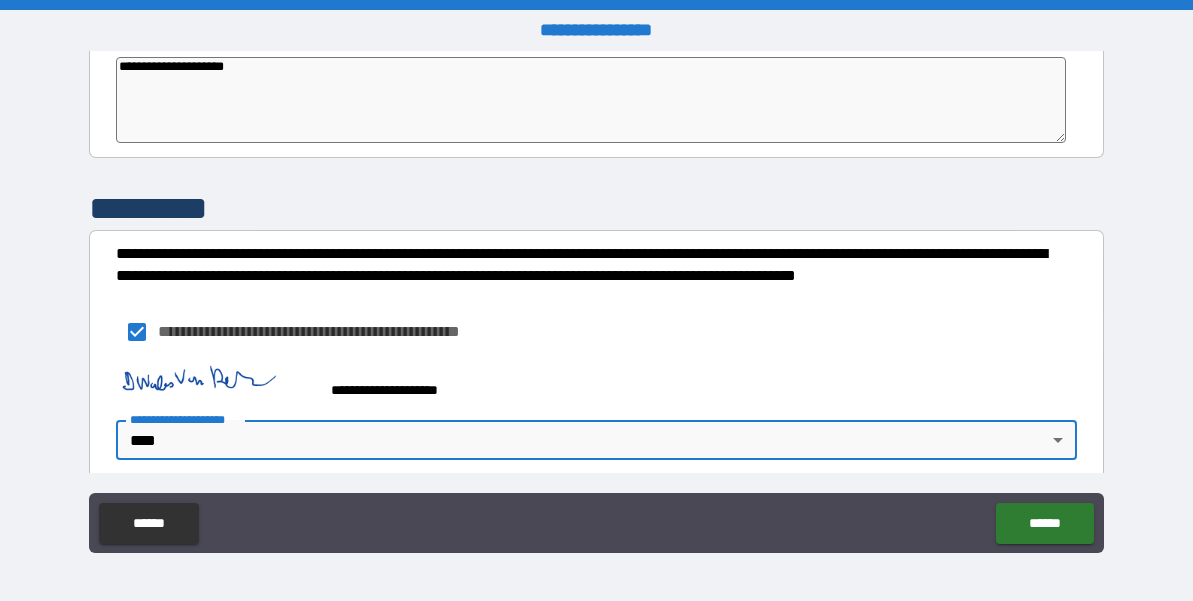 scroll, scrollTop: 929, scrollLeft: 0, axis: vertical 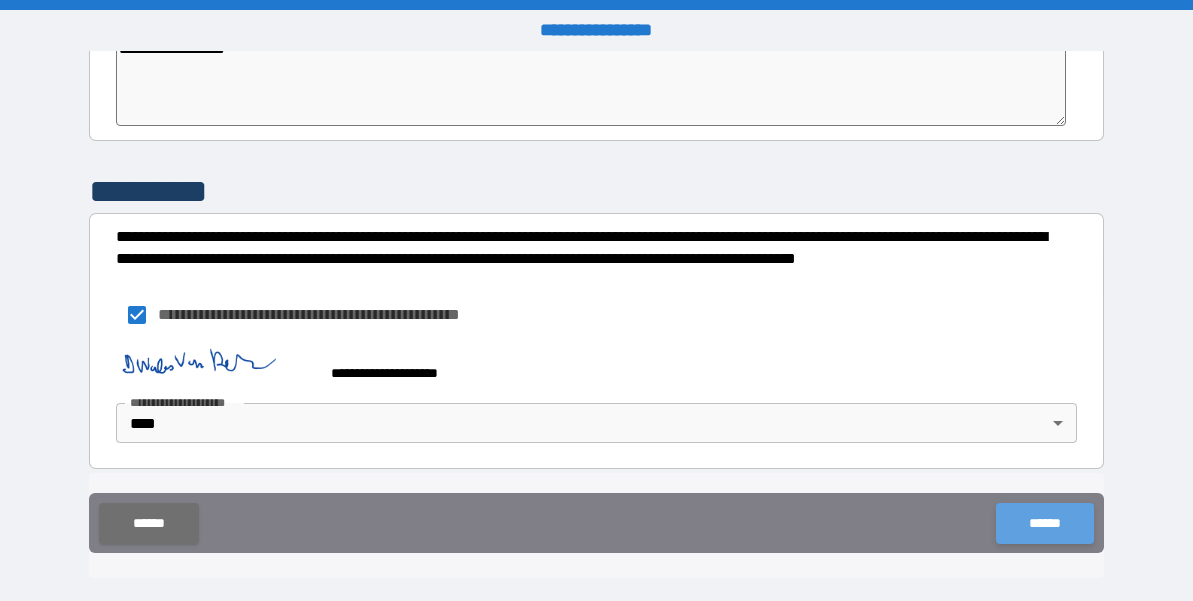 click on "******" at bounding box center [1044, 523] 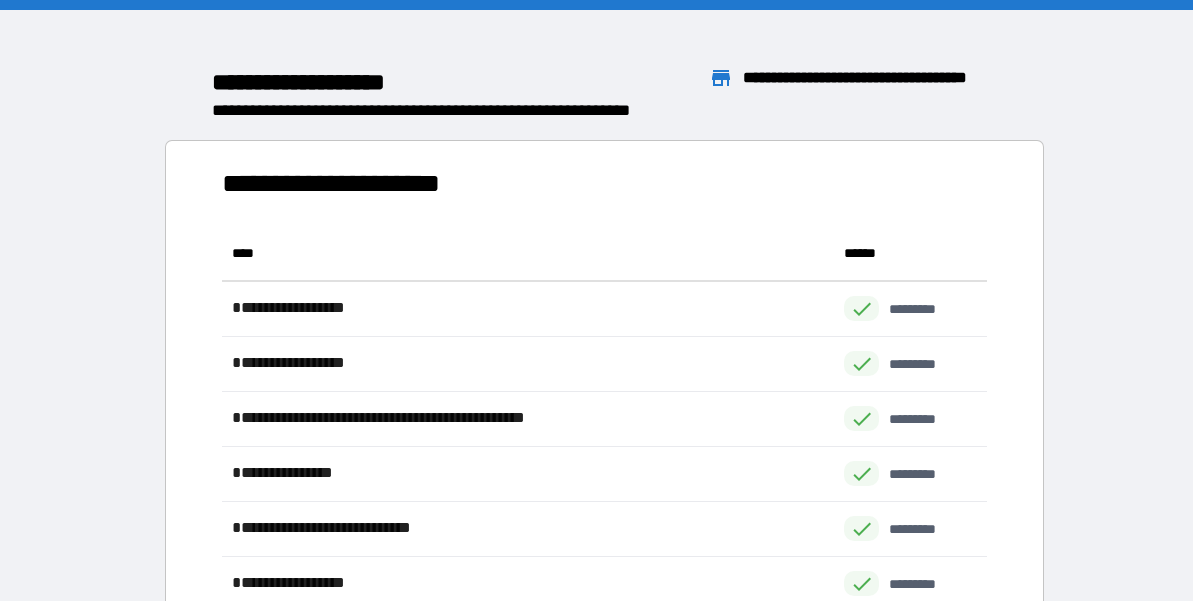 scroll, scrollTop: 1, scrollLeft: 1, axis: both 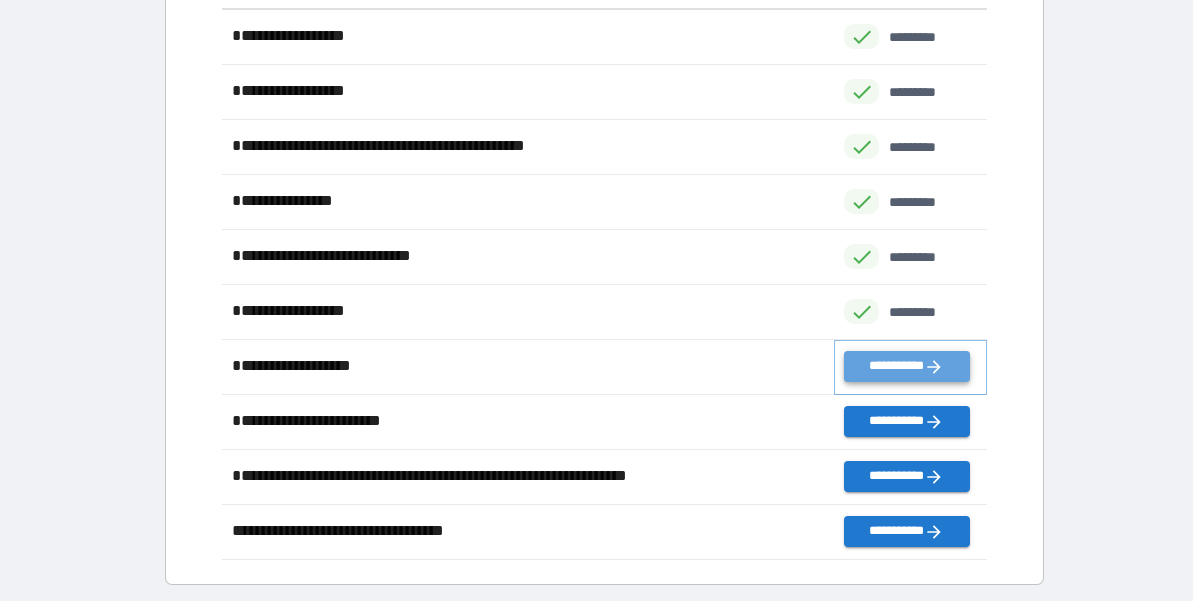 click on "**********" at bounding box center (906, 366) 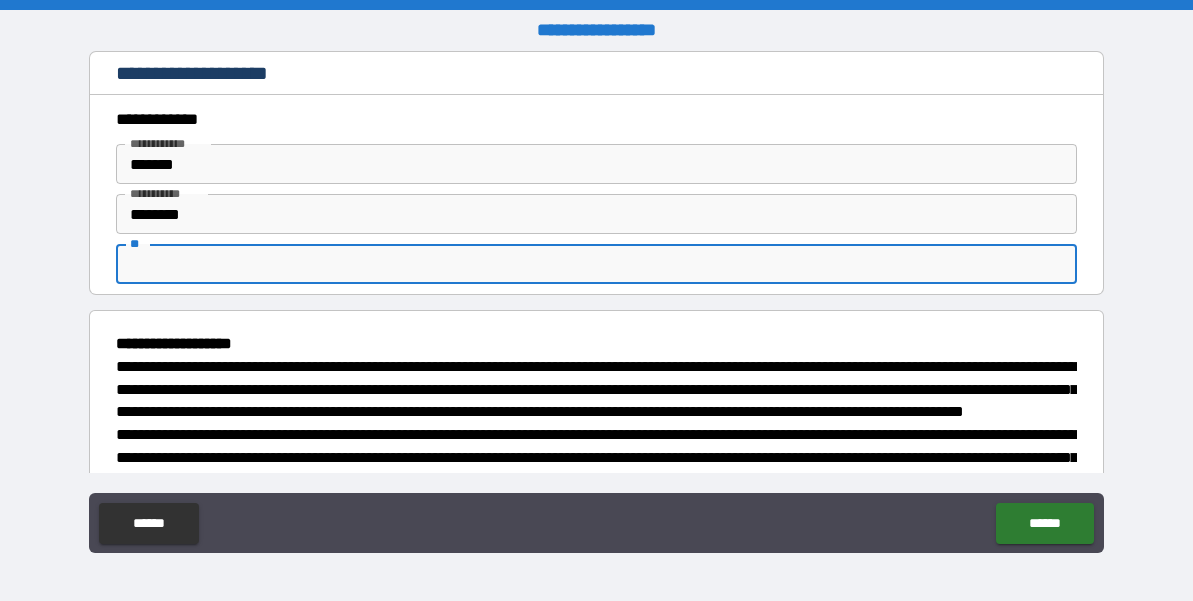 click on "**" at bounding box center (596, 264) 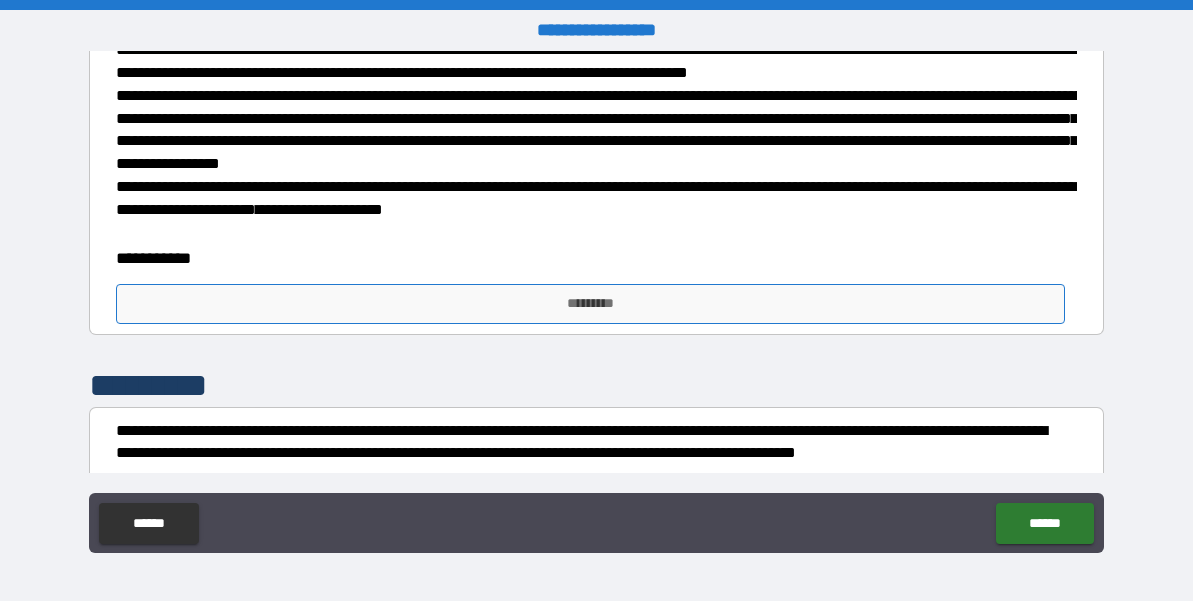 scroll, scrollTop: 696, scrollLeft: 0, axis: vertical 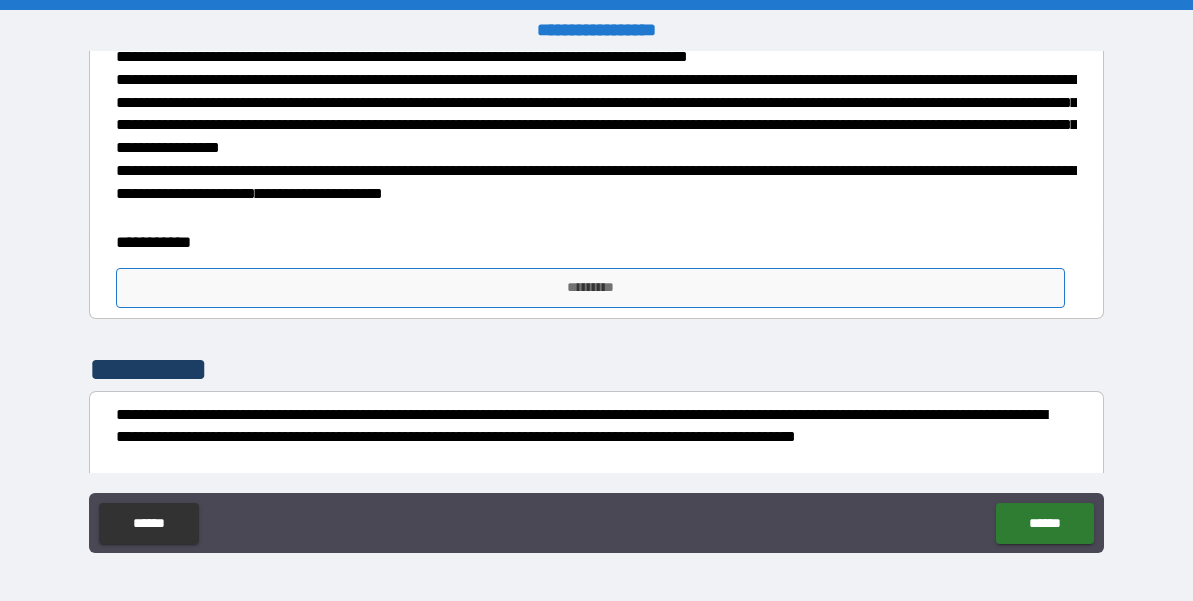 click on "*********" at bounding box center (591, 288) 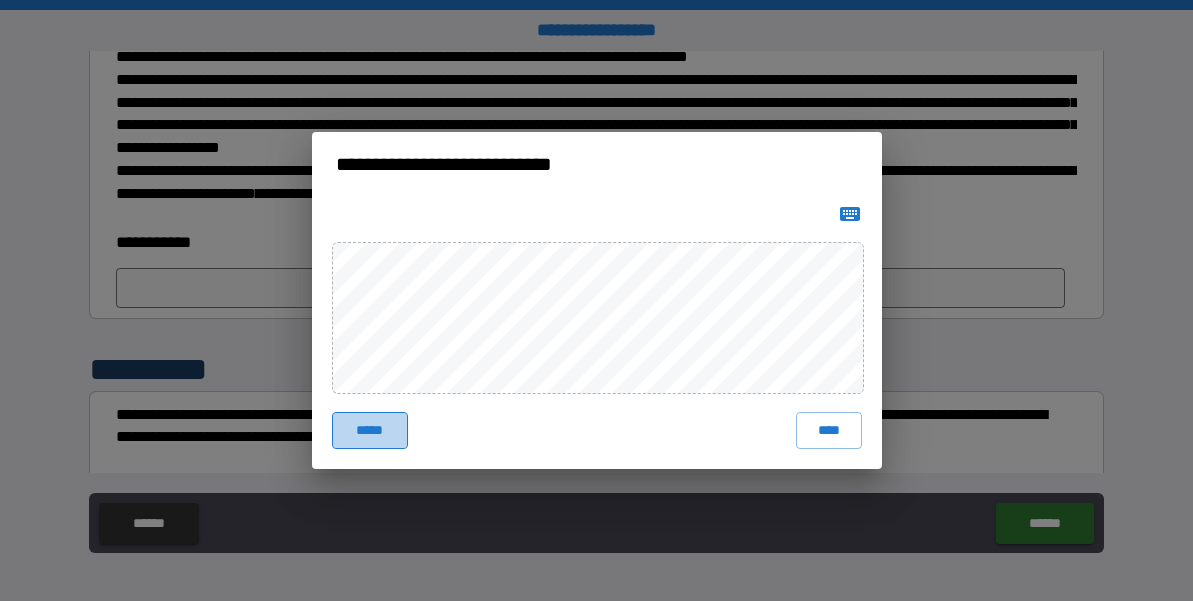 click on "*****" at bounding box center (370, 430) 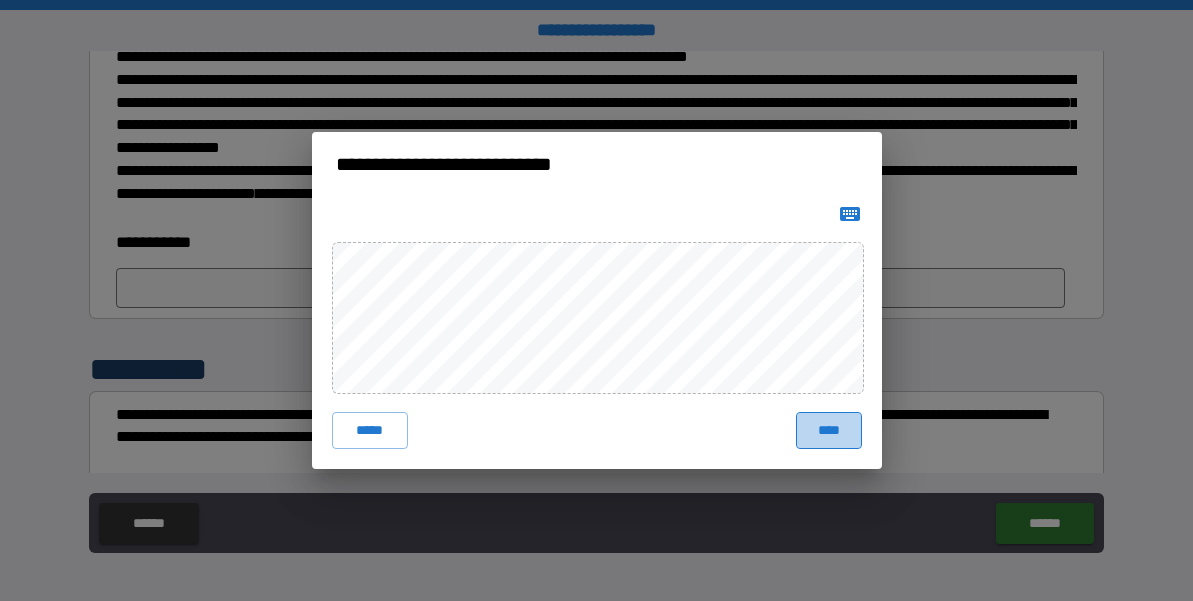 click on "****" at bounding box center [829, 430] 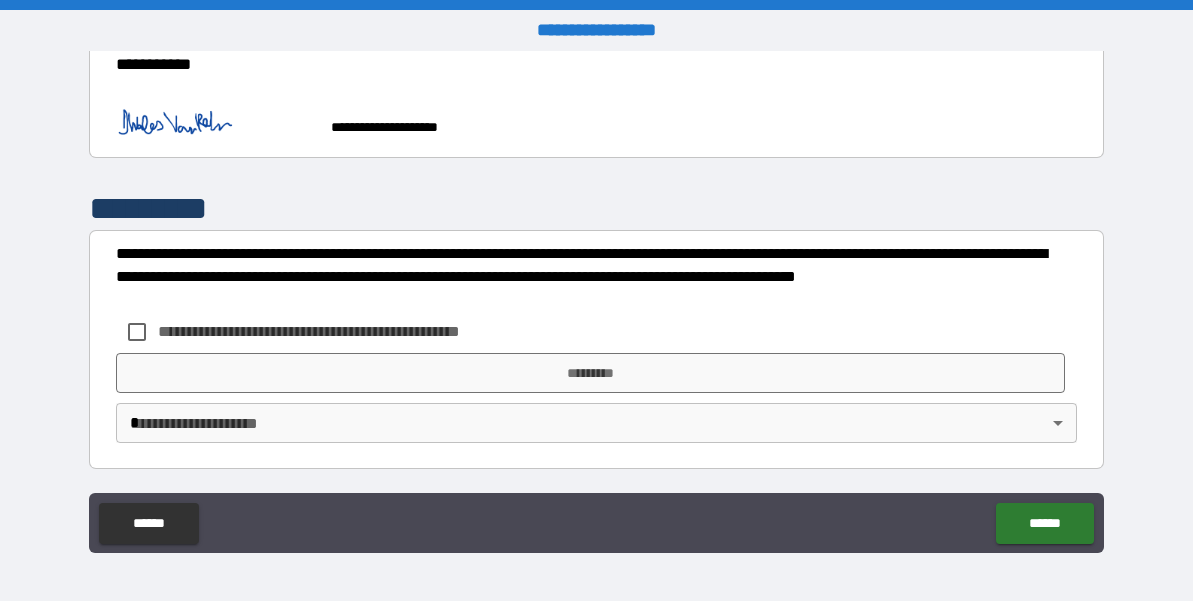 scroll, scrollTop: 940, scrollLeft: 0, axis: vertical 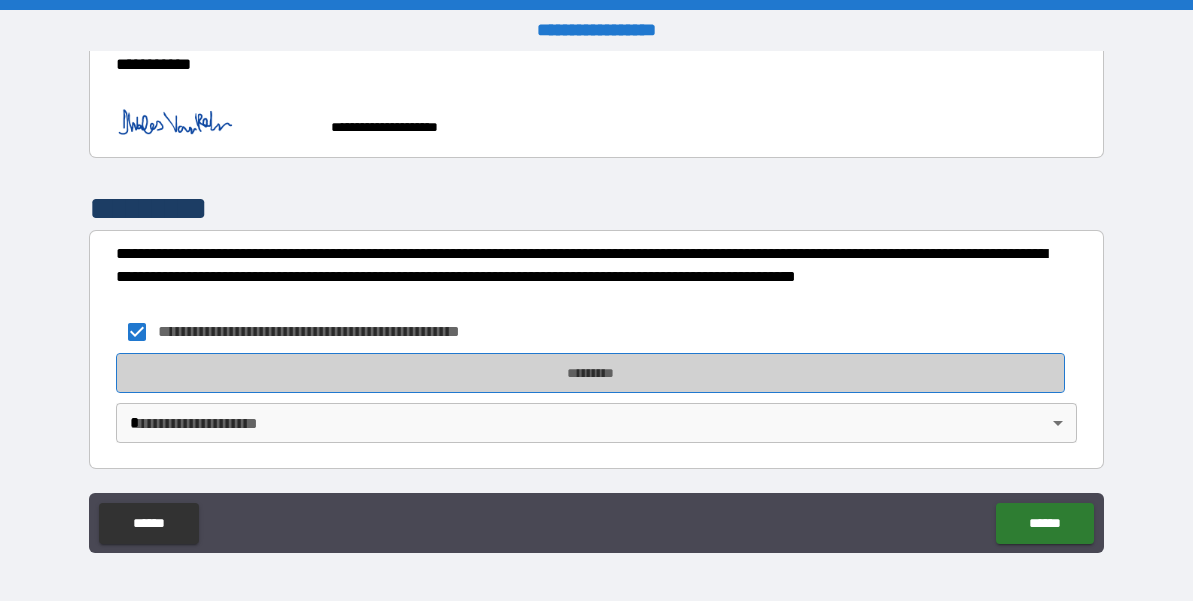 click on "*********" at bounding box center [591, 373] 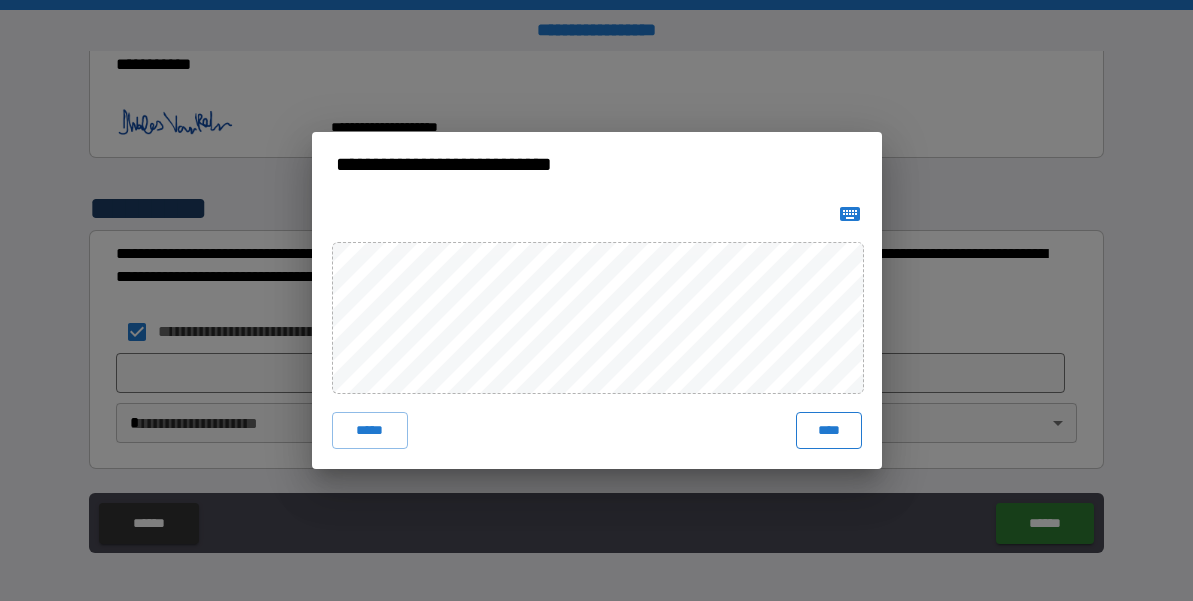 click on "****" at bounding box center [829, 430] 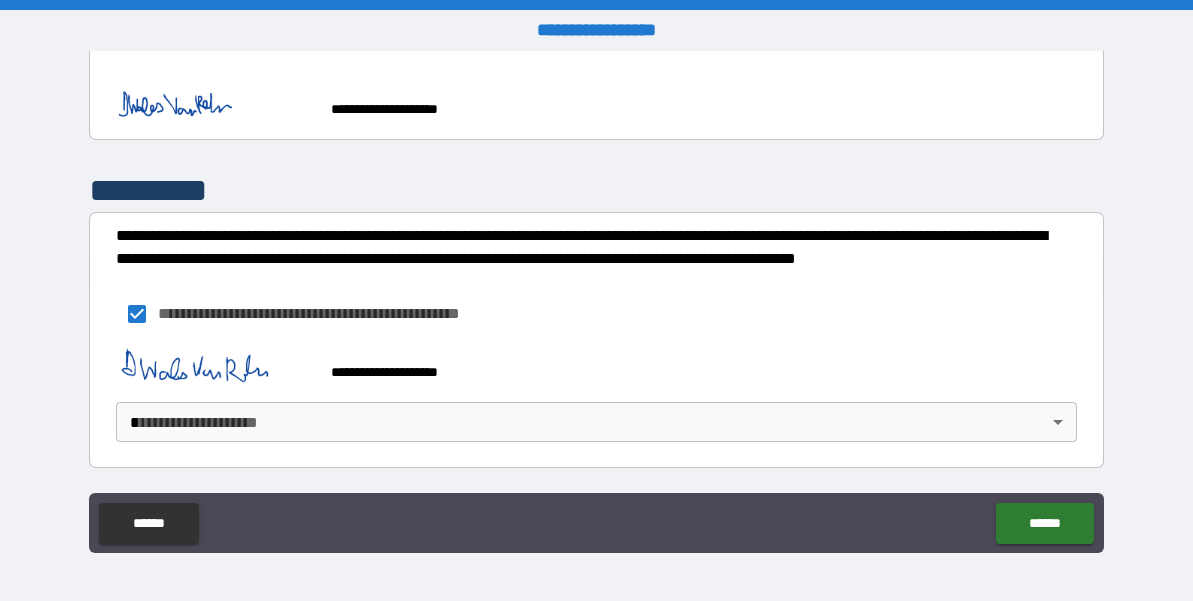 scroll, scrollTop: 982, scrollLeft: 0, axis: vertical 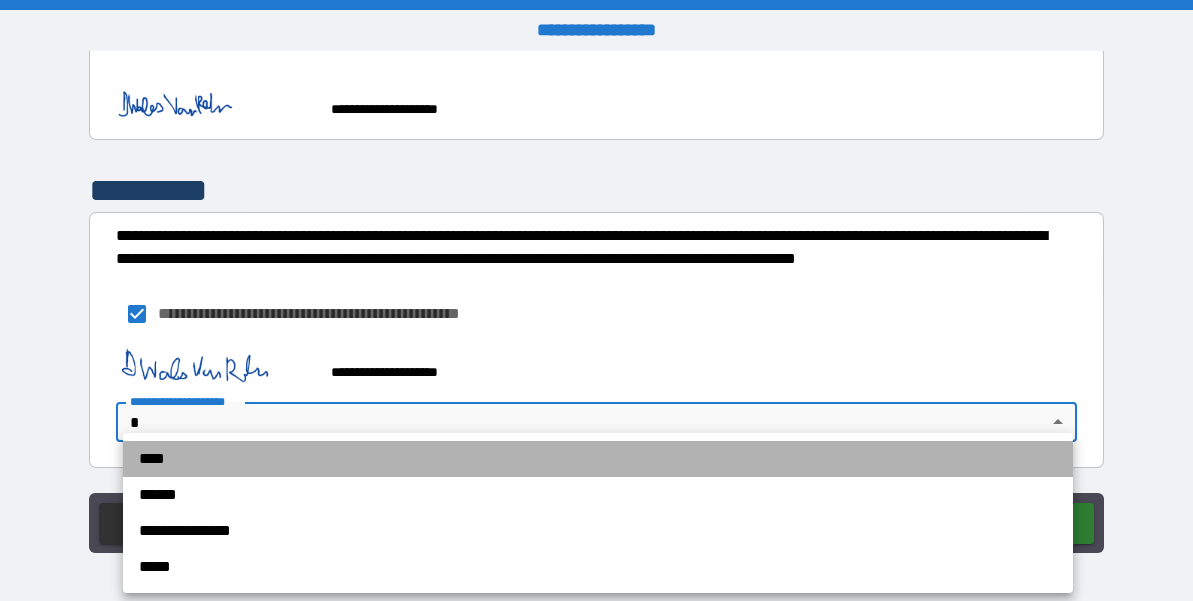 click on "****" at bounding box center (598, 459) 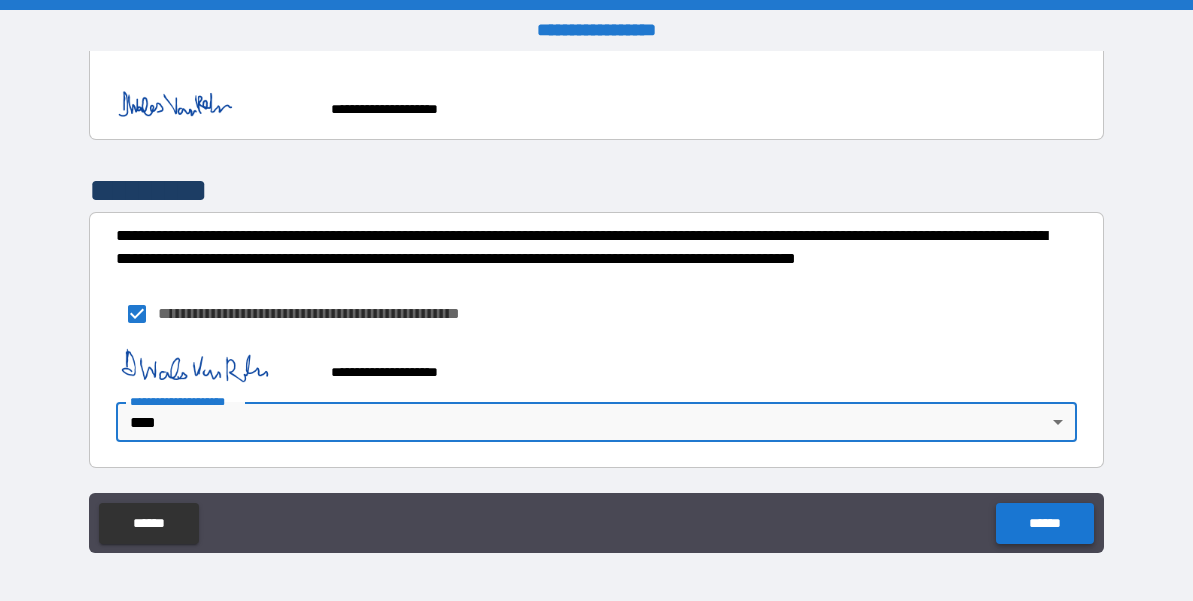 click on "******" at bounding box center (1044, 523) 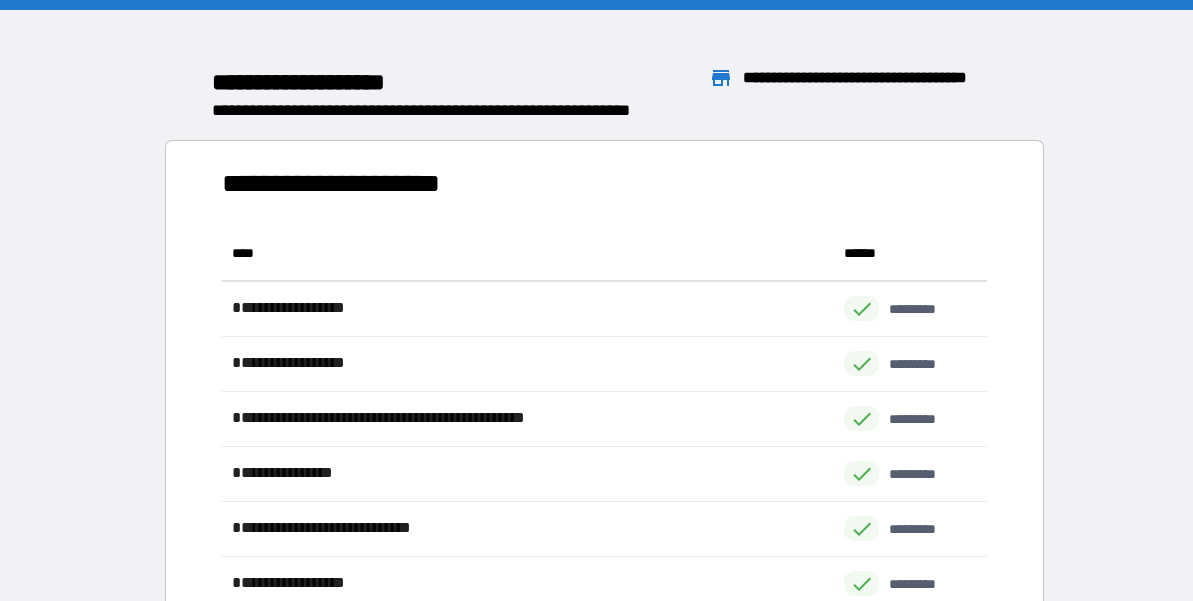 scroll, scrollTop: 1, scrollLeft: 1, axis: both 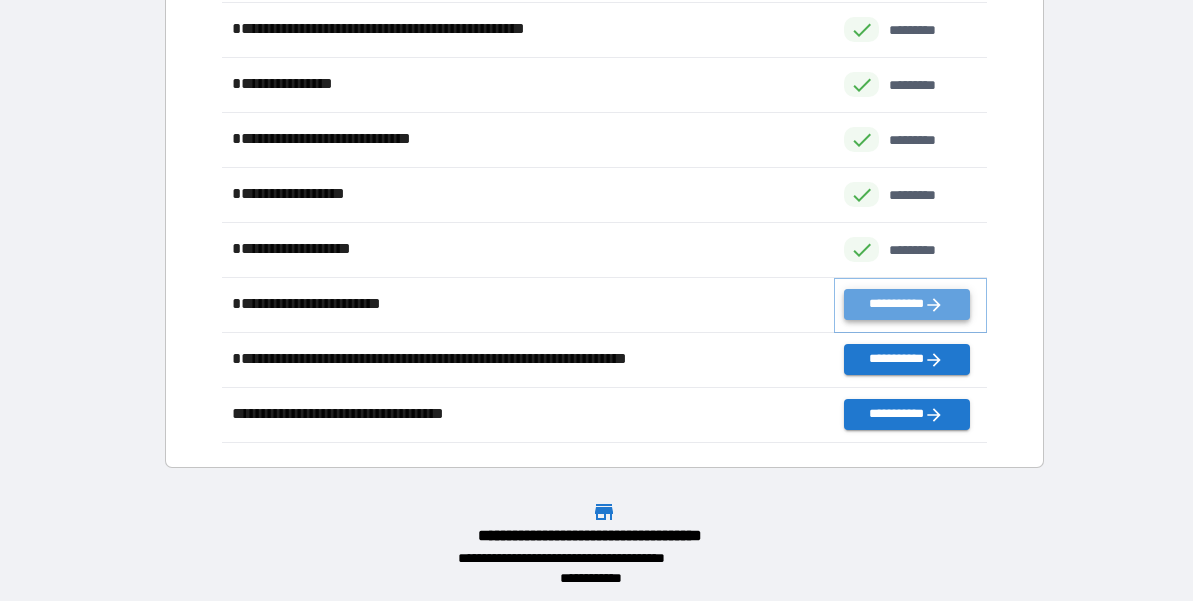 click on "**********" at bounding box center (906, 304) 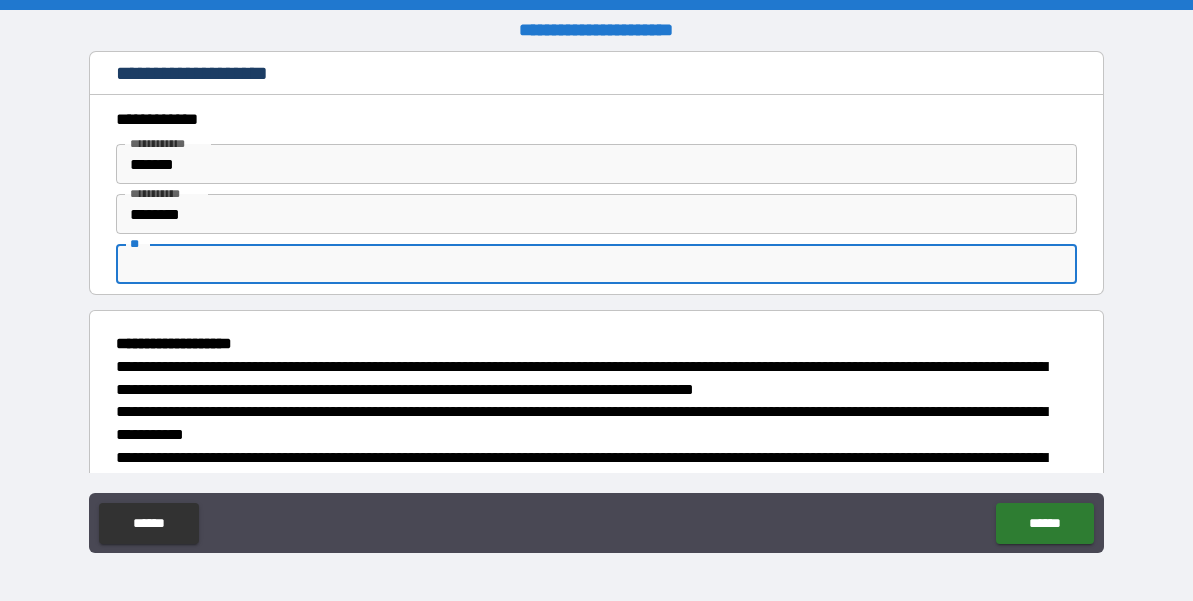 click on "**" at bounding box center [596, 264] 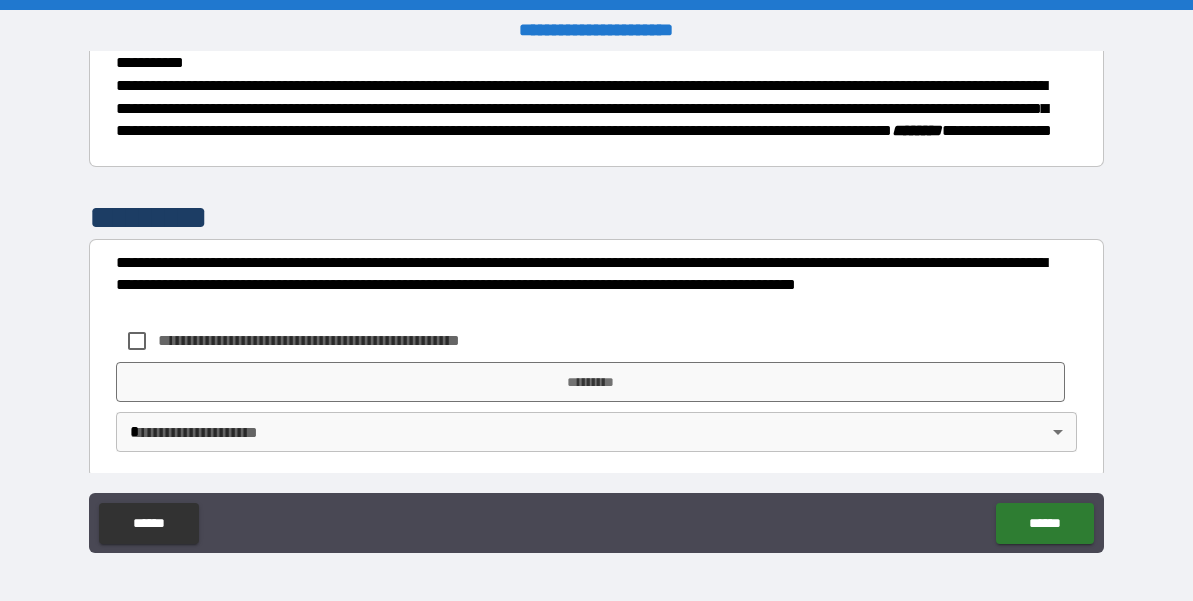 scroll, scrollTop: 381, scrollLeft: 0, axis: vertical 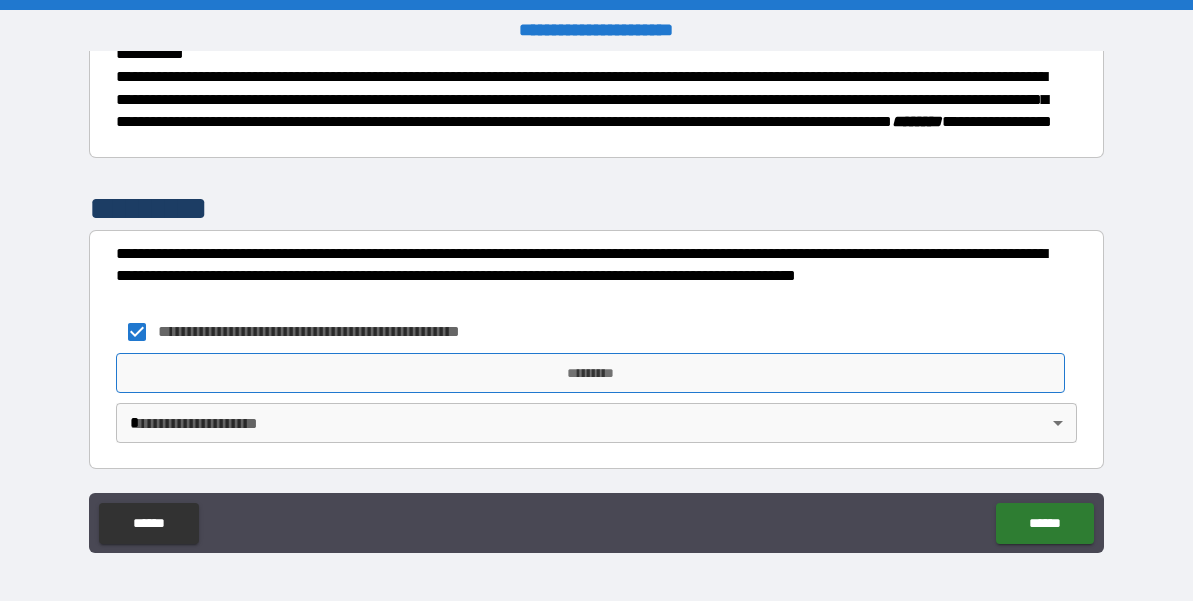 click on "*********" at bounding box center (591, 373) 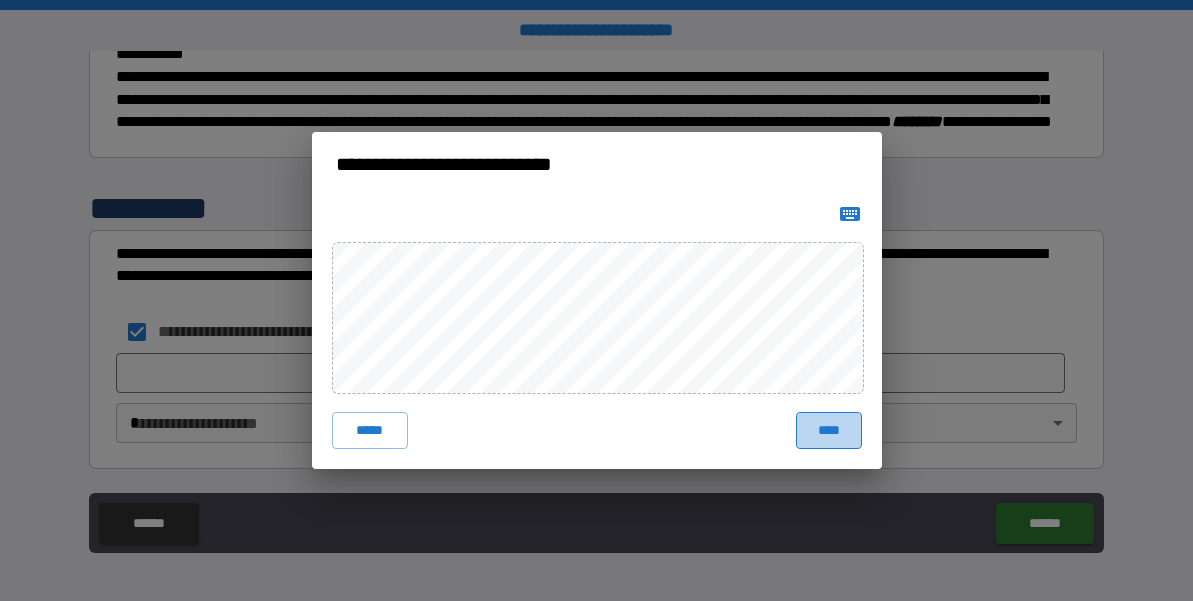 click on "****" at bounding box center [829, 430] 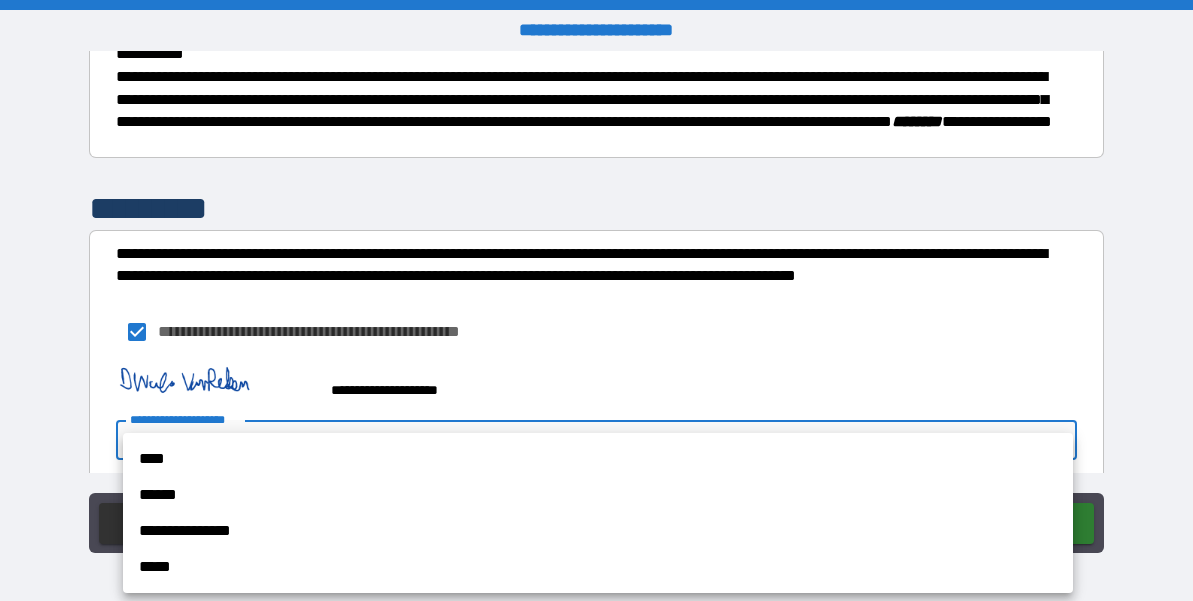click on "**********" at bounding box center [596, 300] 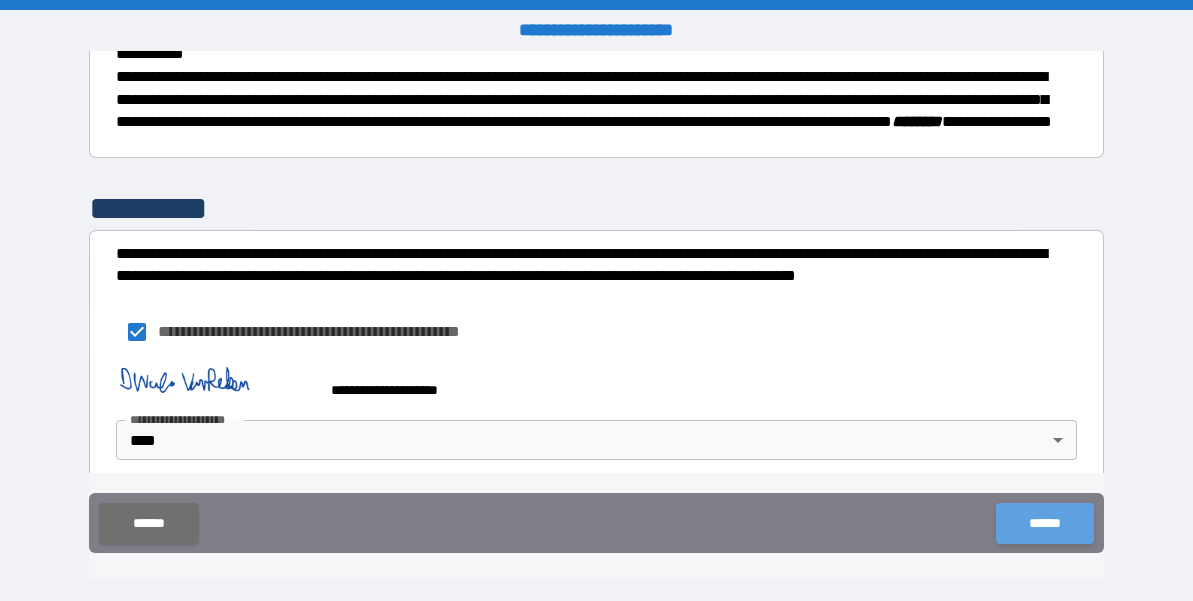 click on "******" at bounding box center [1044, 523] 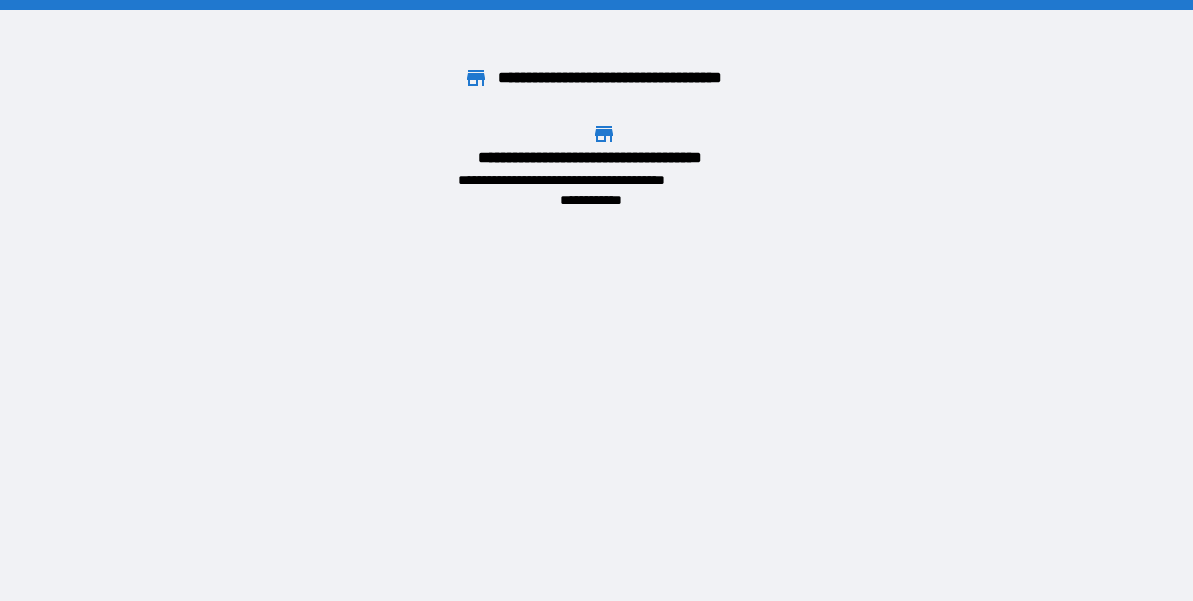 scroll, scrollTop: 0, scrollLeft: 0, axis: both 